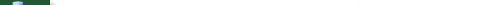 scroll, scrollTop: 0, scrollLeft: 0, axis: both 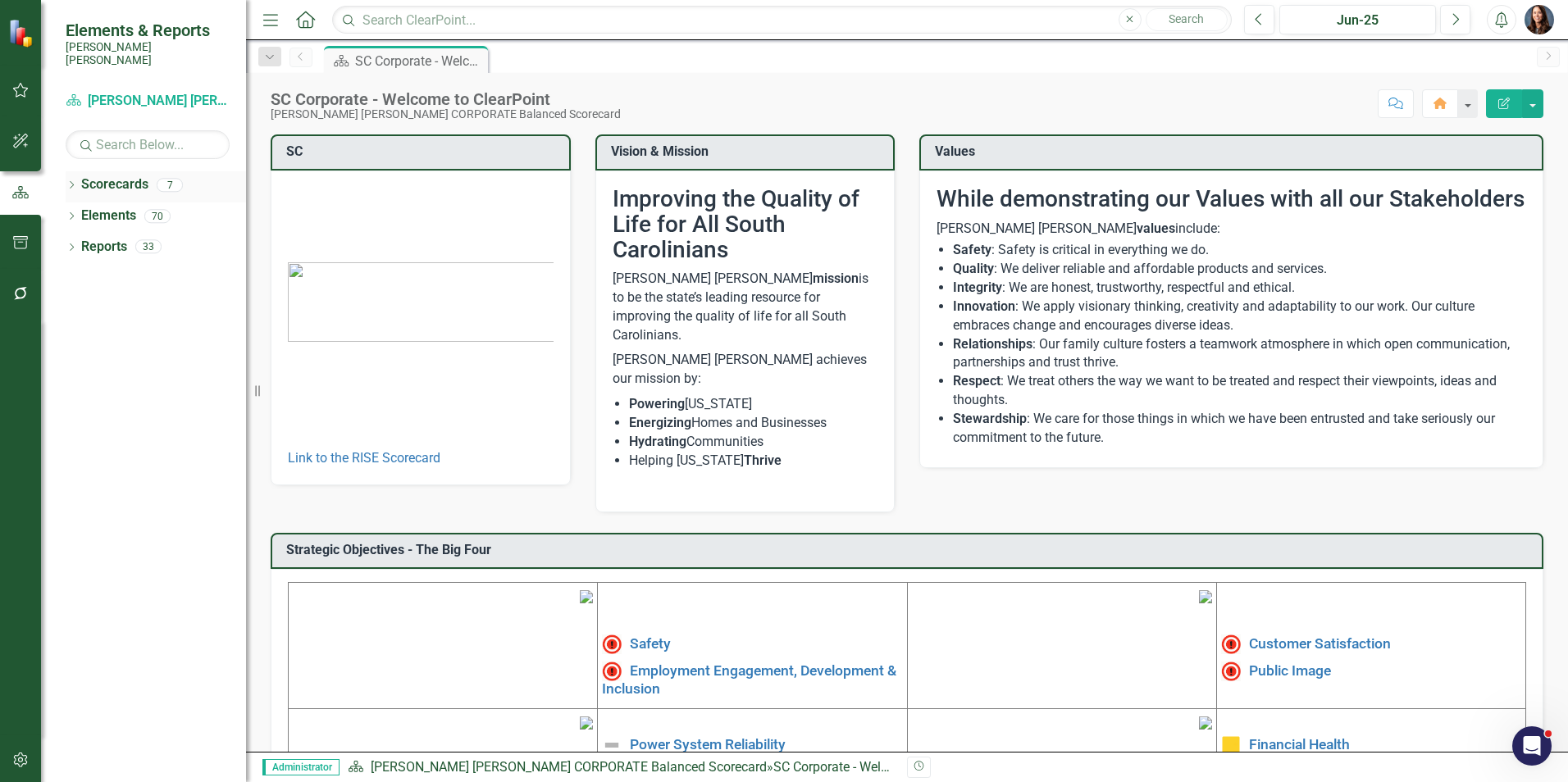 click on "Dropdown" 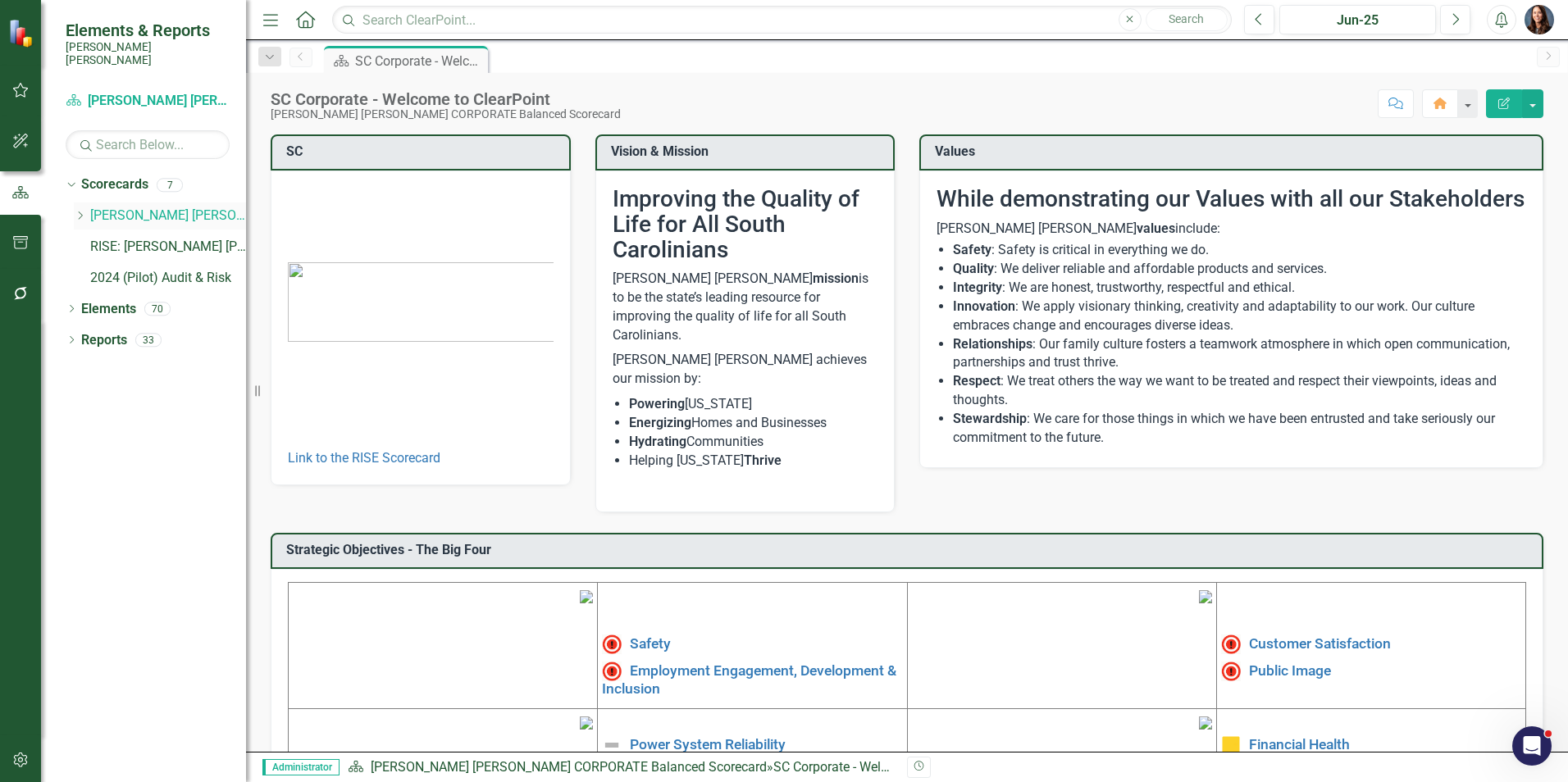 click 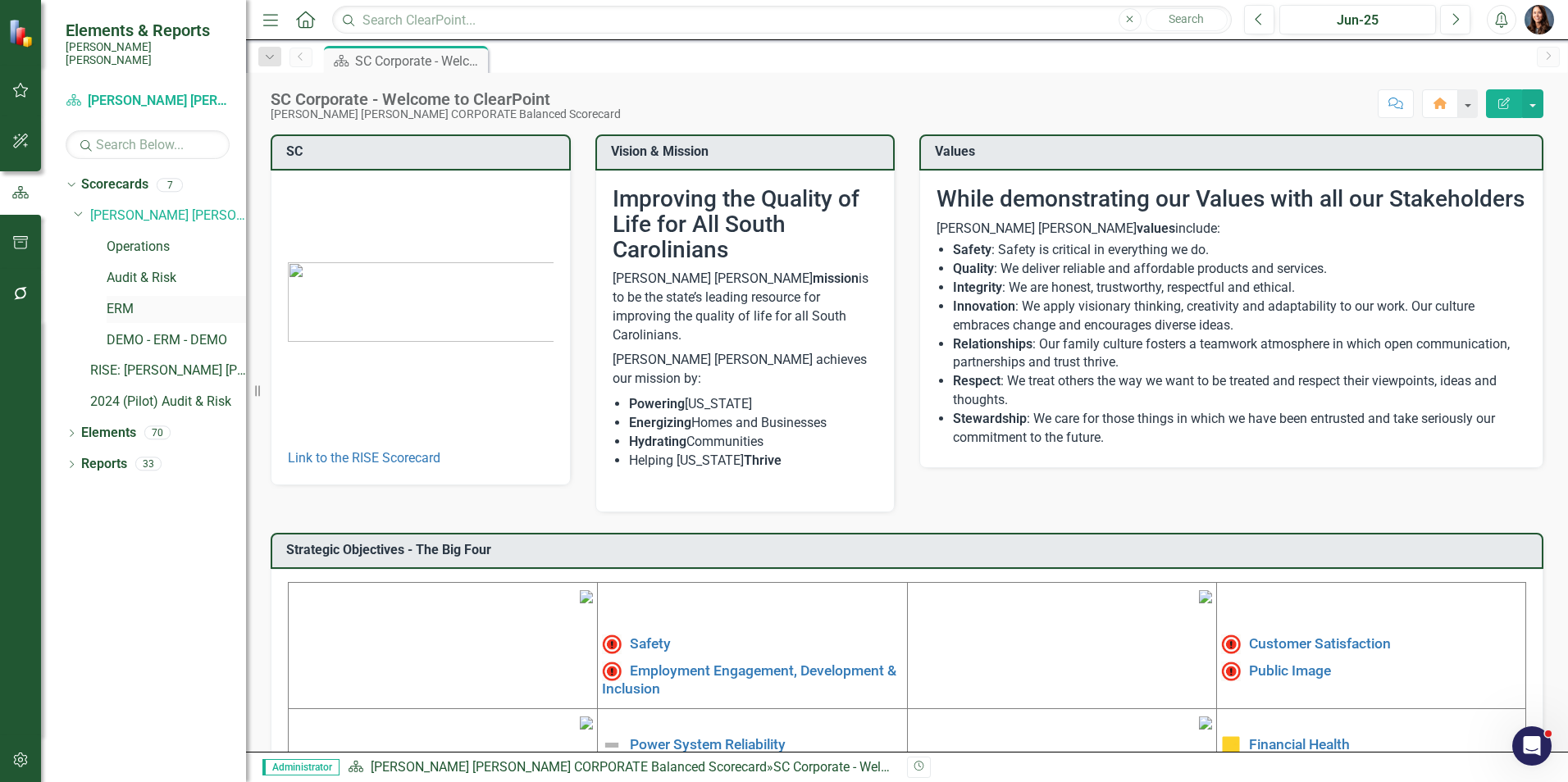 click on "ERM" at bounding box center (176, 309) 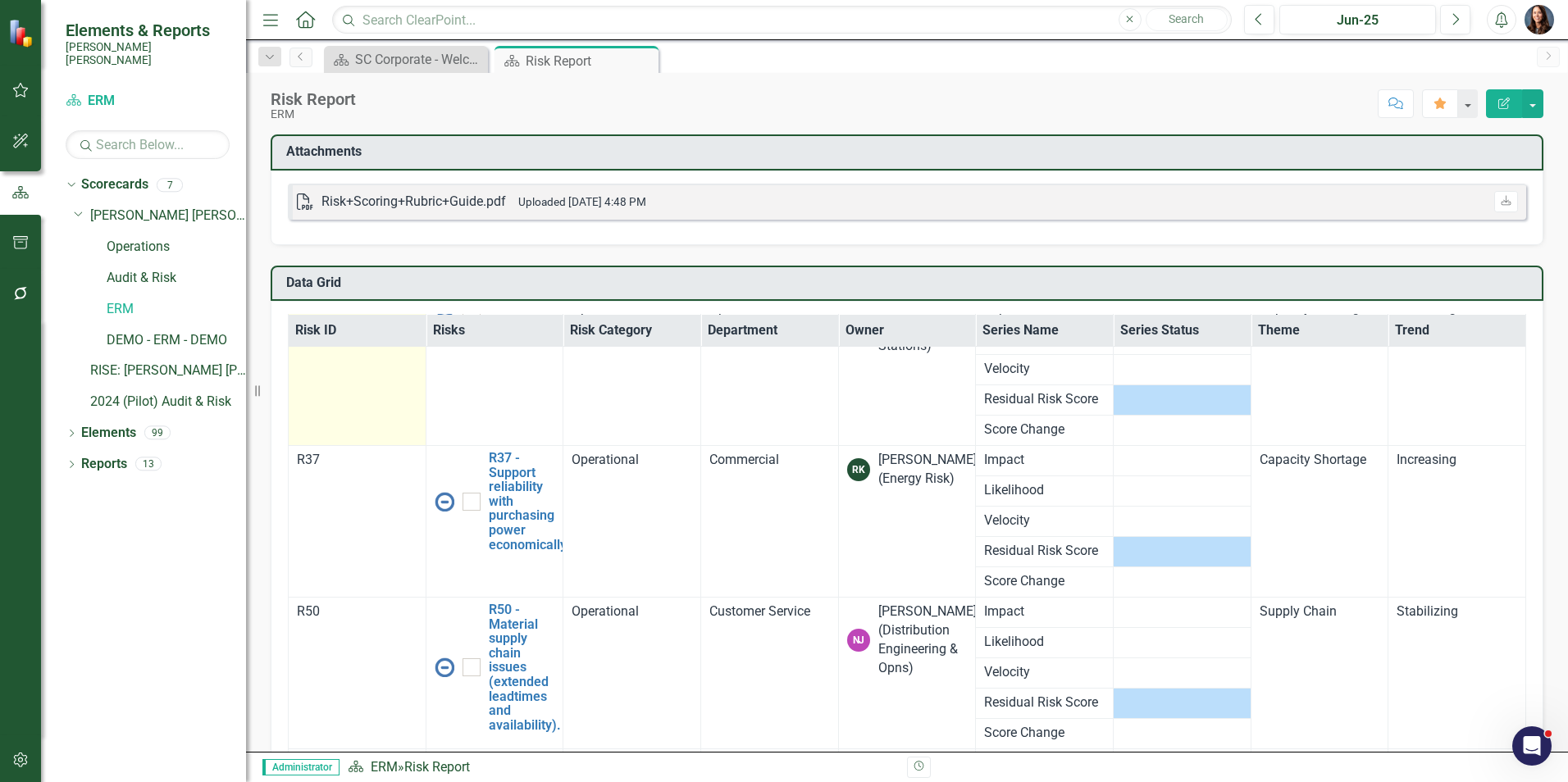 scroll, scrollTop: 236, scrollLeft: 0, axis: vertical 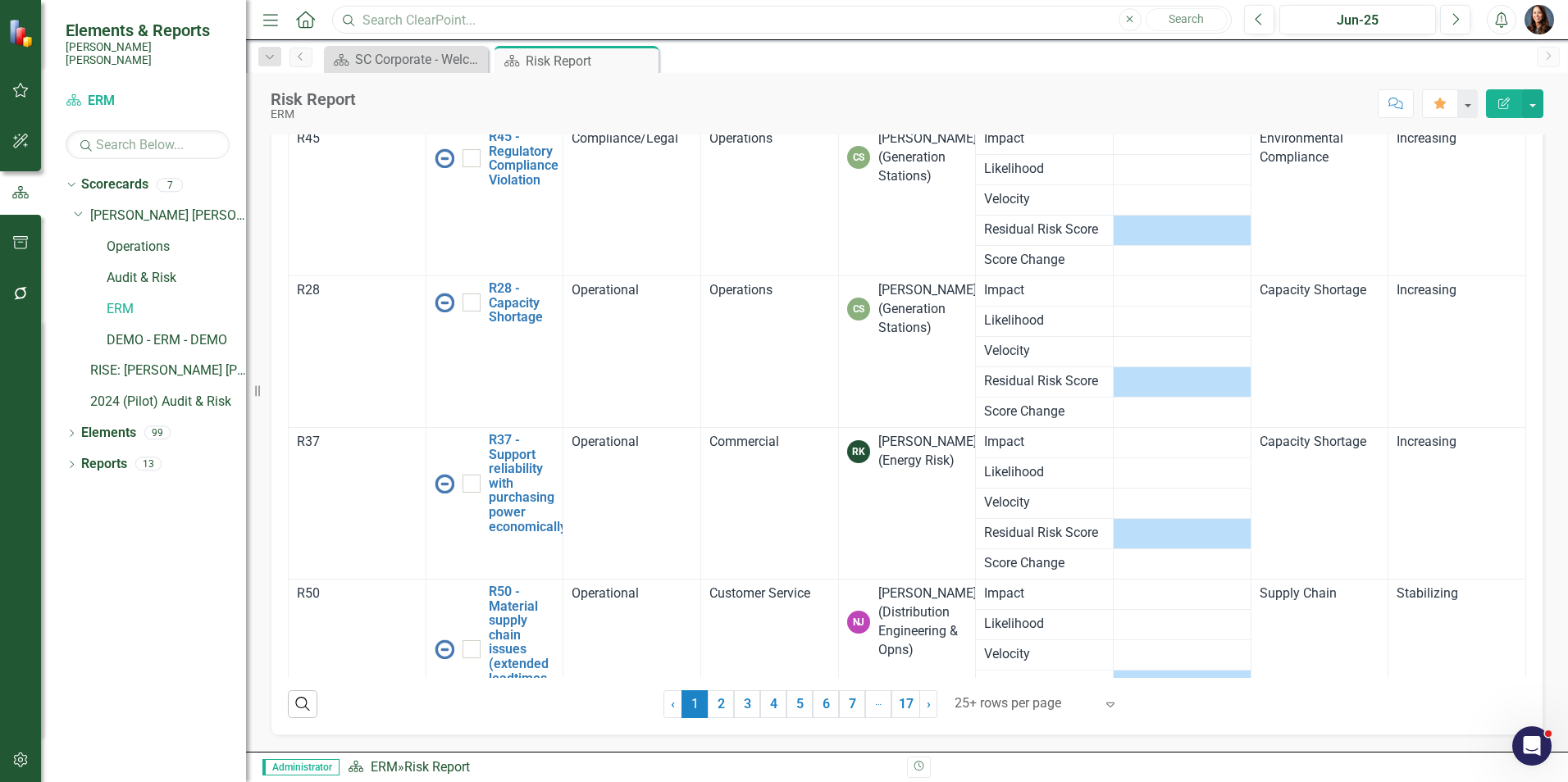 click at bounding box center (782, 20) 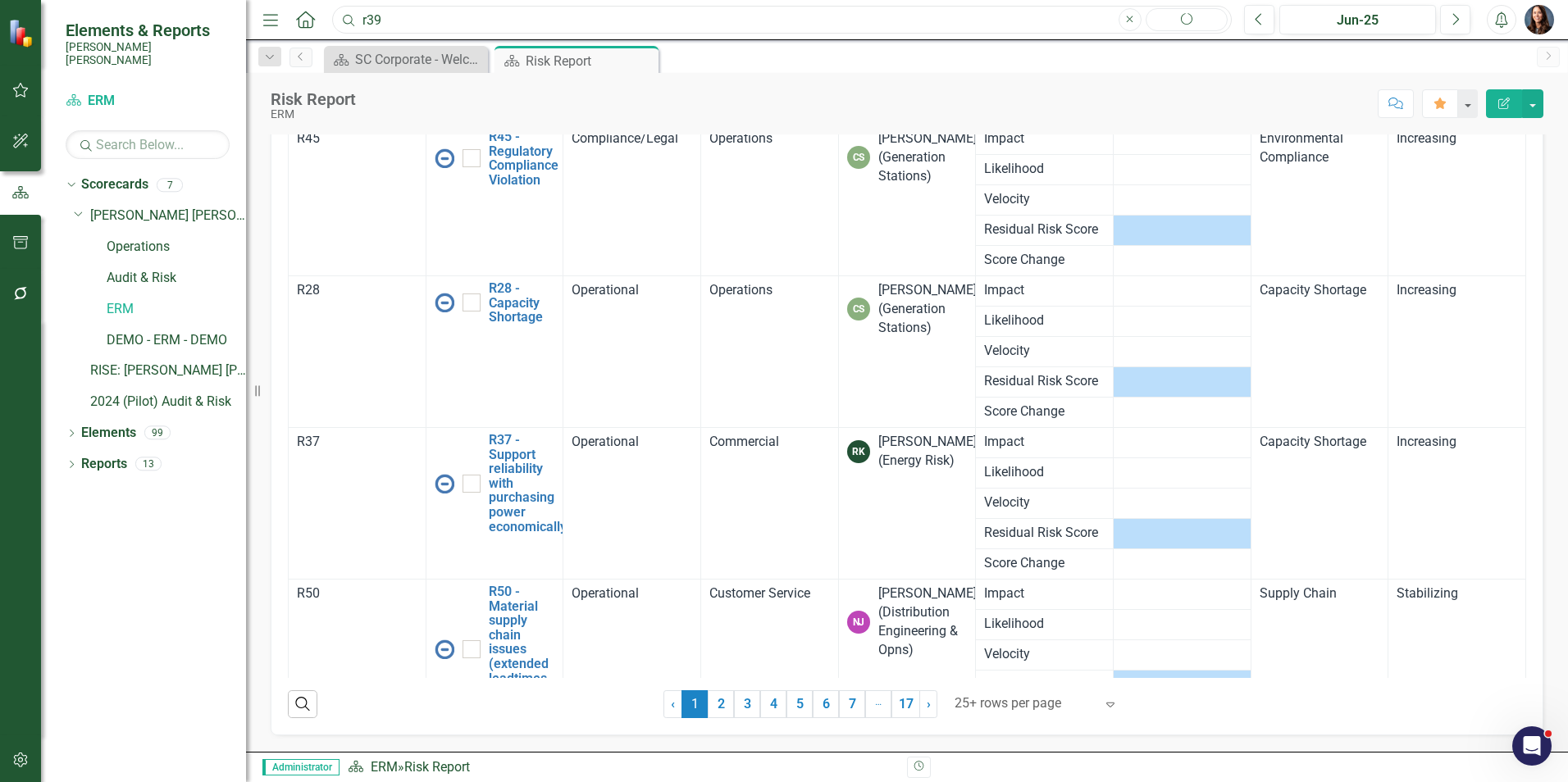 type on "r39" 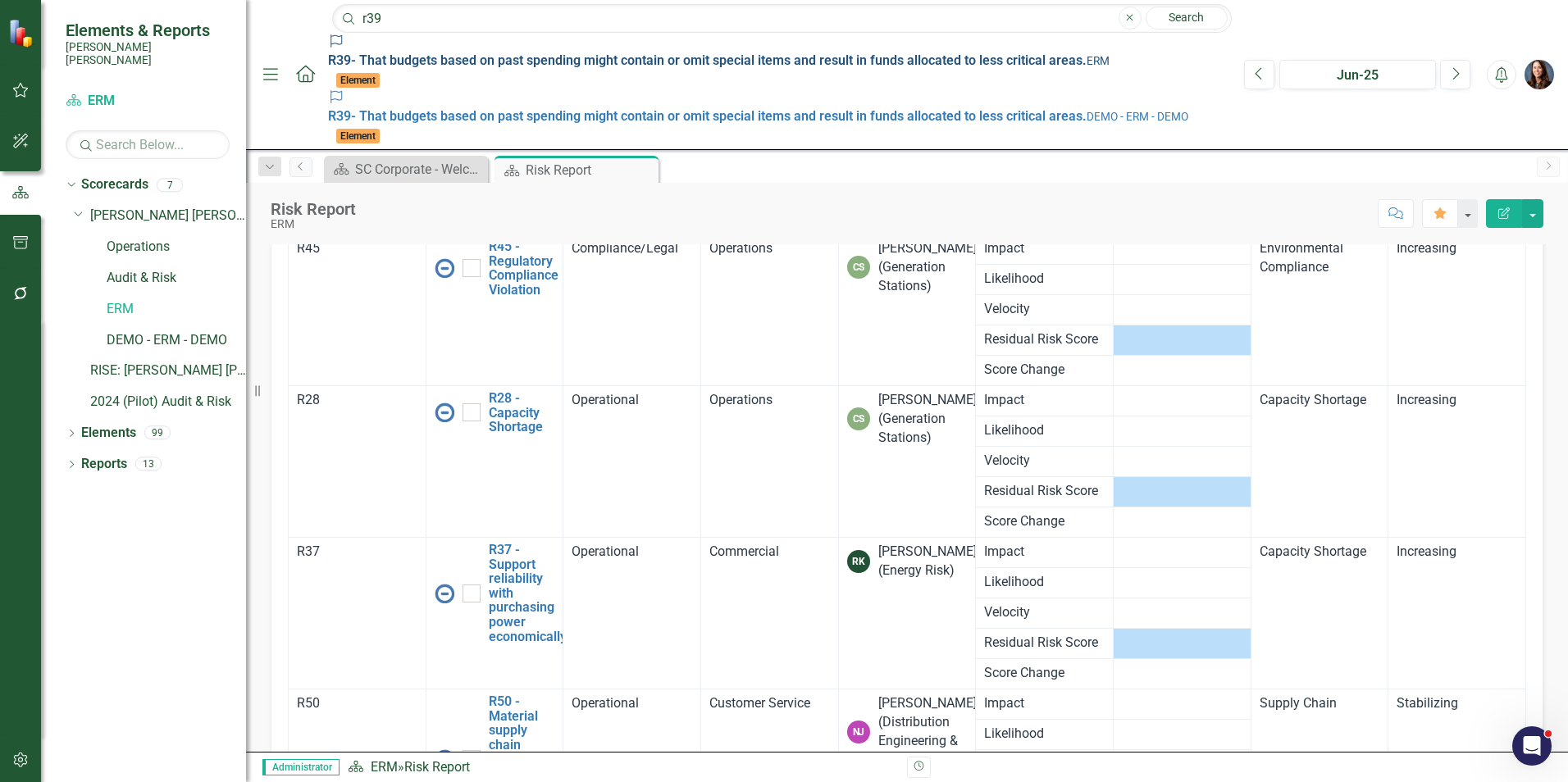 click on "ERM" at bounding box center [1098, 61] 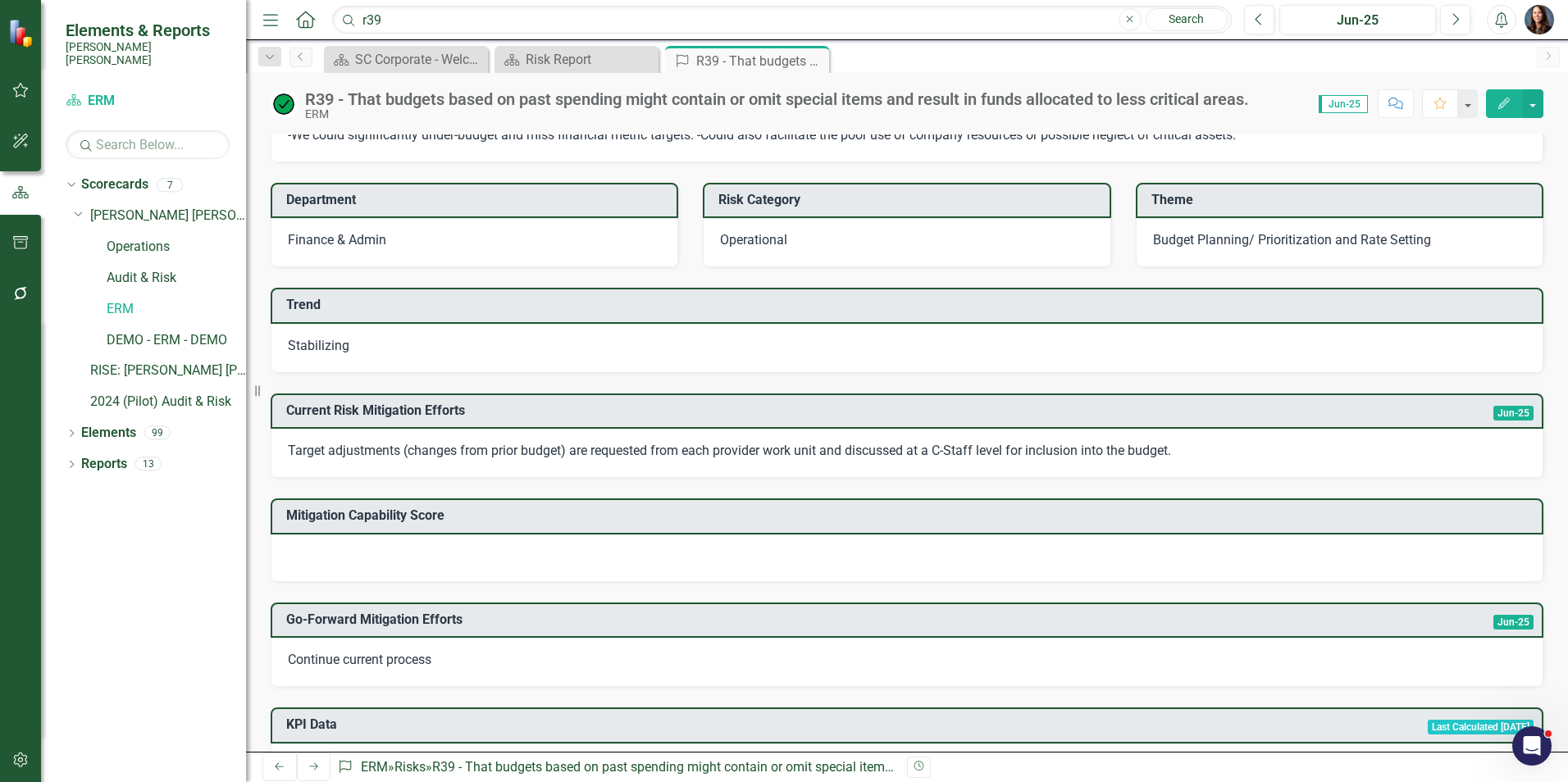 scroll, scrollTop: 164, scrollLeft: 0, axis: vertical 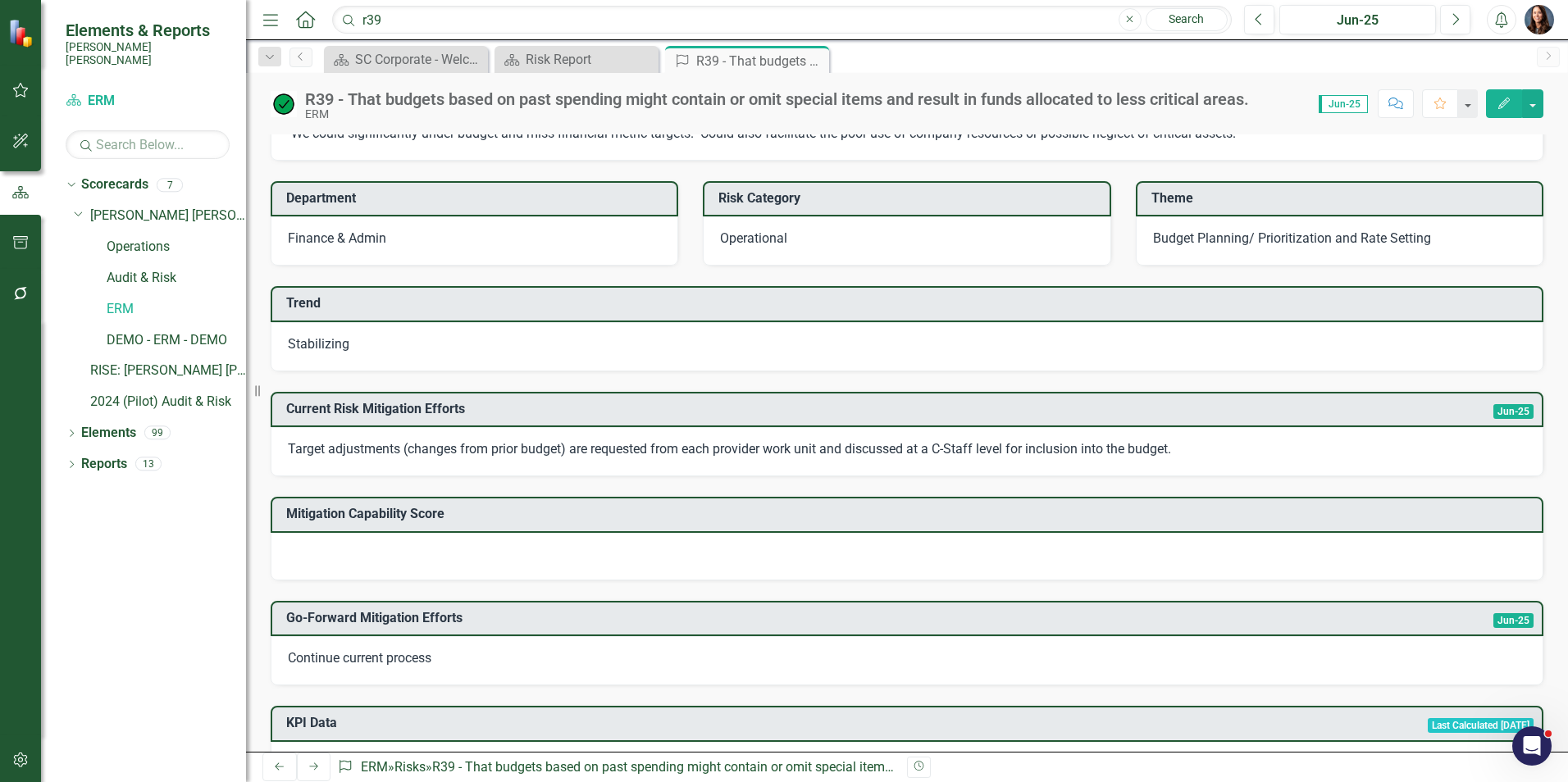 click at bounding box center [907, 557] 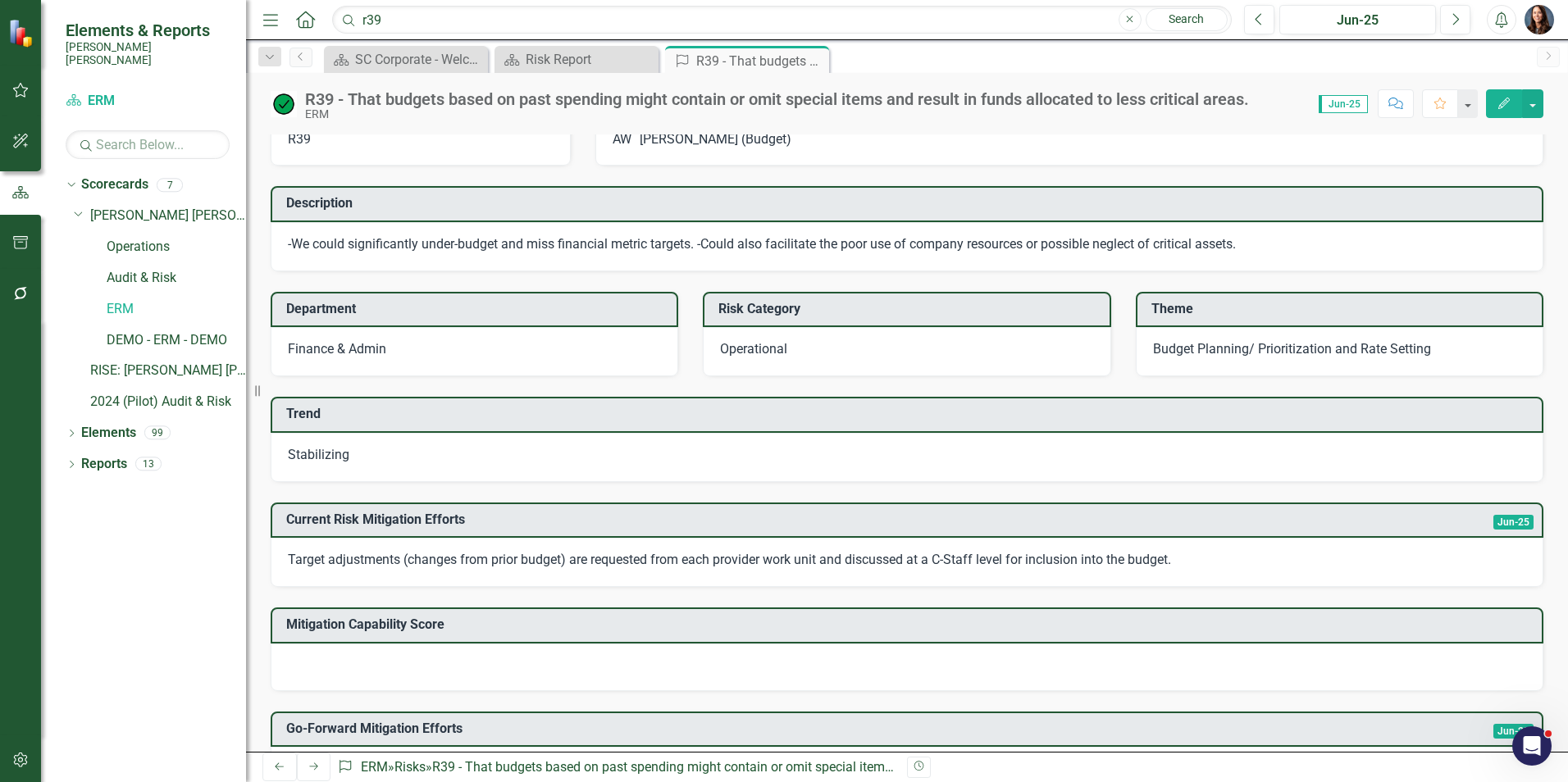 scroll, scrollTop: 82, scrollLeft: 0, axis: vertical 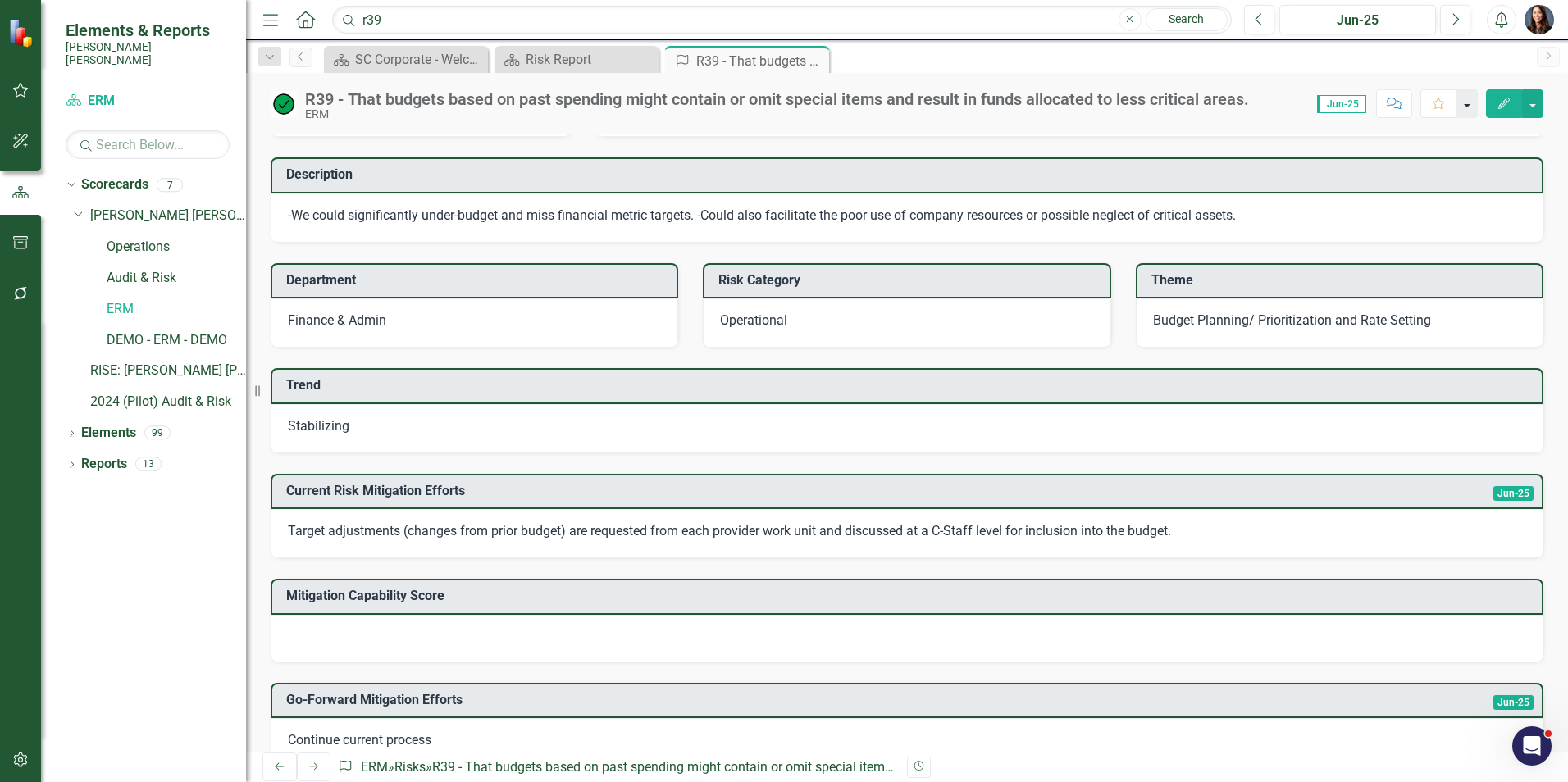 click at bounding box center [1467, 103] 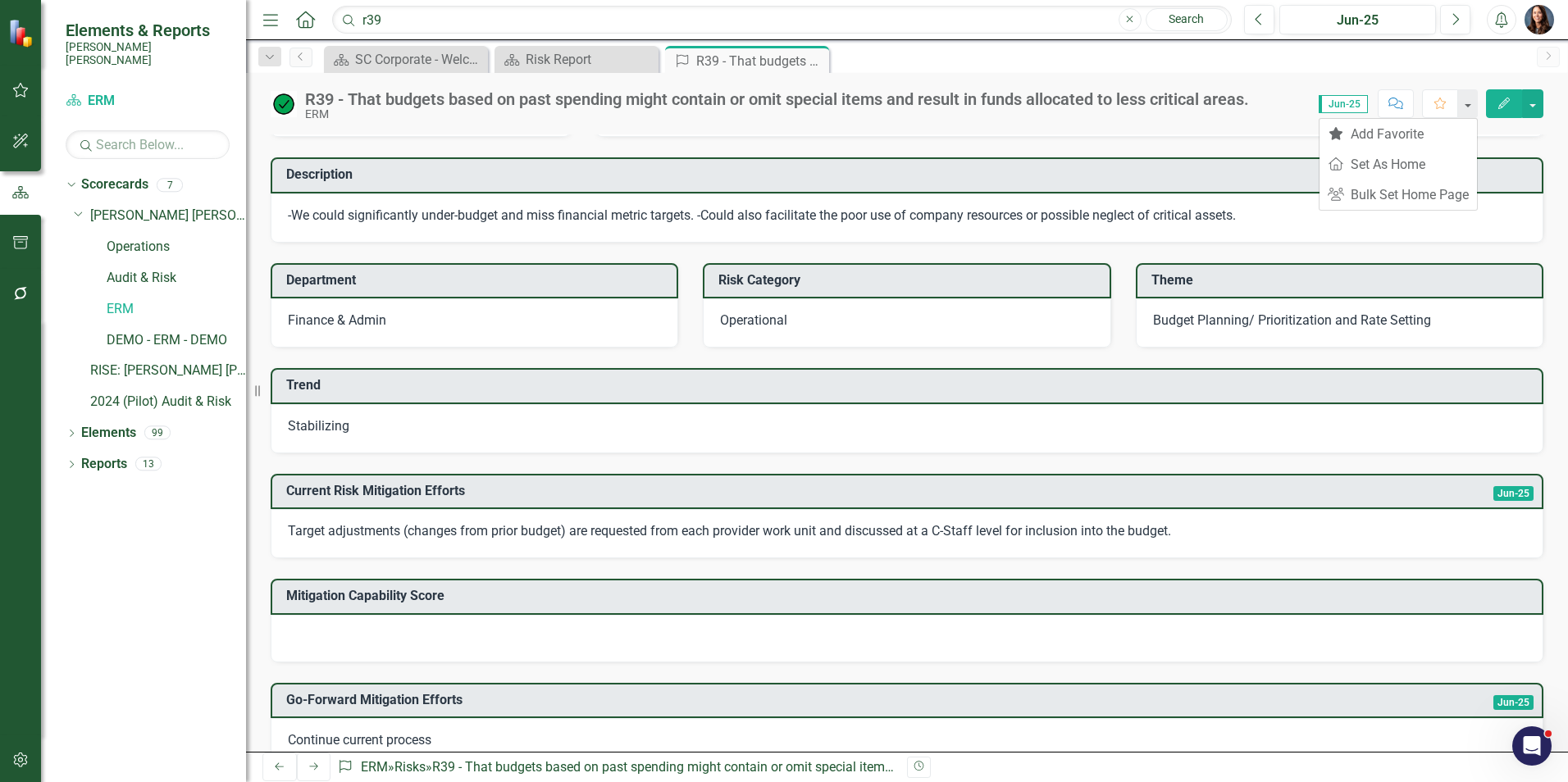 click on "Edit" 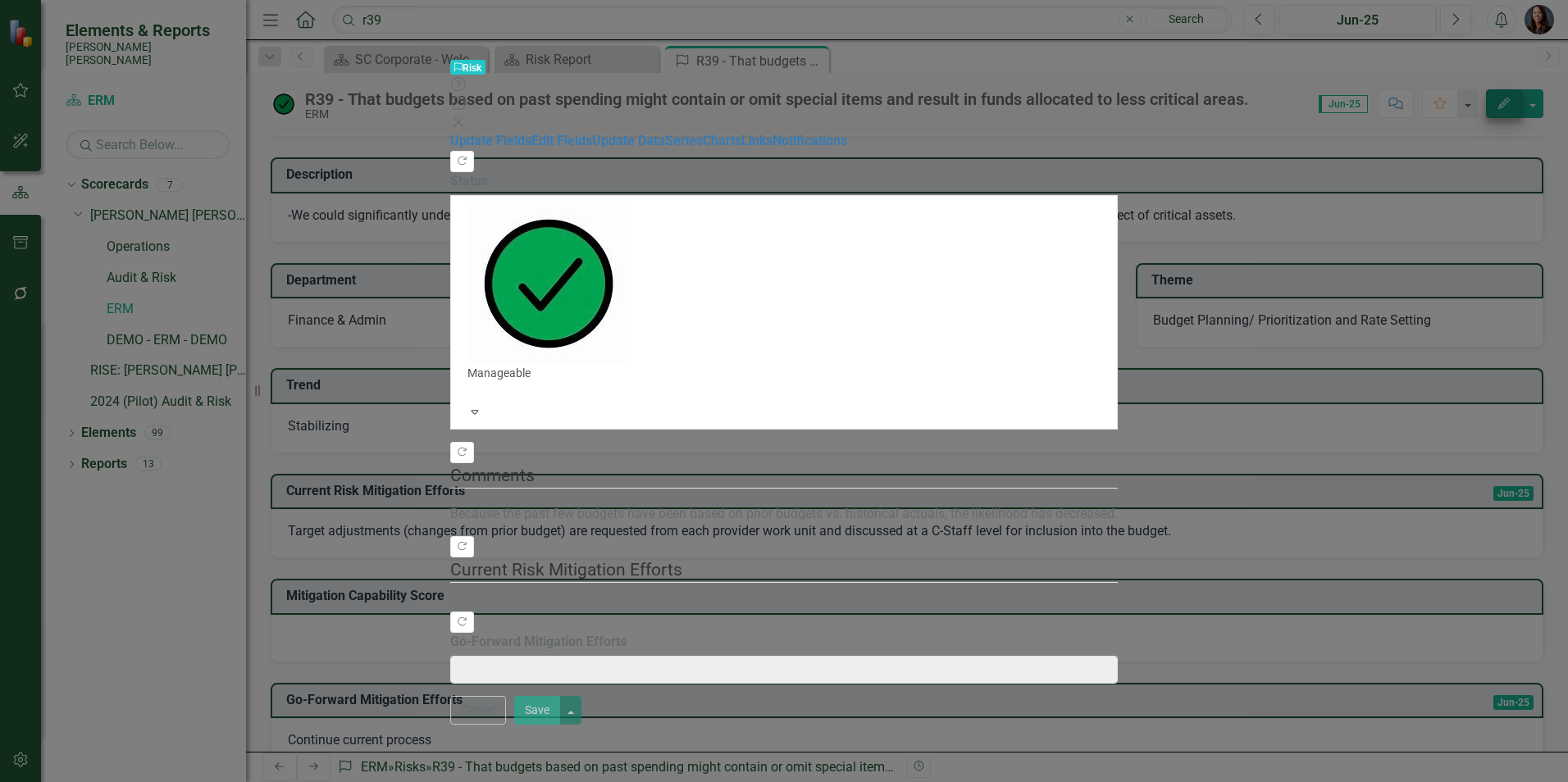type on "Continue current process" 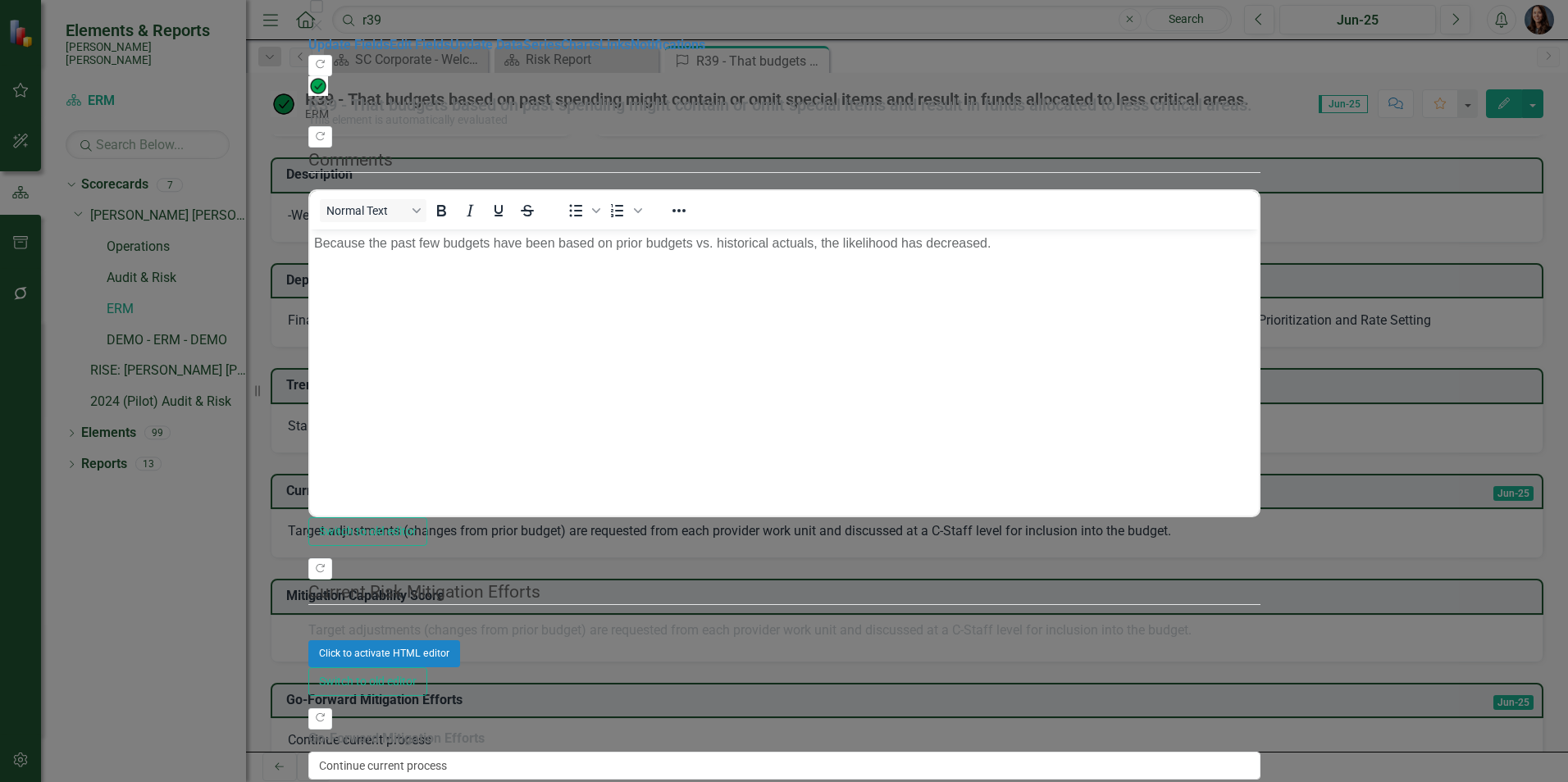 scroll, scrollTop: 0, scrollLeft: 0, axis: both 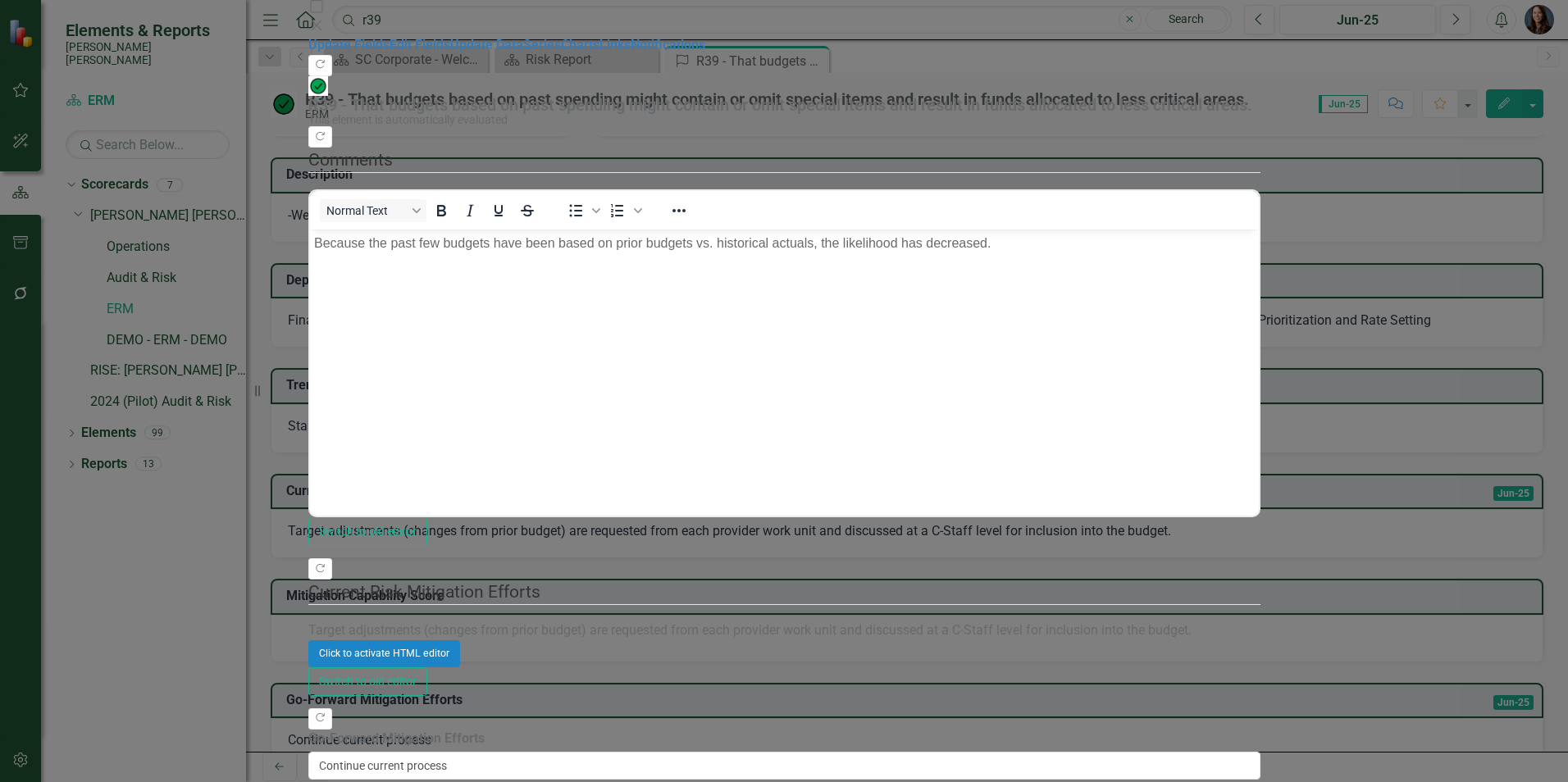 click on "Cancel" at bounding box center [336, 806] 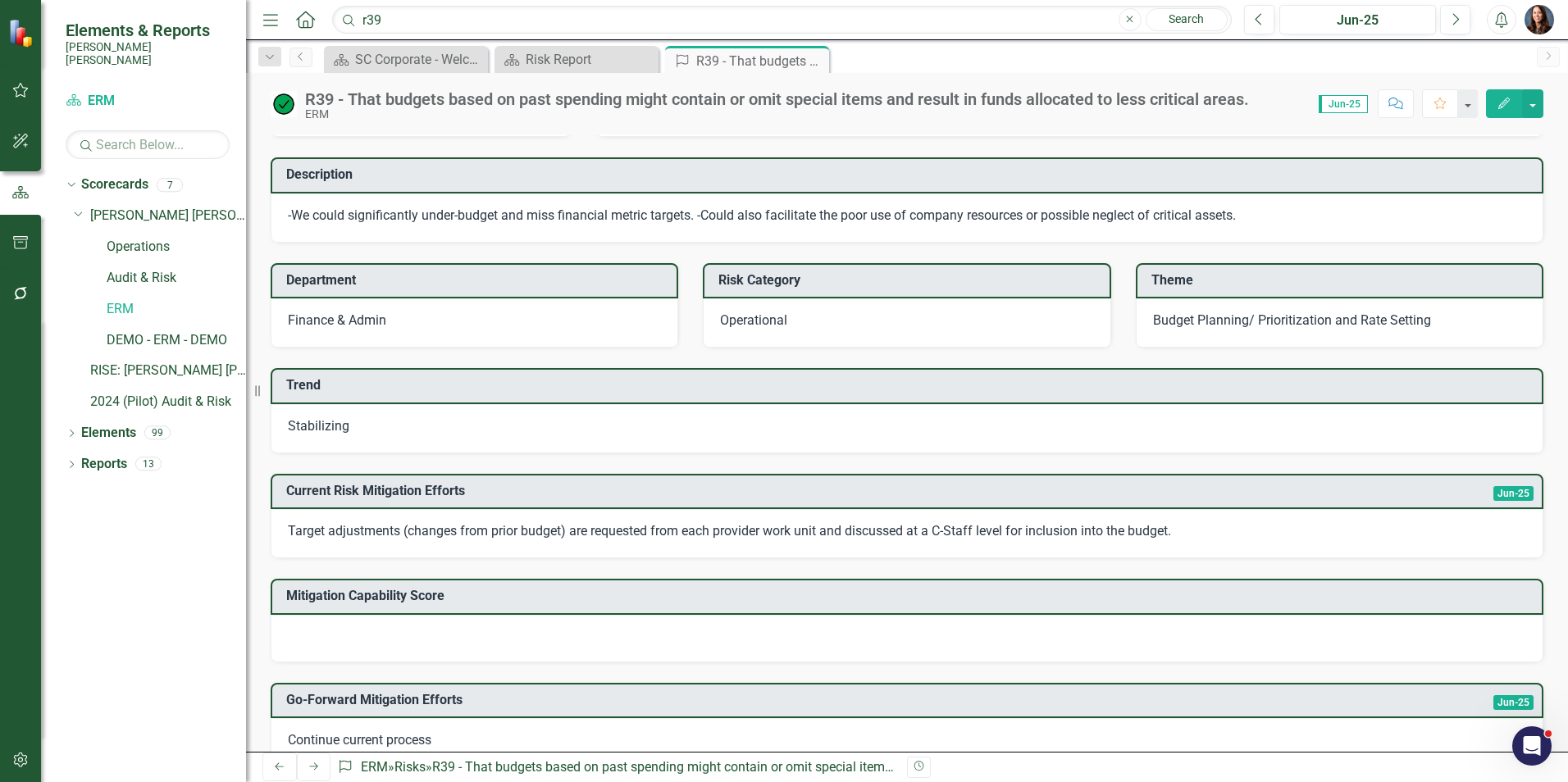 click at bounding box center (907, 639) 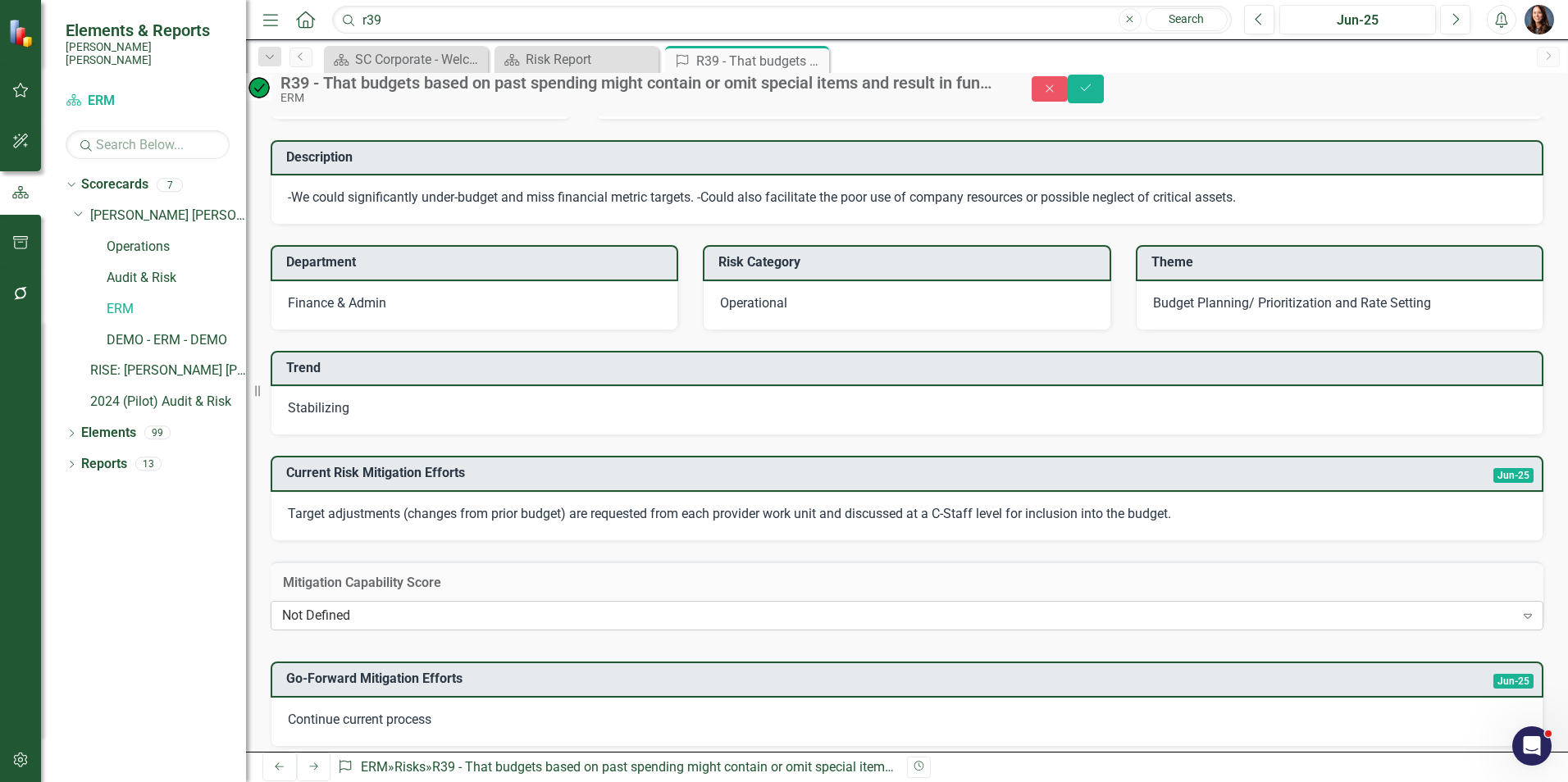 click on "Not Defined" at bounding box center (898, 616) 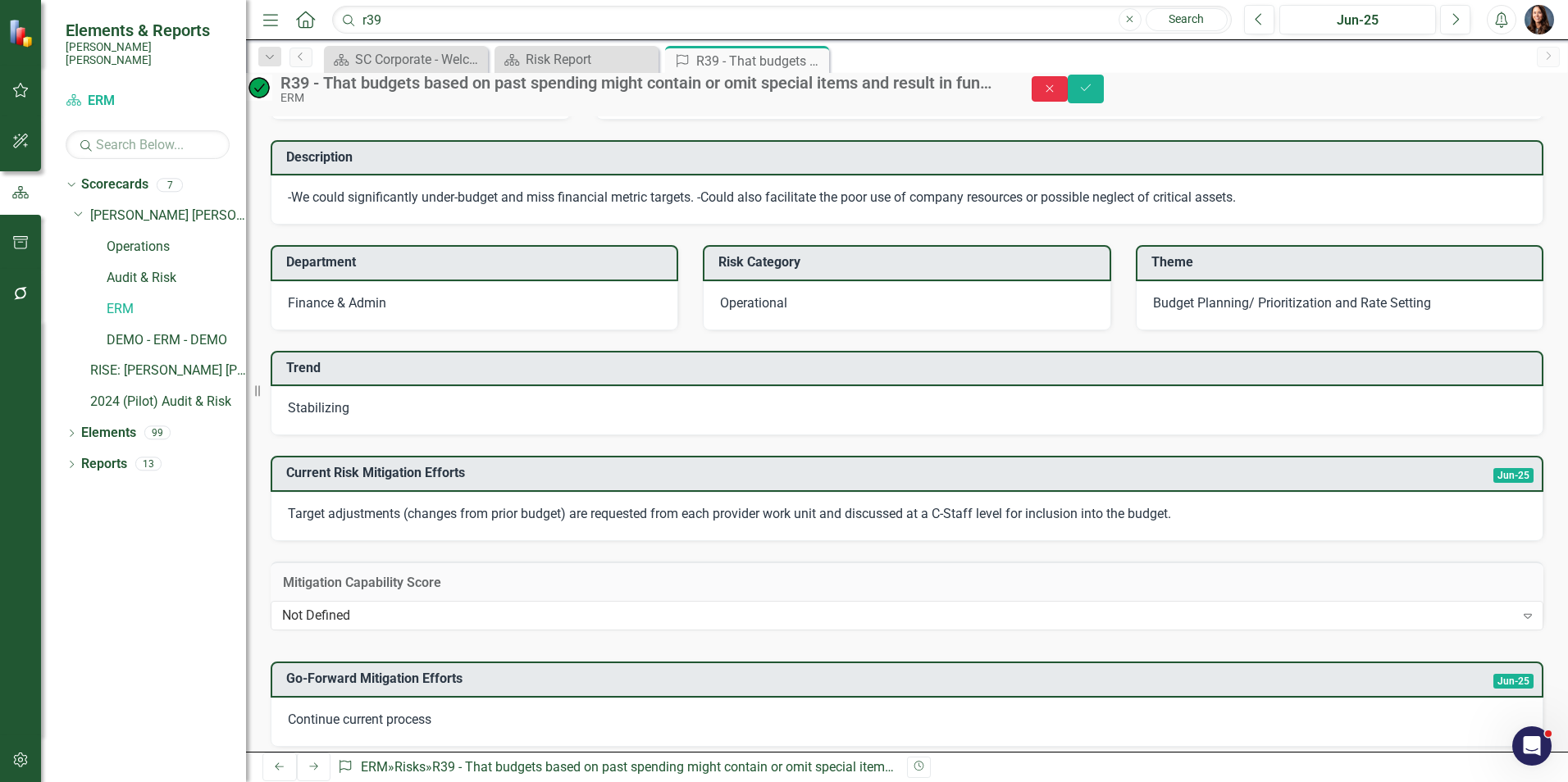 click on "Close" 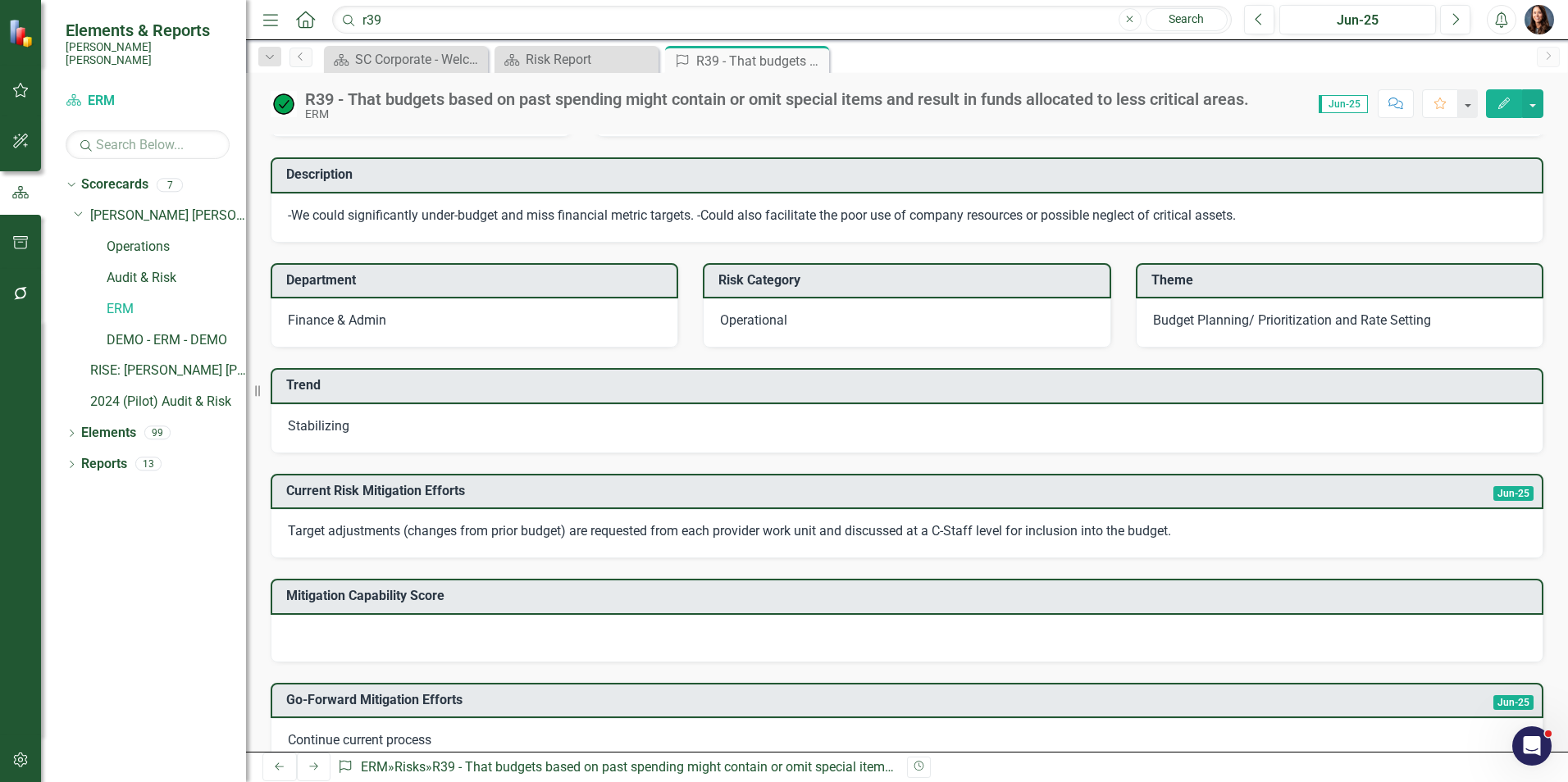 click on "Go-Forward Mitigation Efforts Jun-25 Continue current process" at bounding box center [907, 715] 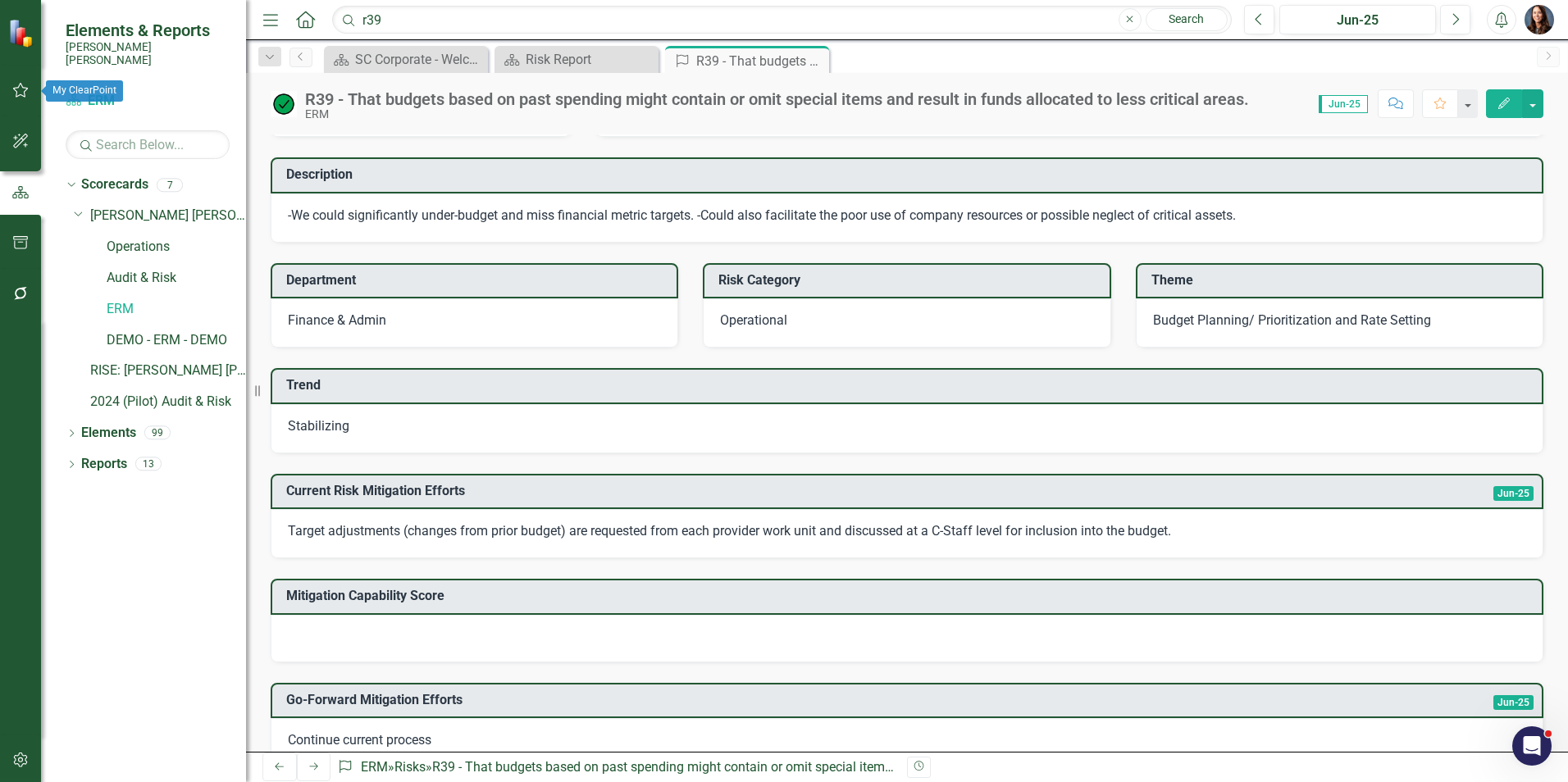 click 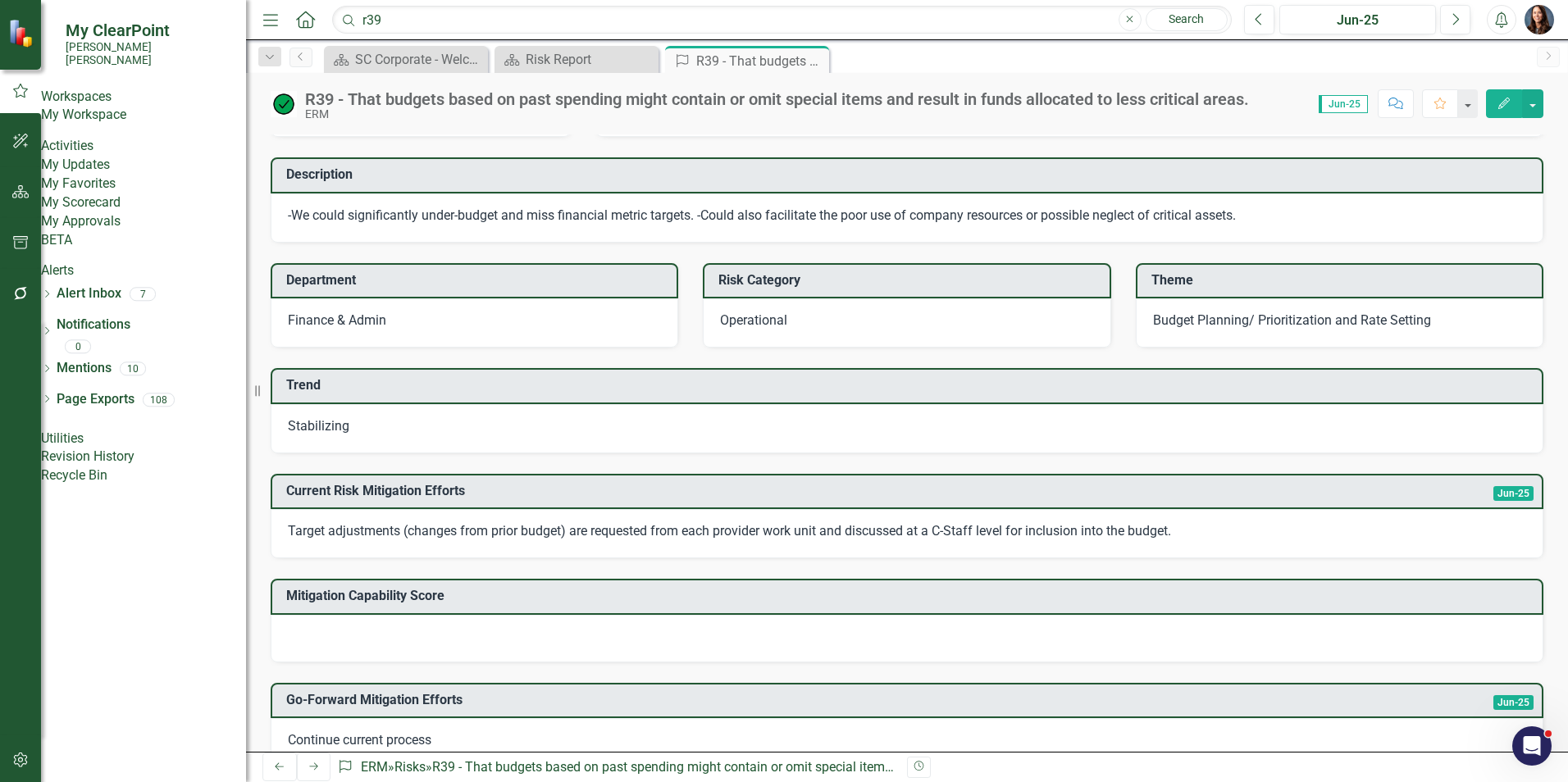 click on "My Updates" at bounding box center [144, 165] 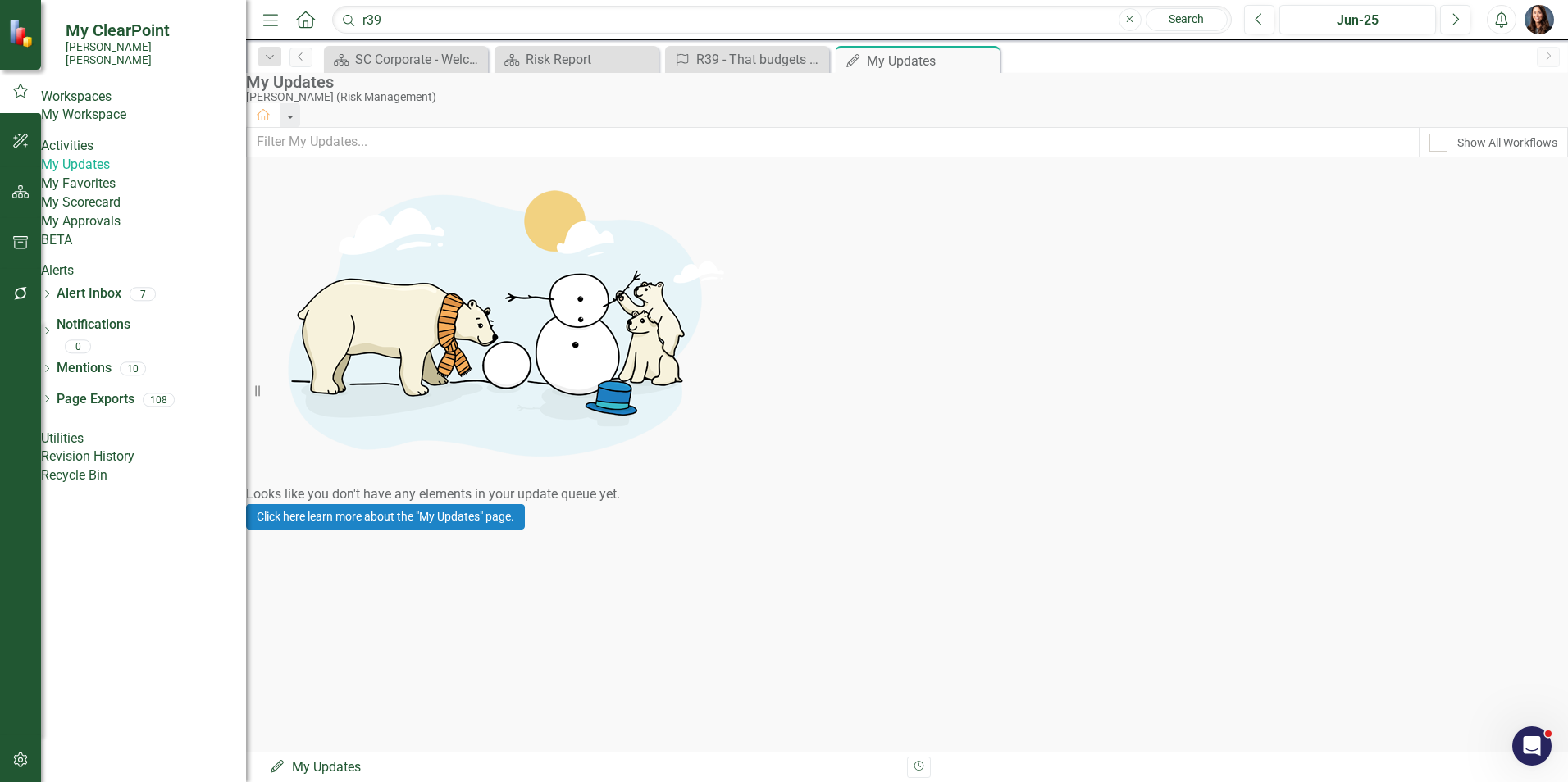 click on "My Workspace" at bounding box center (144, 115) 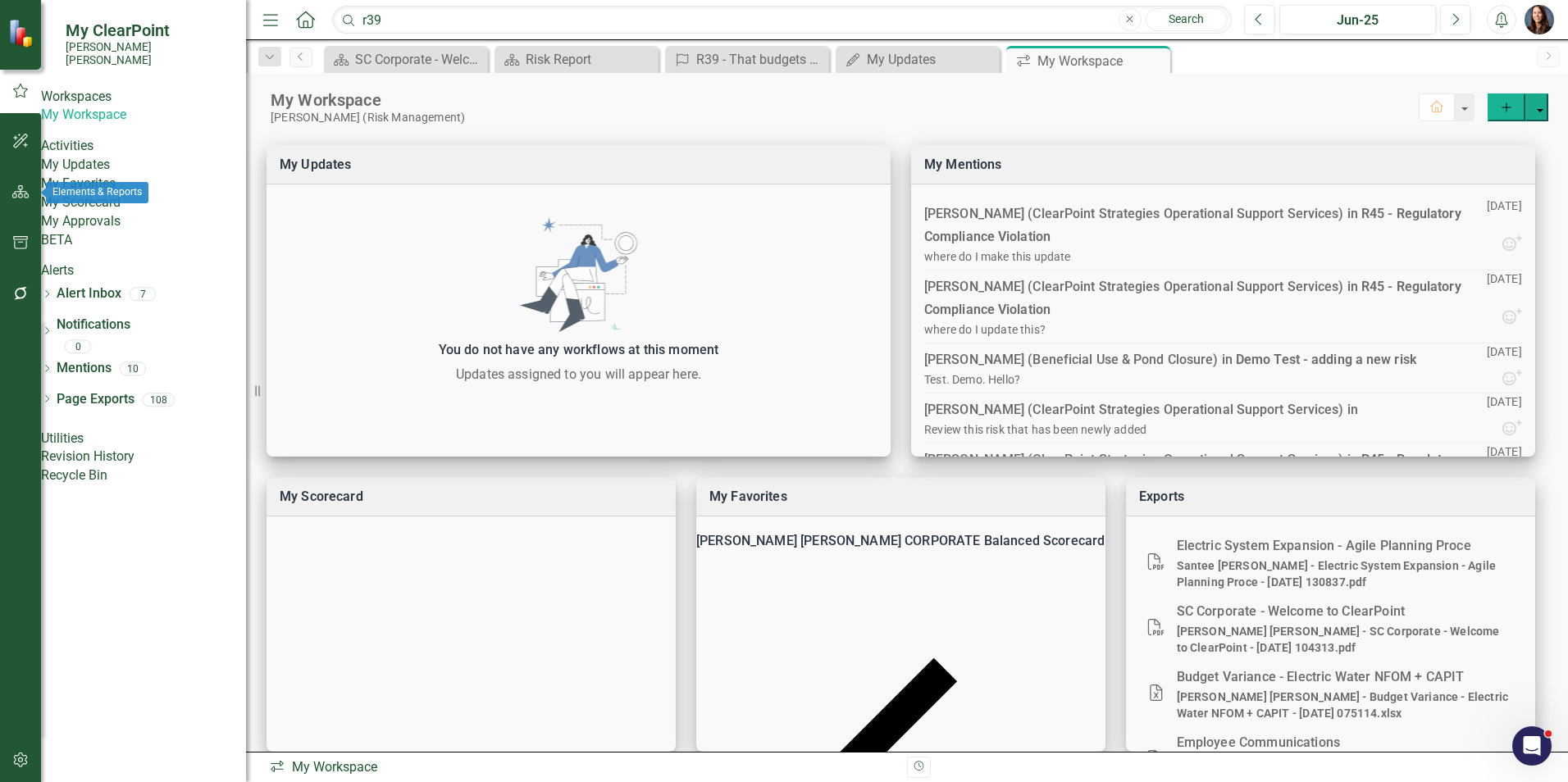 click at bounding box center (21, 193) 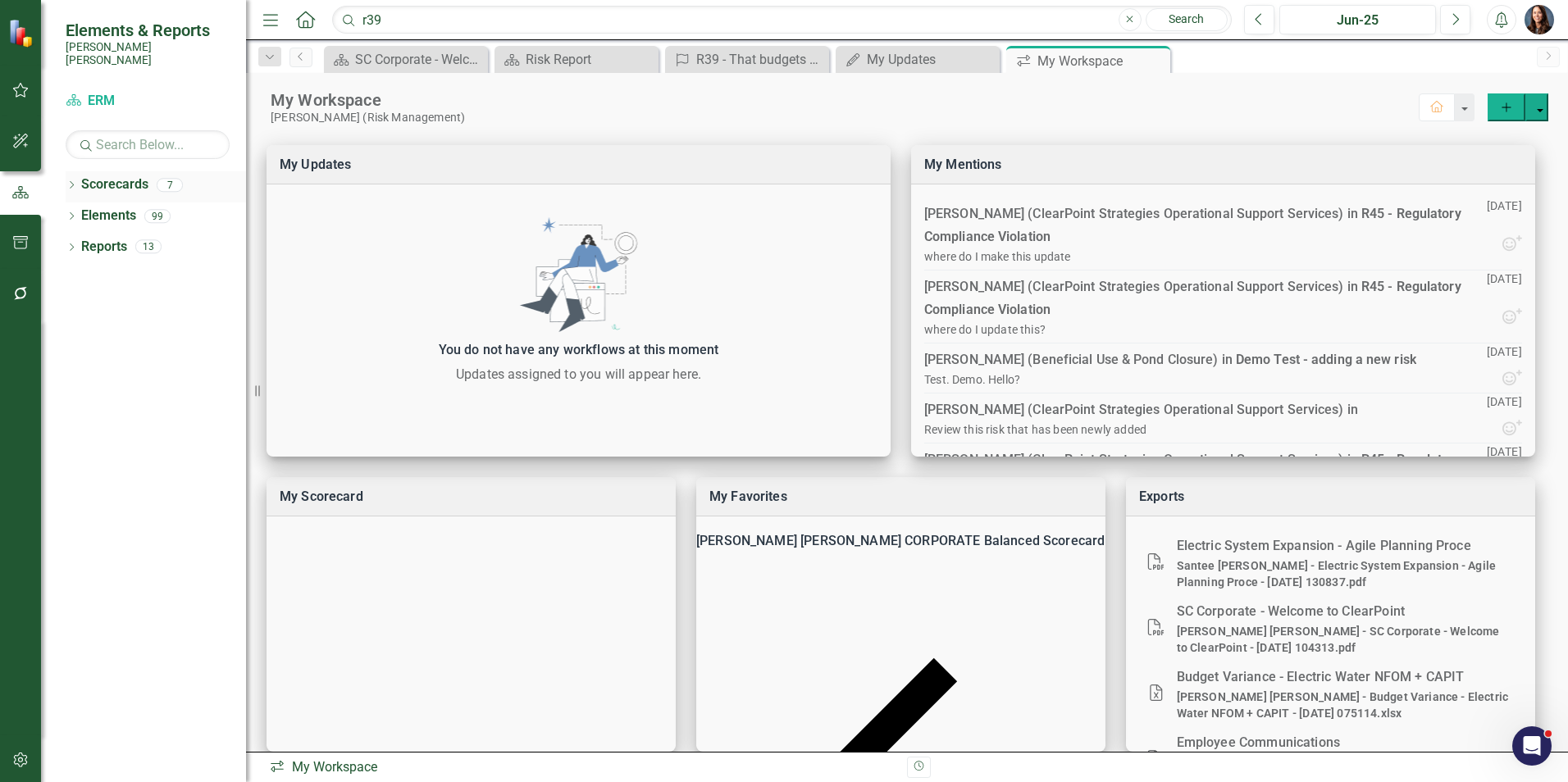 click on "Dropdown" 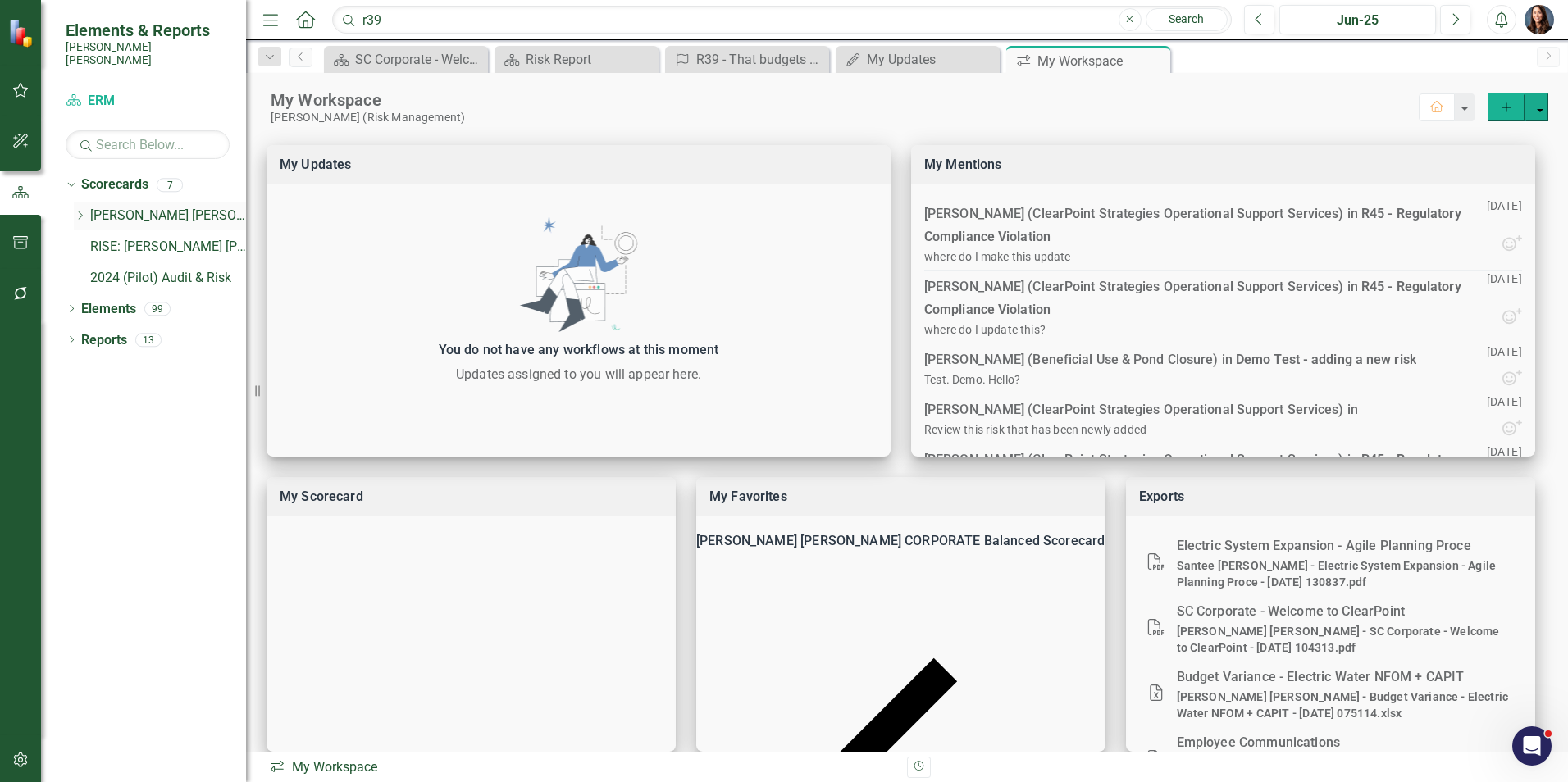 click on "Dropdown" 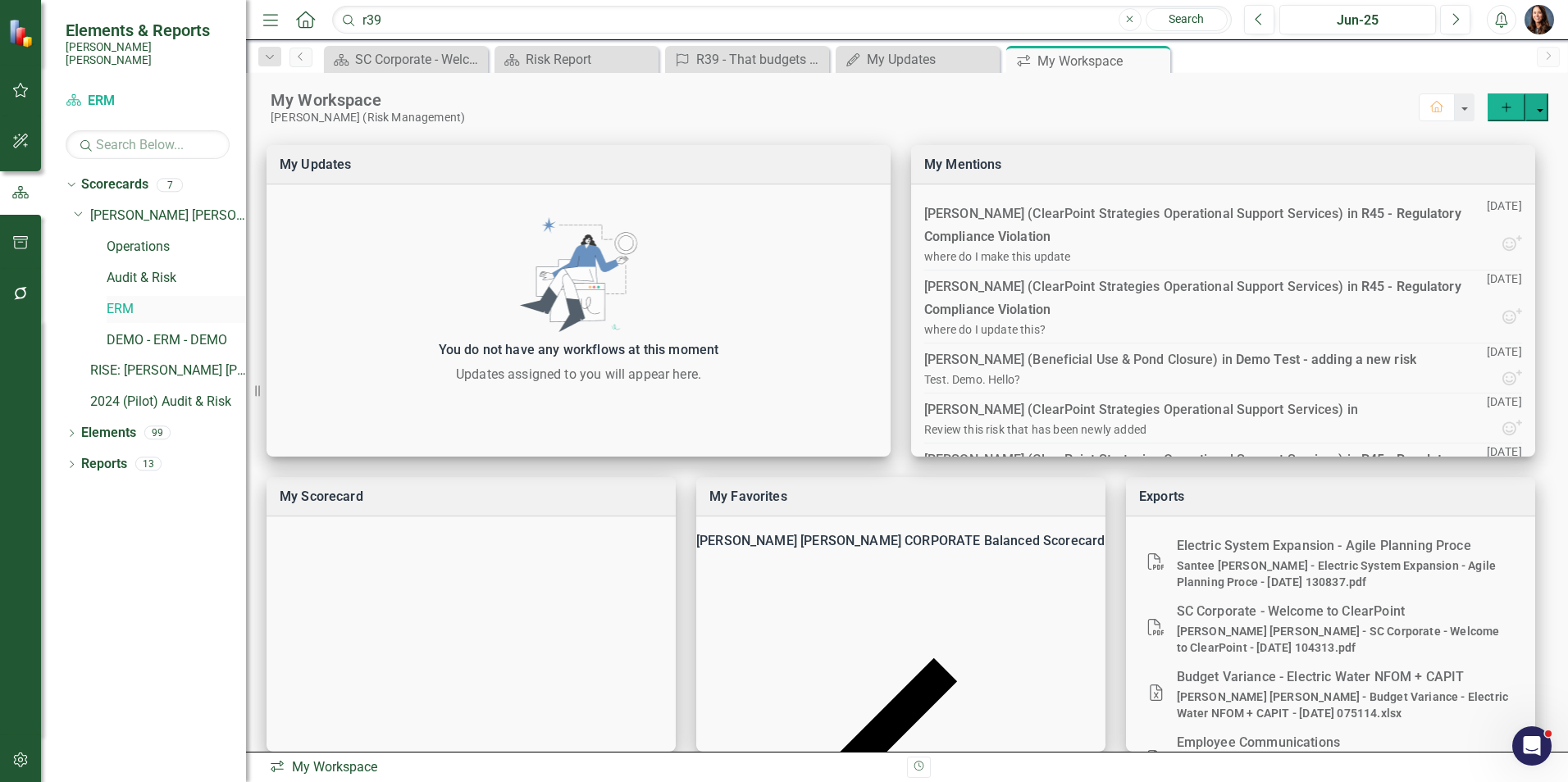 click on "ERM" at bounding box center (176, 309) 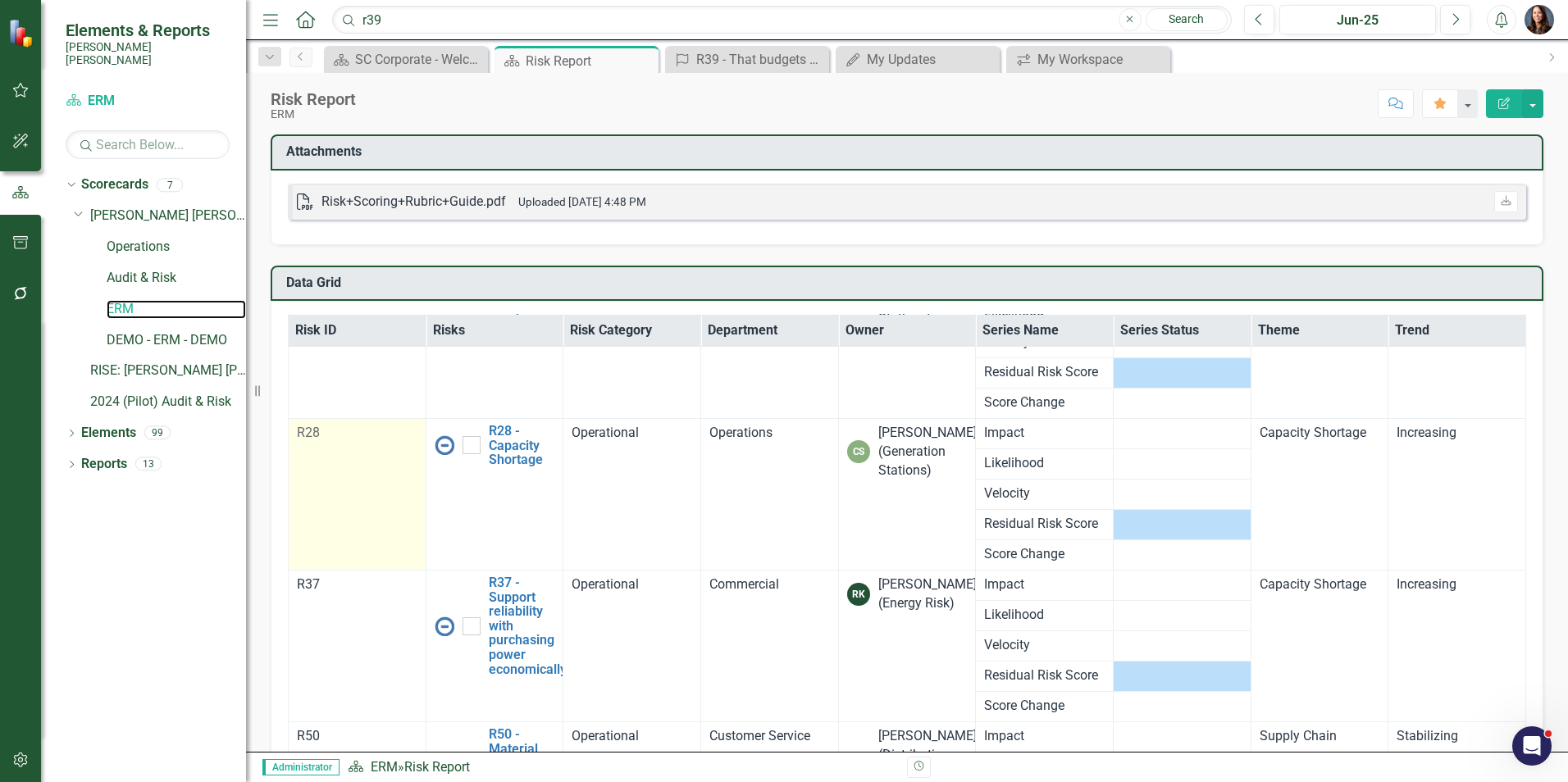 scroll, scrollTop: 224, scrollLeft: 0, axis: vertical 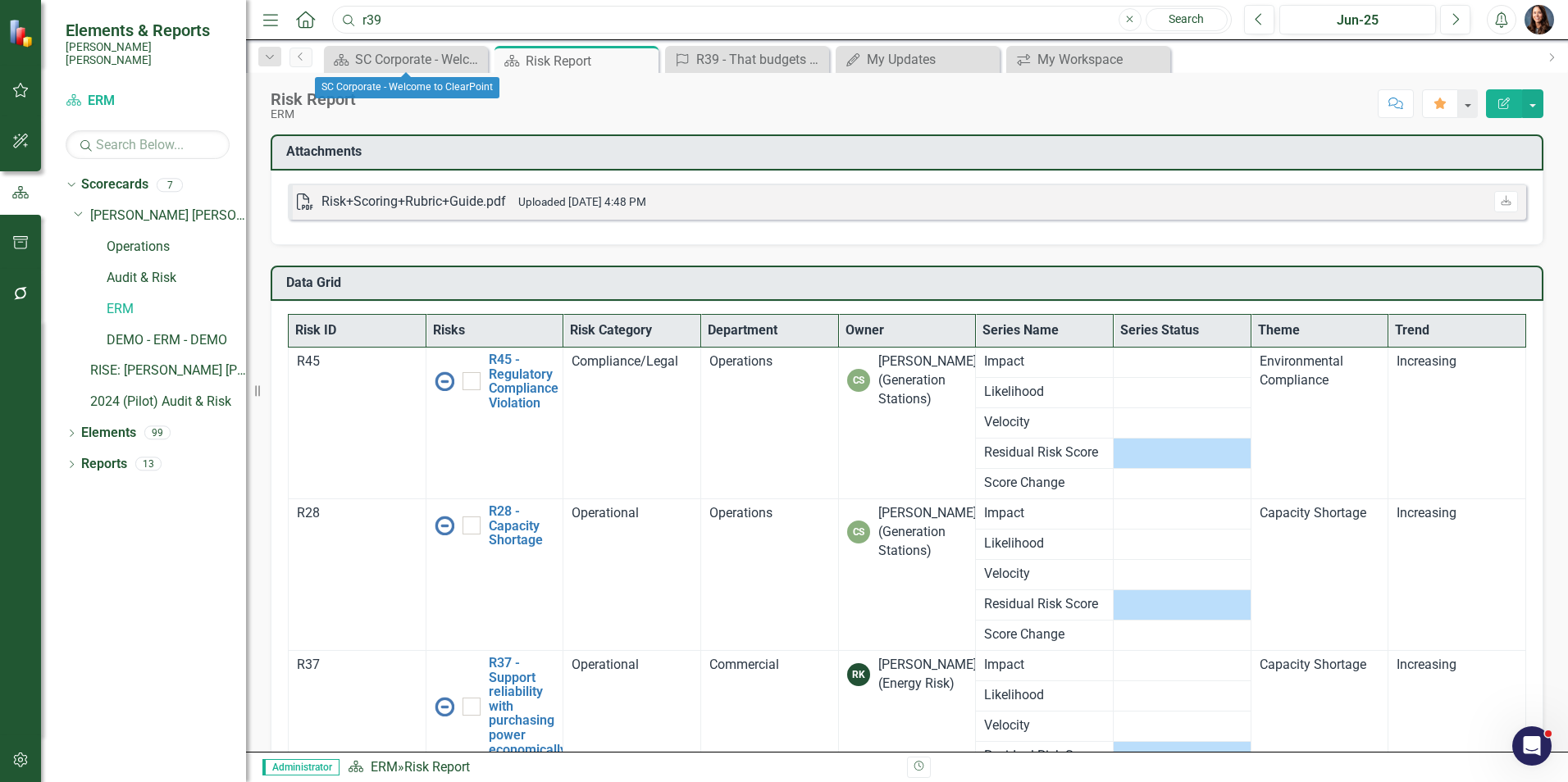 click on "r39" at bounding box center (782, 20) 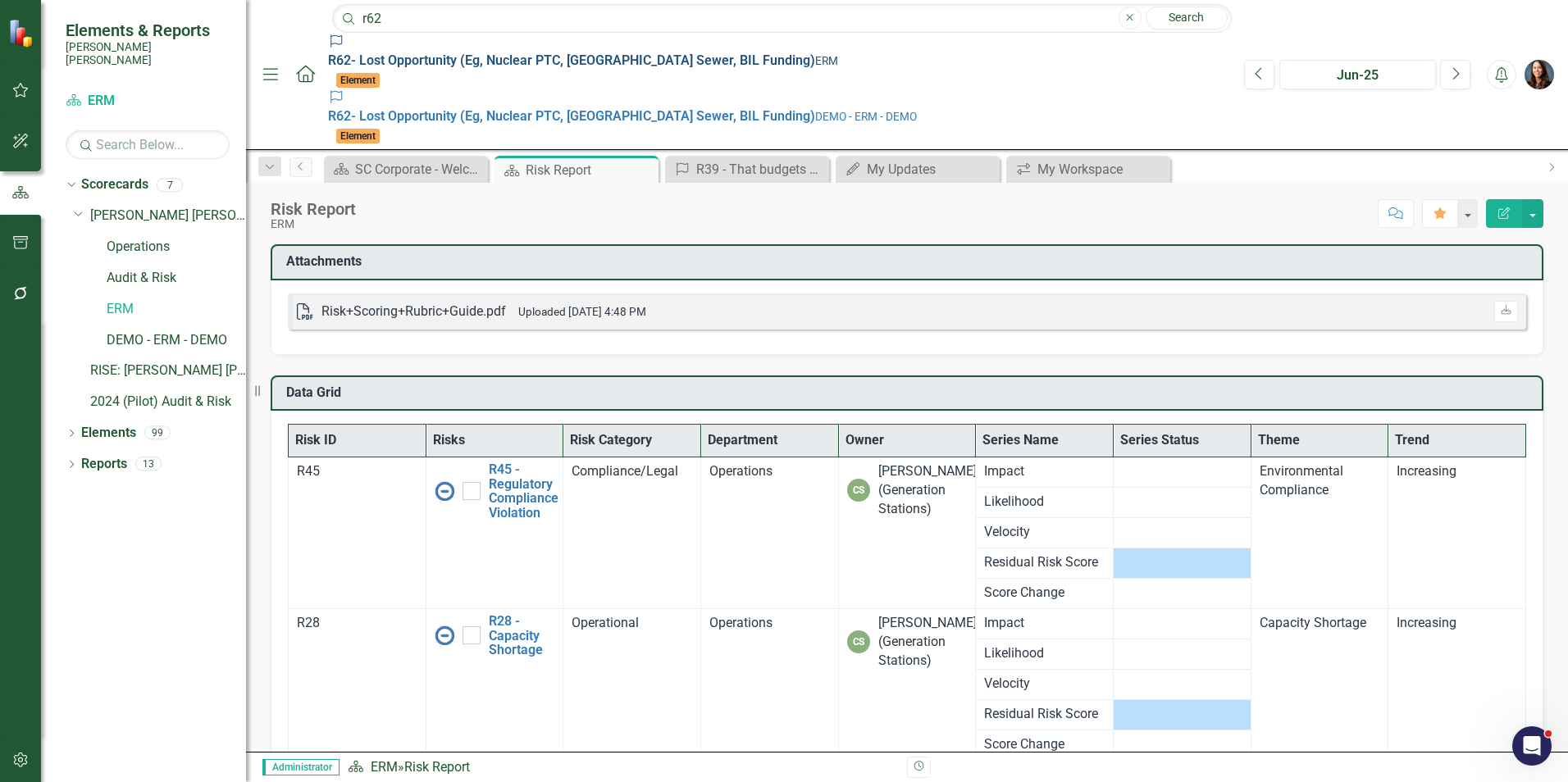 click on "R62  - Lost Opportunity (Eg, Nuclear PTC, [GEOGRAPHIC_DATA] Sewer, BIL Funding)" at bounding box center (572, 60) 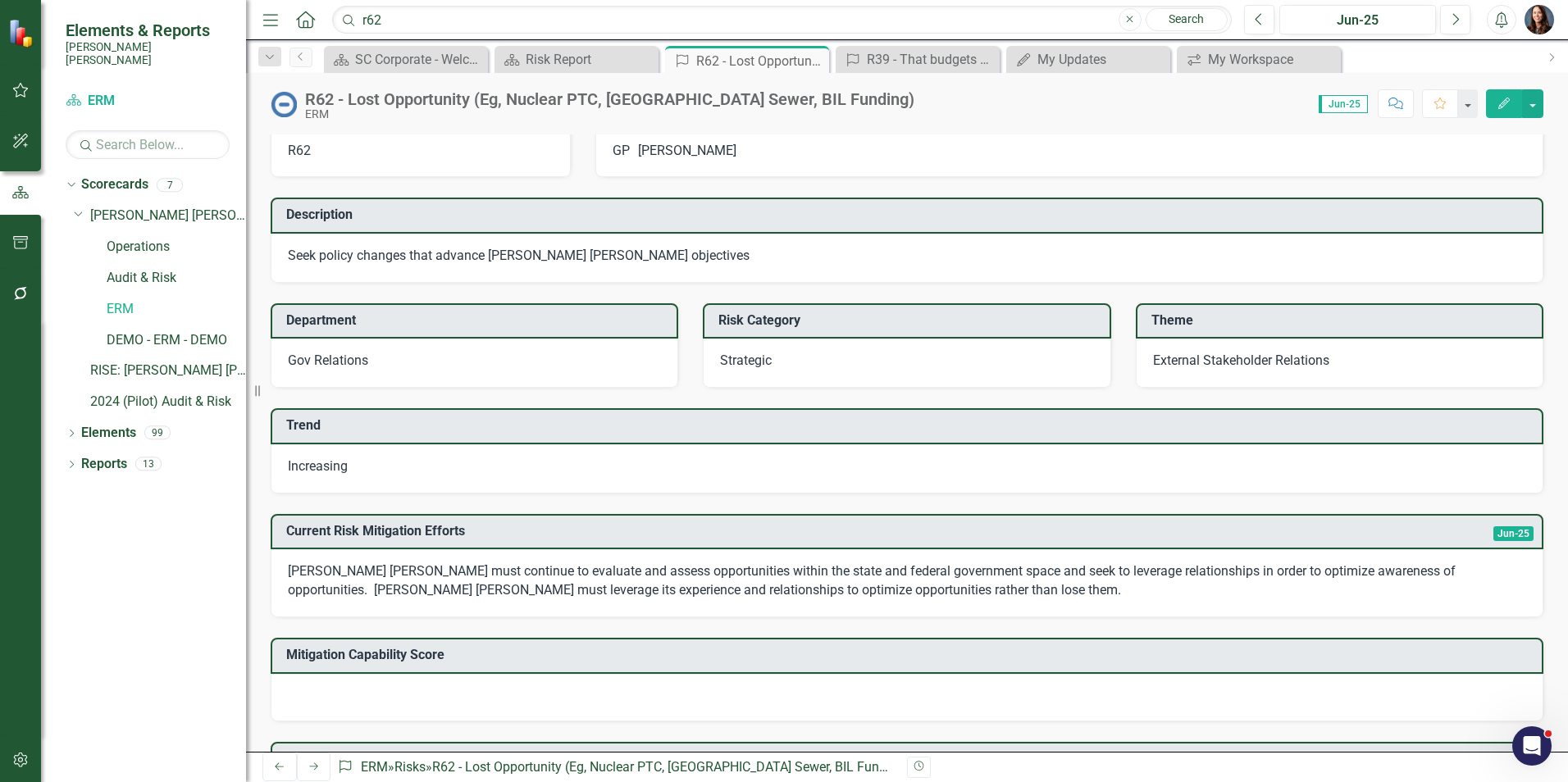 scroll, scrollTop: 164, scrollLeft: 0, axis: vertical 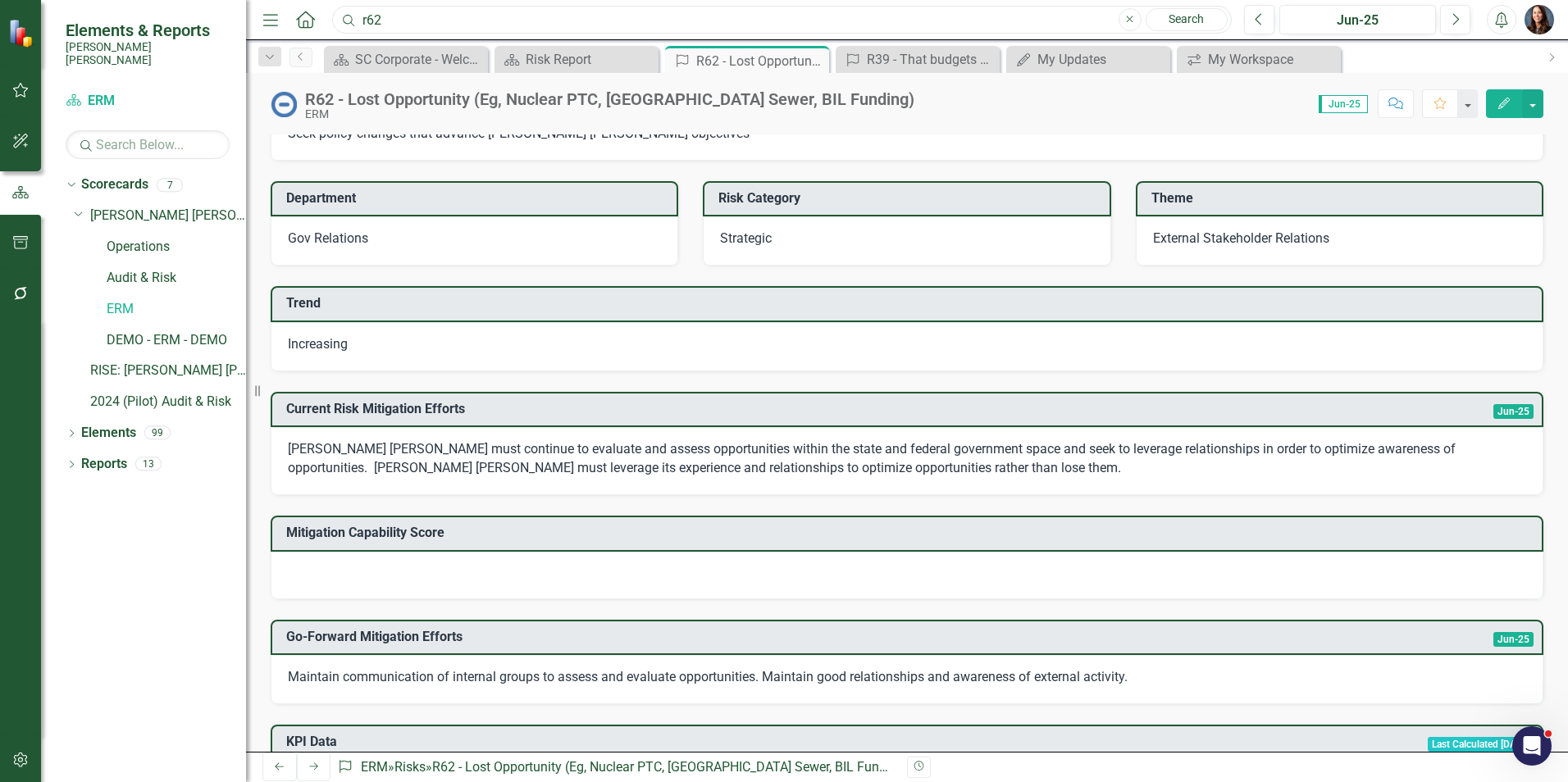 click on "r62" at bounding box center [782, 20] 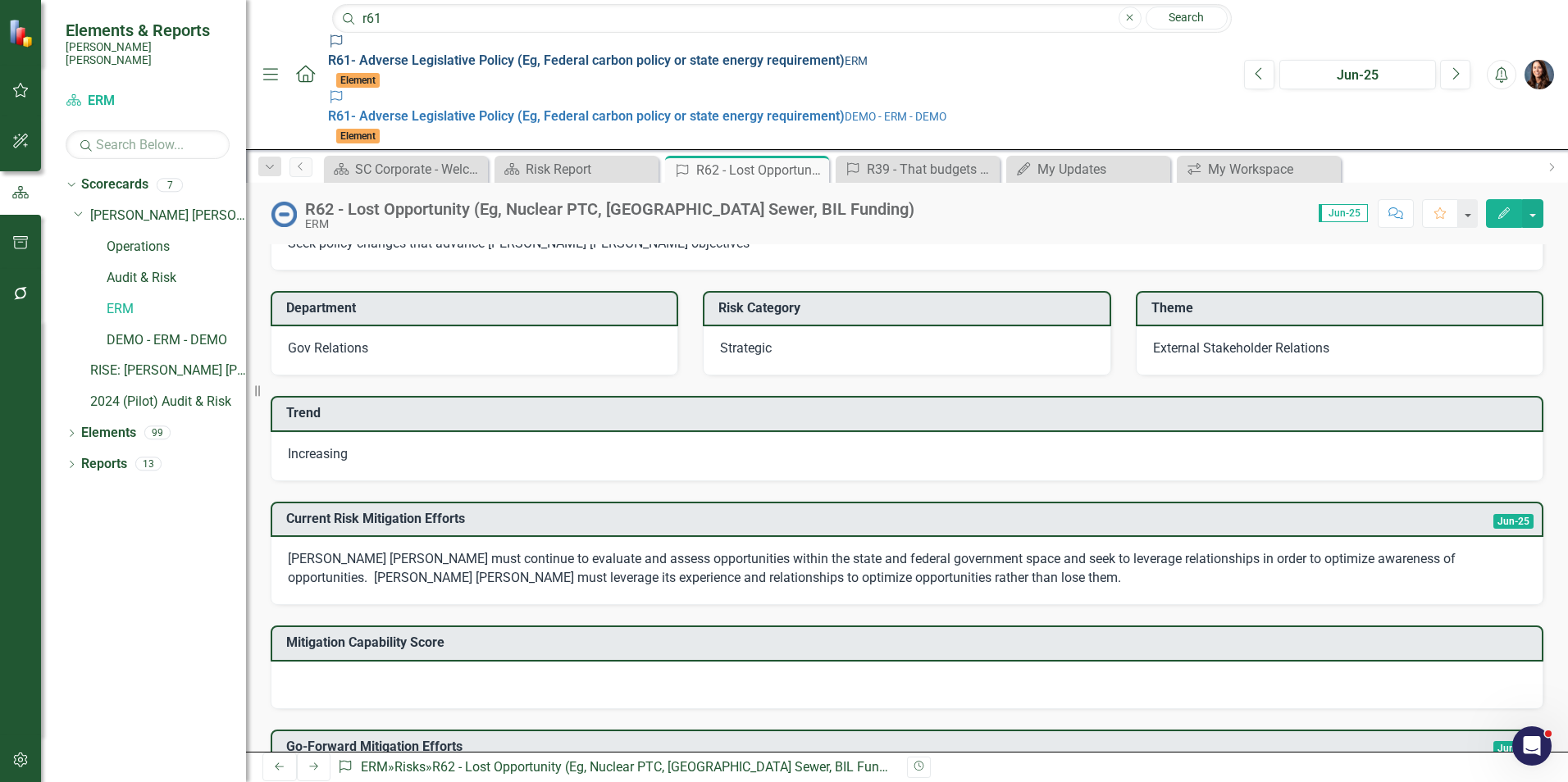 click on "R61  - Adverse Legislative Policy (Eg, Federal carbon policy or state energy requirement)" at bounding box center (586, 60) 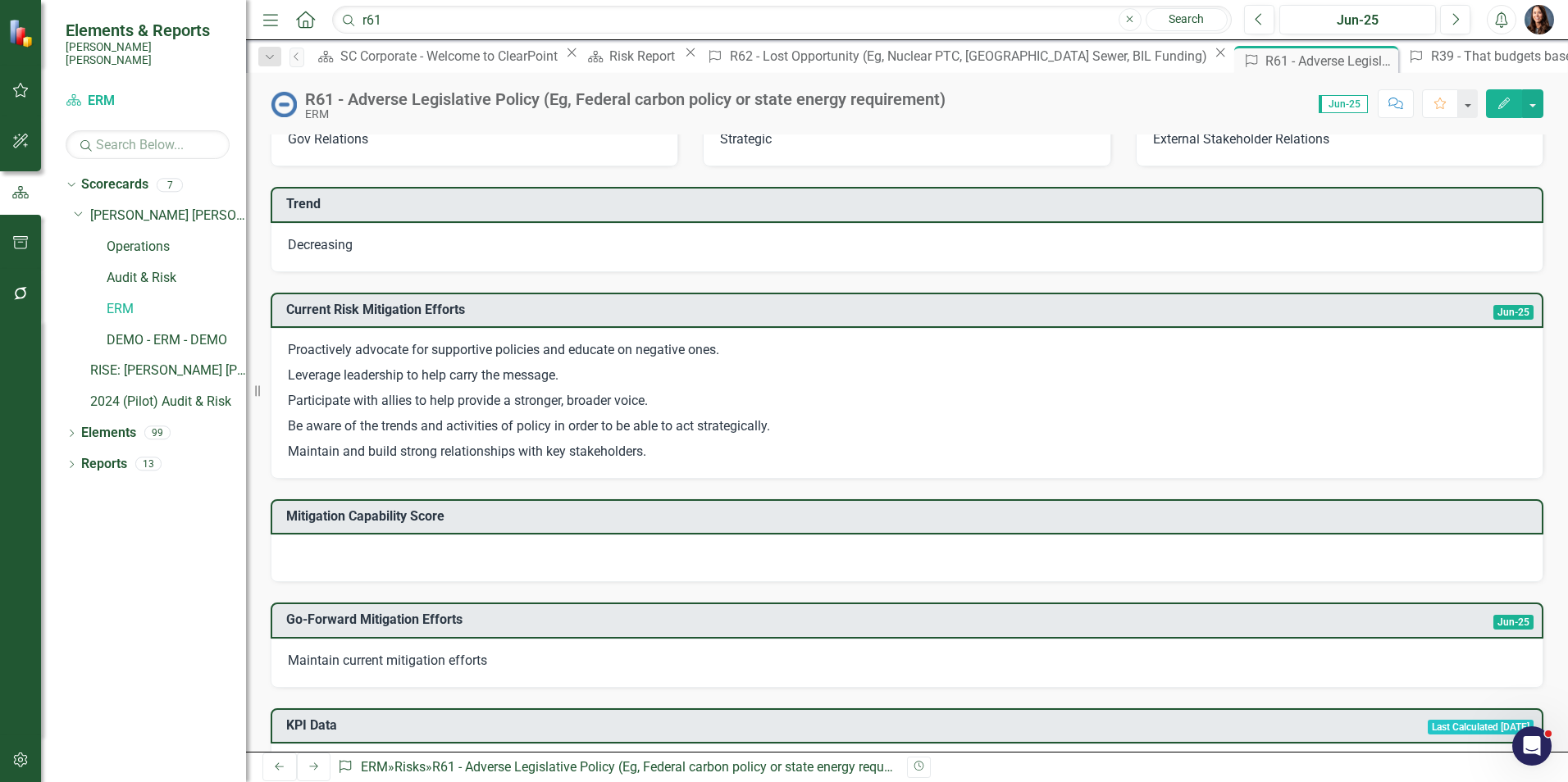 scroll, scrollTop: 0, scrollLeft: 0, axis: both 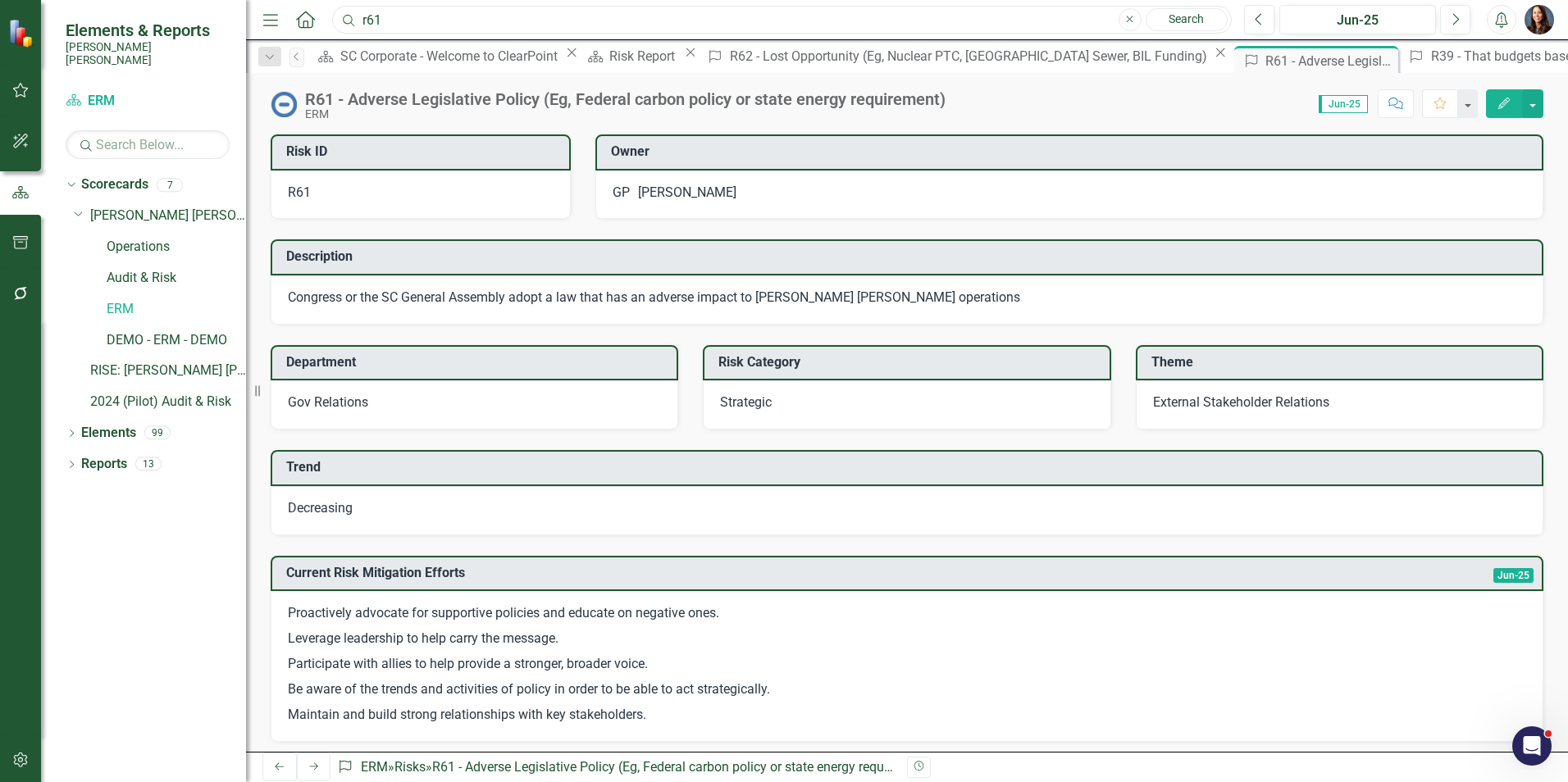 click on "r61" at bounding box center (782, 20) 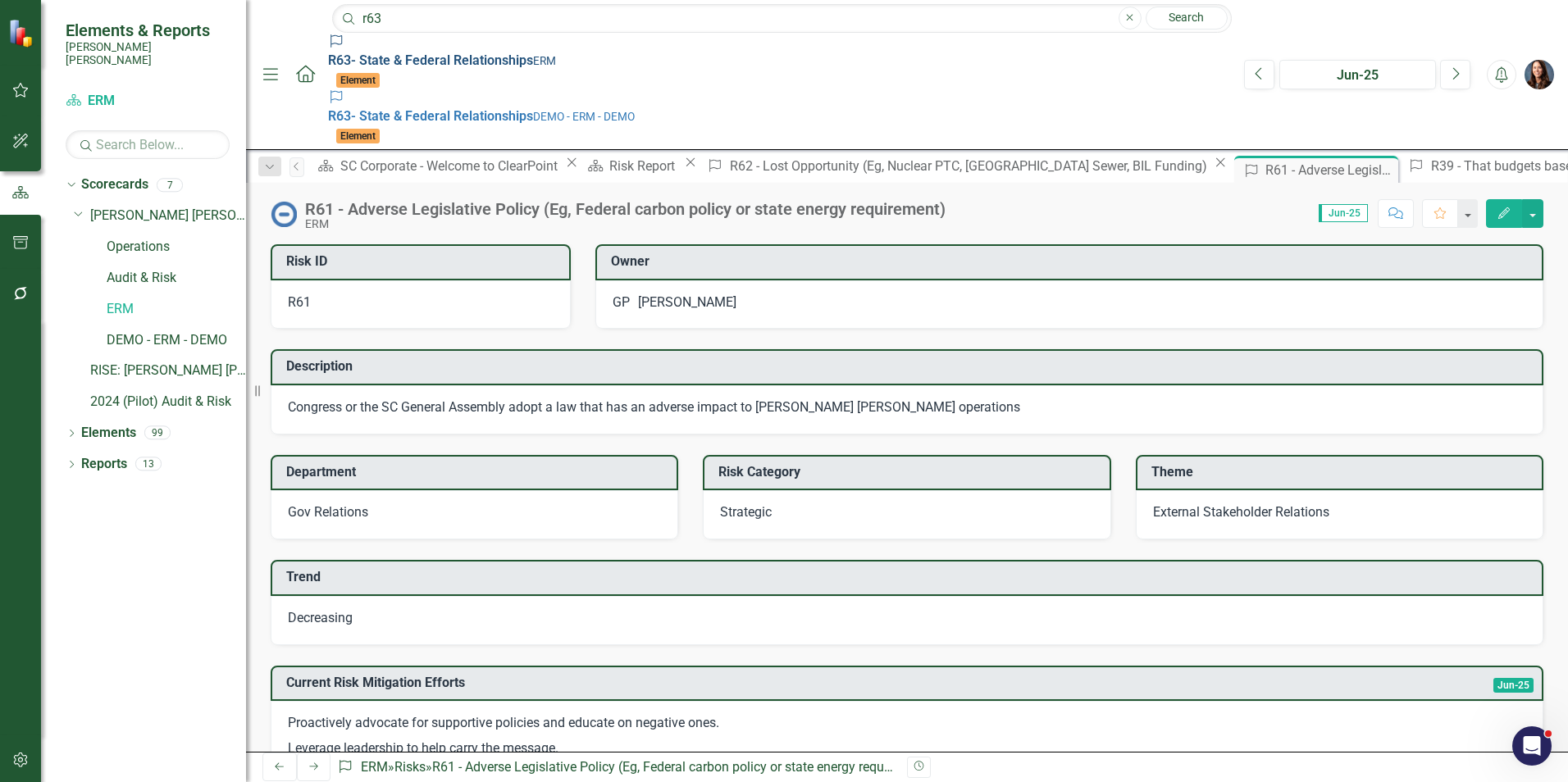 click on "Risk R63  - State & Federal Relationships ERM" at bounding box center [777, 52] 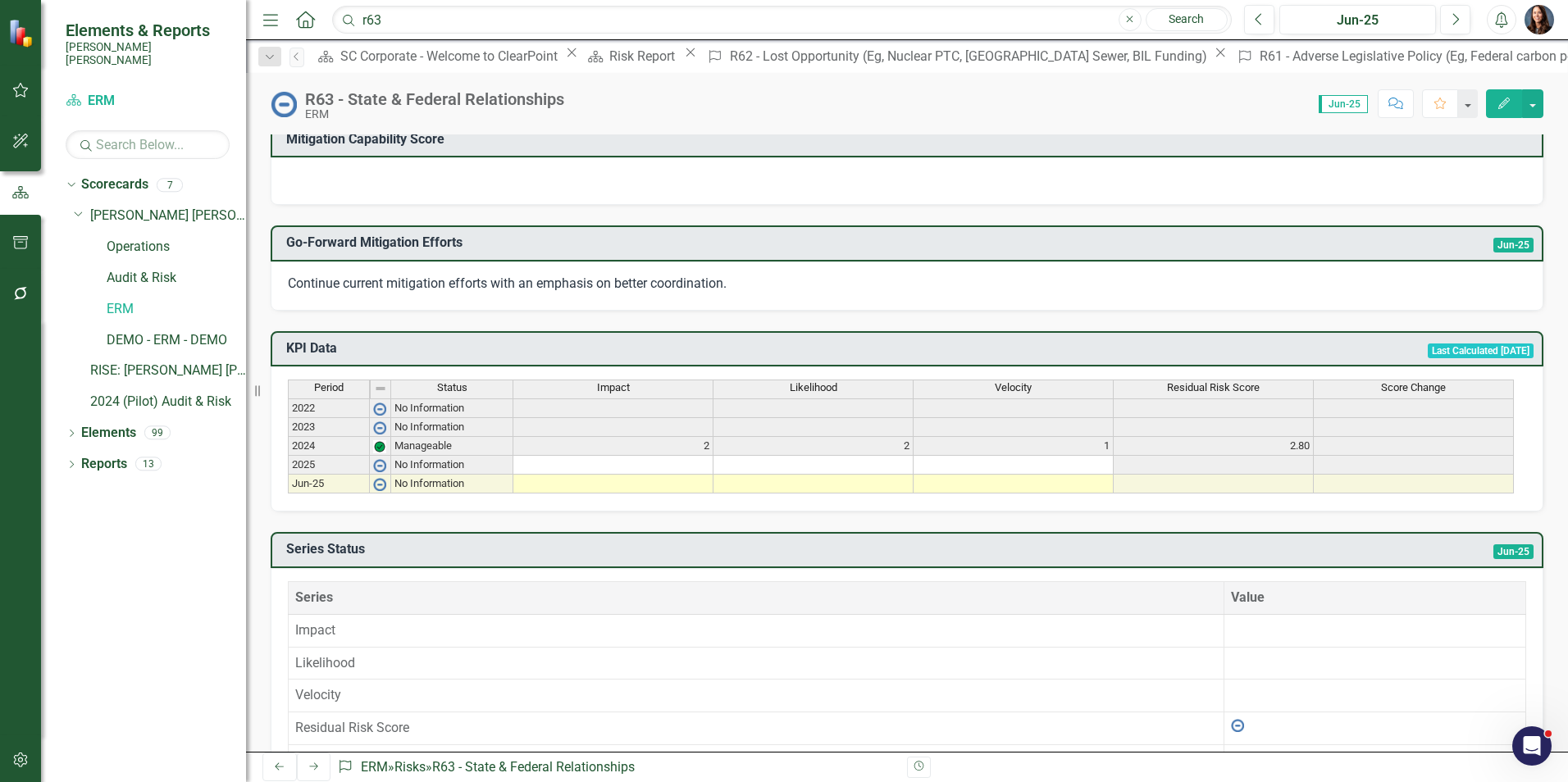 scroll, scrollTop: 656, scrollLeft: 0, axis: vertical 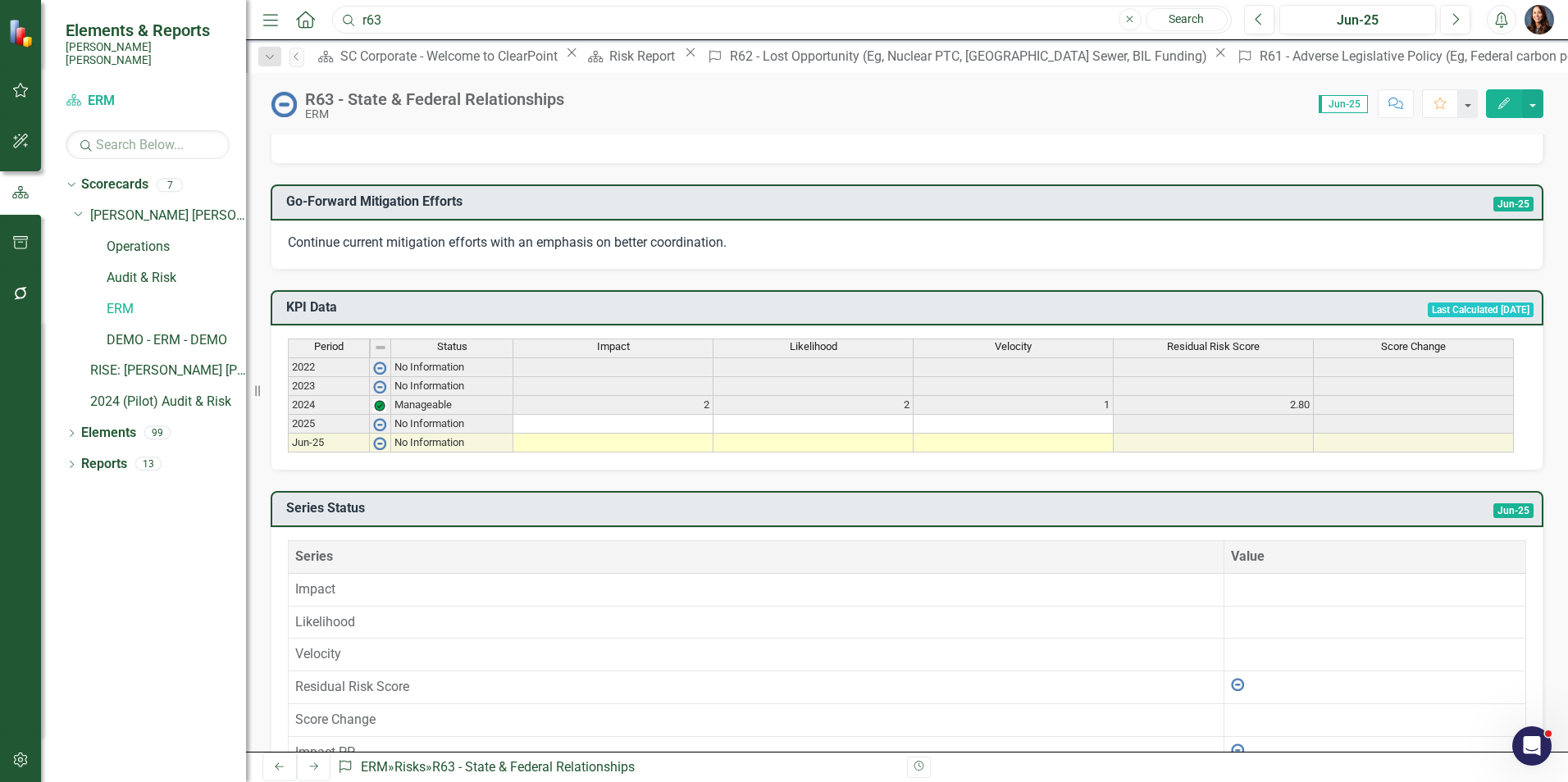 click on "r63" at bounding box center [782, 20] 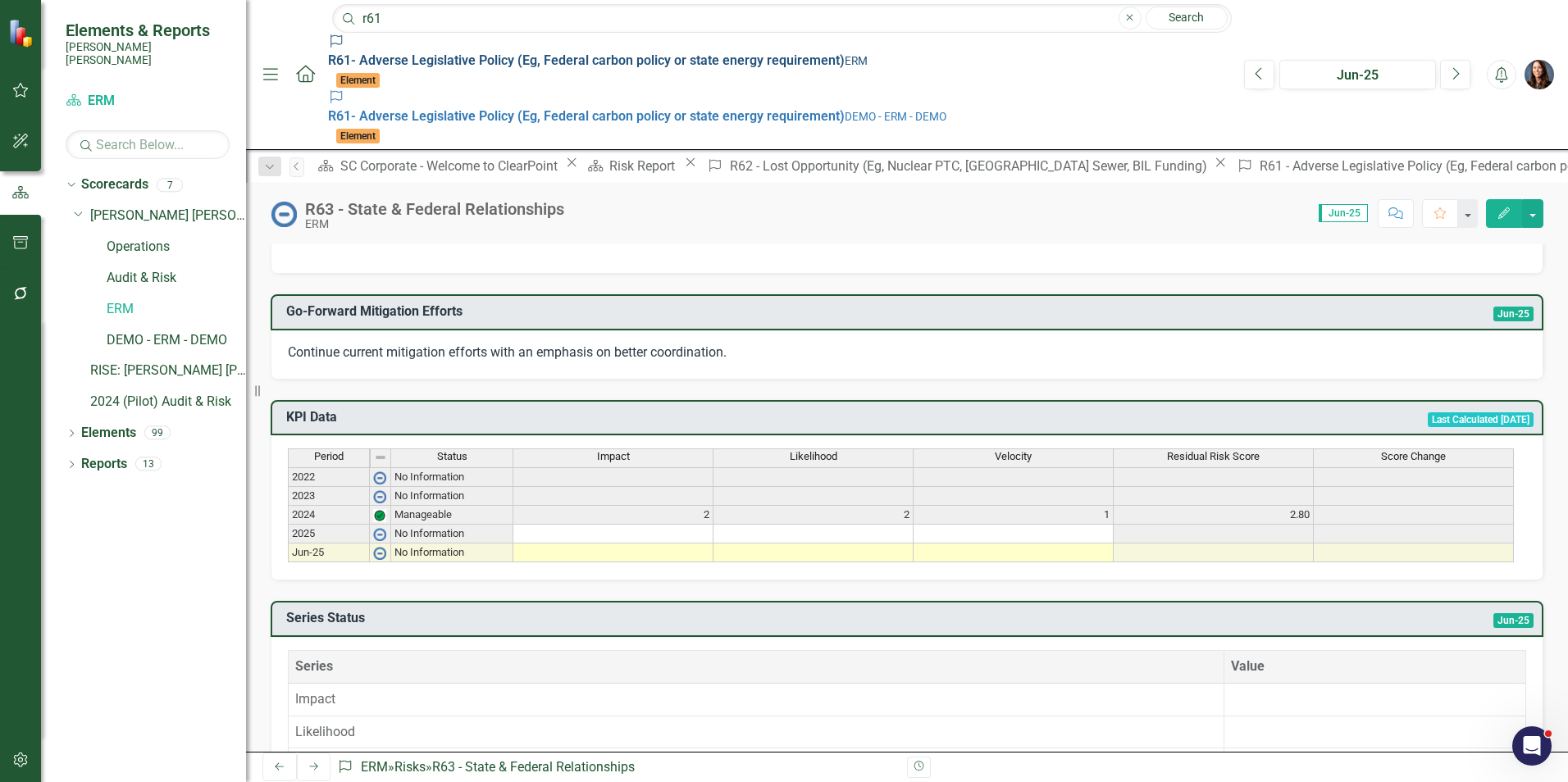 click on "R61  - Adverse Legislative Policy (Eg, Federal carbon policy or state energy requirement)" at bounding box center [586, 60] 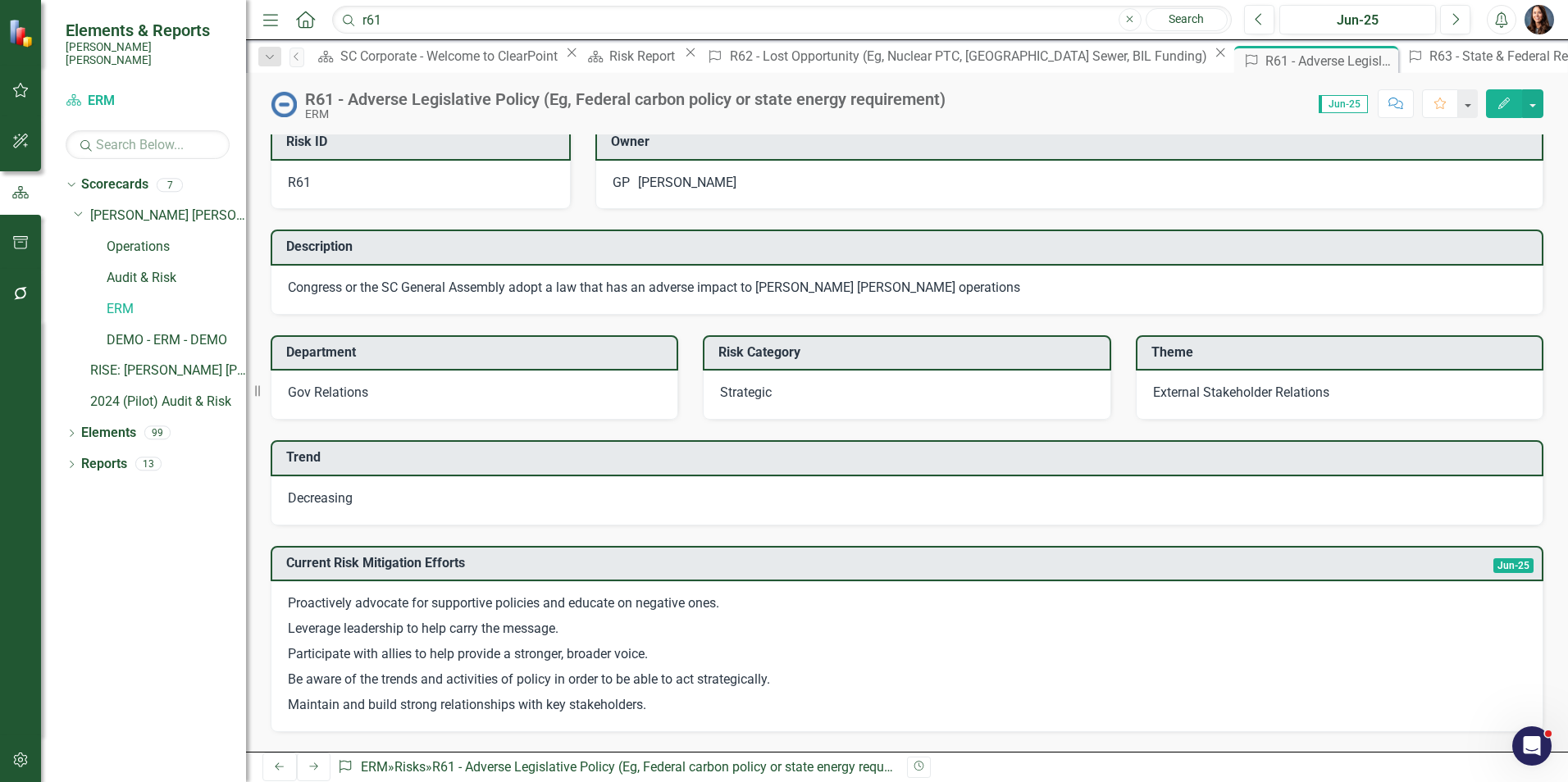 scroll, scrollTop: 0, scrollLeft: 0, axis: both 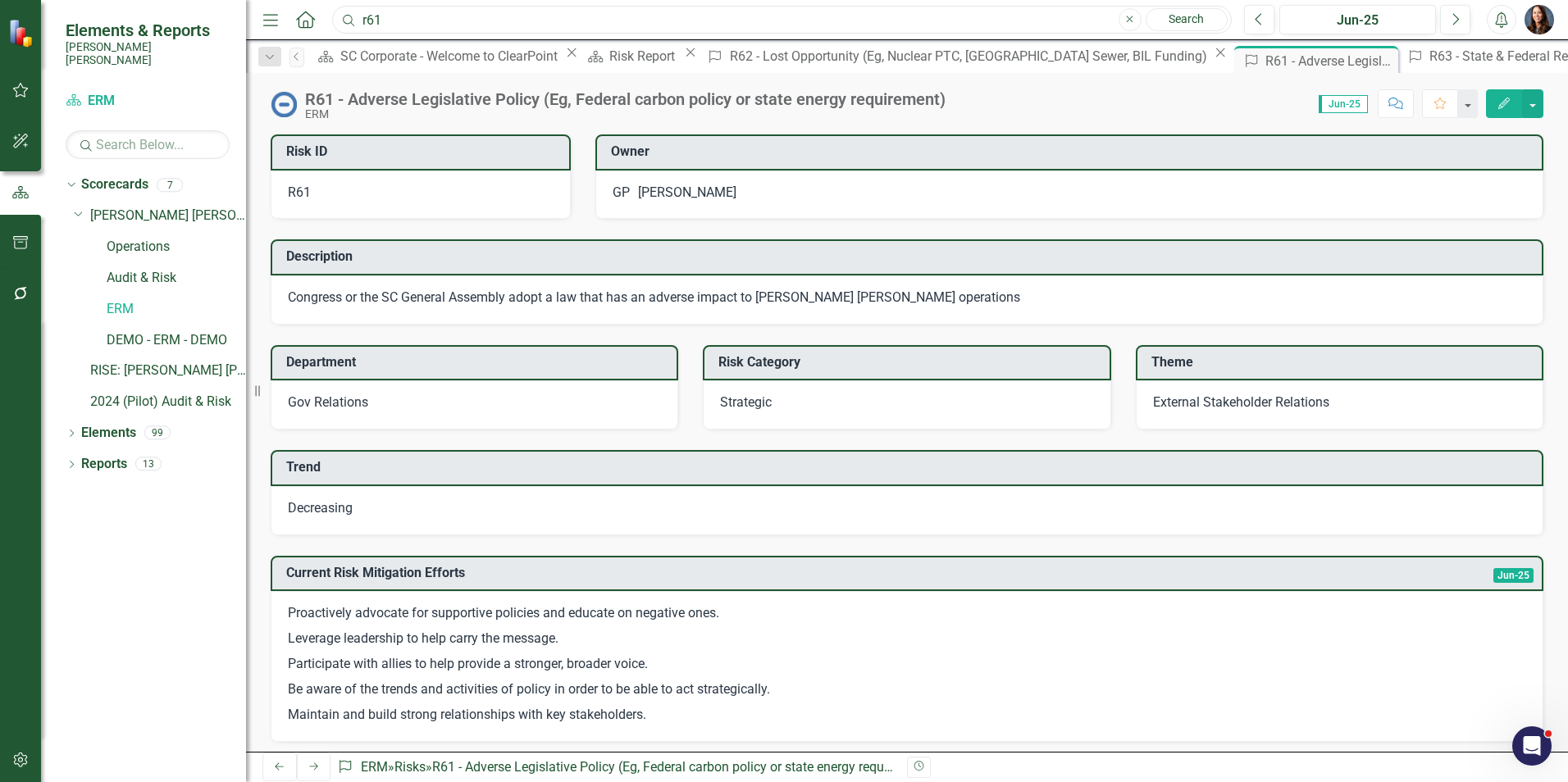 click on "r61" at bounding box center (782, 20) 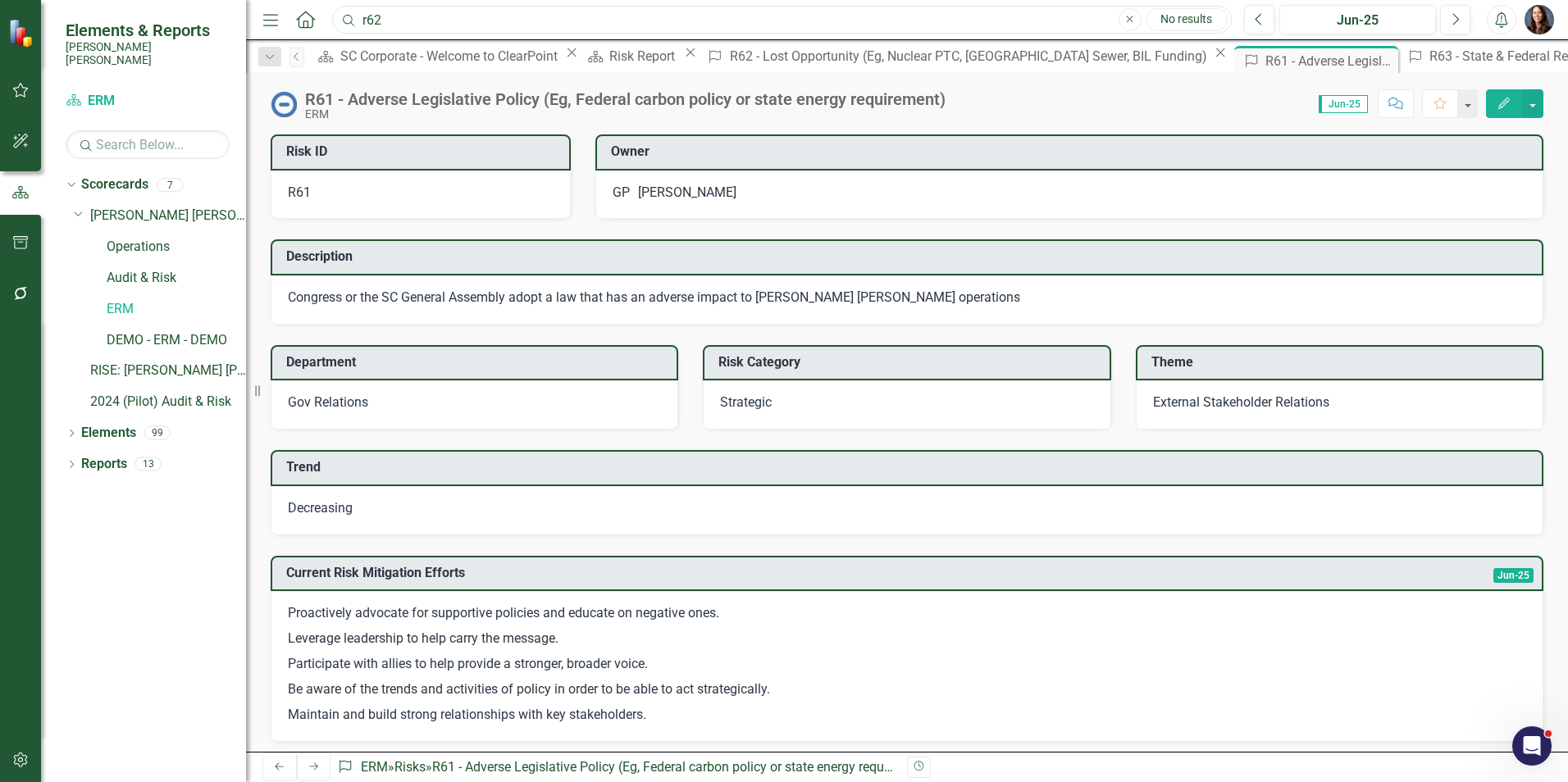 type on "r62" 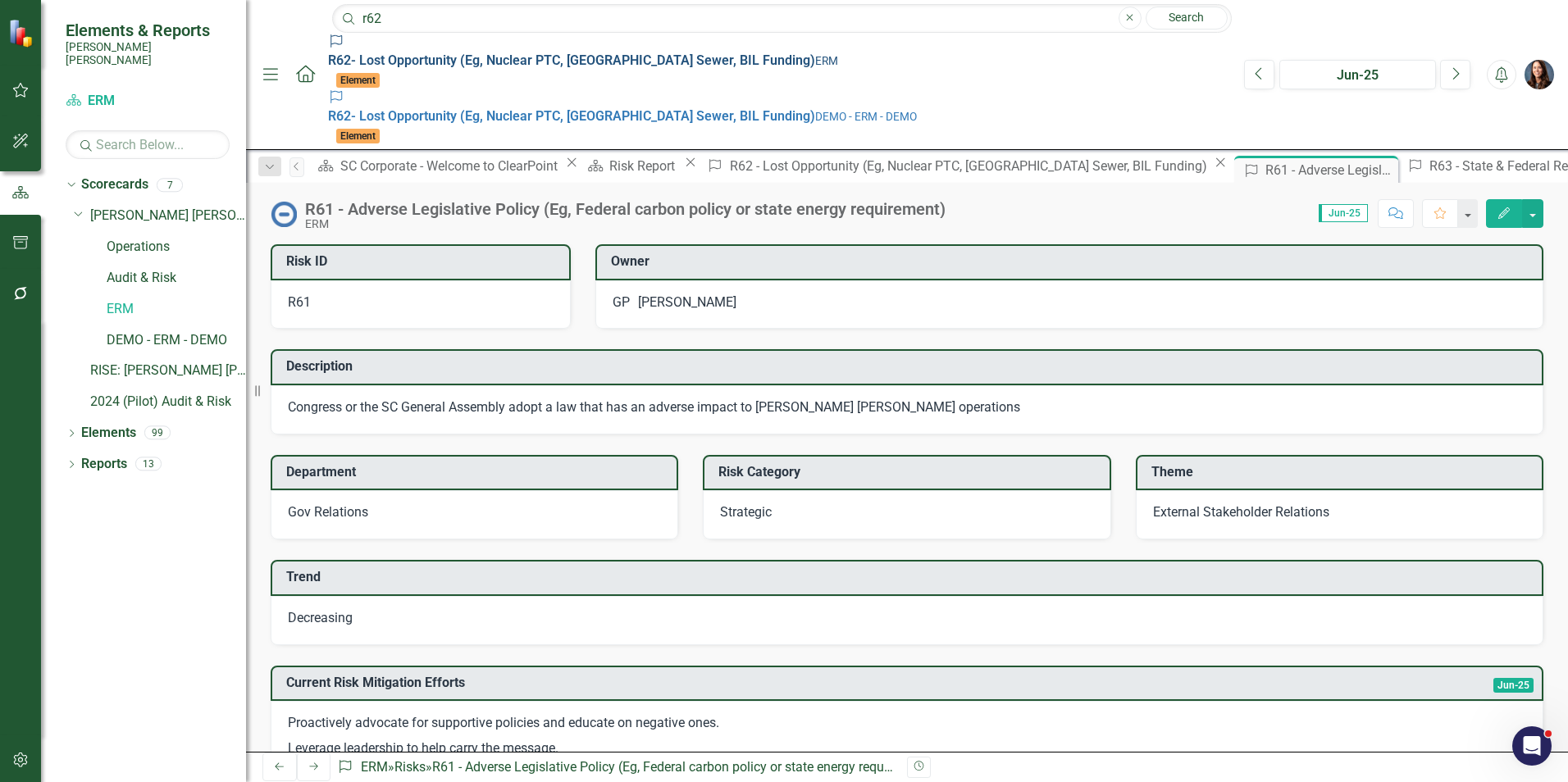 click on "R62  - Lost Opportunity (Eg, Nuclear PTC, [GEOGRAPHIC_DATA] Sewer, BIL Funding)" at bounding box center [572, 60] 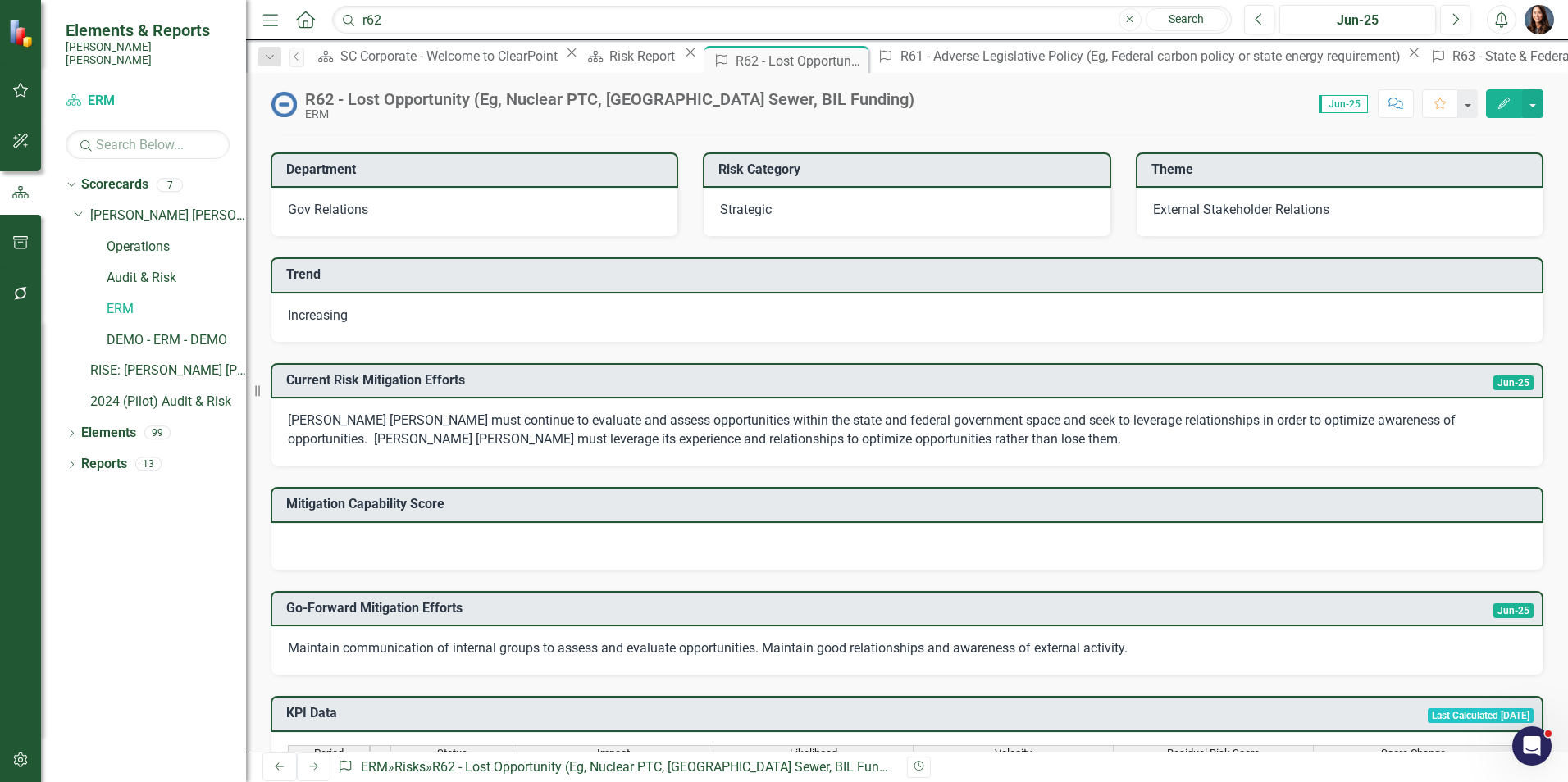scroll, scrollTop: 246, scrollLeft: 0, axis: vertical 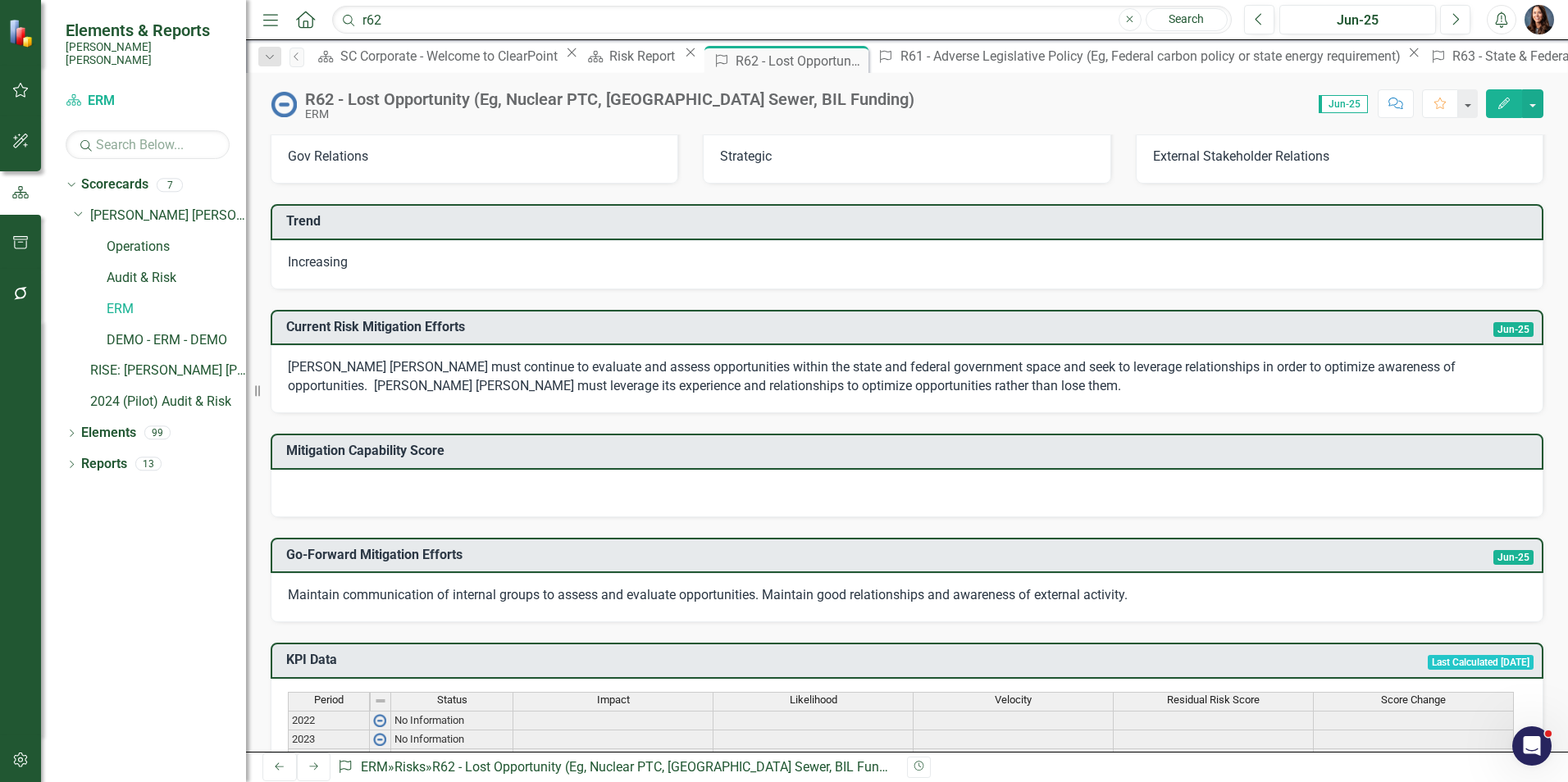 click at bounding box center (907, 493) 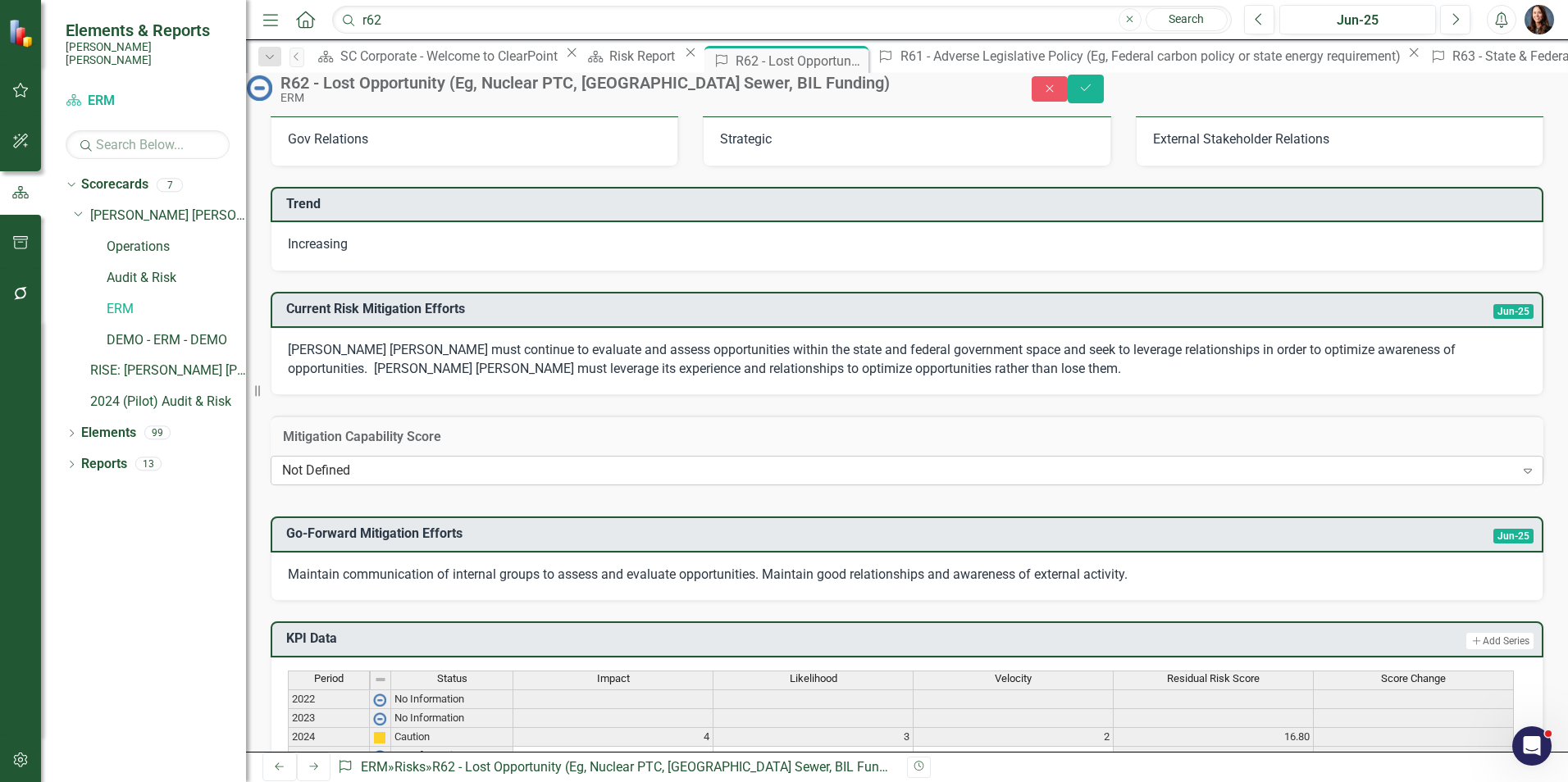 click on "Not Defined" at bounding box center [898, 471] 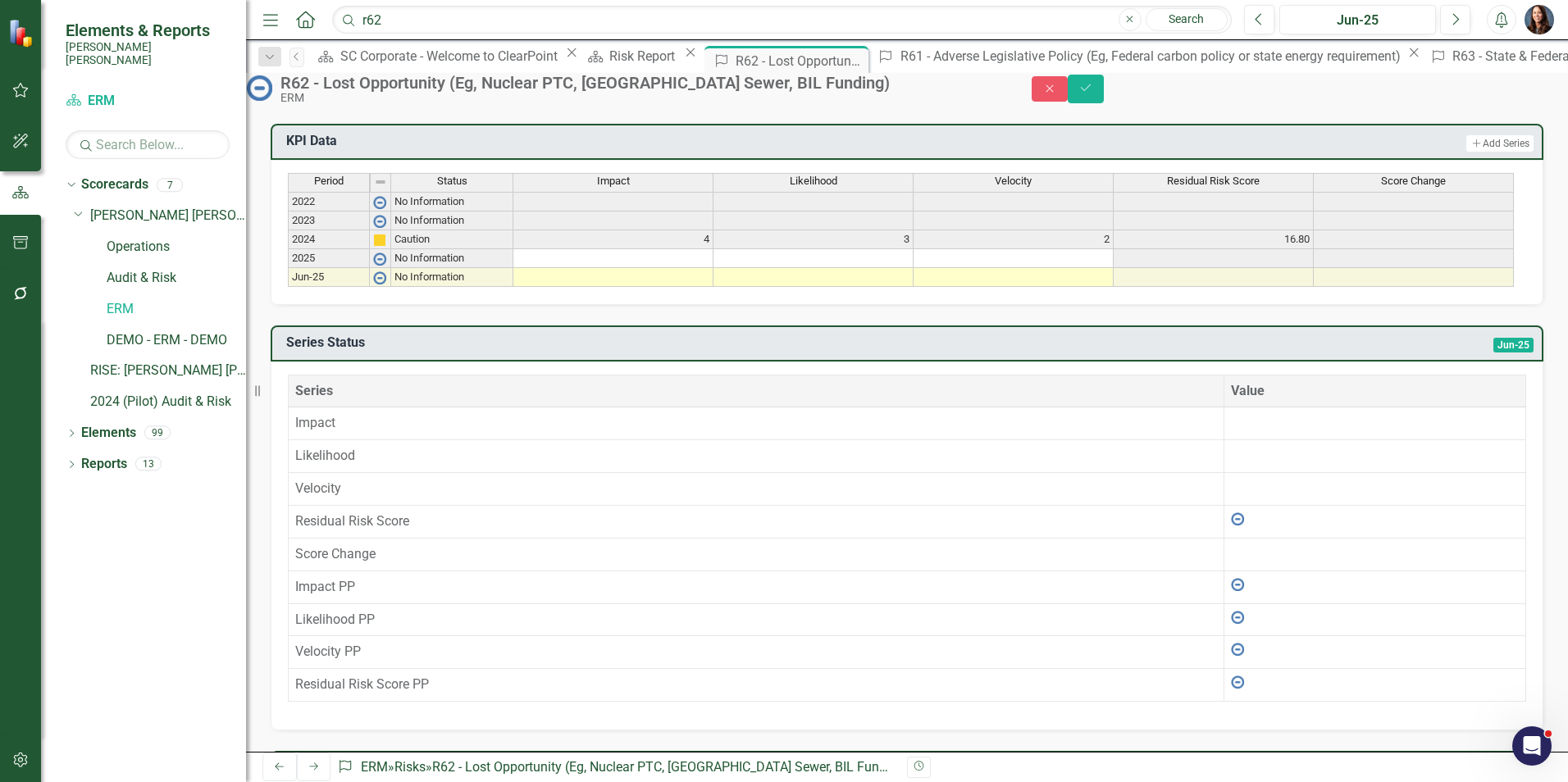 scroll, scrollTop: 738, scrollLeft: 0, axis: vertical 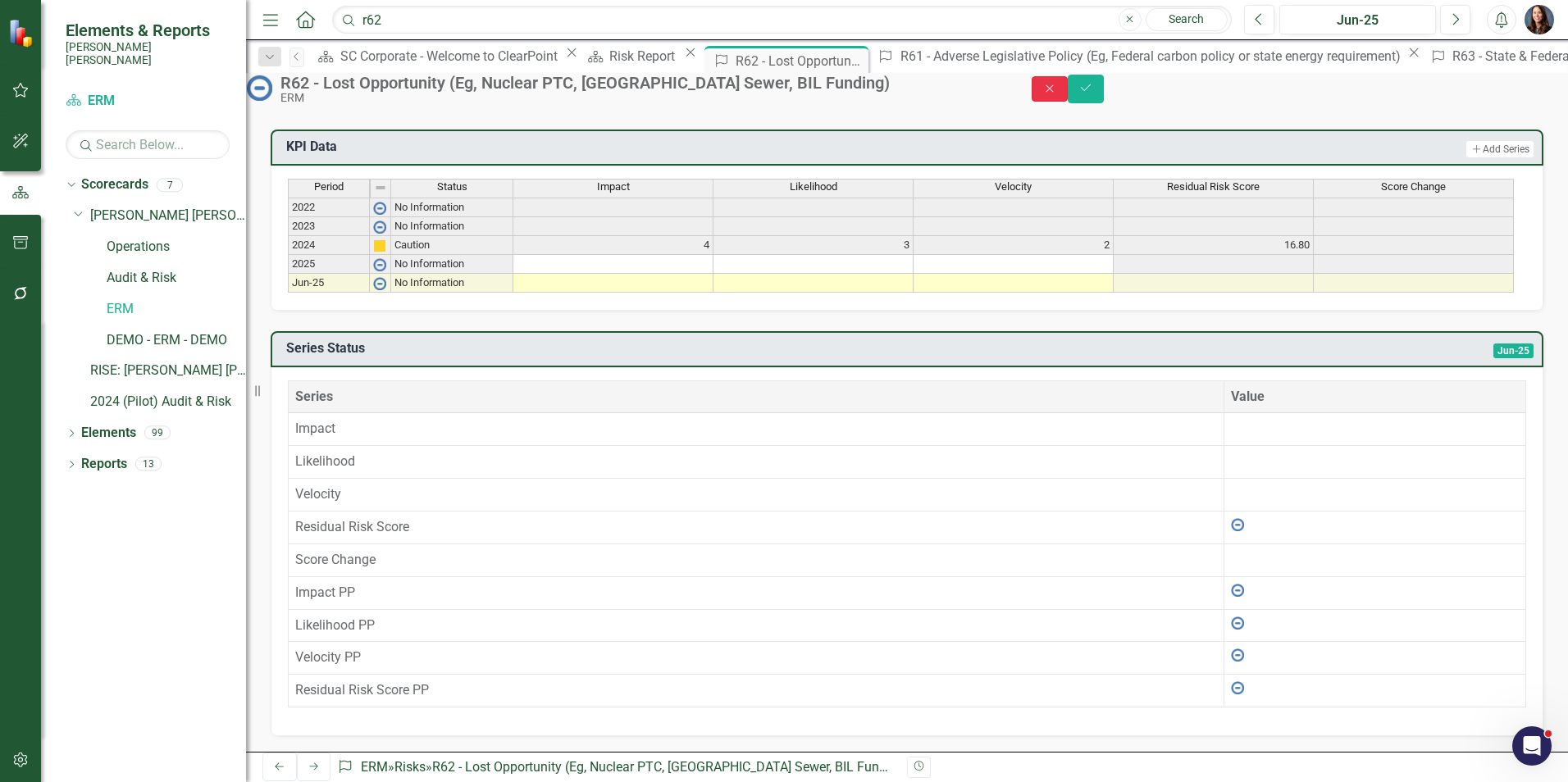 click on "Close" 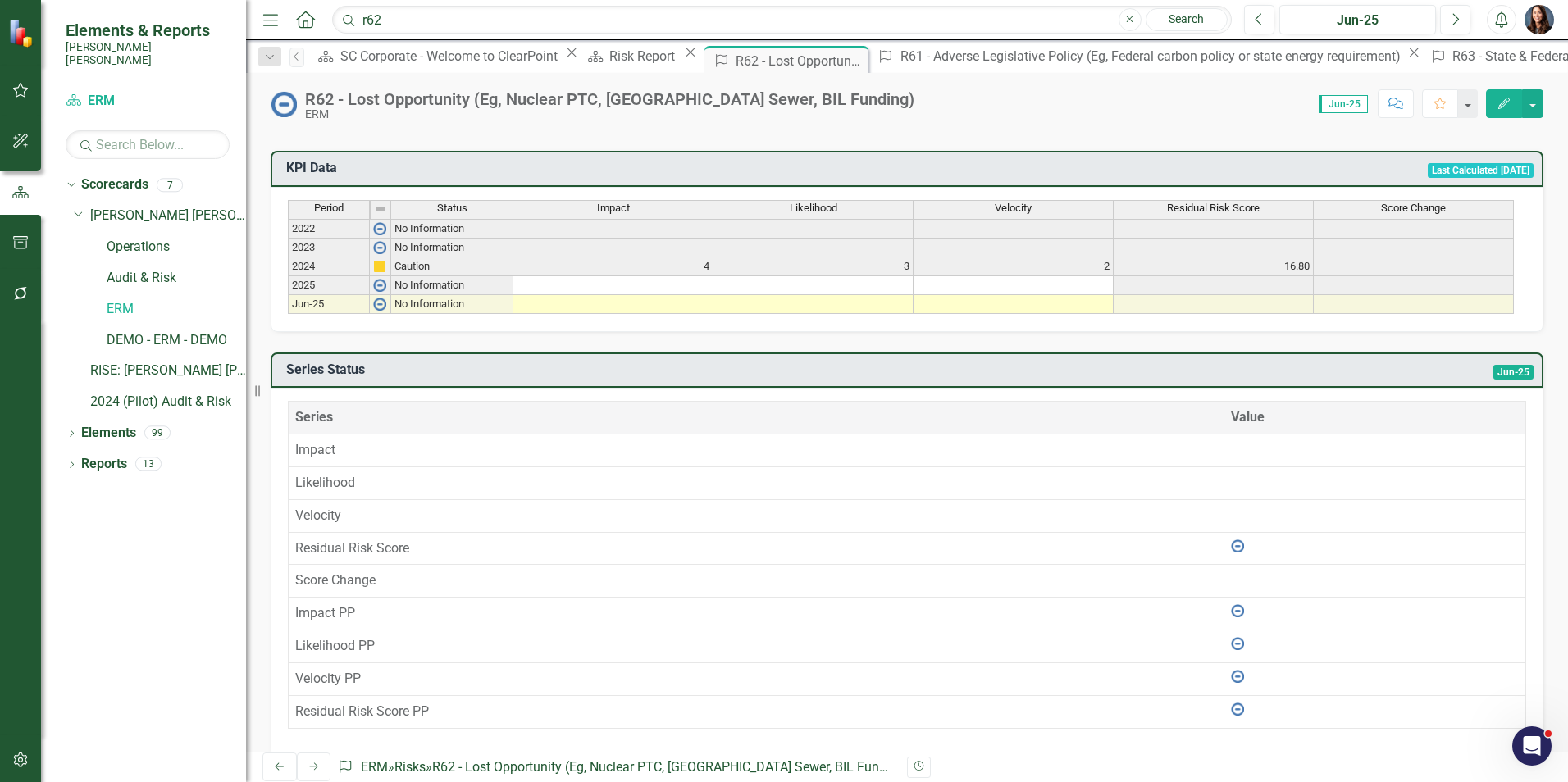 scroll, scrollTop: 725, scrollLeft: 0, axis: vertical 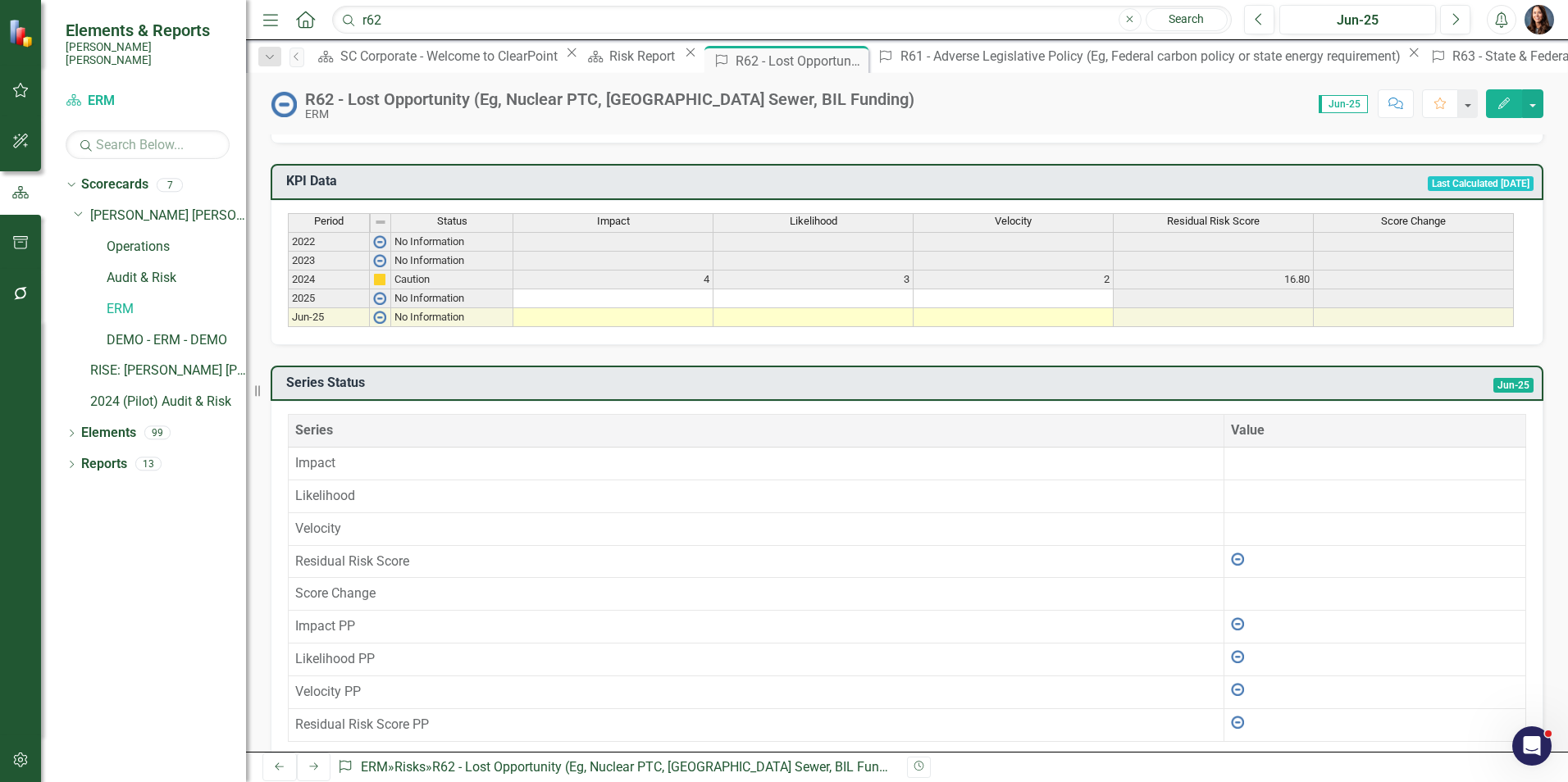 click at bounding box center (613, 298) 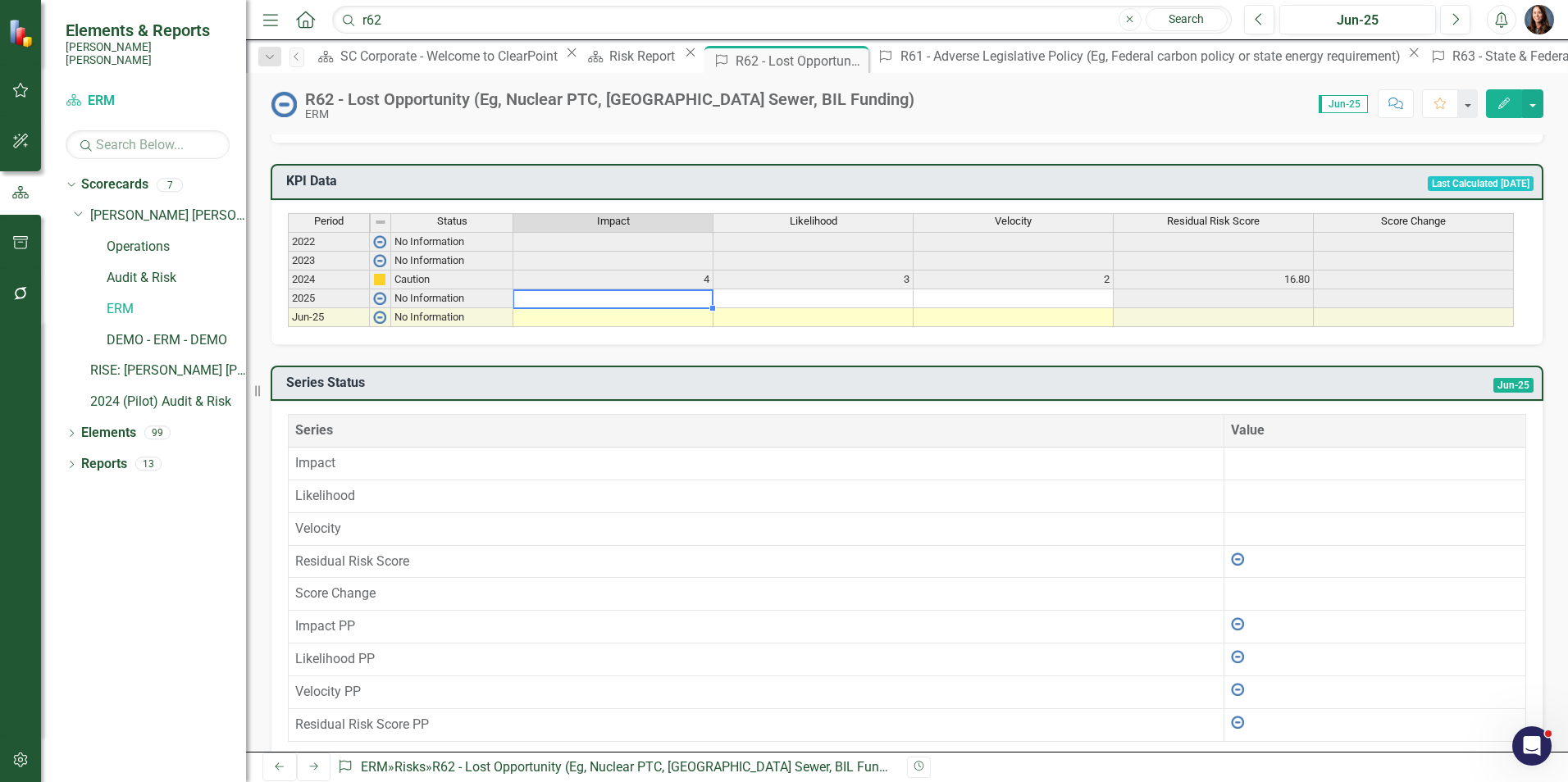 click at bounding box center [613, 298] 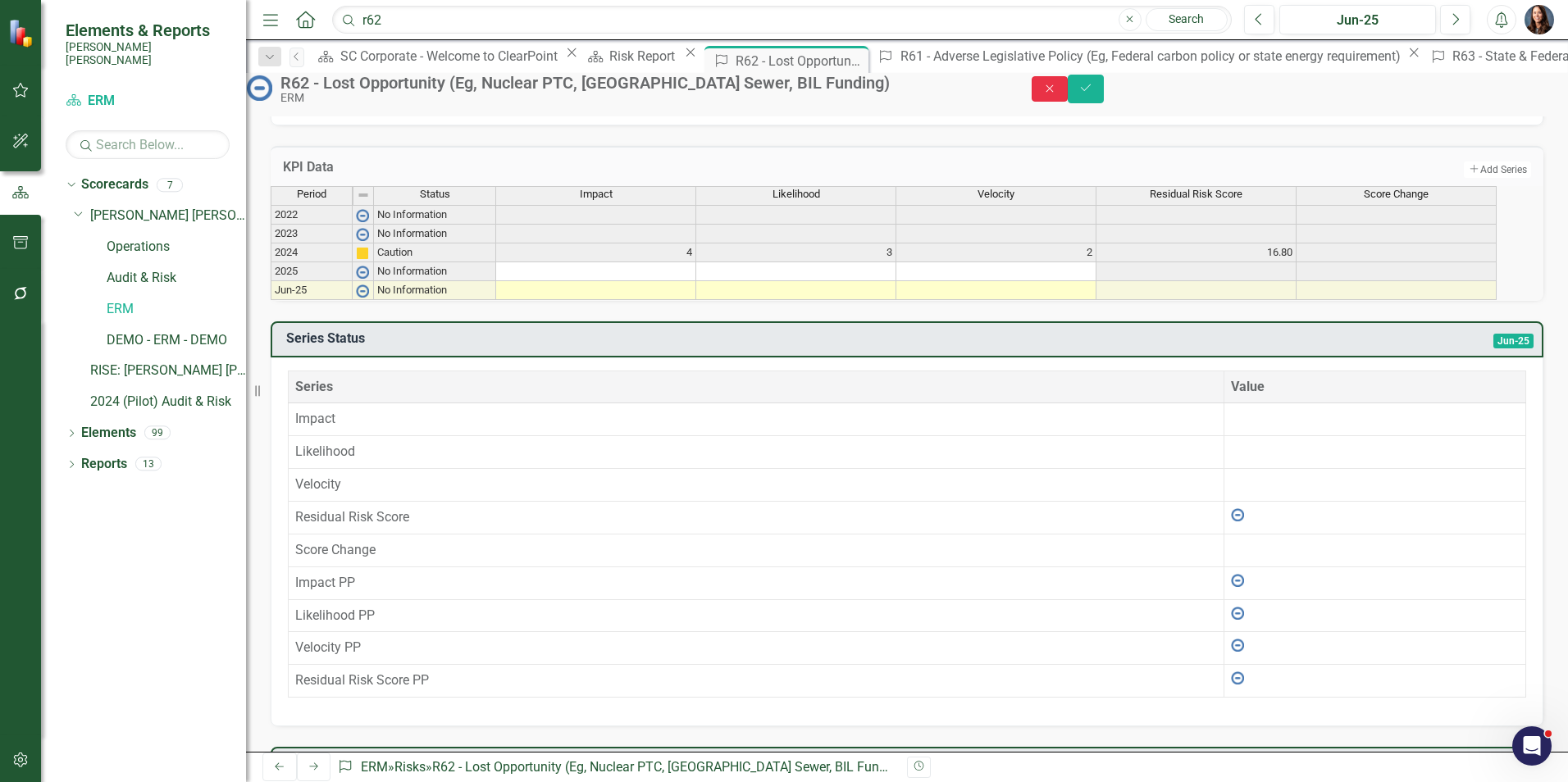 click on "Close" 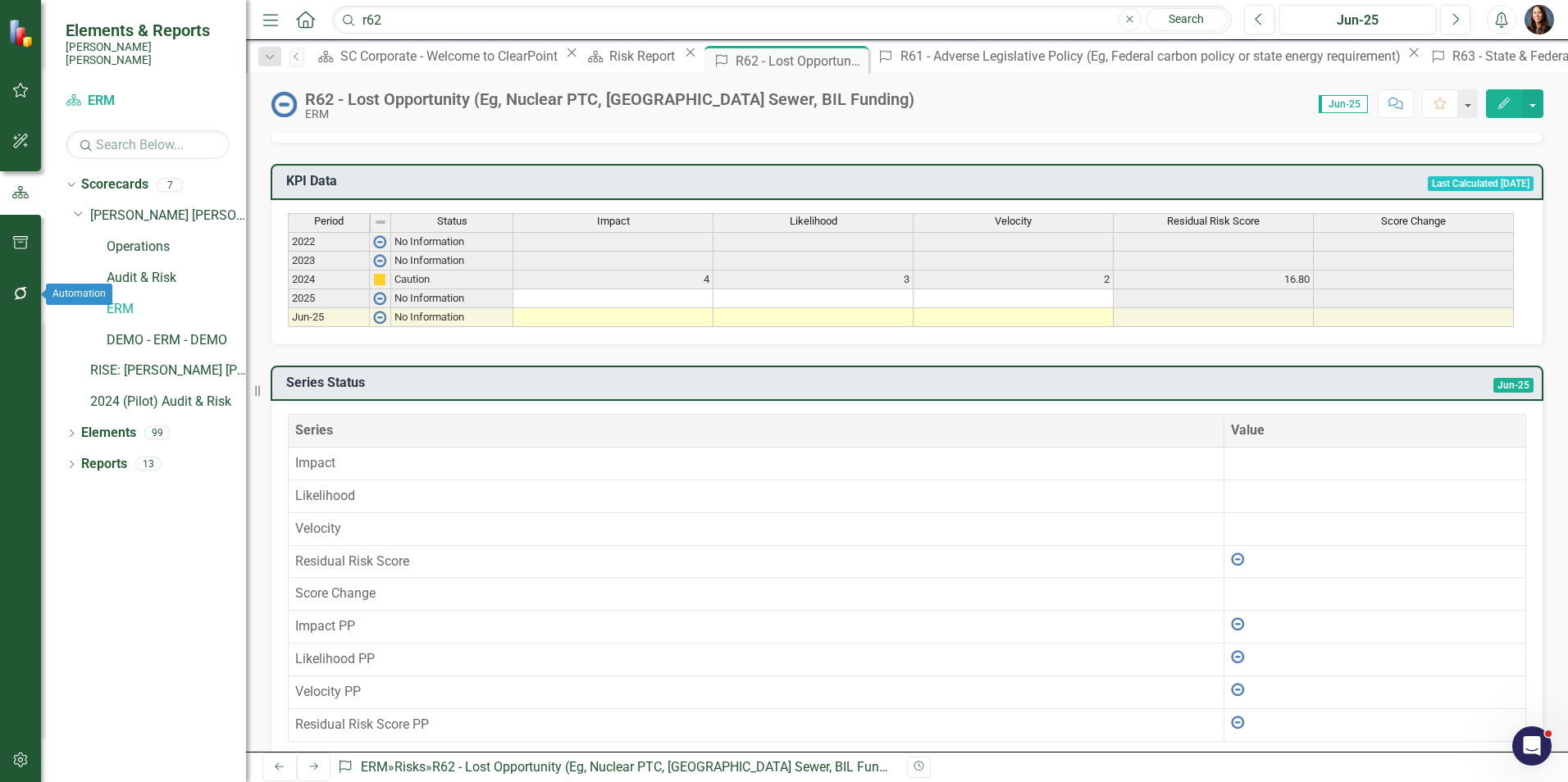 click 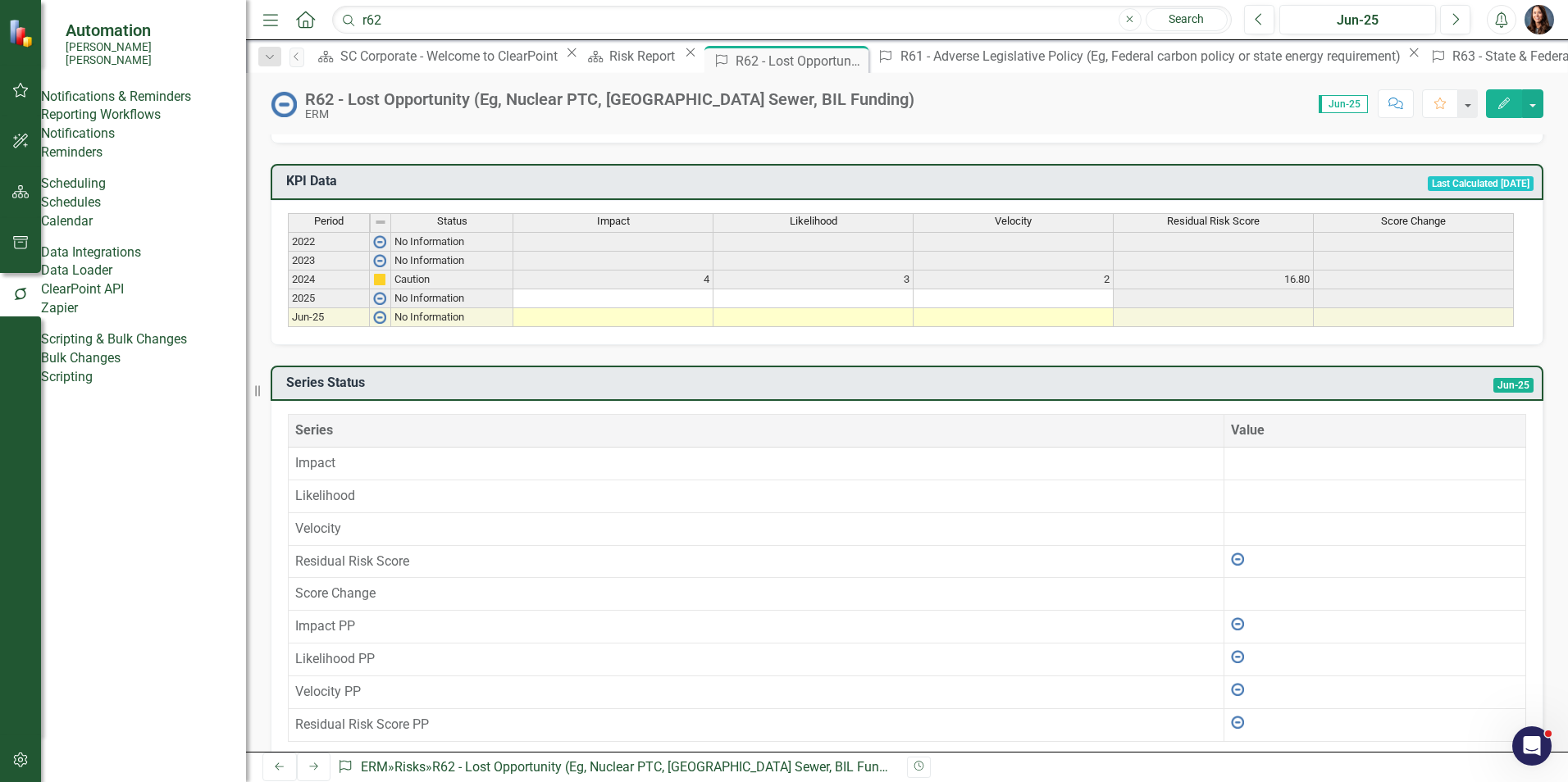 click on "Reporting Workflows" at bounding box center (144, 115) 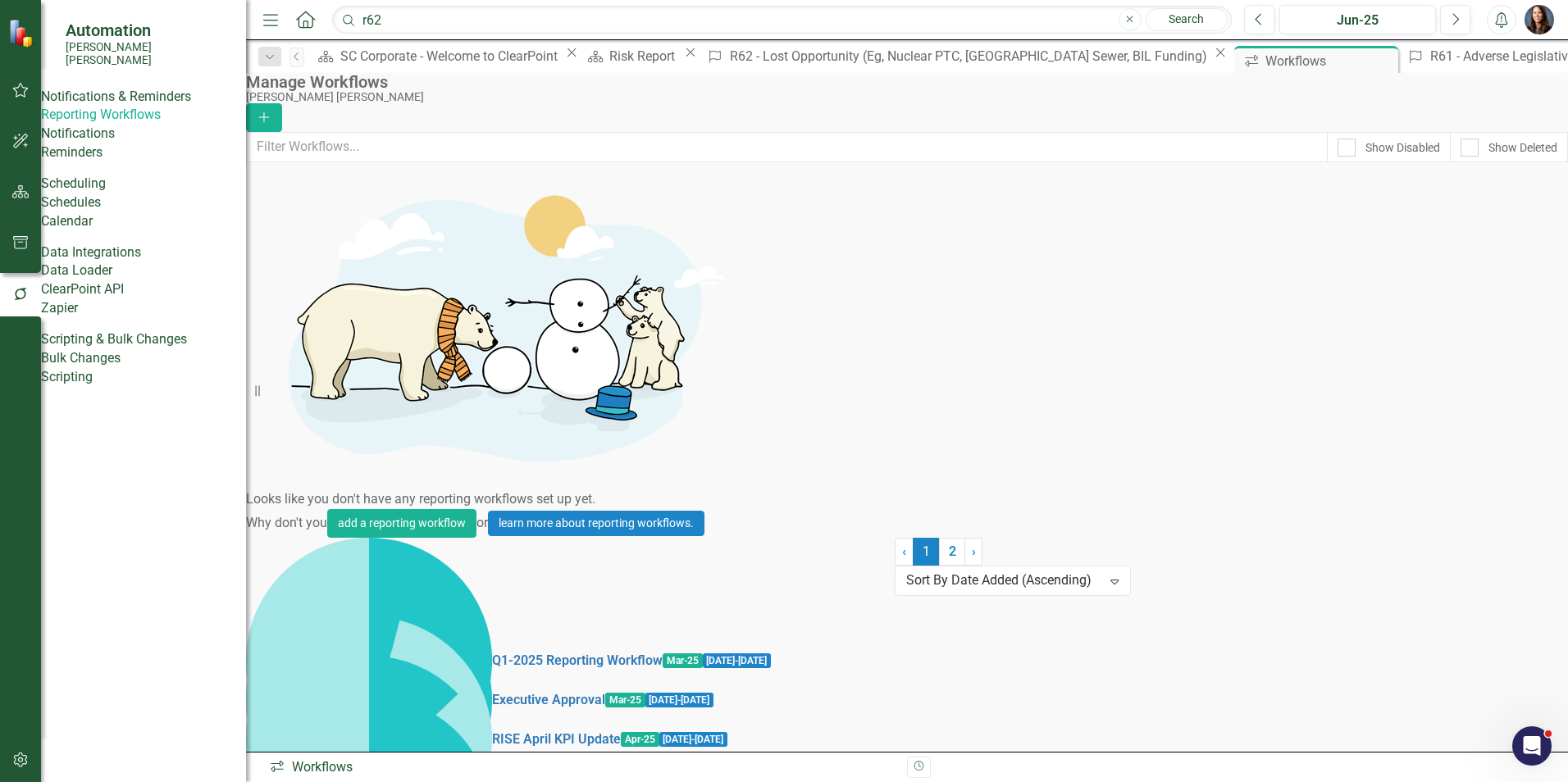 click on "2025 - ERM Workflow" at bounding box center [555, 975] 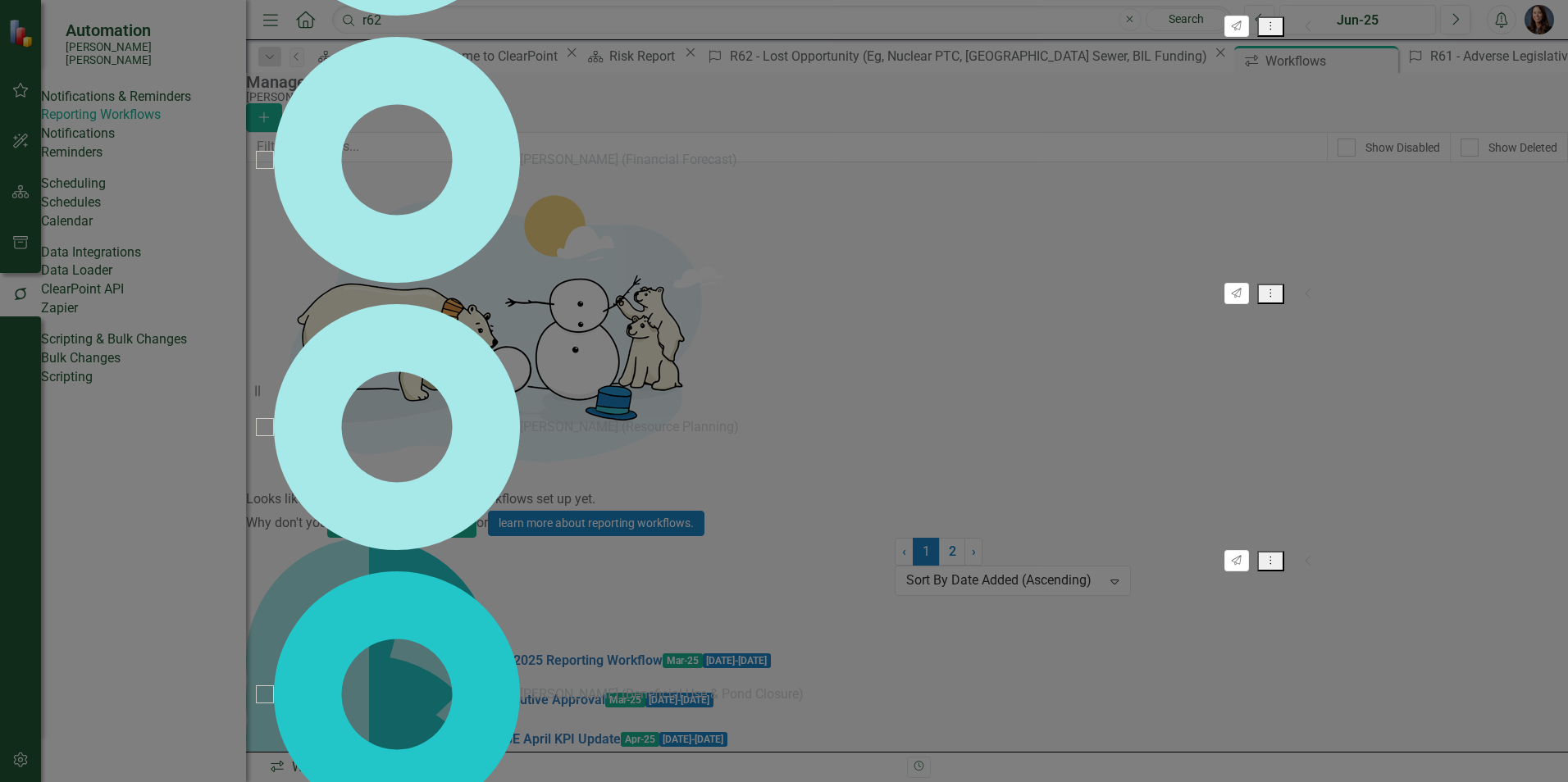 checkbox on "false" 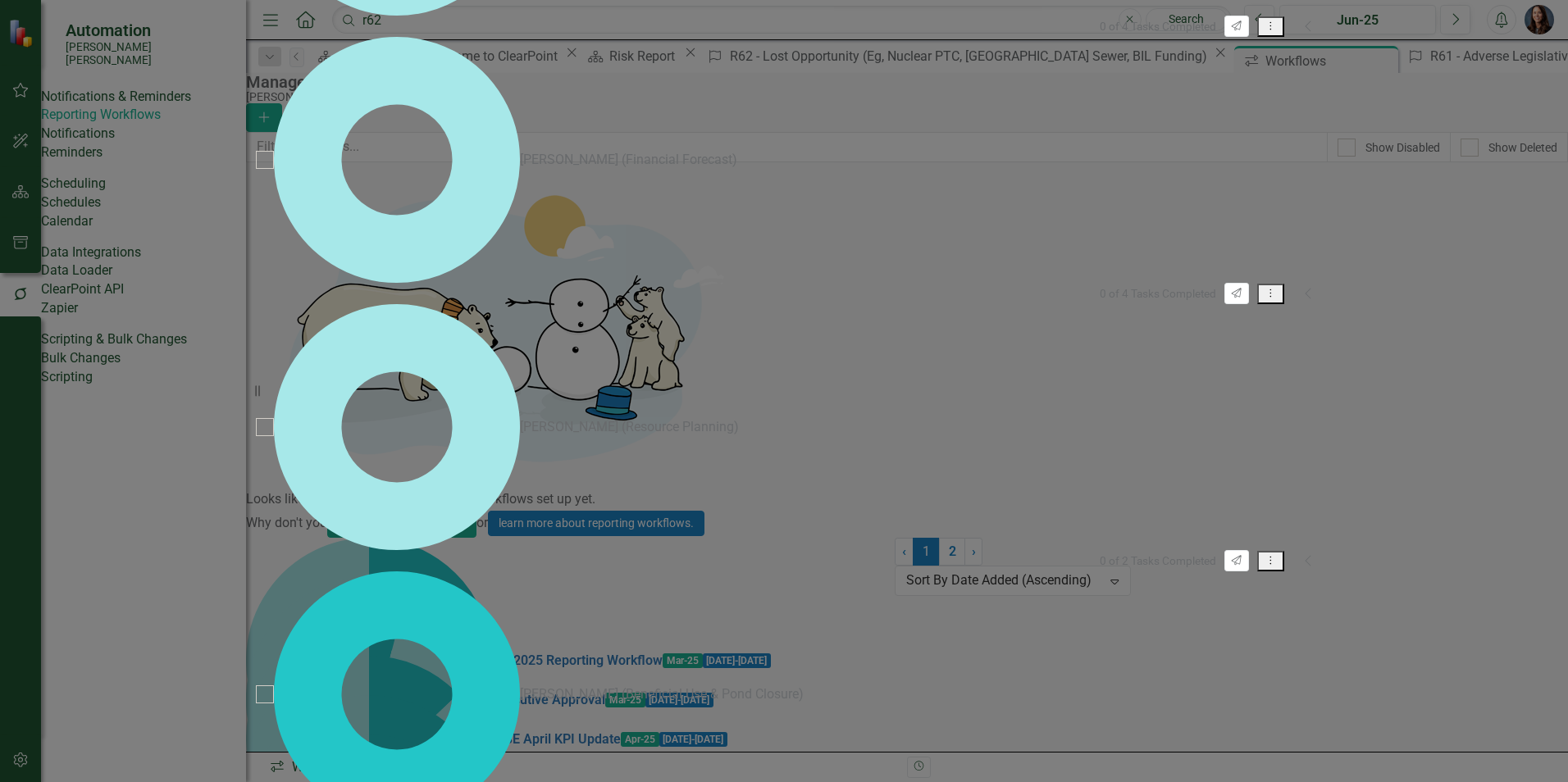 scroll, scrollTop: 0, scrollLeft: 0, axis: both 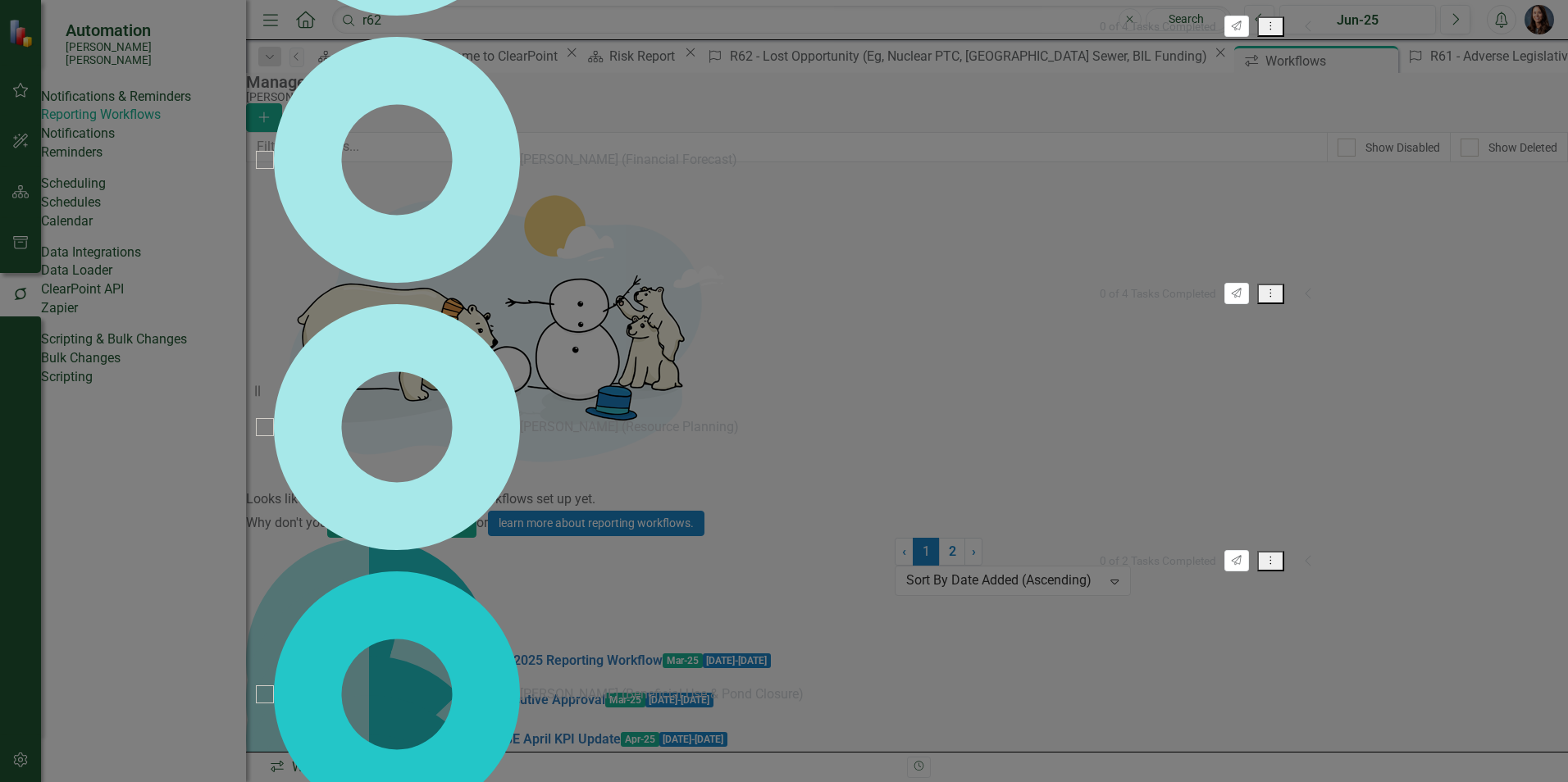 click on "Workflow Emails" at bounding box center [402, -4546] 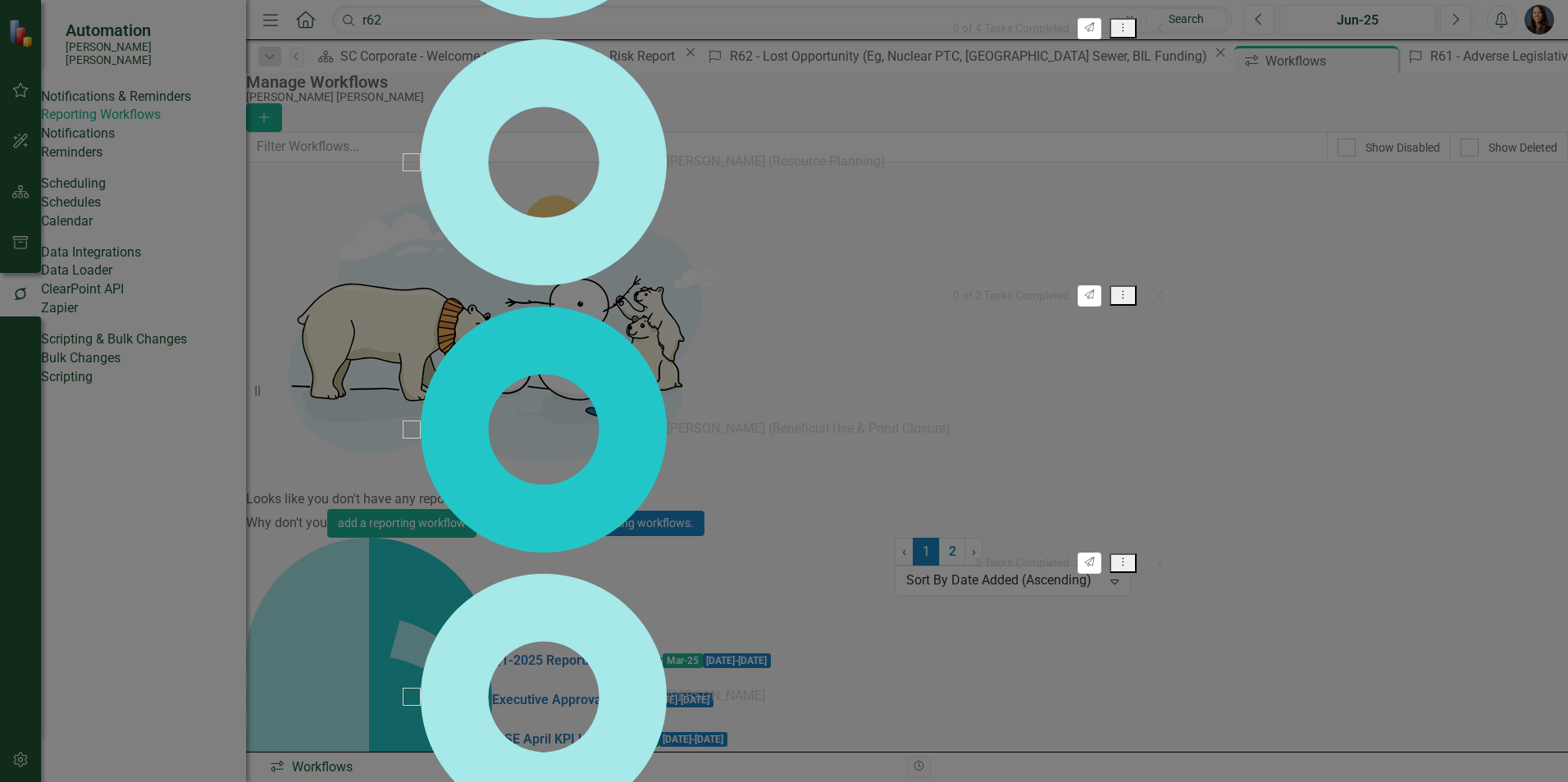 click on "ERM Test Workflow Initial Notification" at bounding box center (513, 5504) 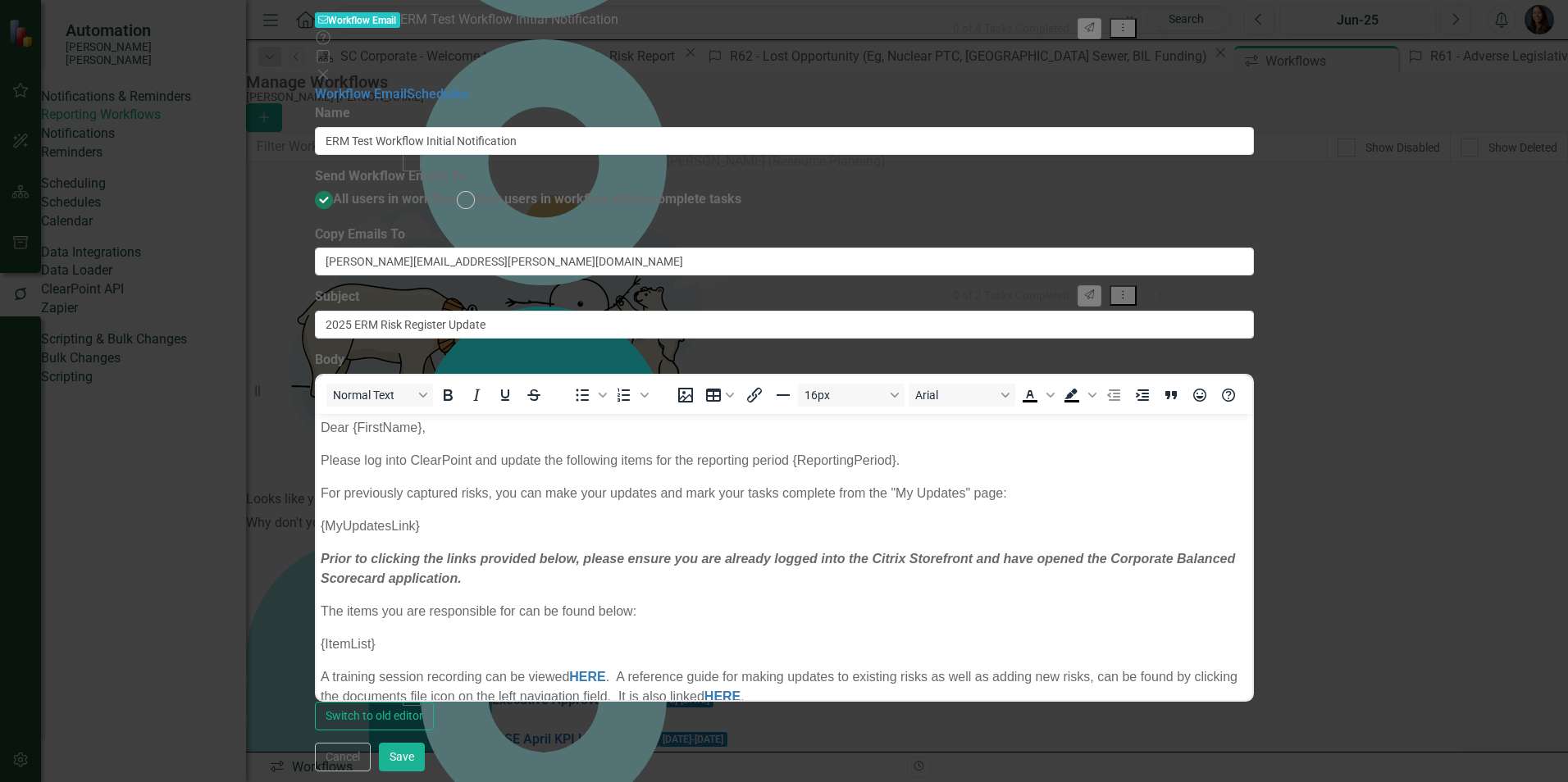 scroll, scrollTop: 0, scrollLeft: 0, axis: both 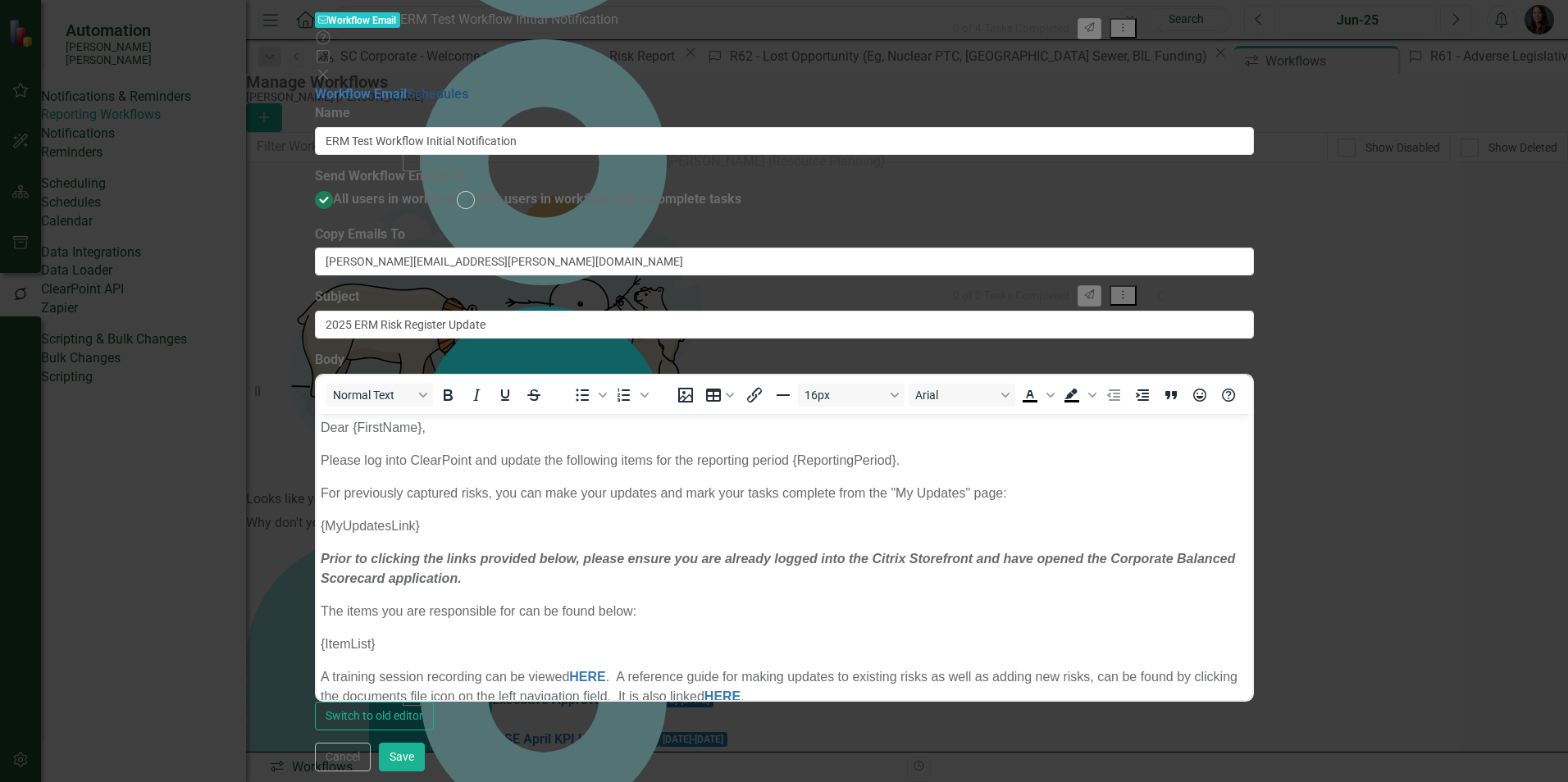 click on "Schedules" at bounding box center [437, 93] 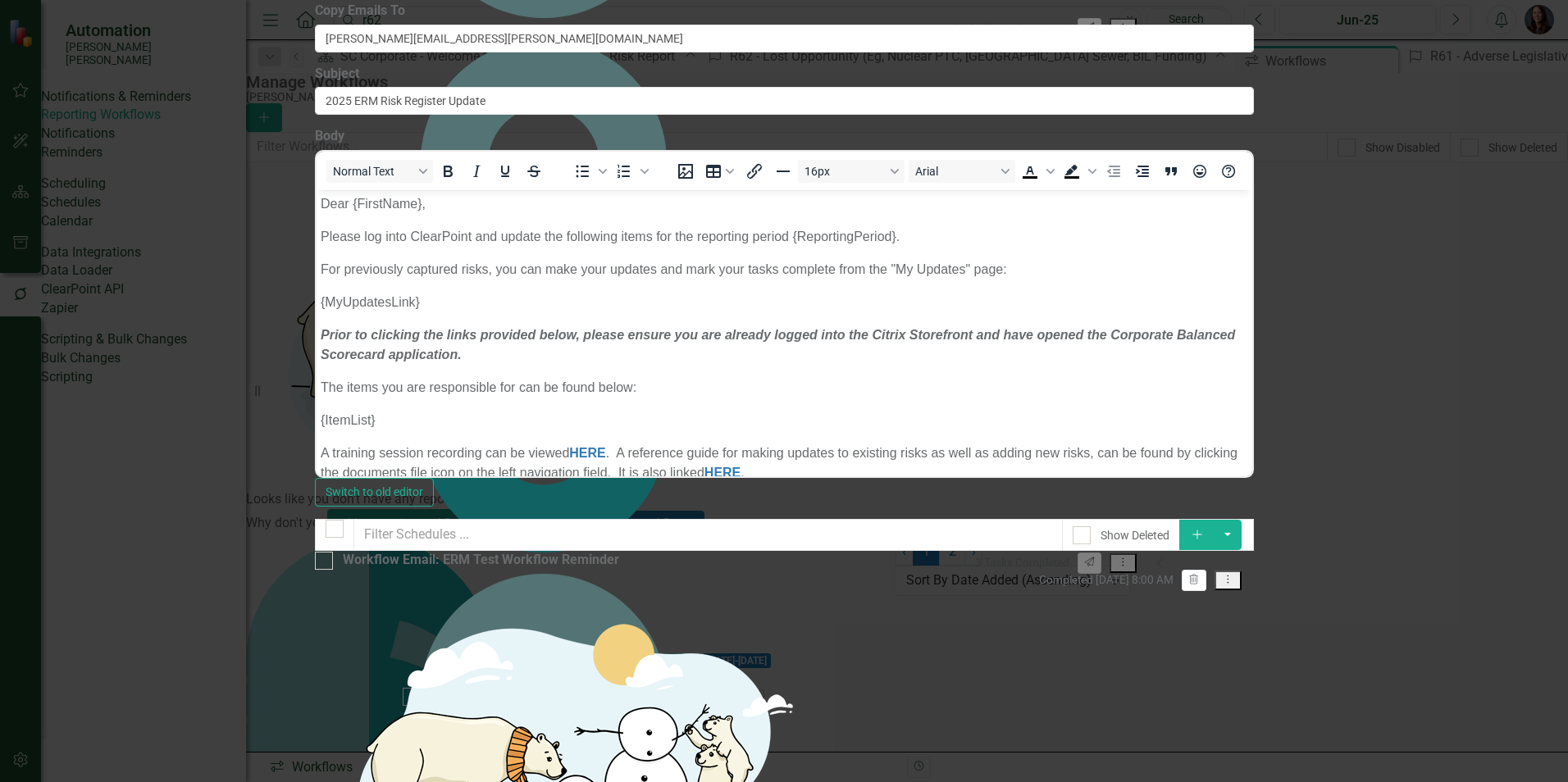 click on "Dropdown Menu" at bounding box center (1228, 580) 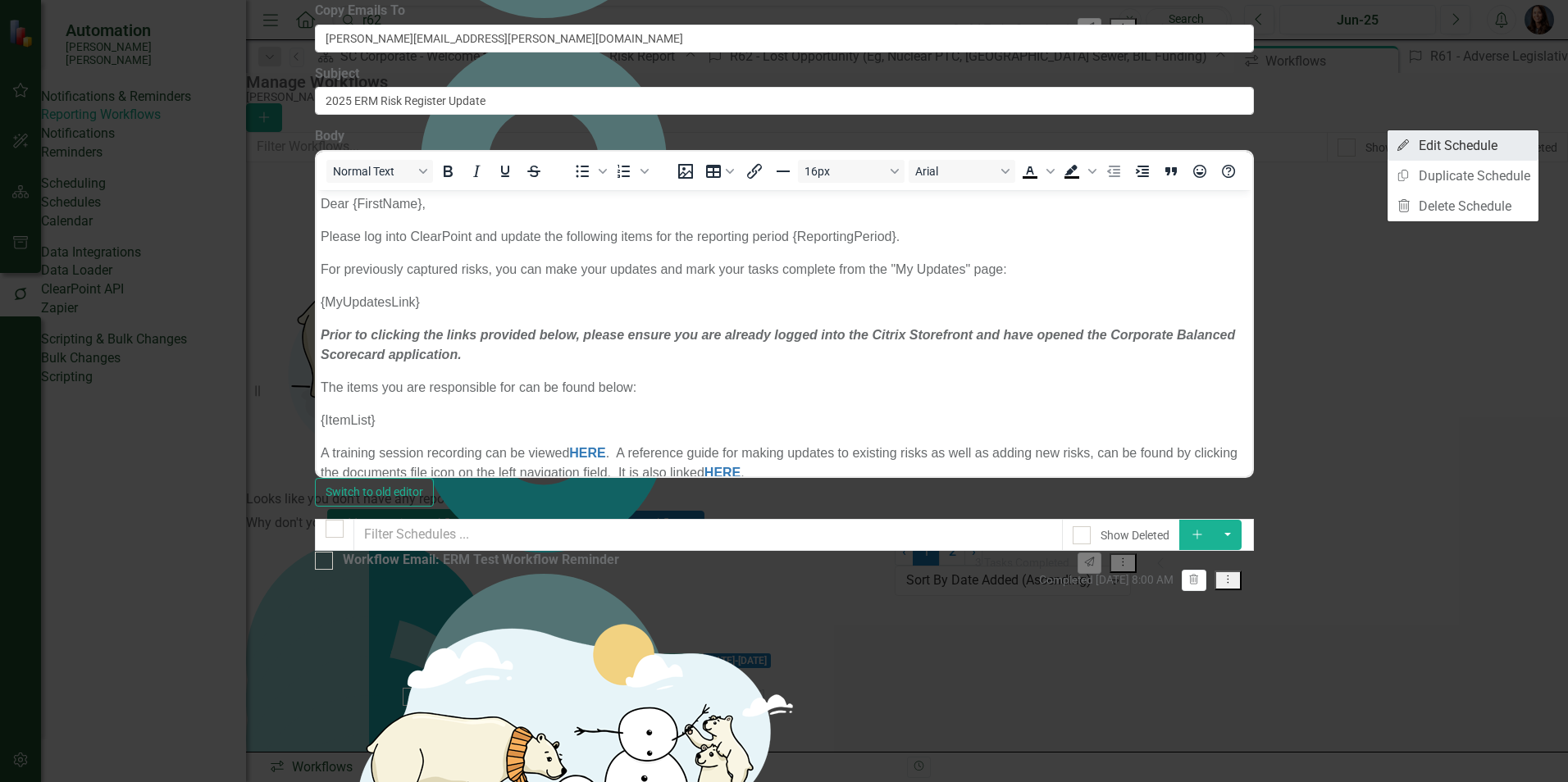 click on "Edit Edit Schedule" at bounding box center (1463, 145) 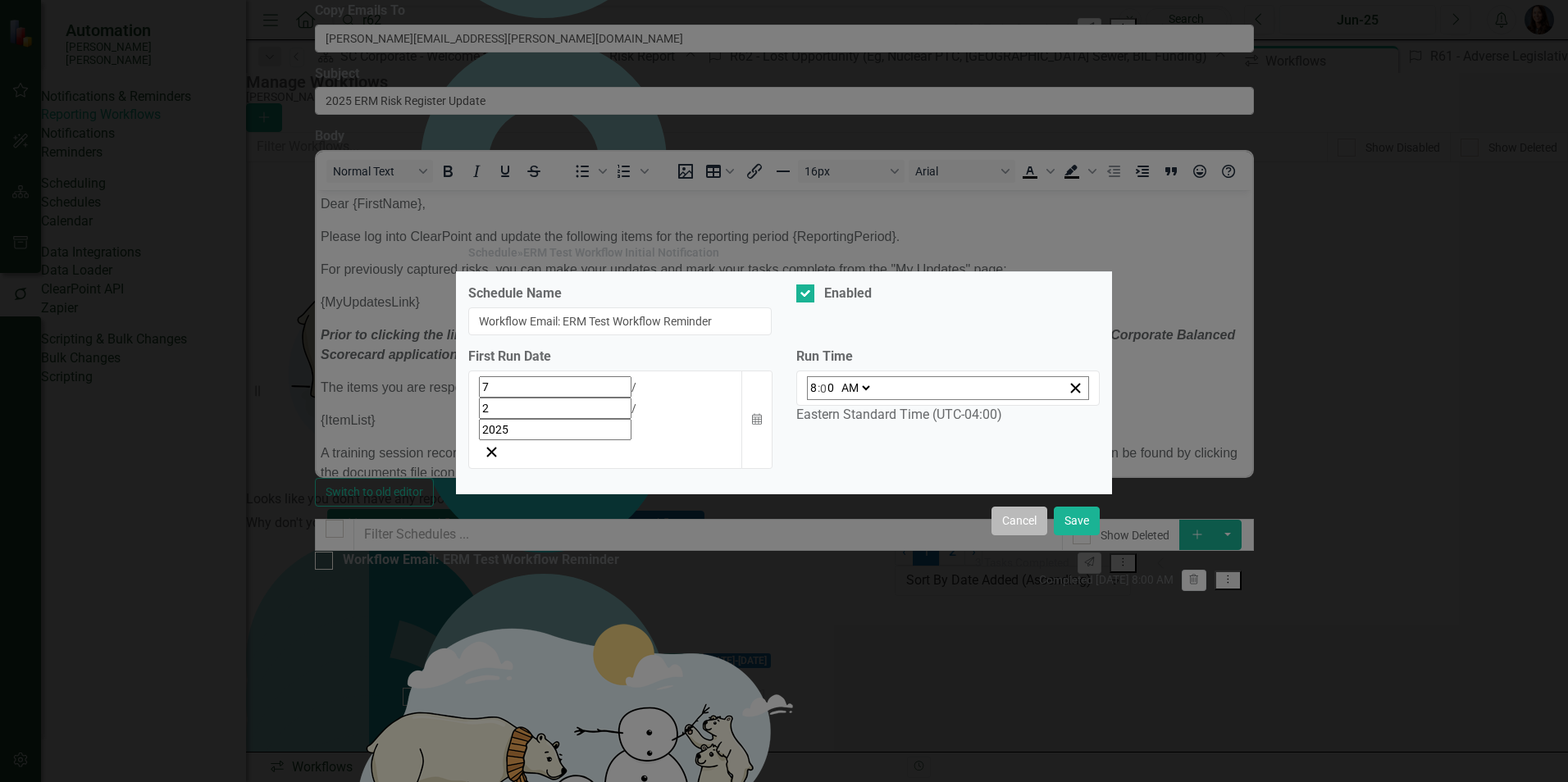 click on "Cancel" at bounding box center (1019, 521) 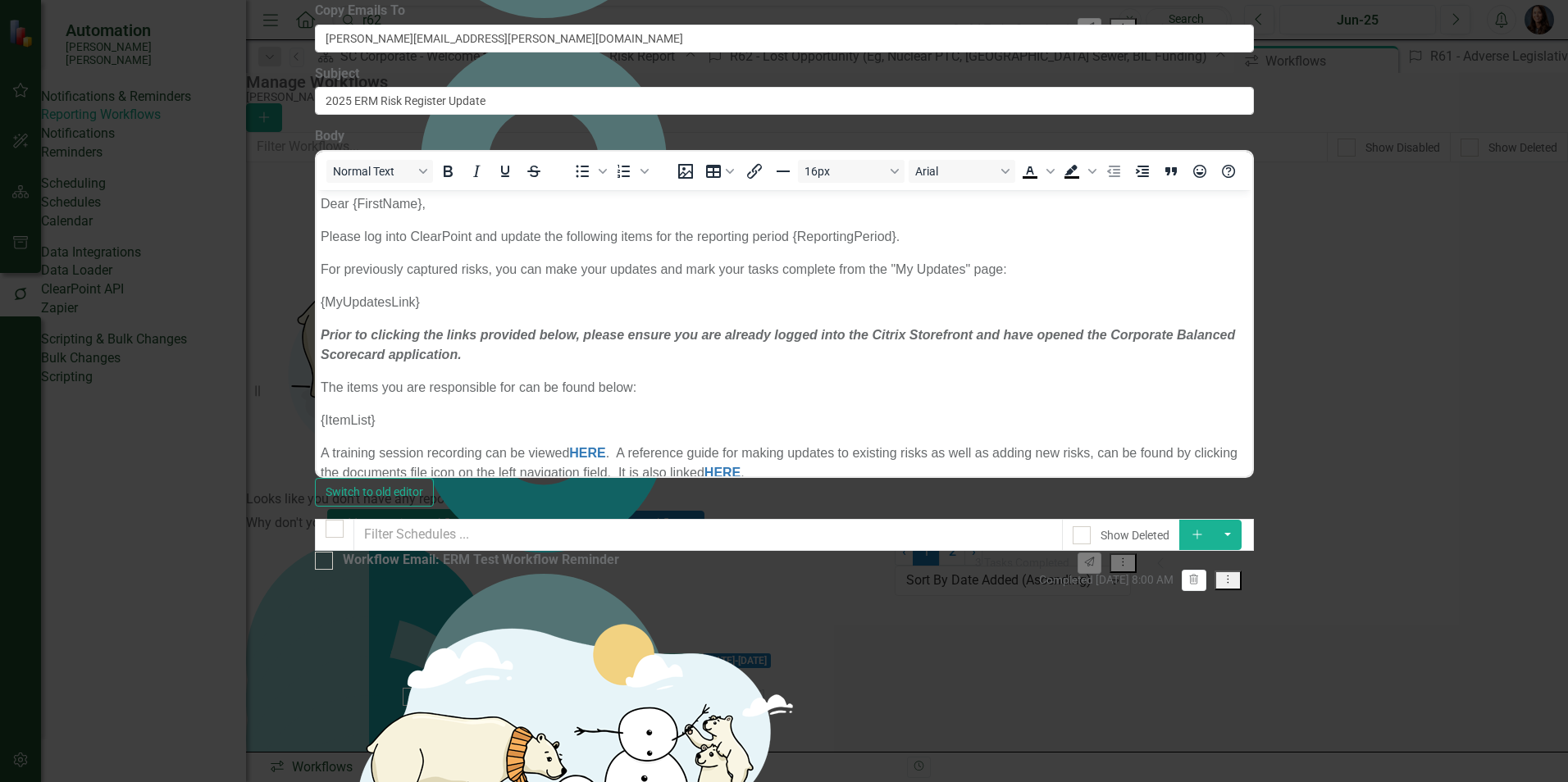 click on "Workflow Email" at bounding box center [361, -130] 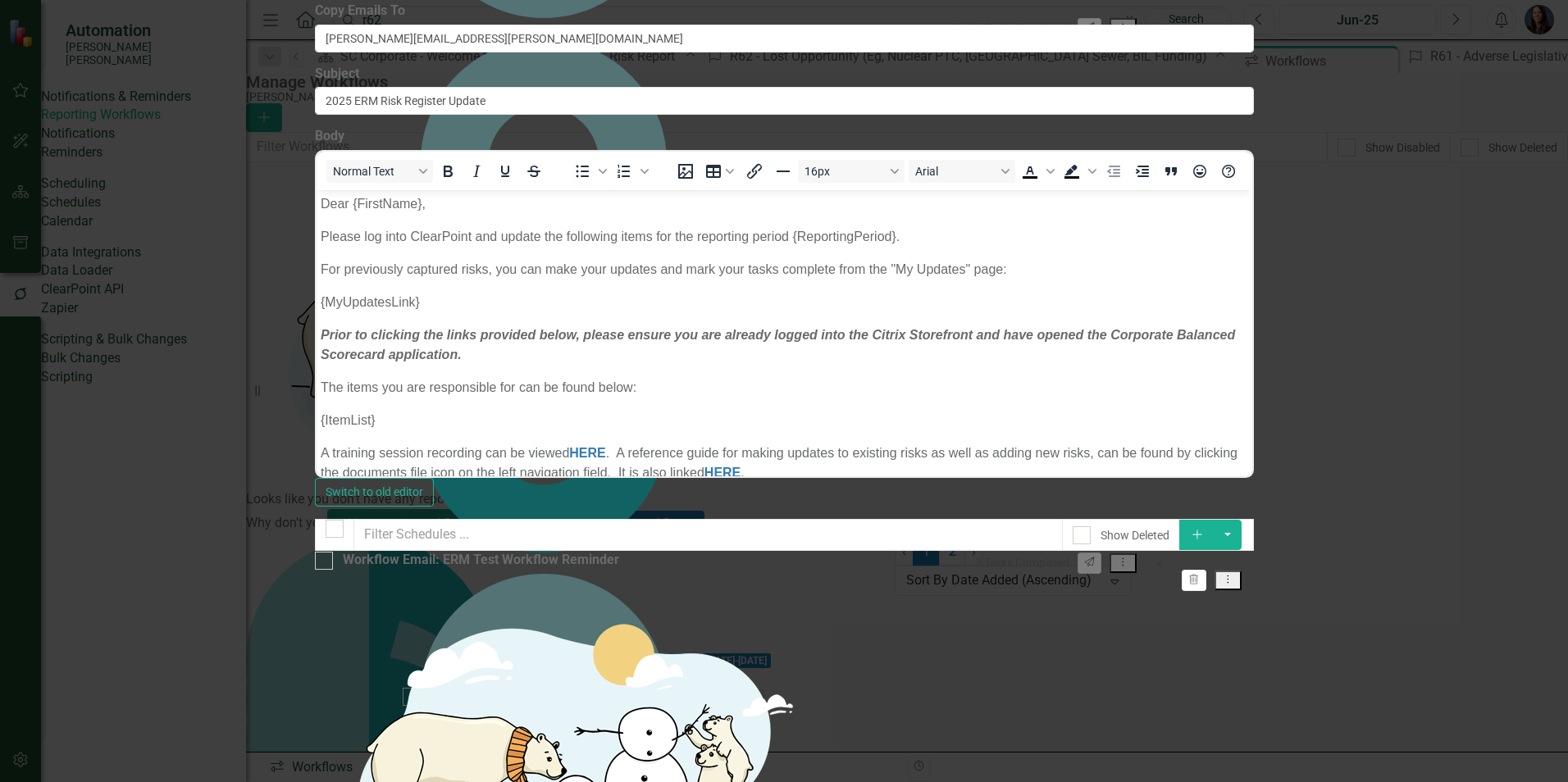 click on "Schedules" at bounding box center [437, -130] 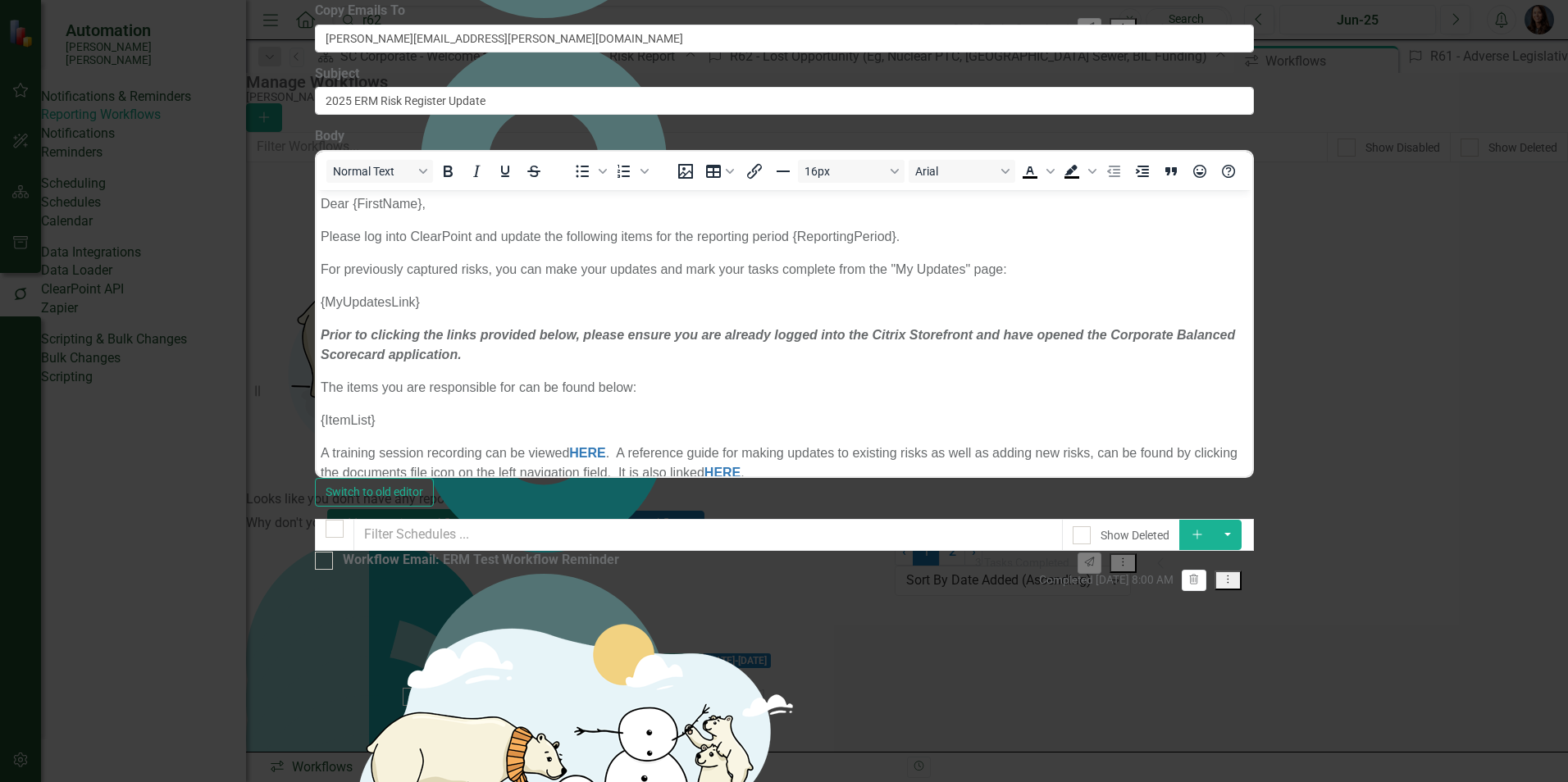 click on "Cancel" at bounding box center [343, 980] 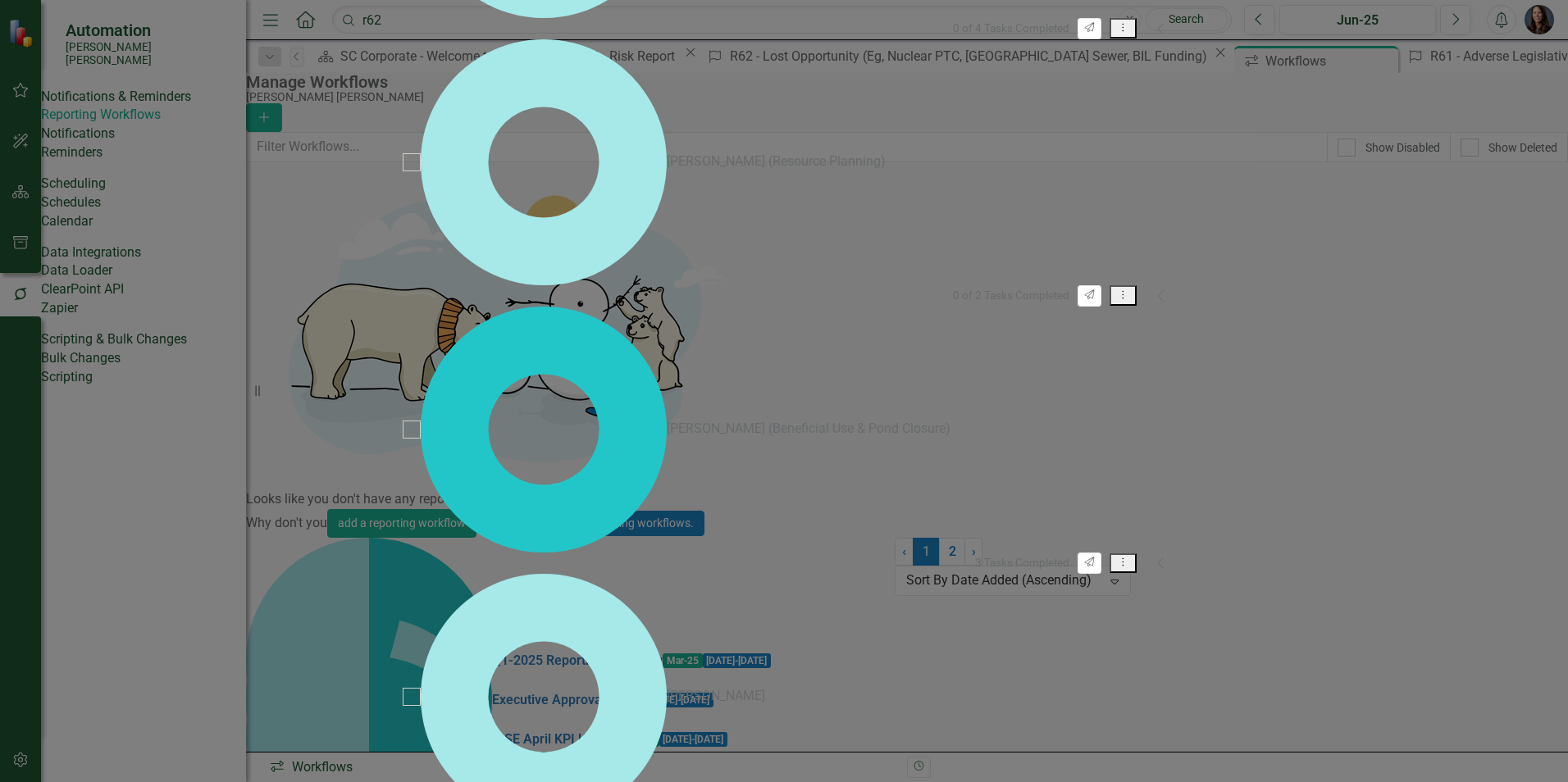 click on "ERM Test Workflow Reminder" at bounding box center (490, 5544) 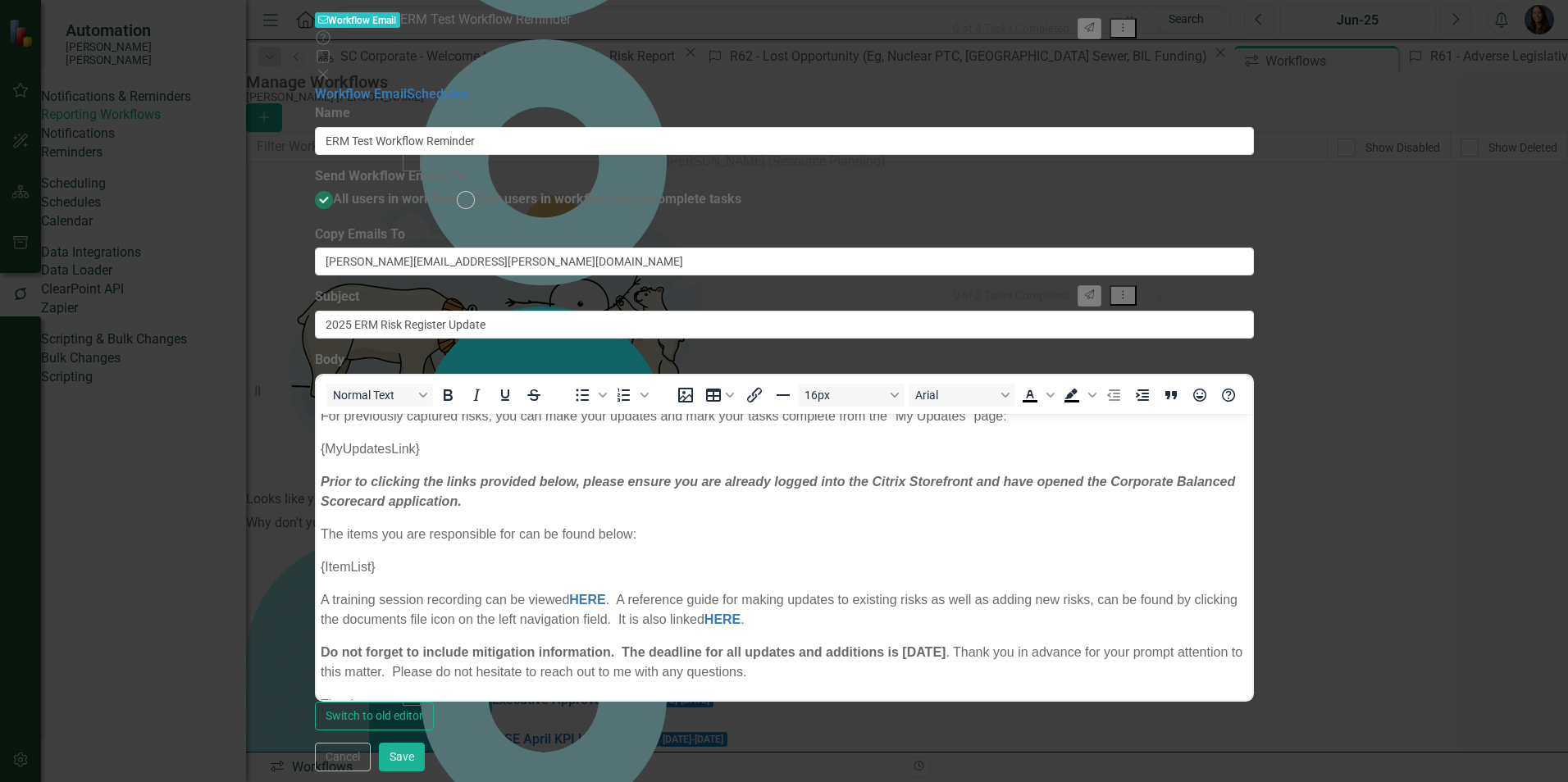 scroll, scrollTop: 0, scrollLeft: 0, axis: both 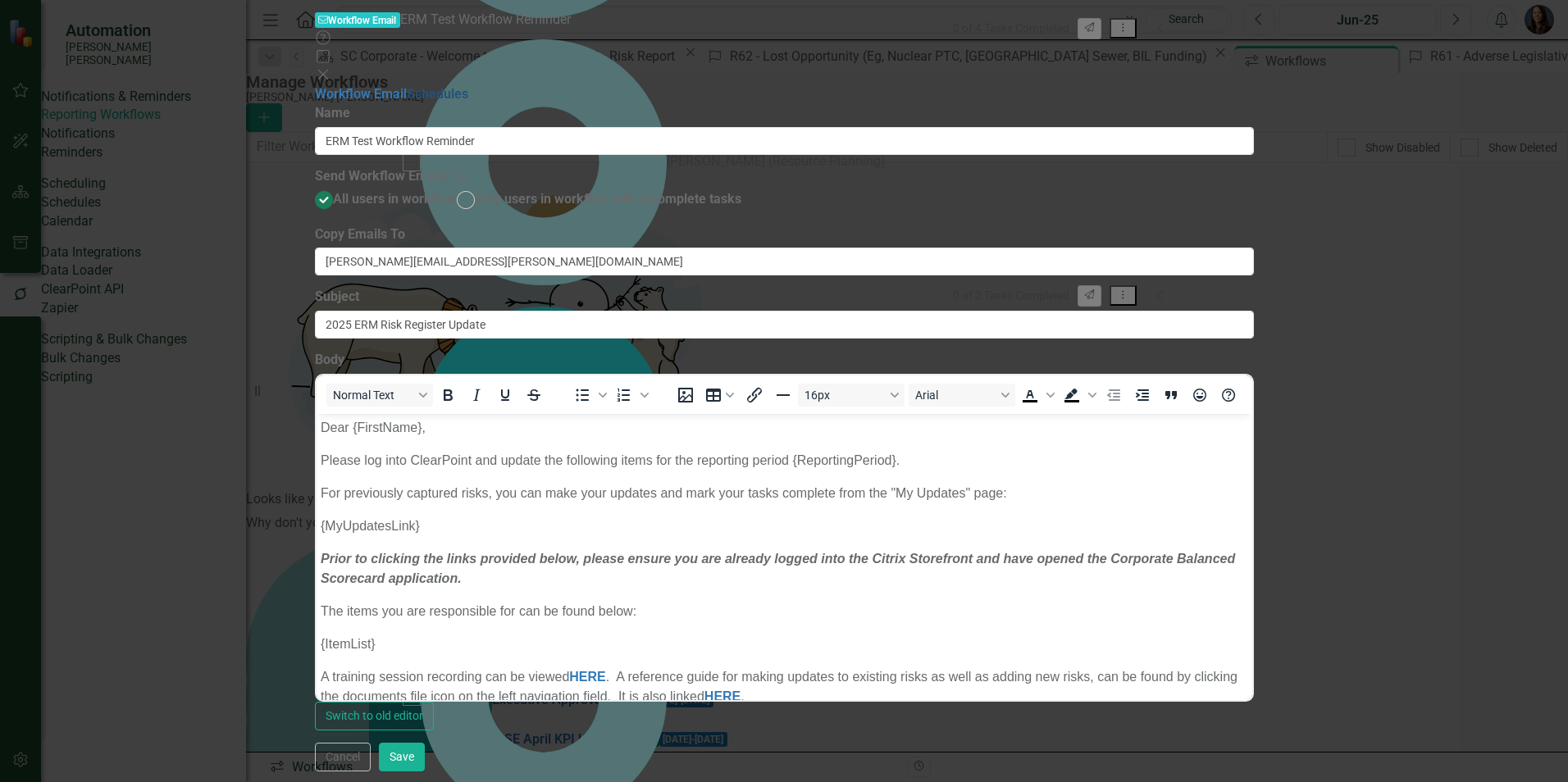 click on "Schedules" at bounding box center [437, 93] 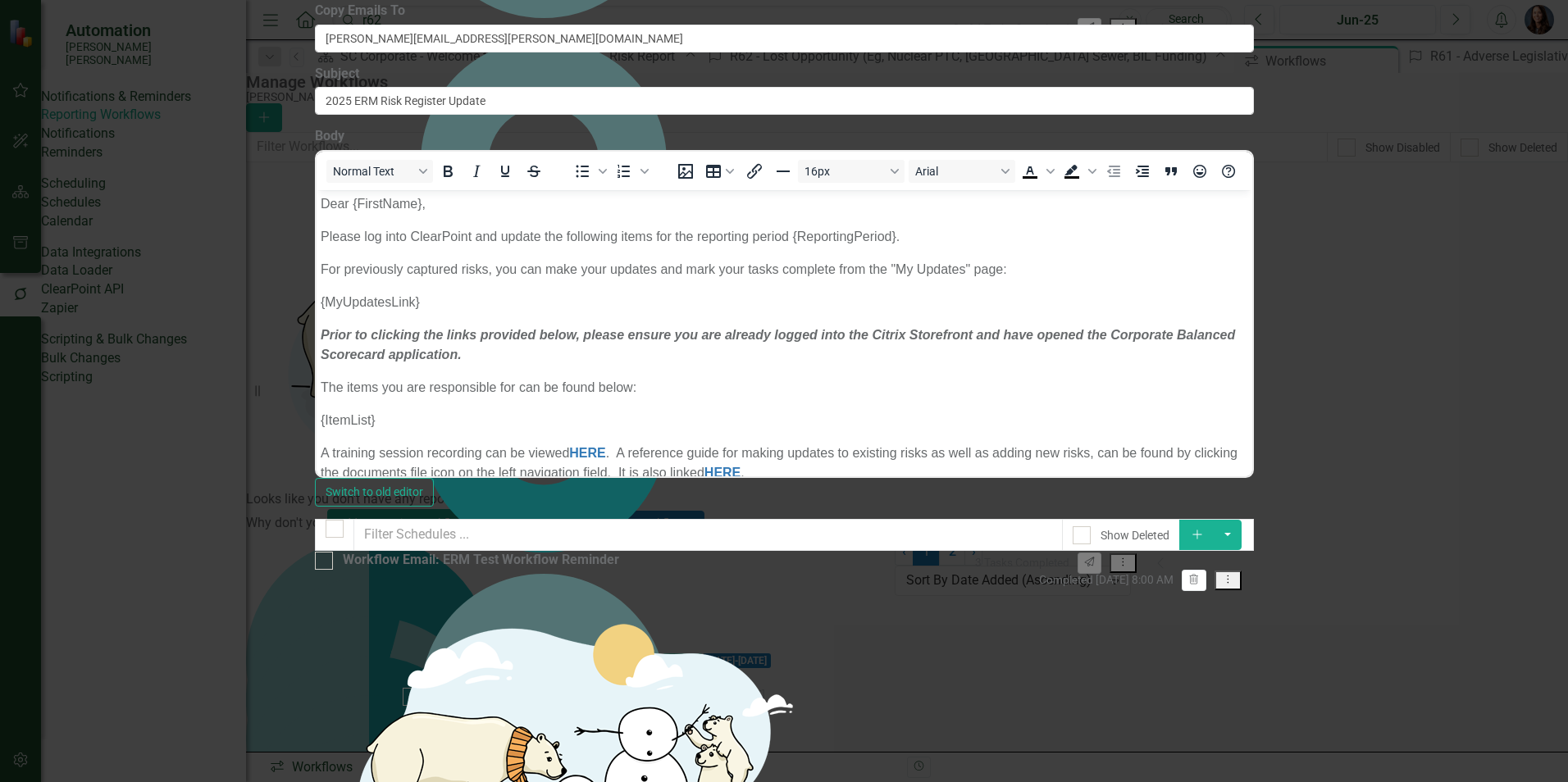click on "Dropdown Menu" 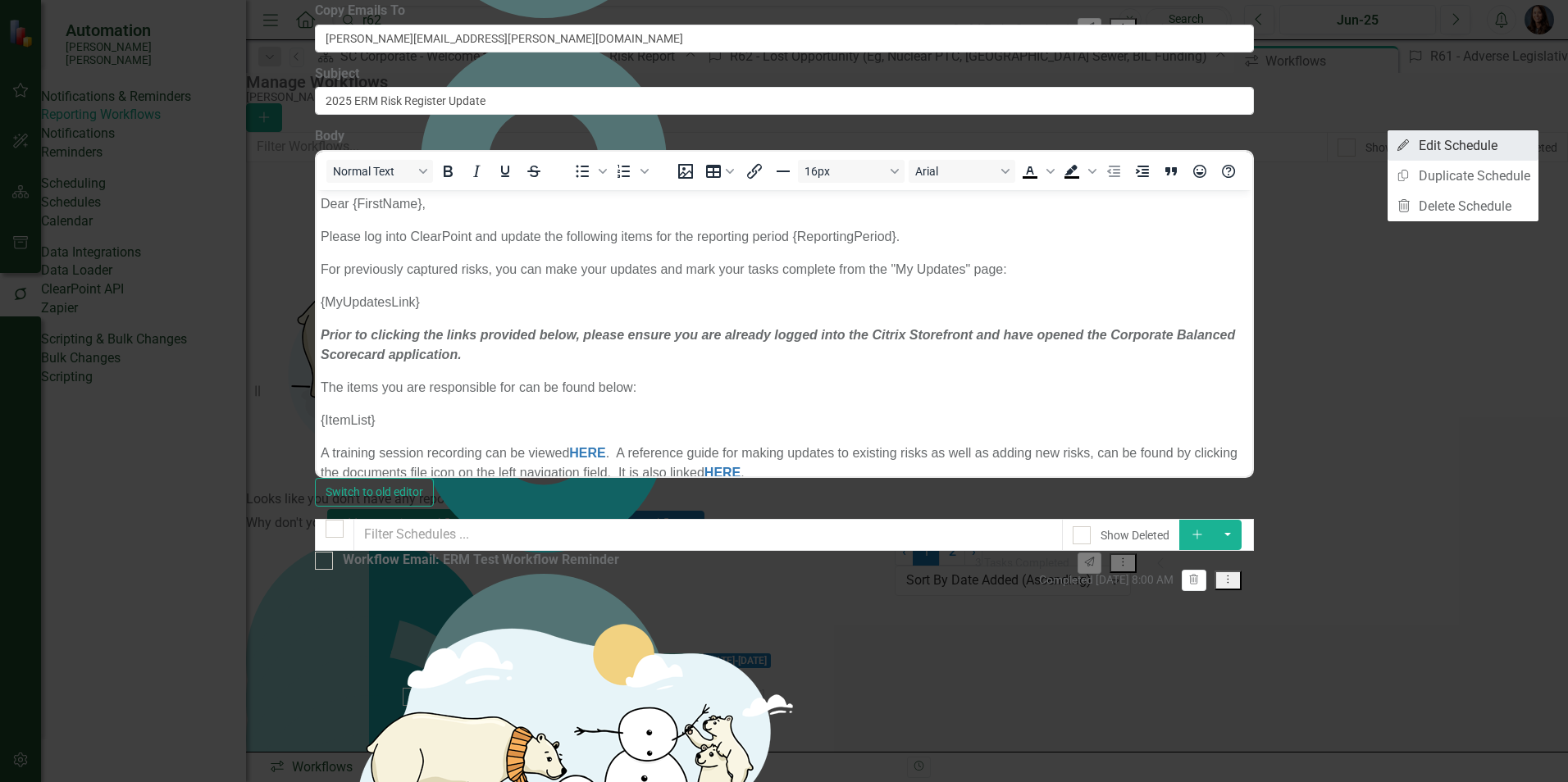 click on "Edit Edit Schedule" at bounding box center [1463, 145] 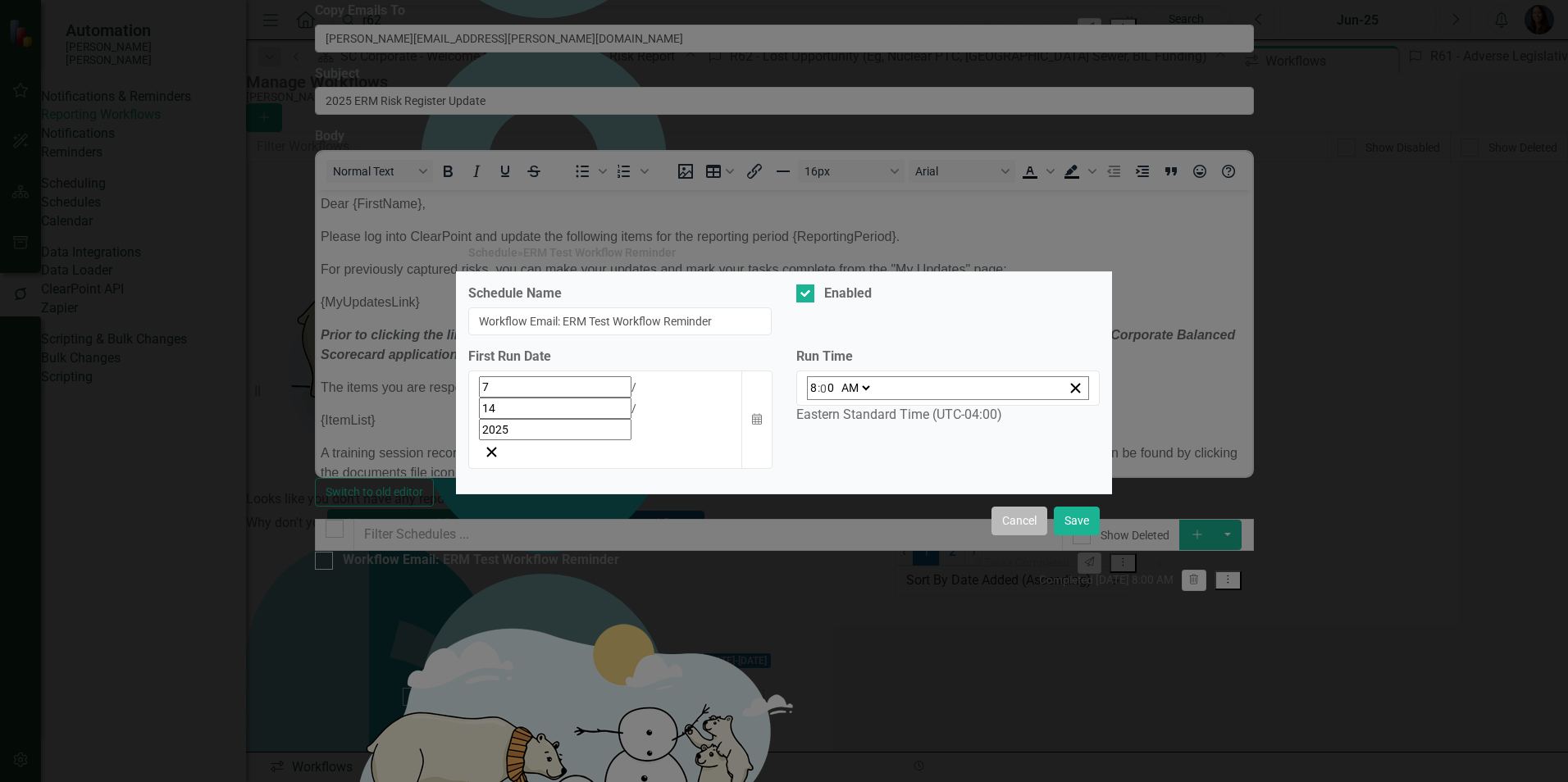 click on "Cancel" at bounding box center [1019, 521] 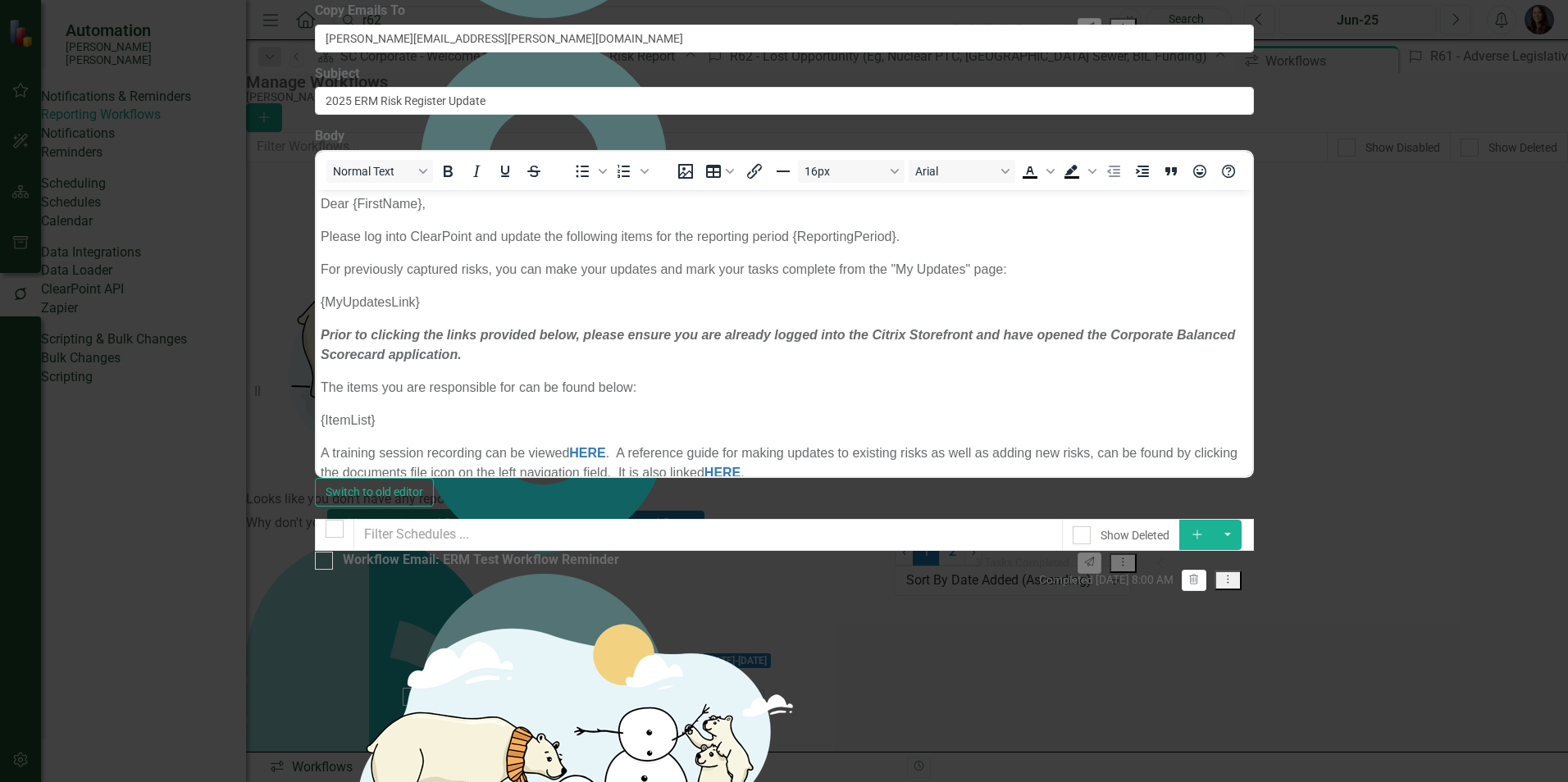 click on "Cancel" at bounding box center (343, 980) 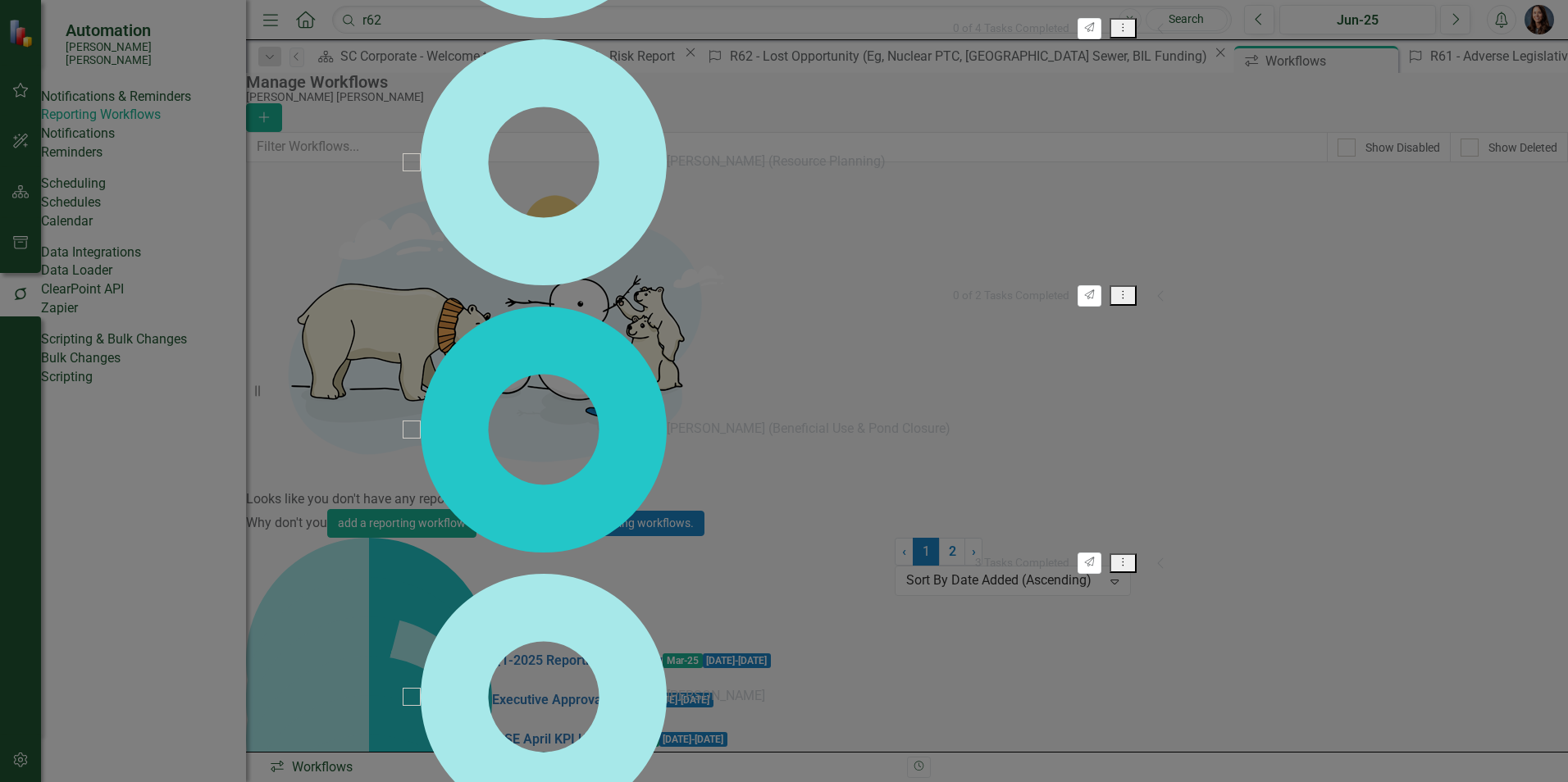 click on "Close" at bounding box center (427, 5588) 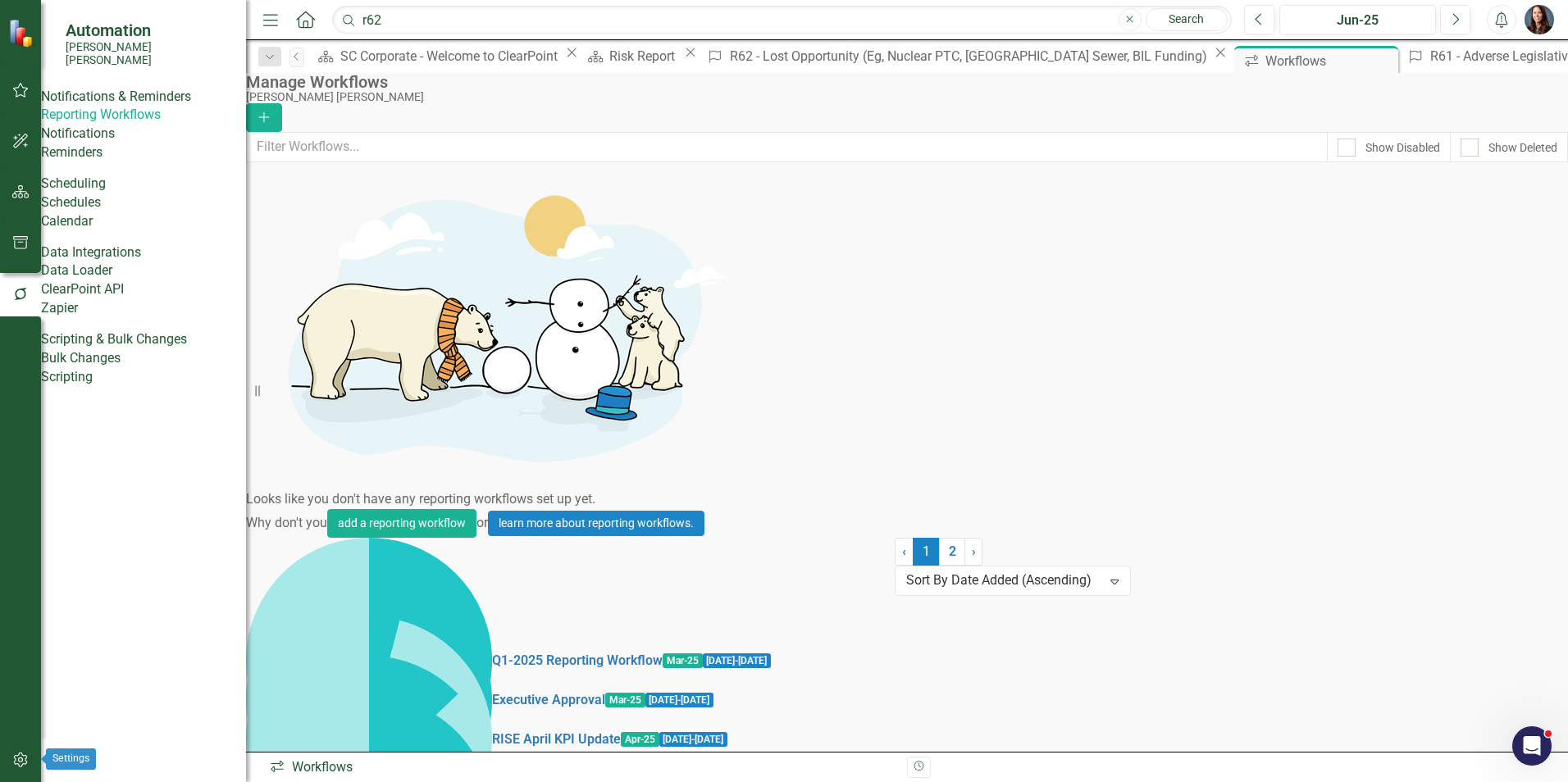 click 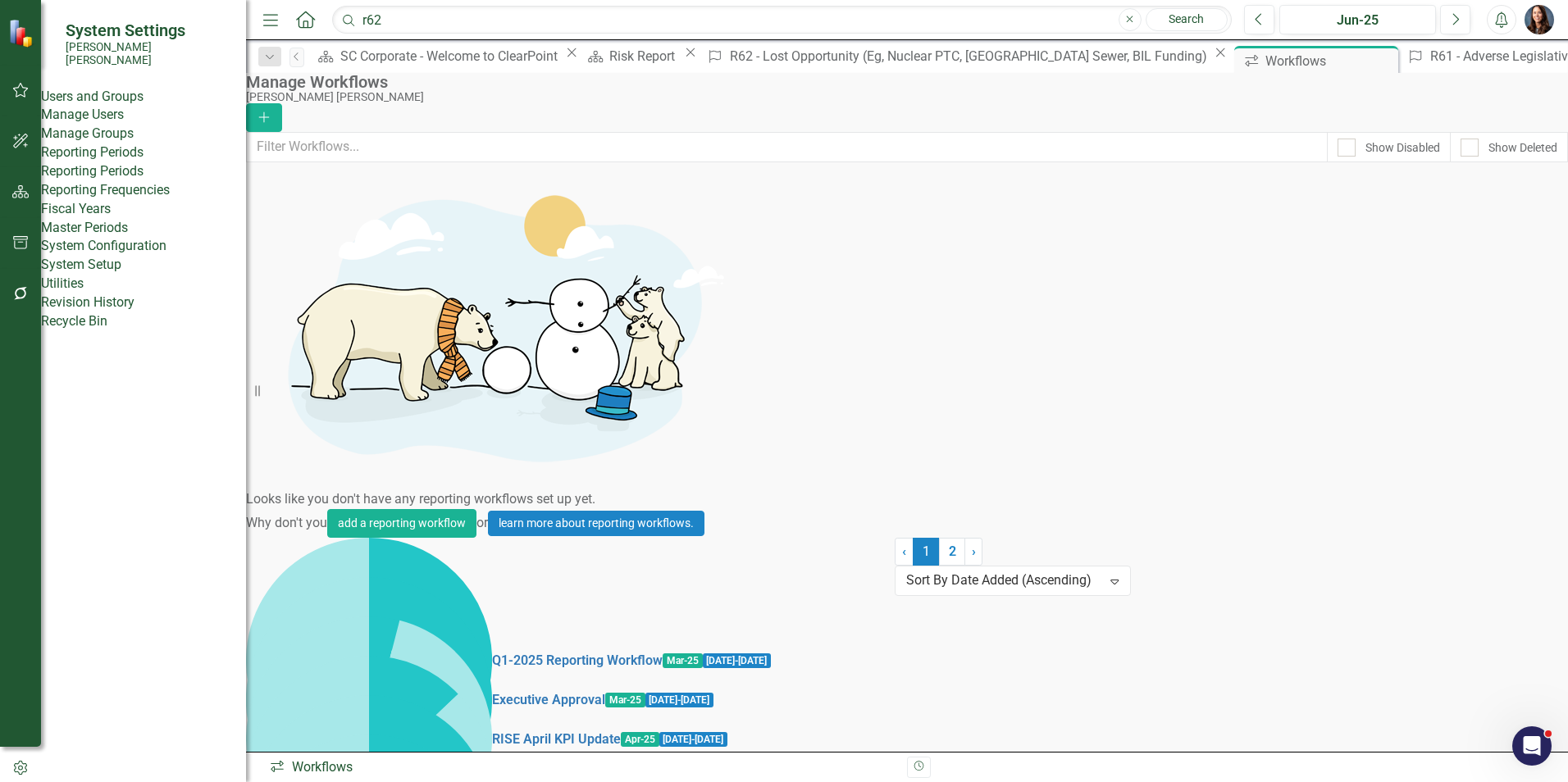 click on "Reporting Periods" at bounding box center [144, 171] 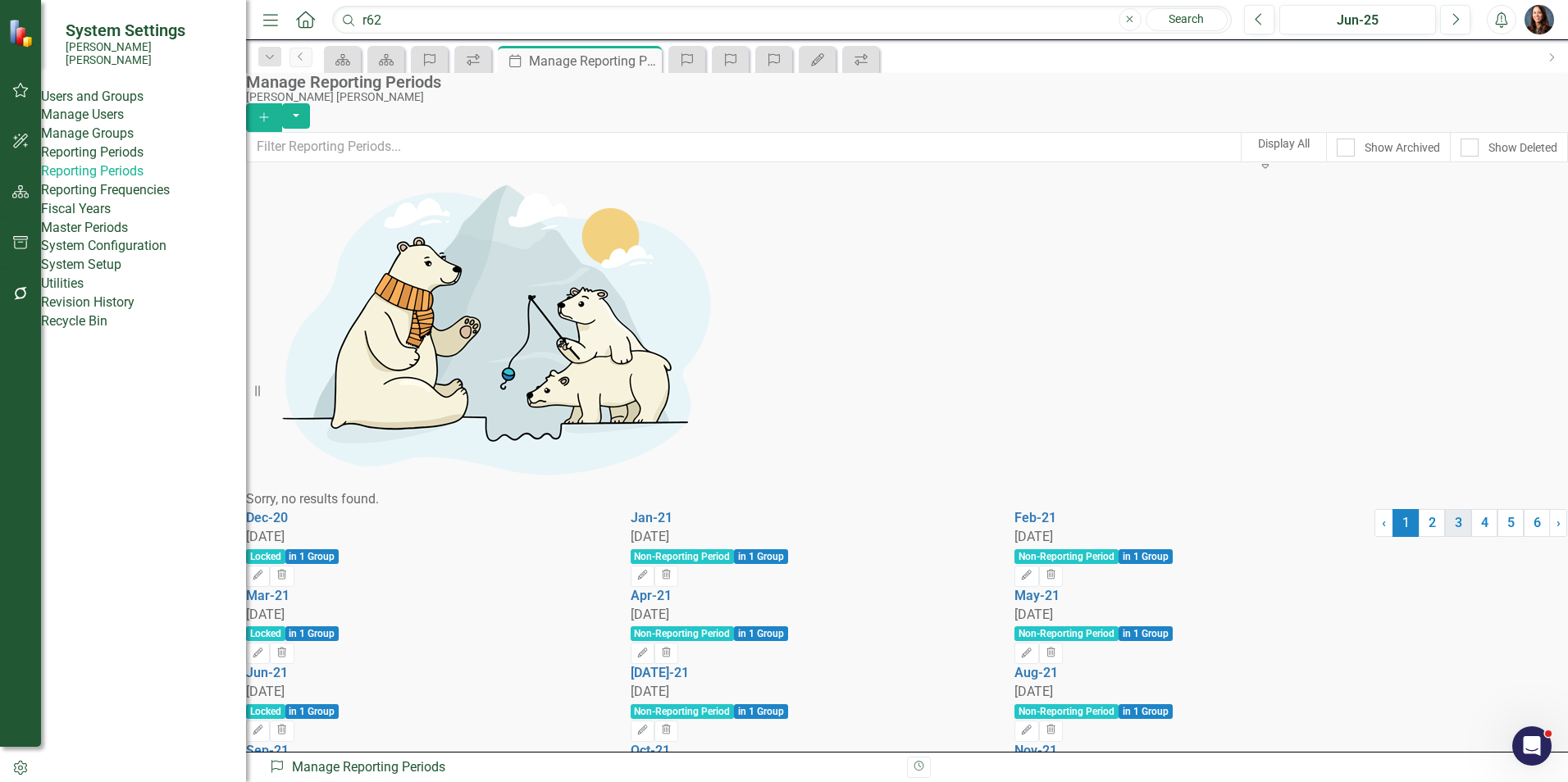 click on "3" at bounding box center [1458, 523] 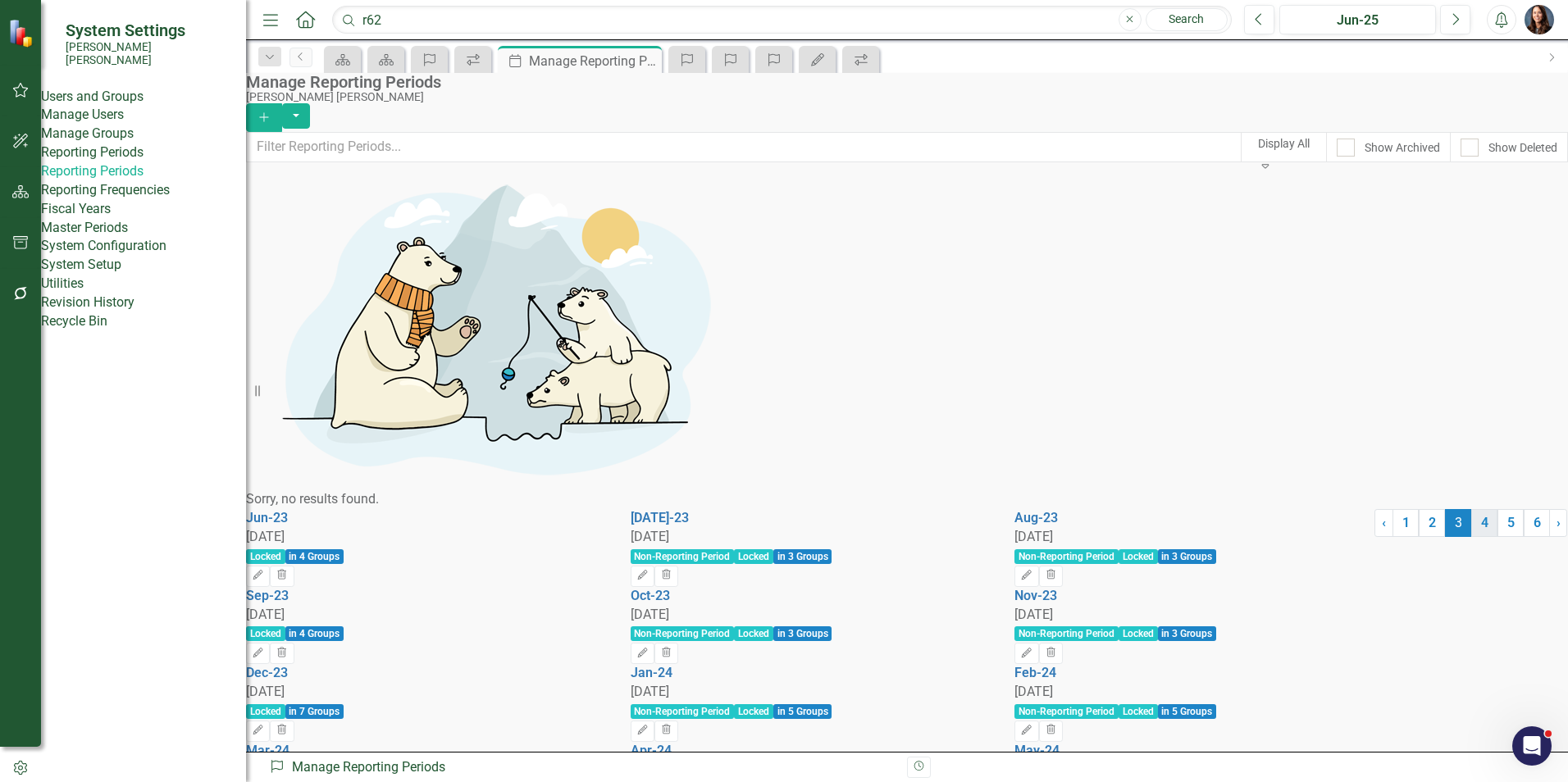 click on "4" at bounding box center [1484, 523] 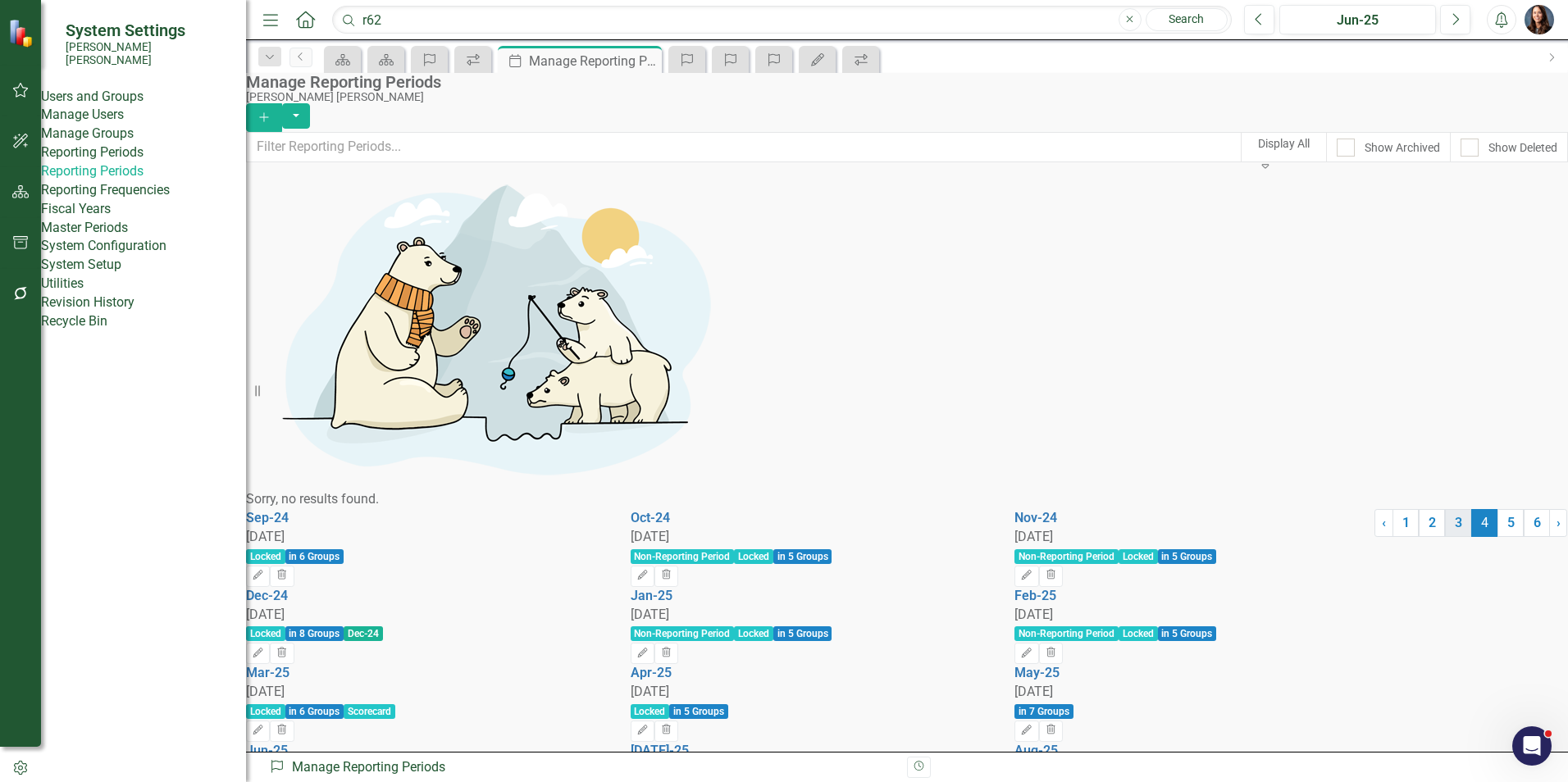 click on "3" at bounding box center (1458, 523) 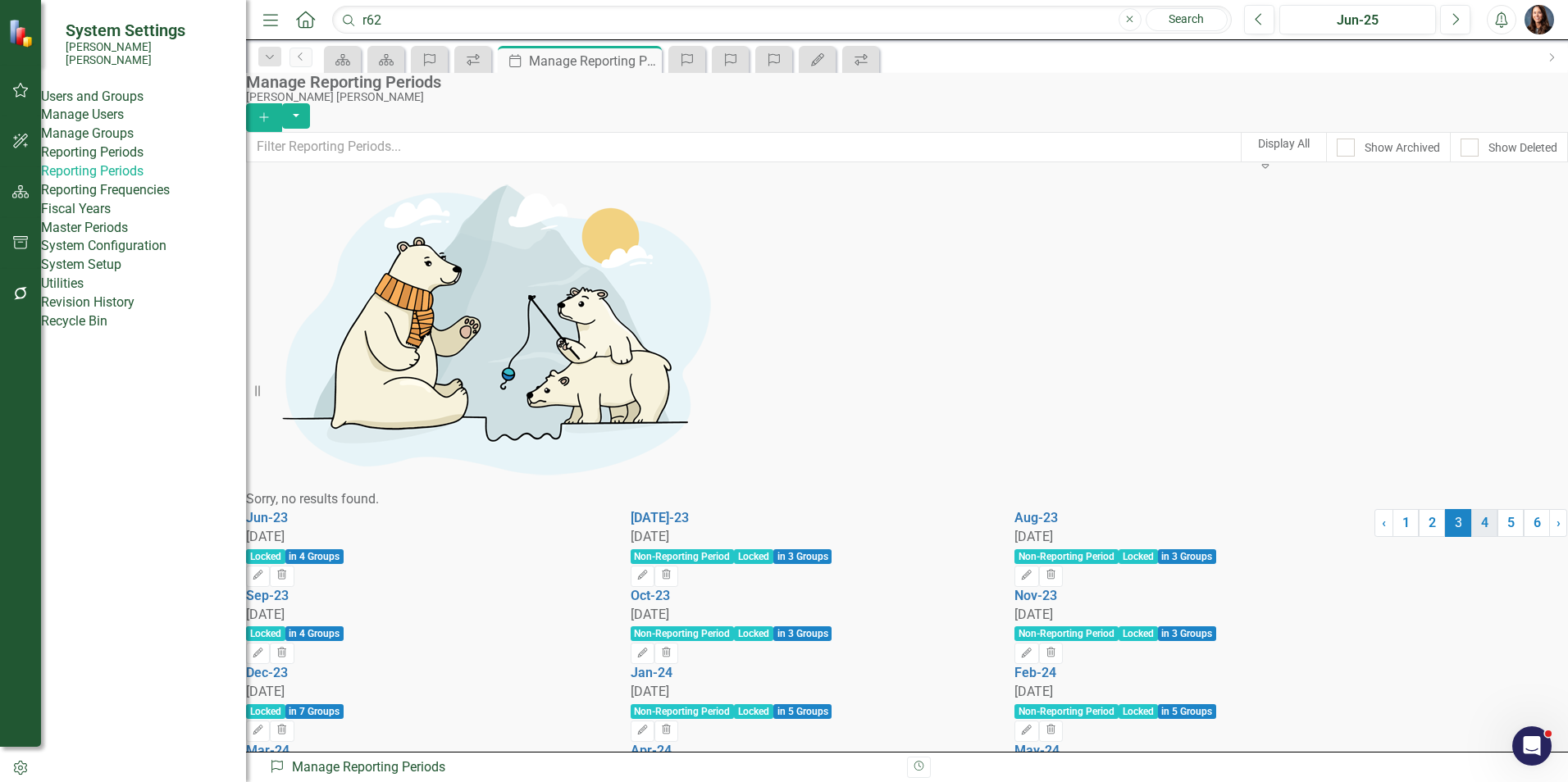 click on "4" at bounding box center (1484, 523) 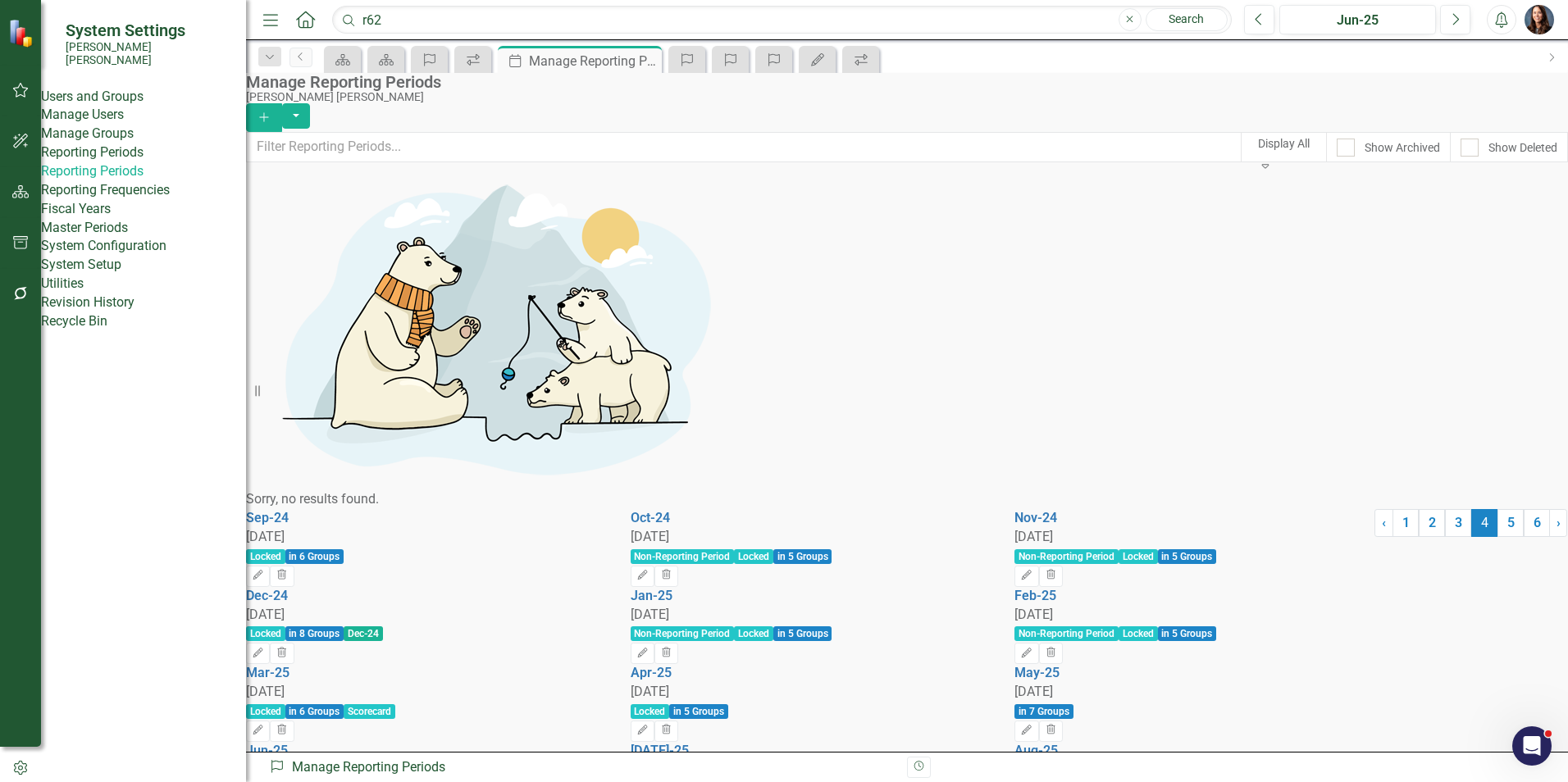 click on "Edit" 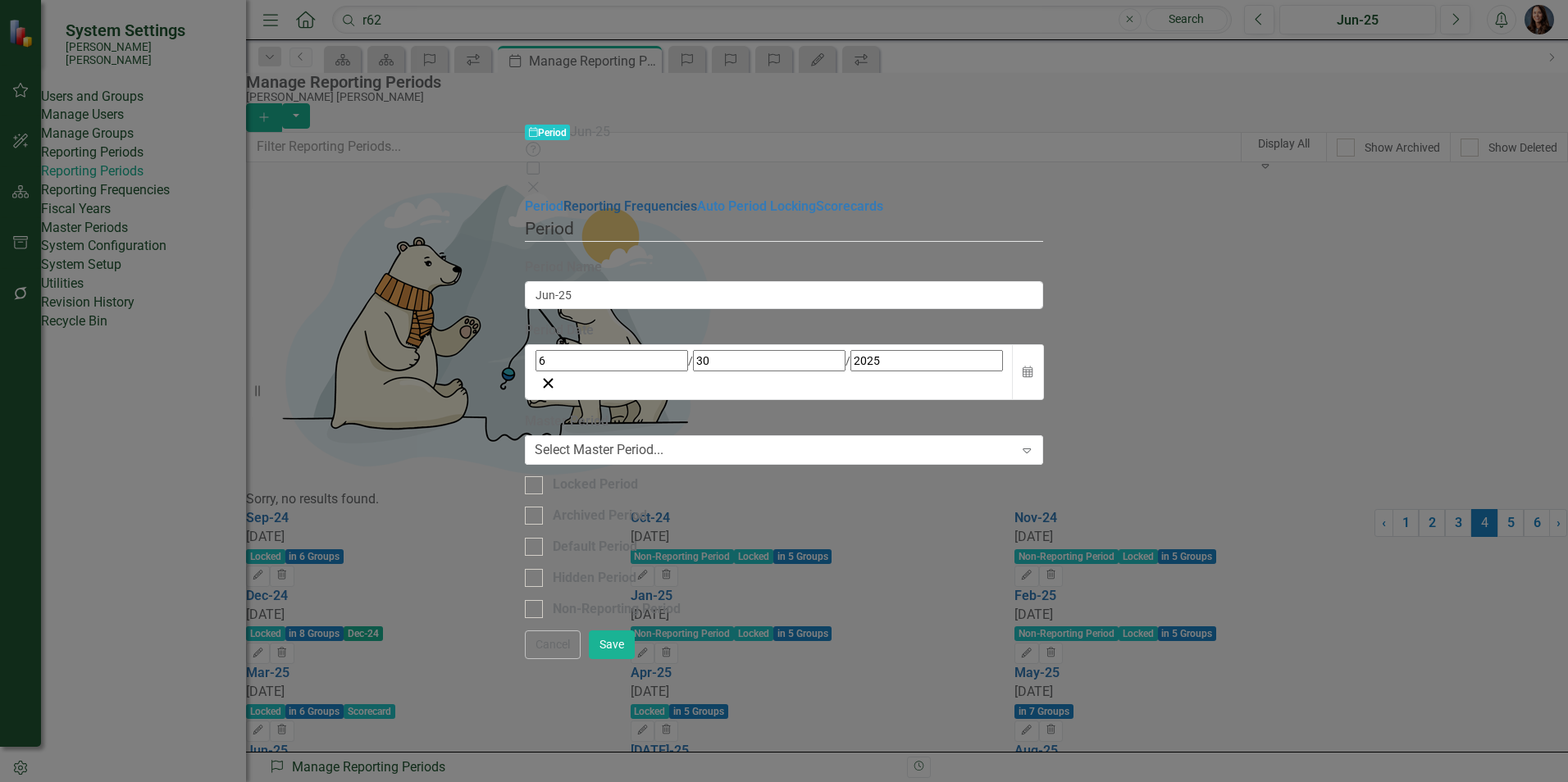 click on "Reporting Frequencies" at bounding box center [630, 206] 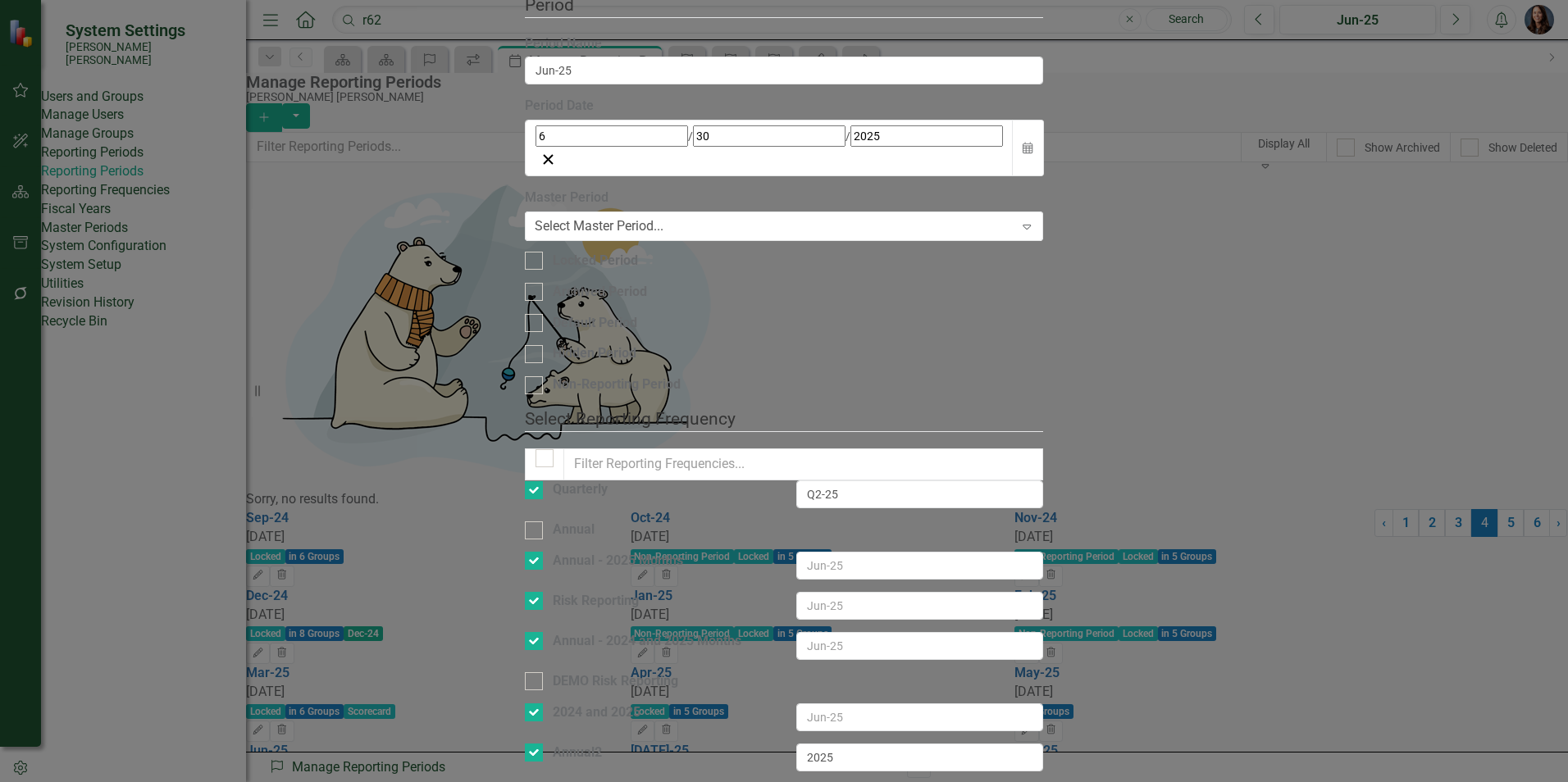 click on "Scorecards" at bounding box center [850, -18] 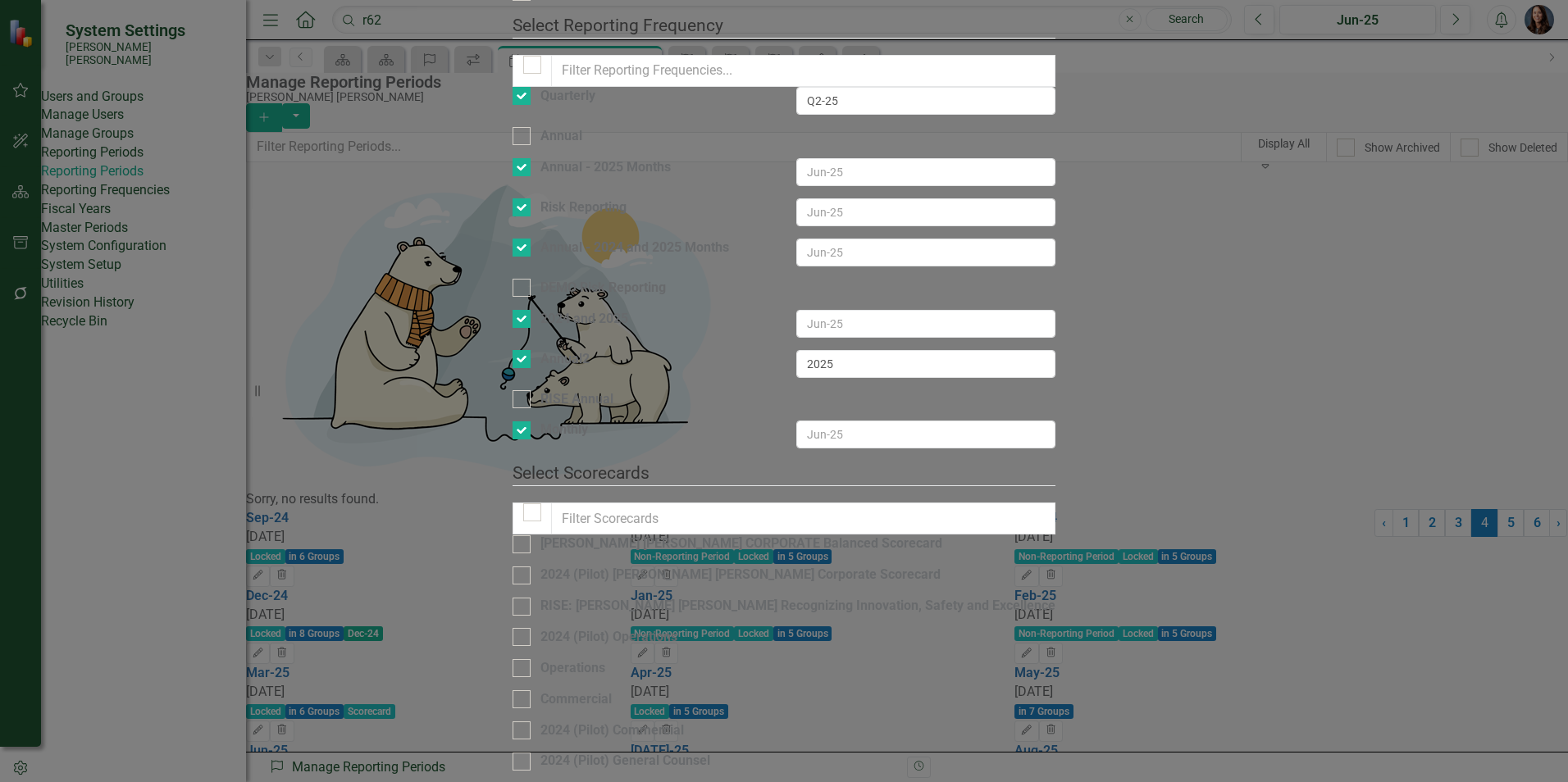 scroll, scrollTop: 0, scrollLeft: 0, axis: both 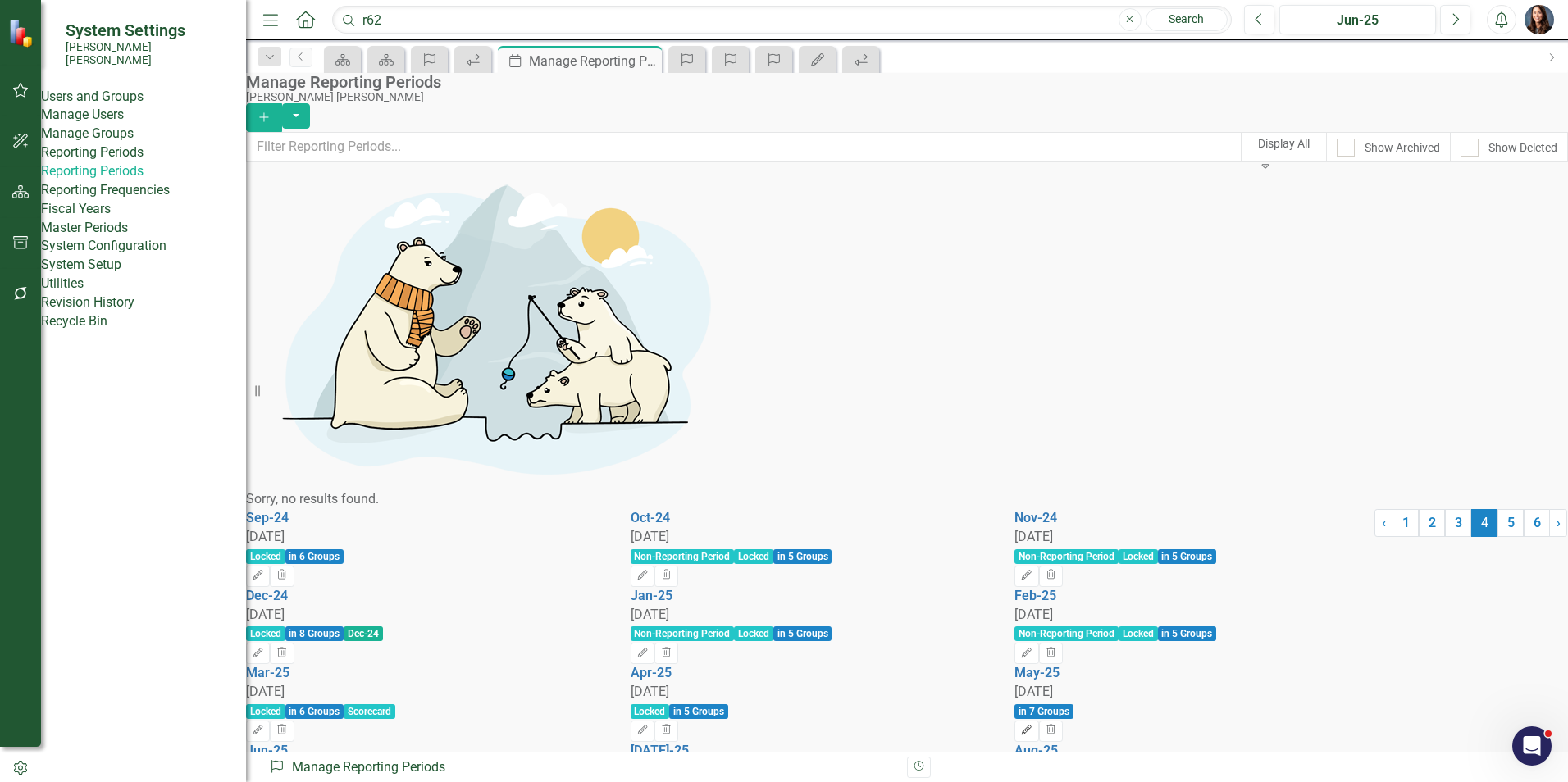 click on "Edit" 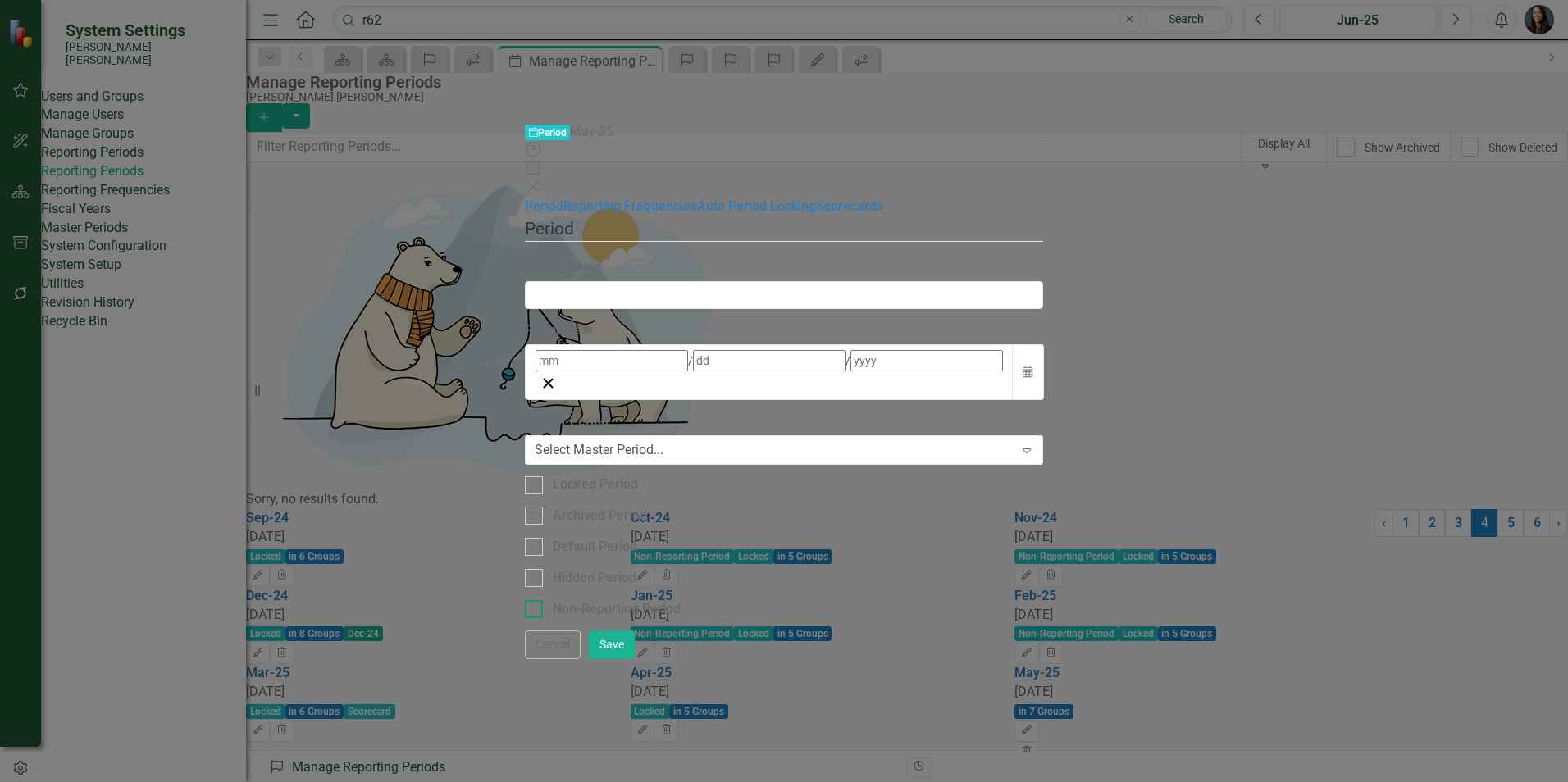 type on "May-25" 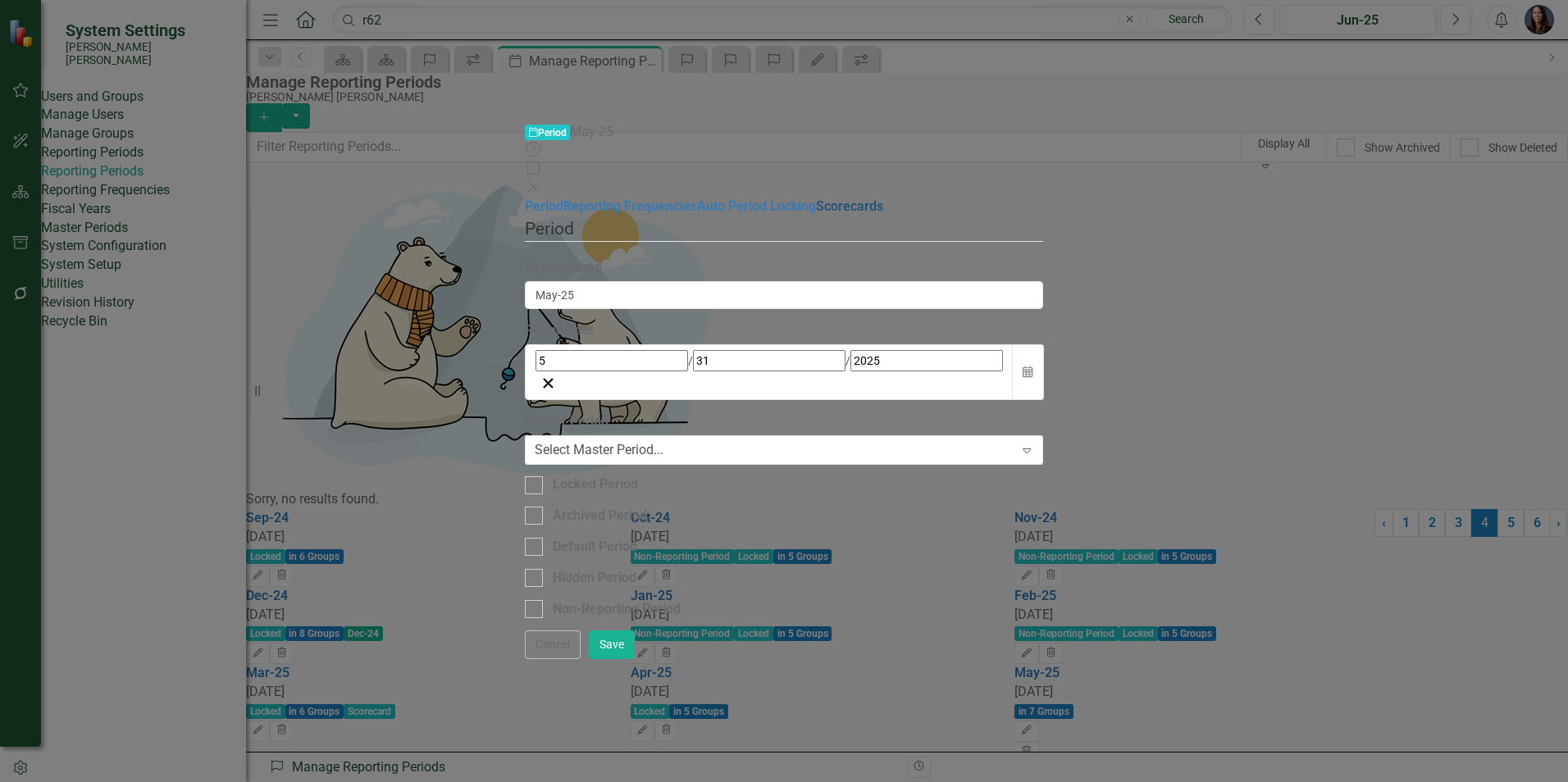 click on "Scorecards" at bounding box center (850, 206) 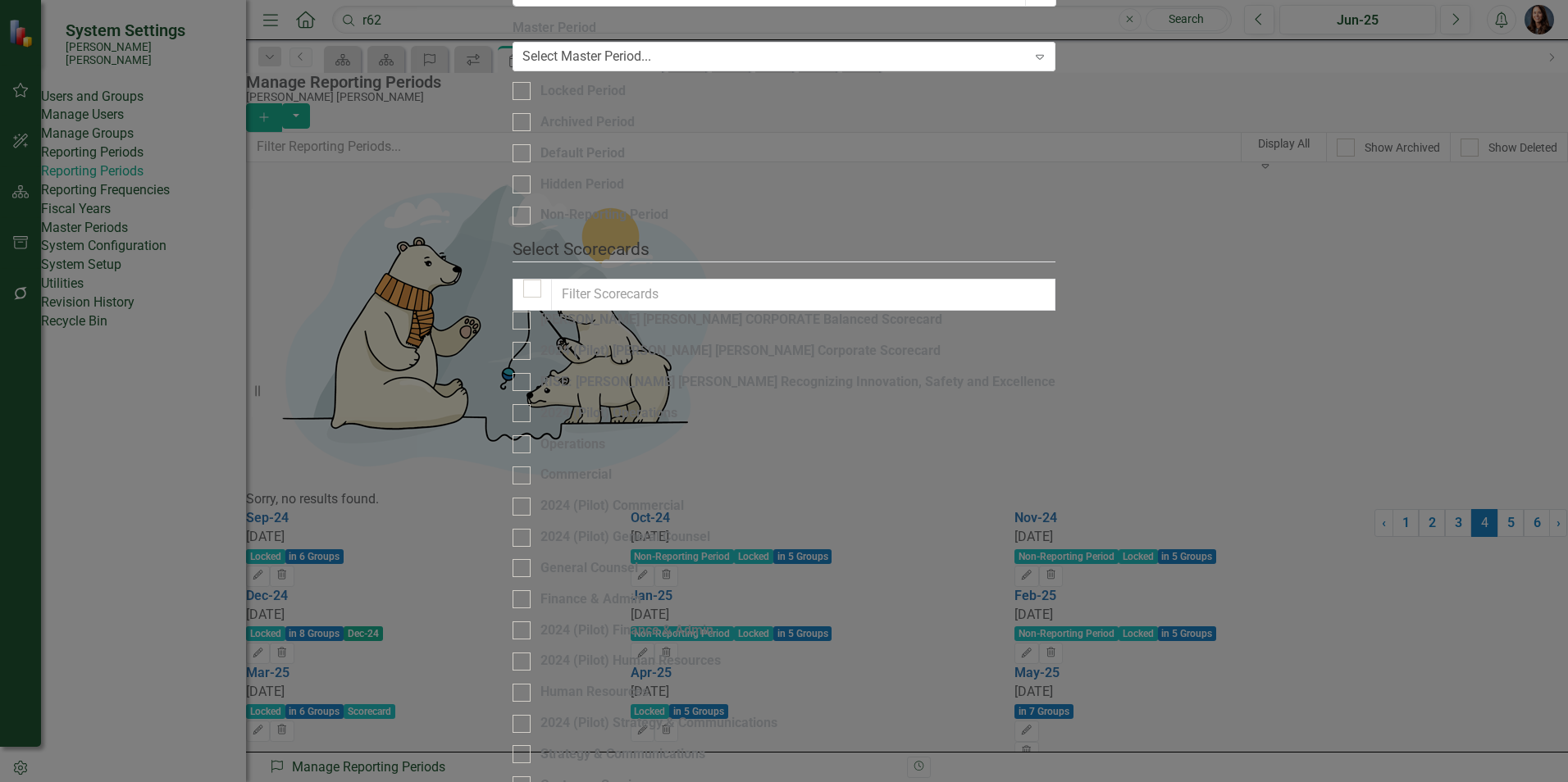scroll, scrollTop: 0, scrollLeft: 0, axis: both 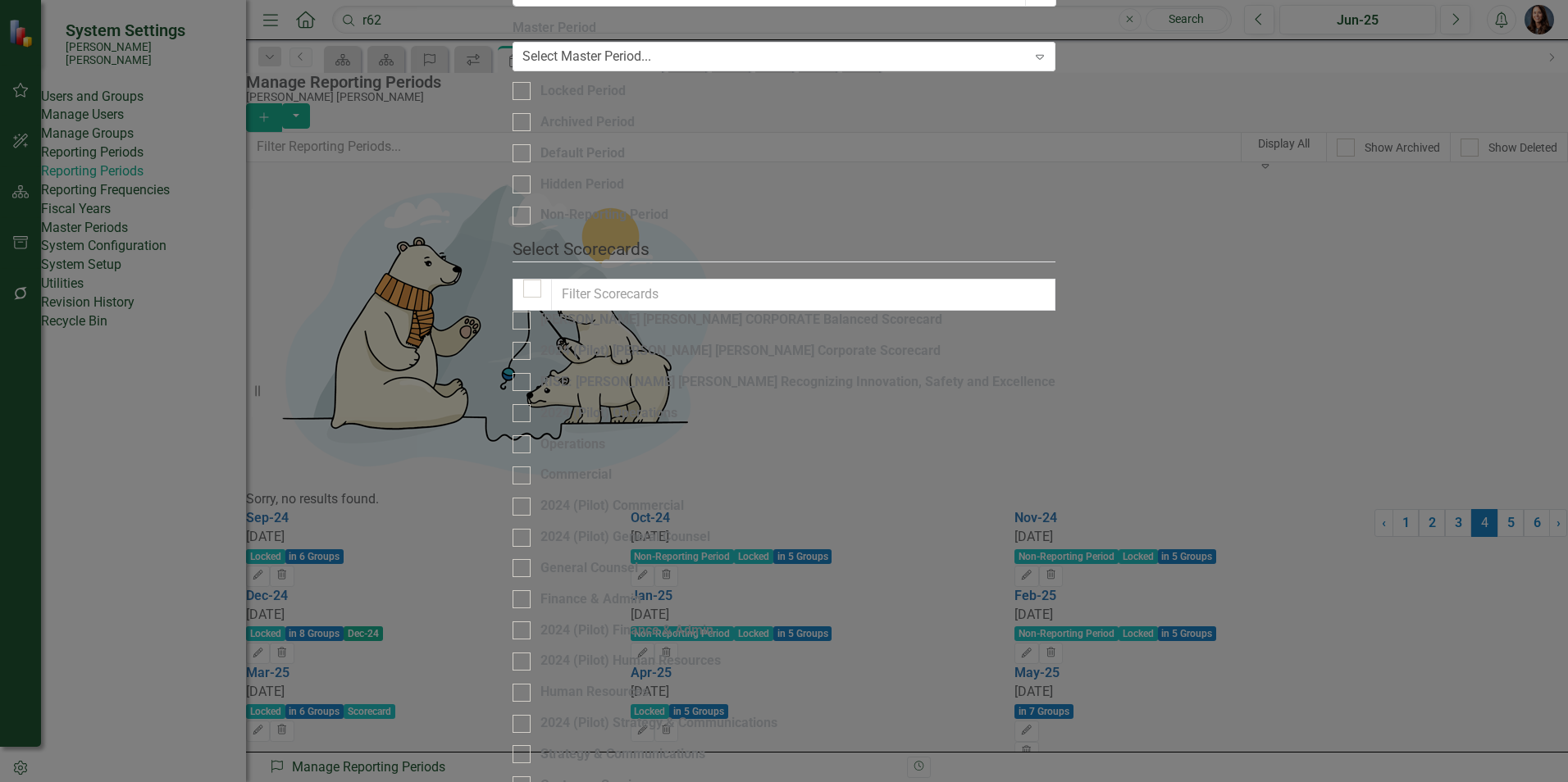 click on "Cancel" at bounding box center [540, 1039] 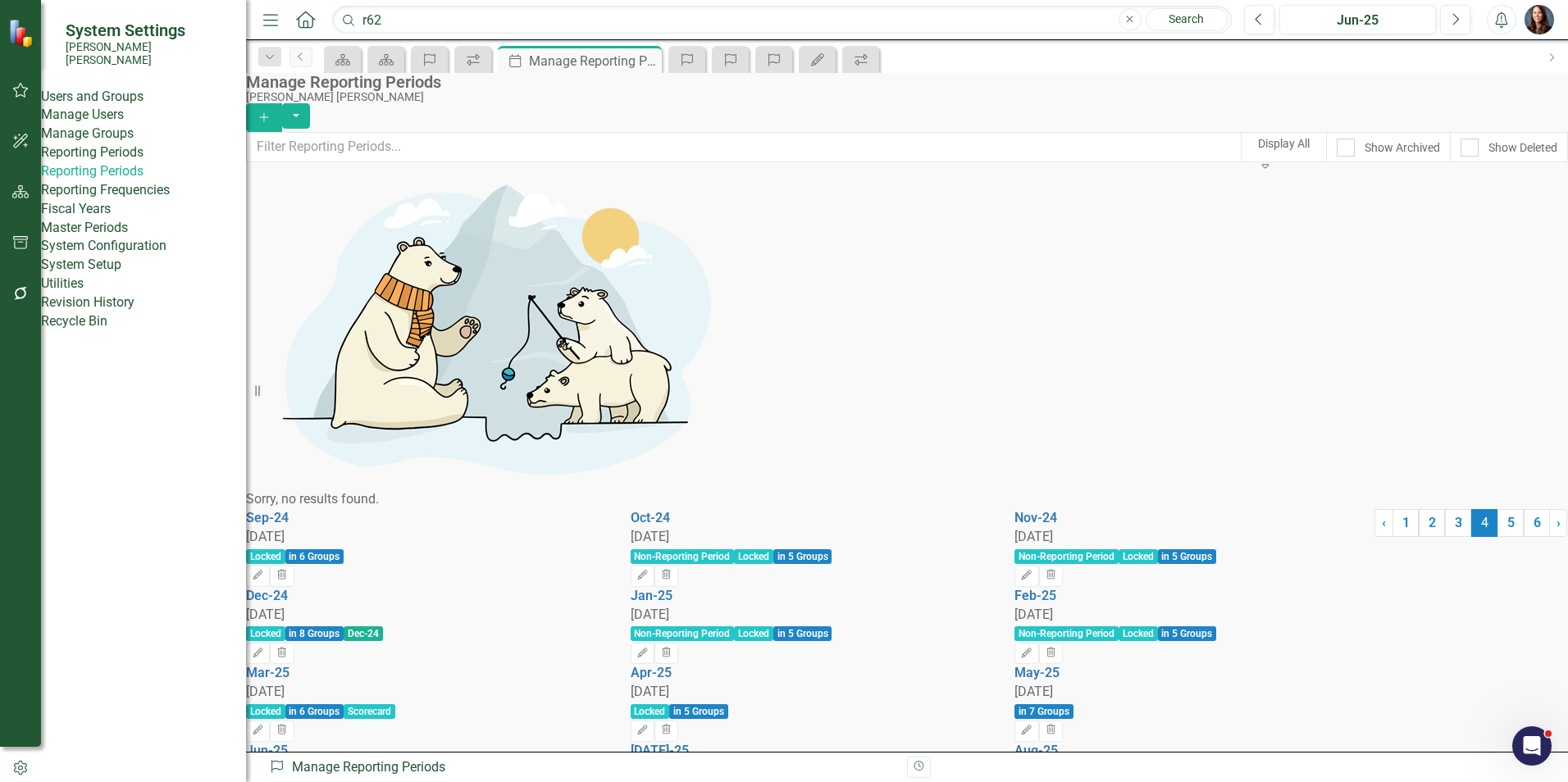 click on "Edit" 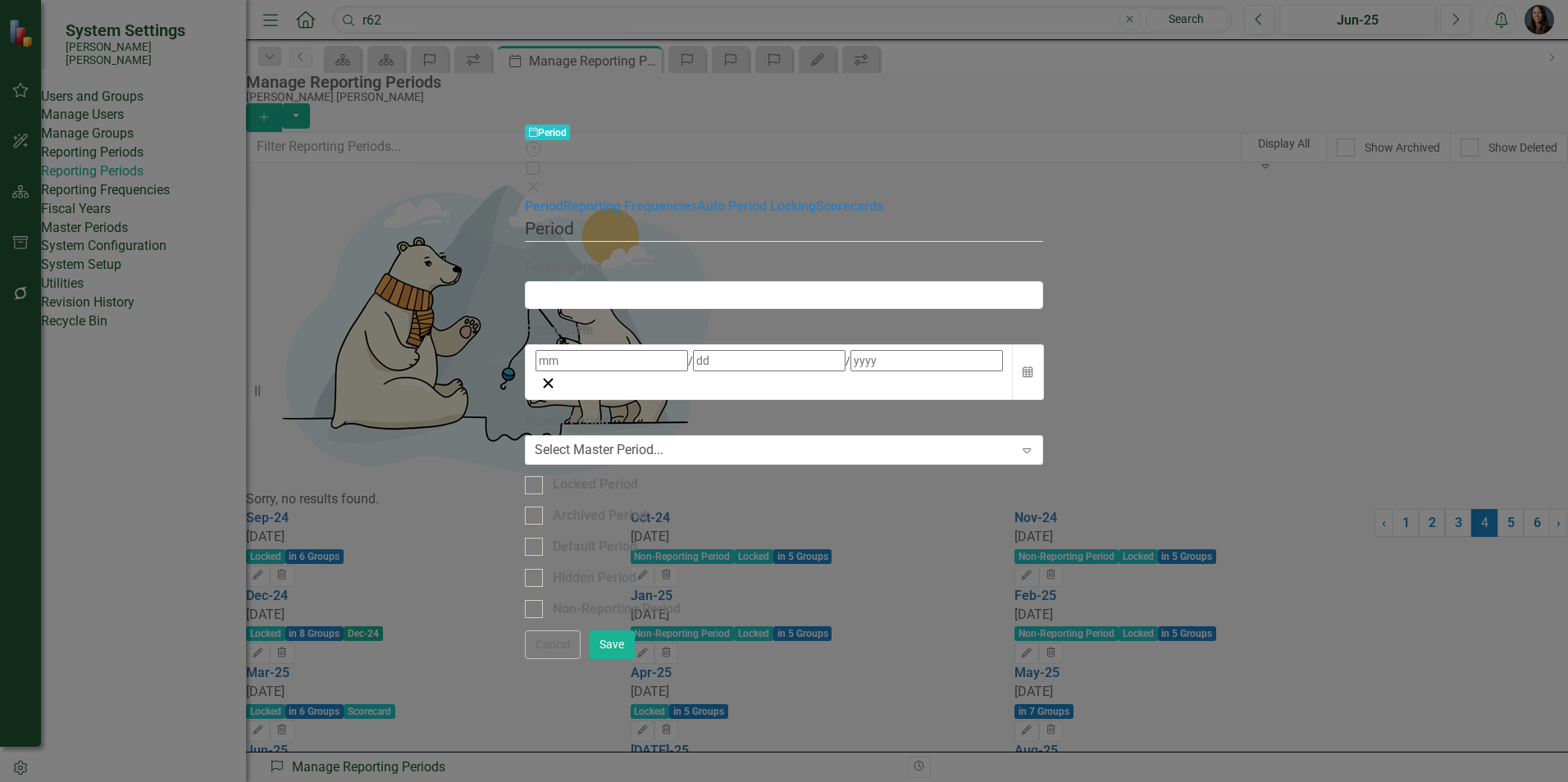 type on "[DATE]-25" 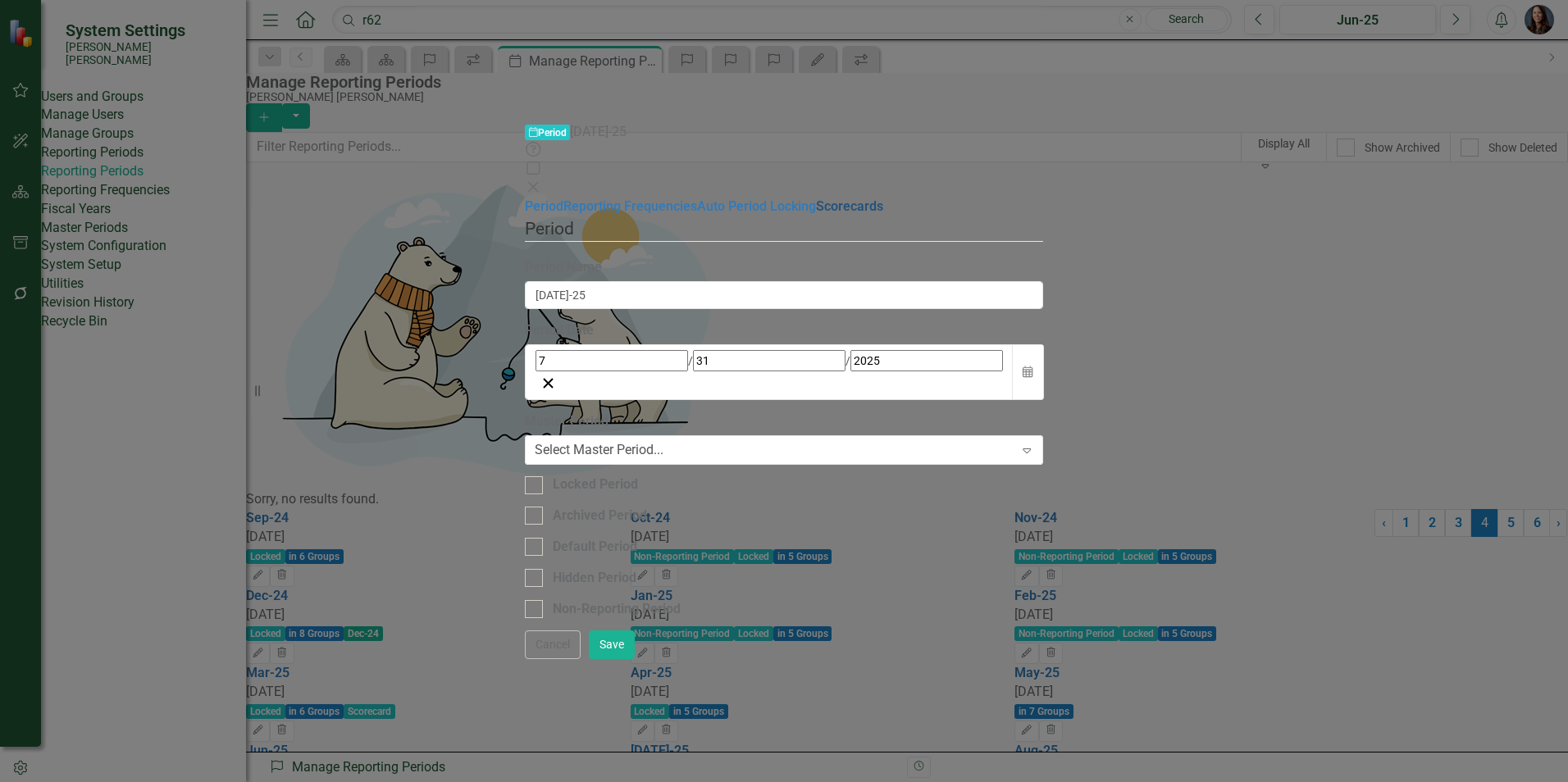 click on "Scorecards" at bounding box center (850, 206) 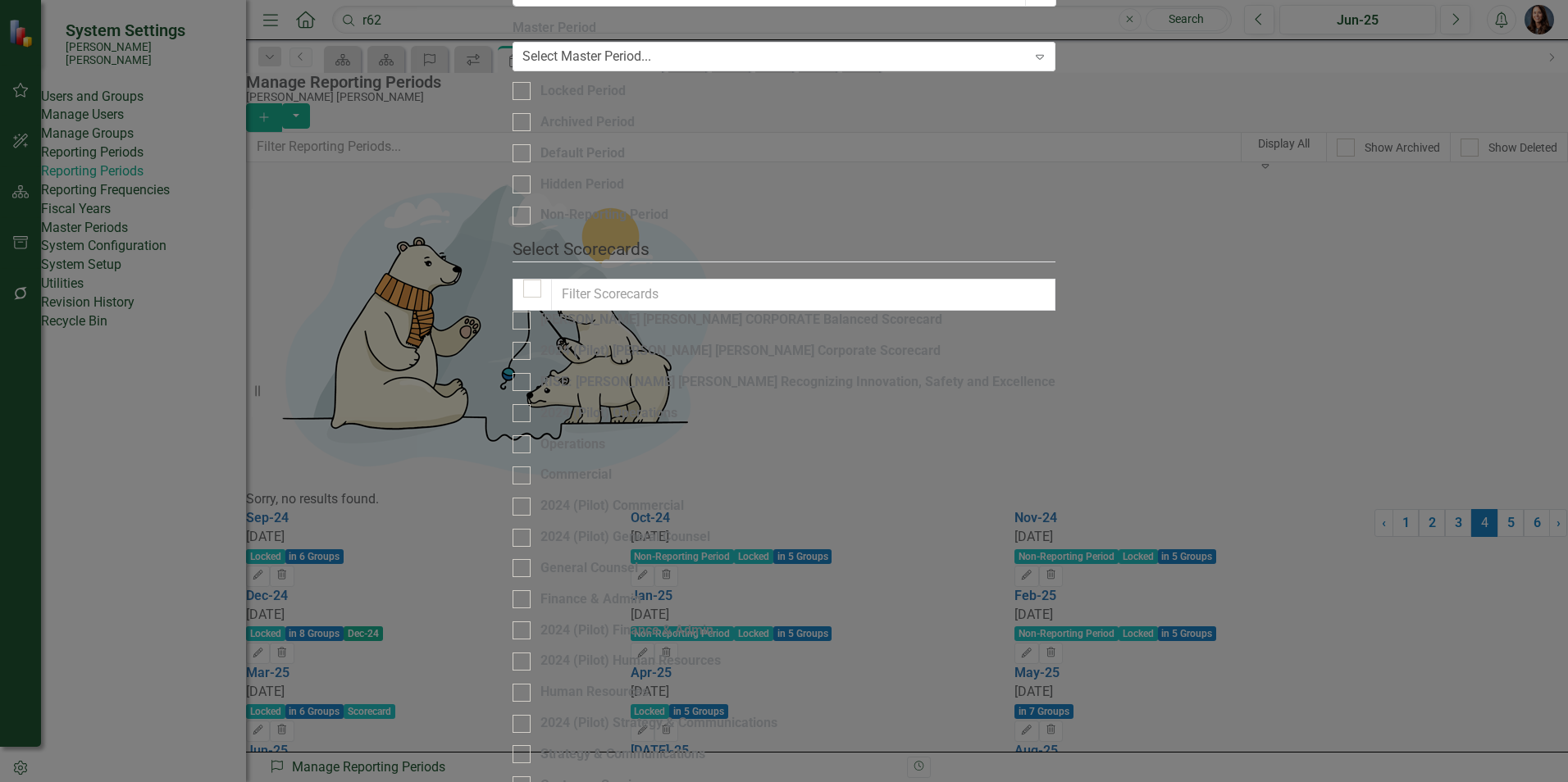 scroll, scrollTop: 0, scrollLeft: 0, axis: both 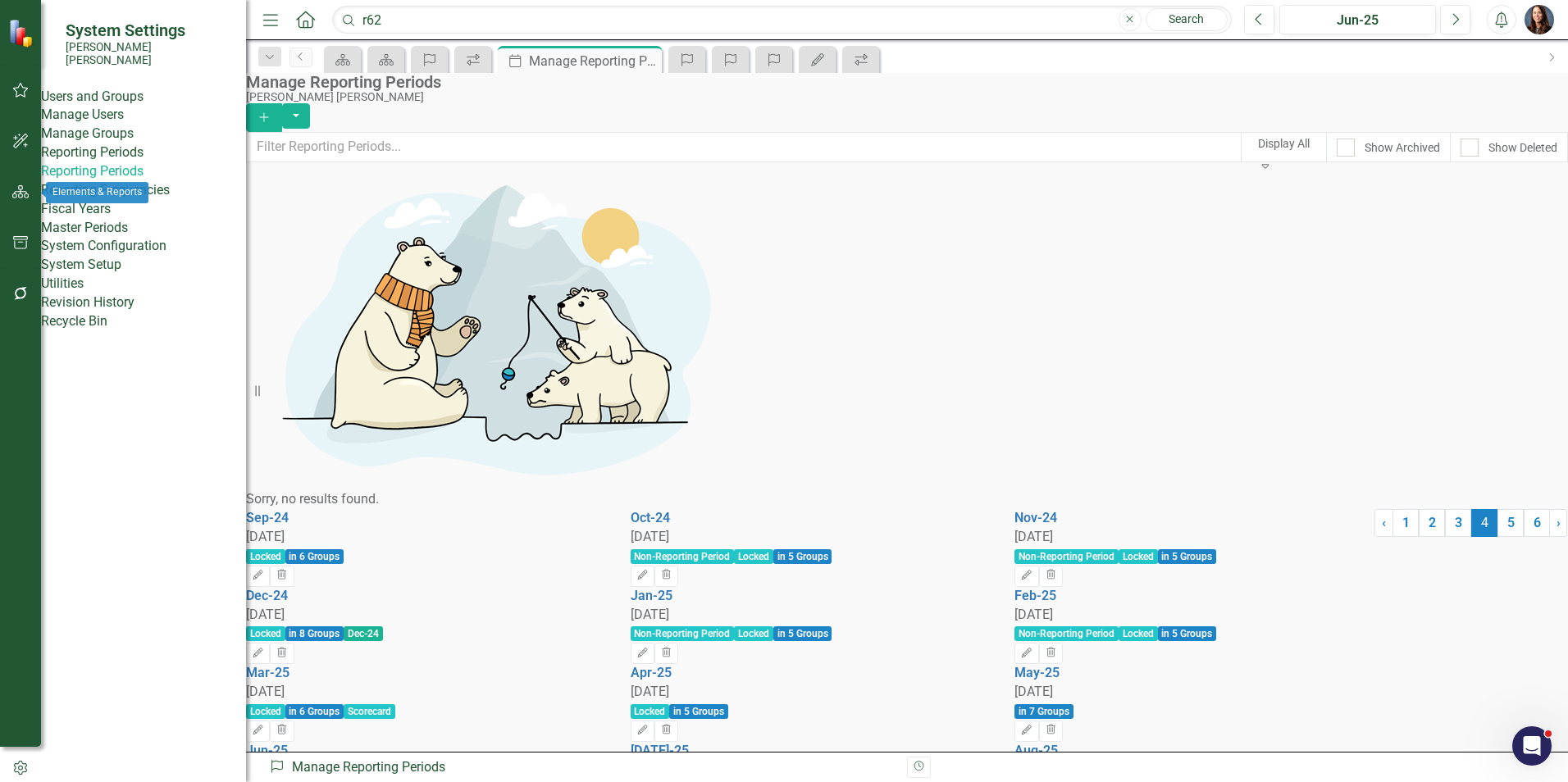 click 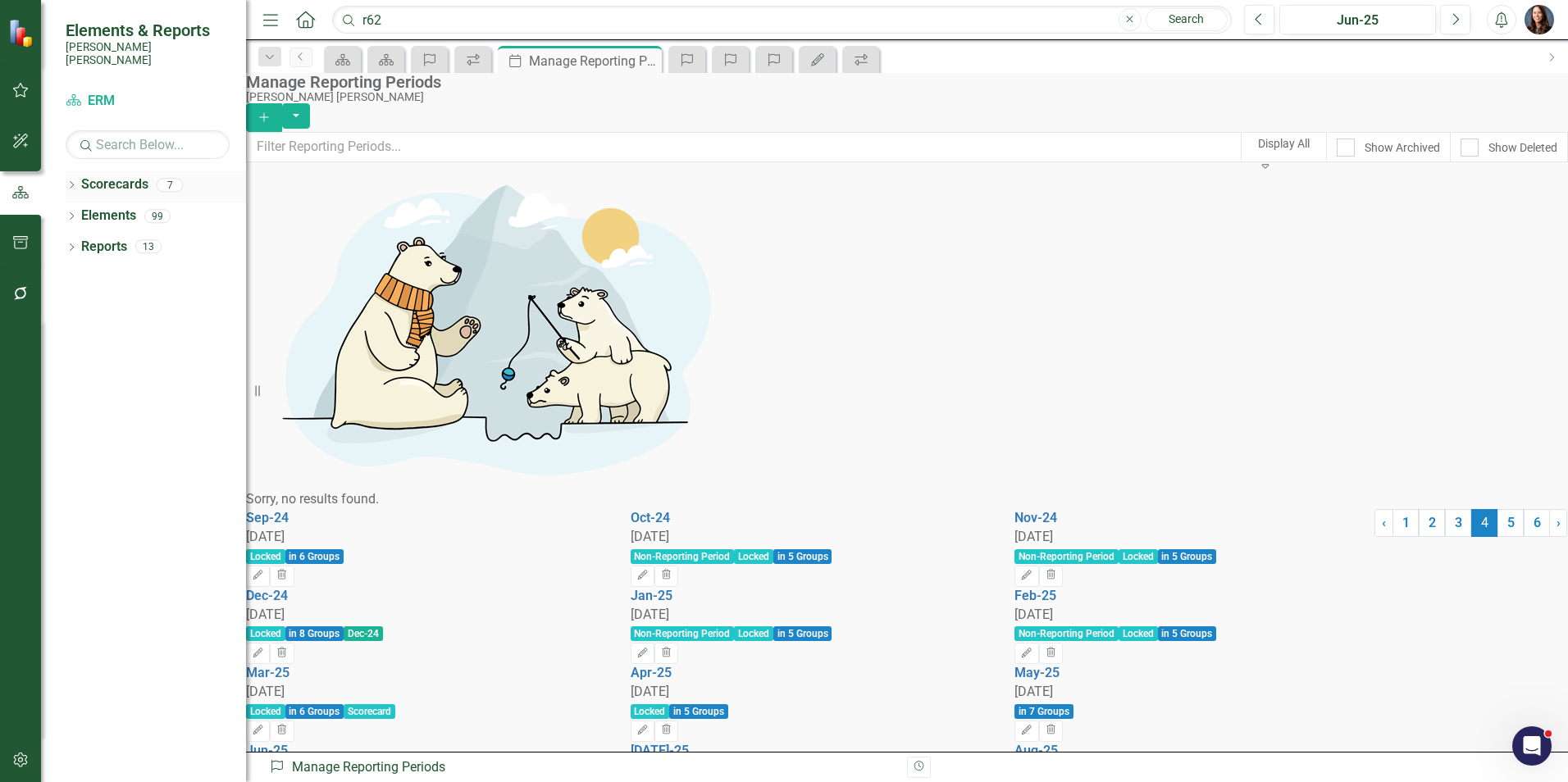click on "Dropdown" 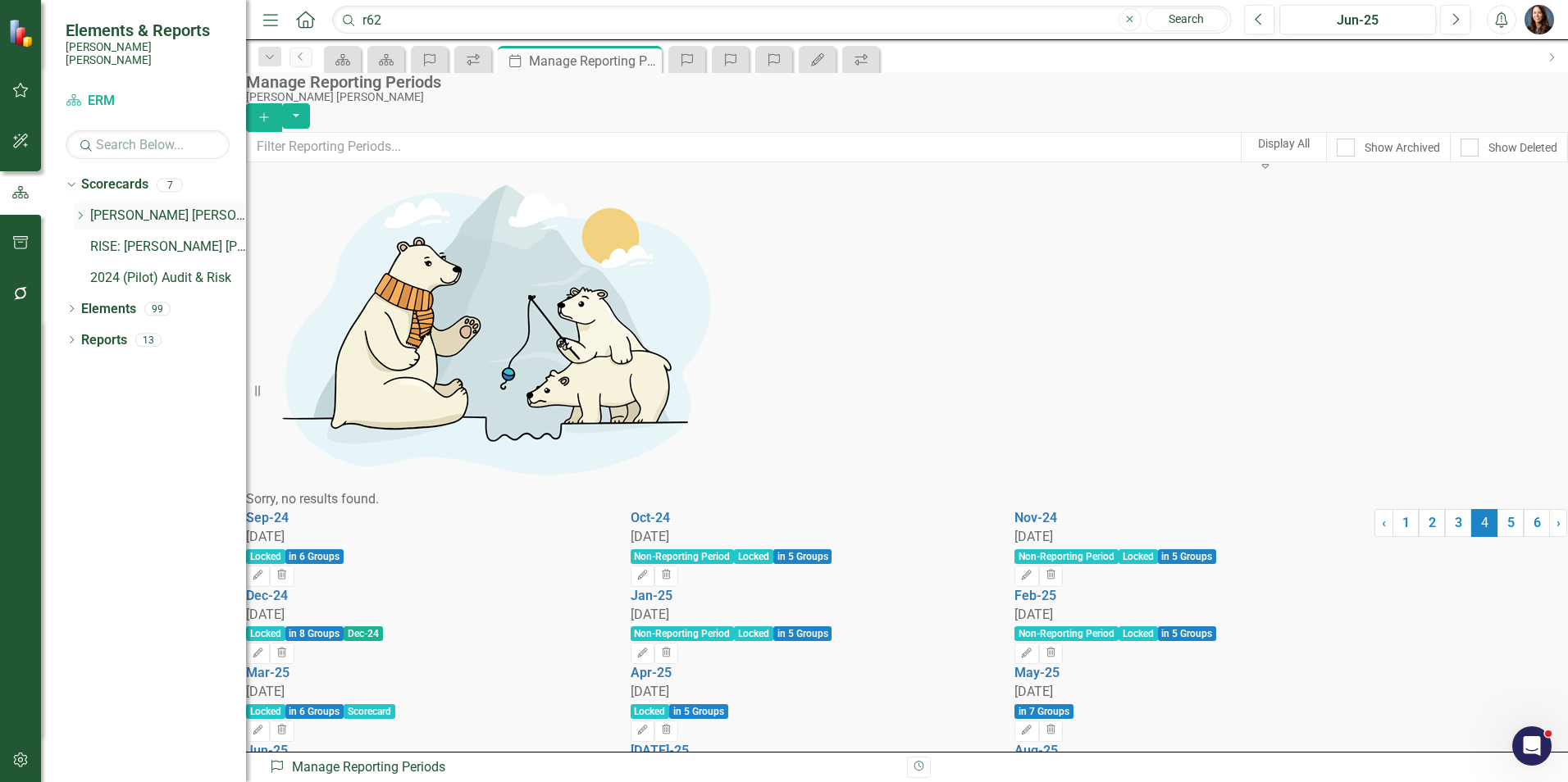 click on "Dropdown" 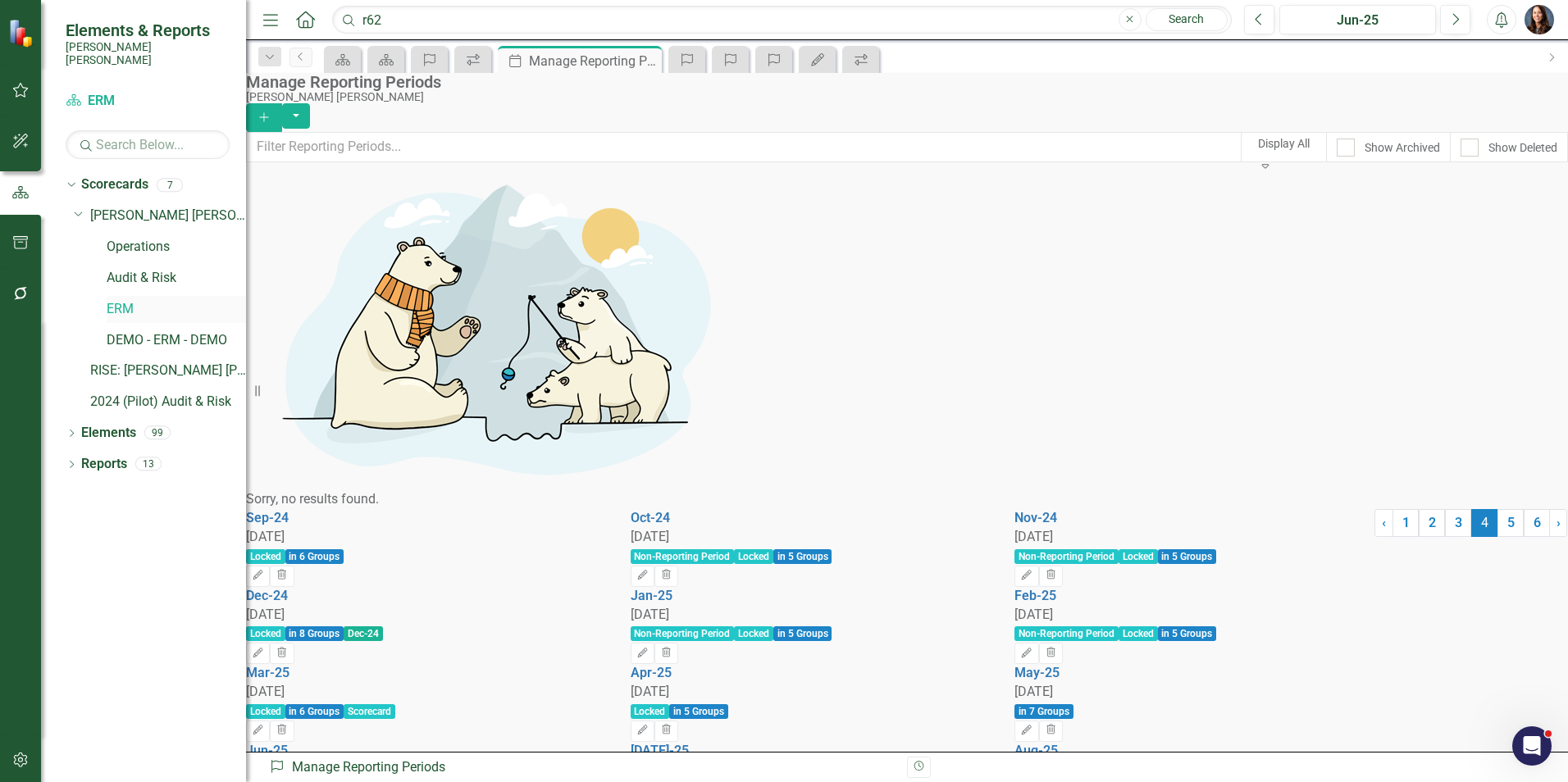 click on "ERM" at bounding box center (176, 309) 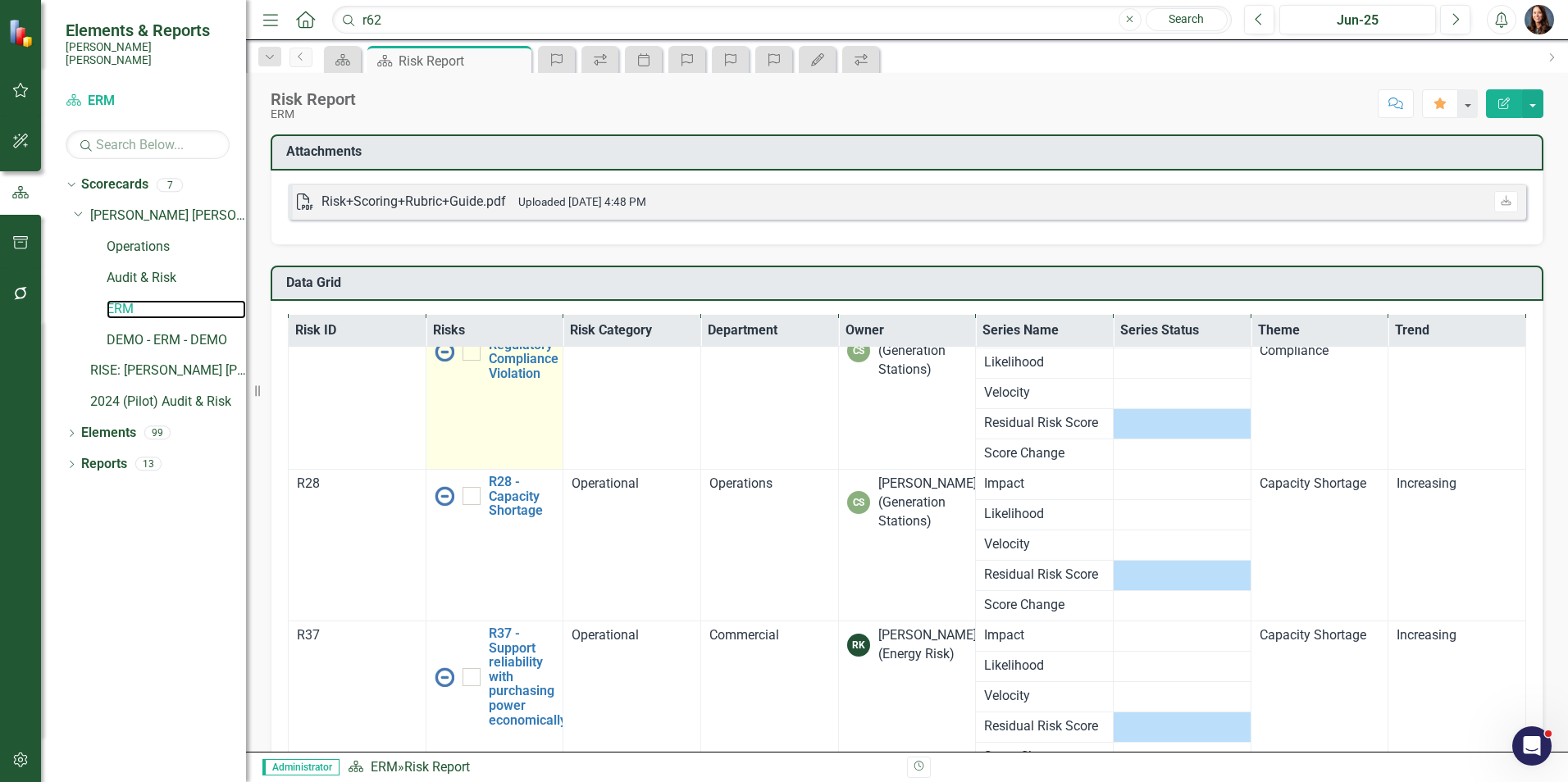 scroll, scrollTop: 0, scrollLeft: 0, axis: both 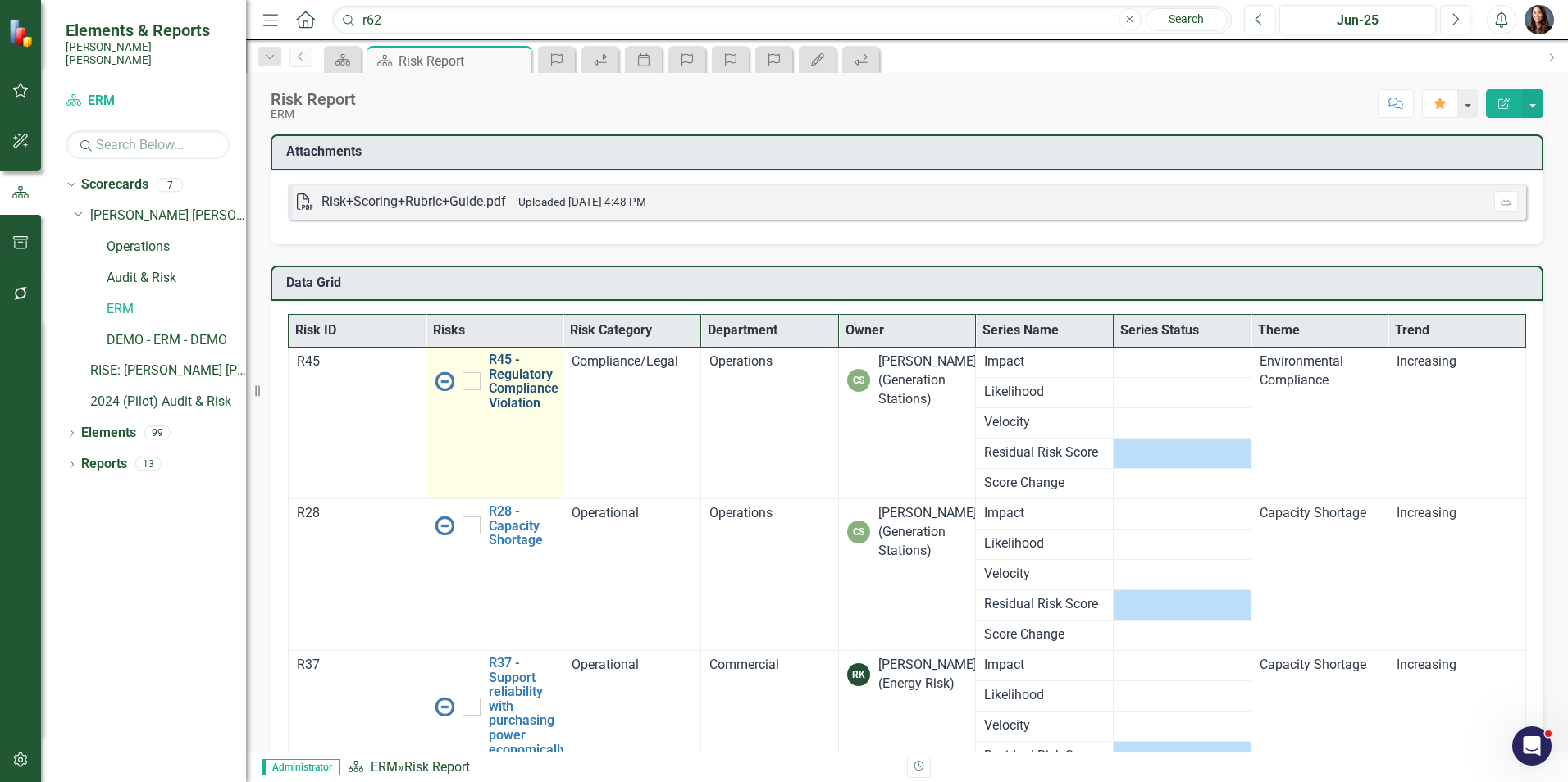 click on "R45 - Regulatory Compliance Violation" at bounding box center [523, 381] 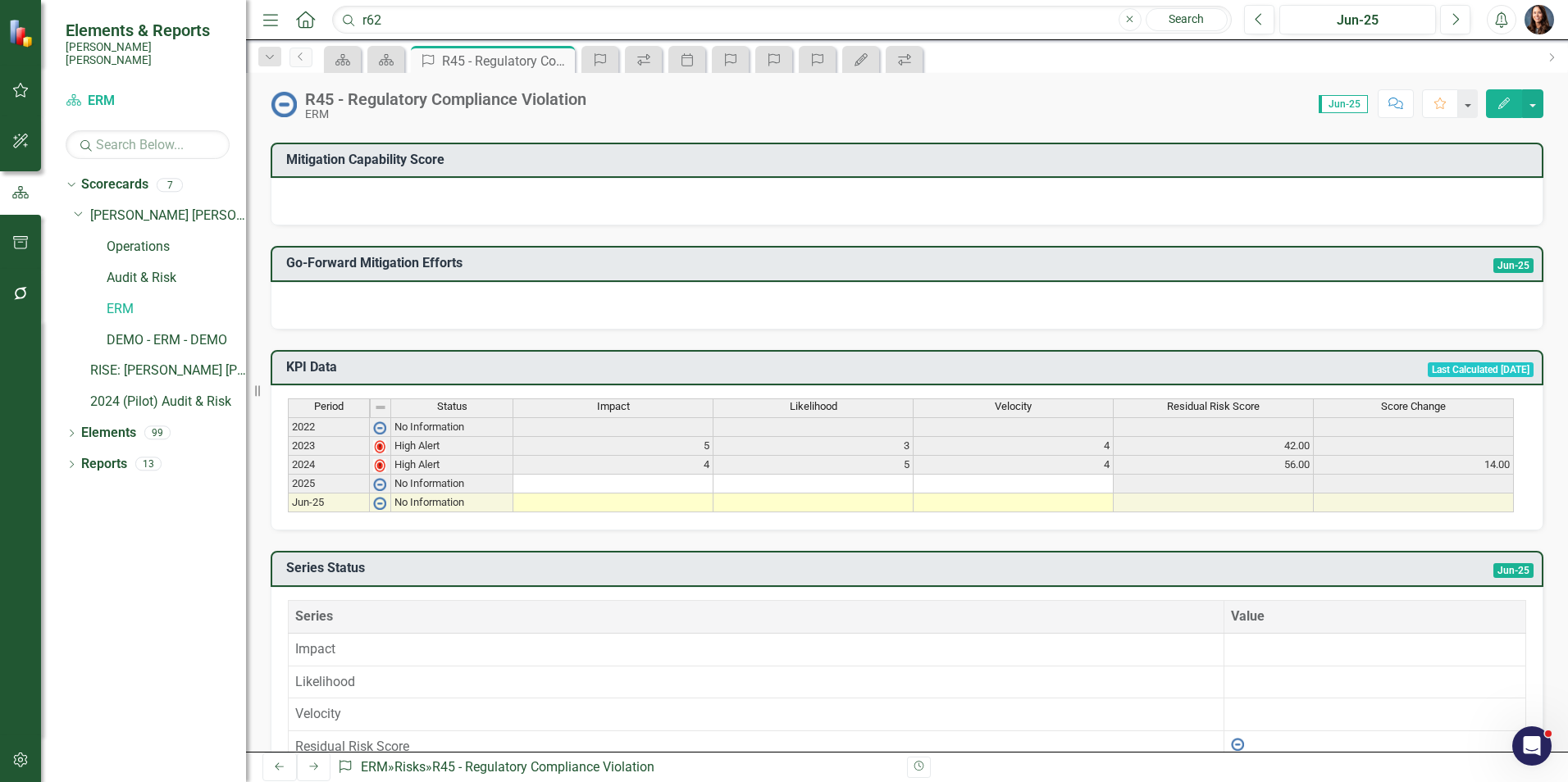 scroll, scrollTop: 492, scrollLeft: 0, axis: vertical 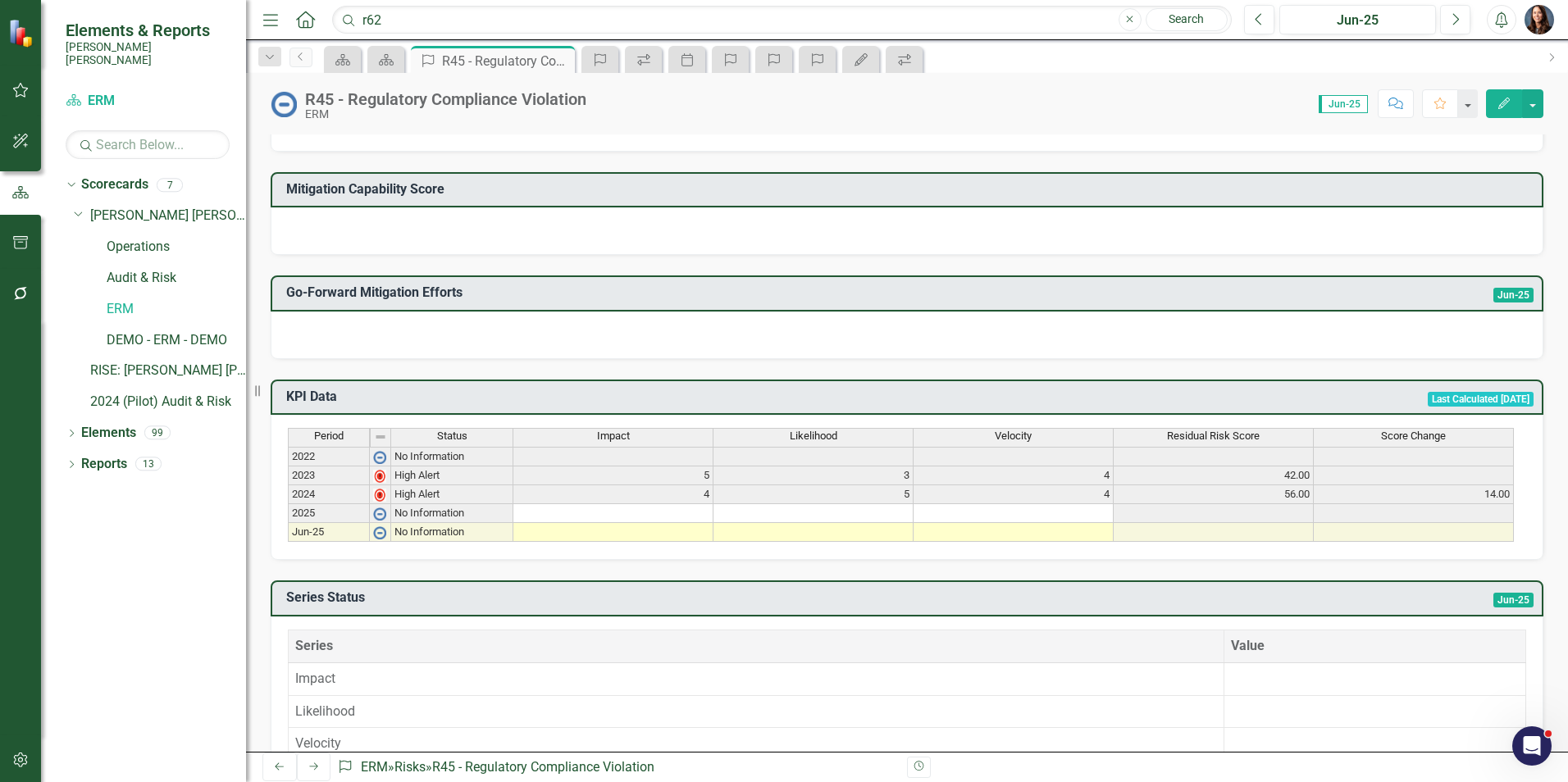 click at bounding box center [613, 513] 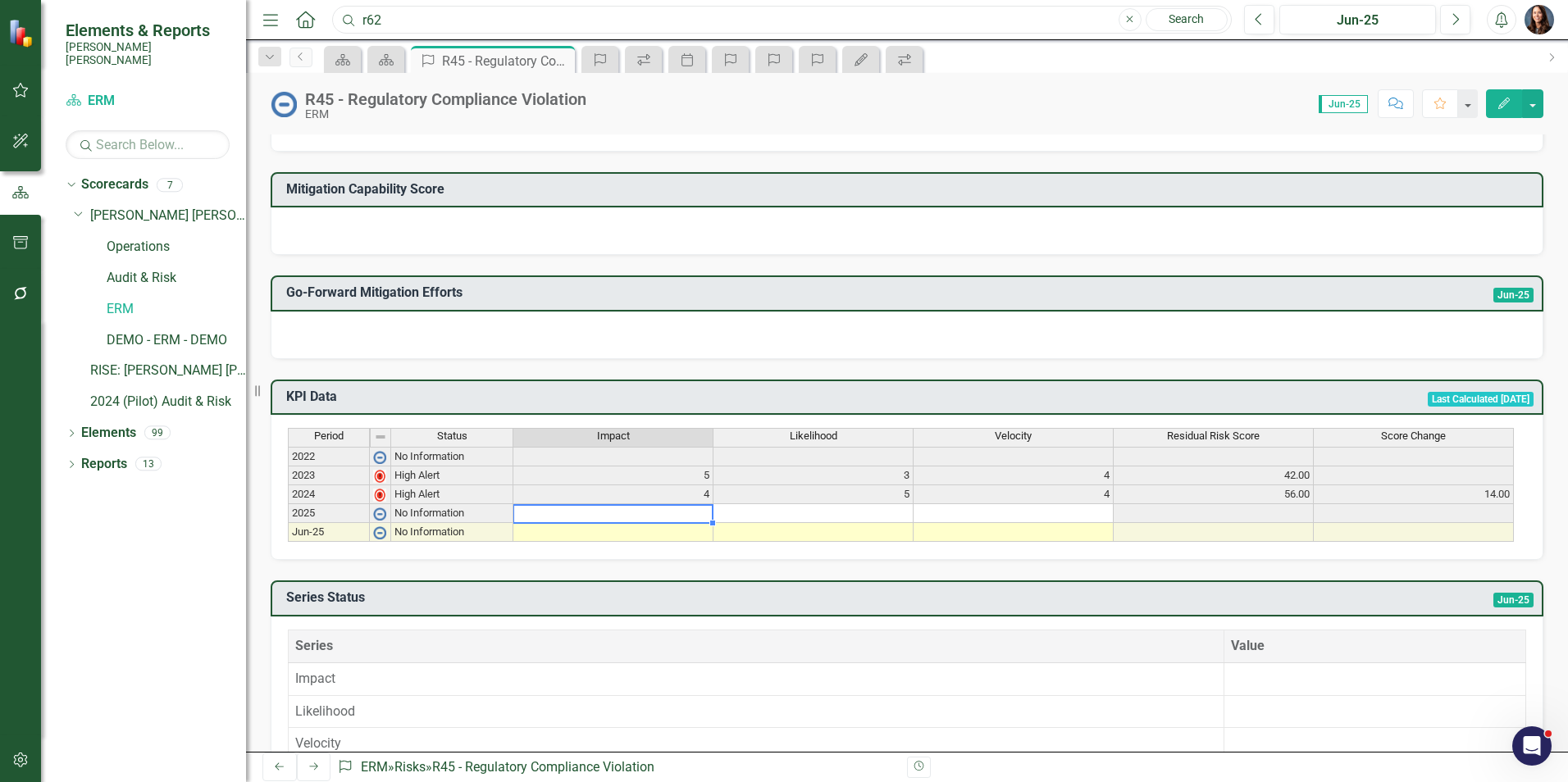 click on "r62" at bounding box center [782, 20] 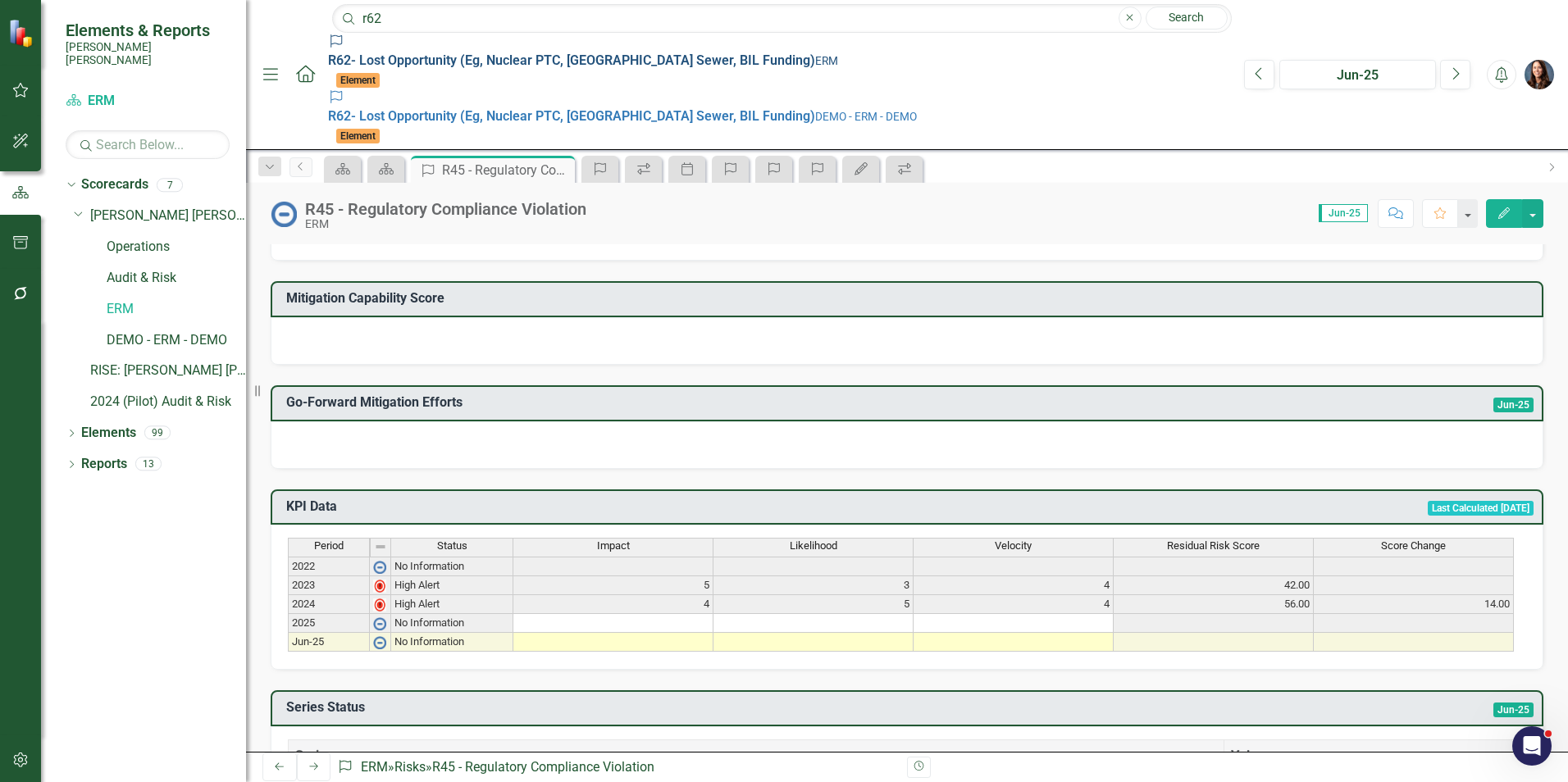 click on "ERM" at bounding box center (827, 61) 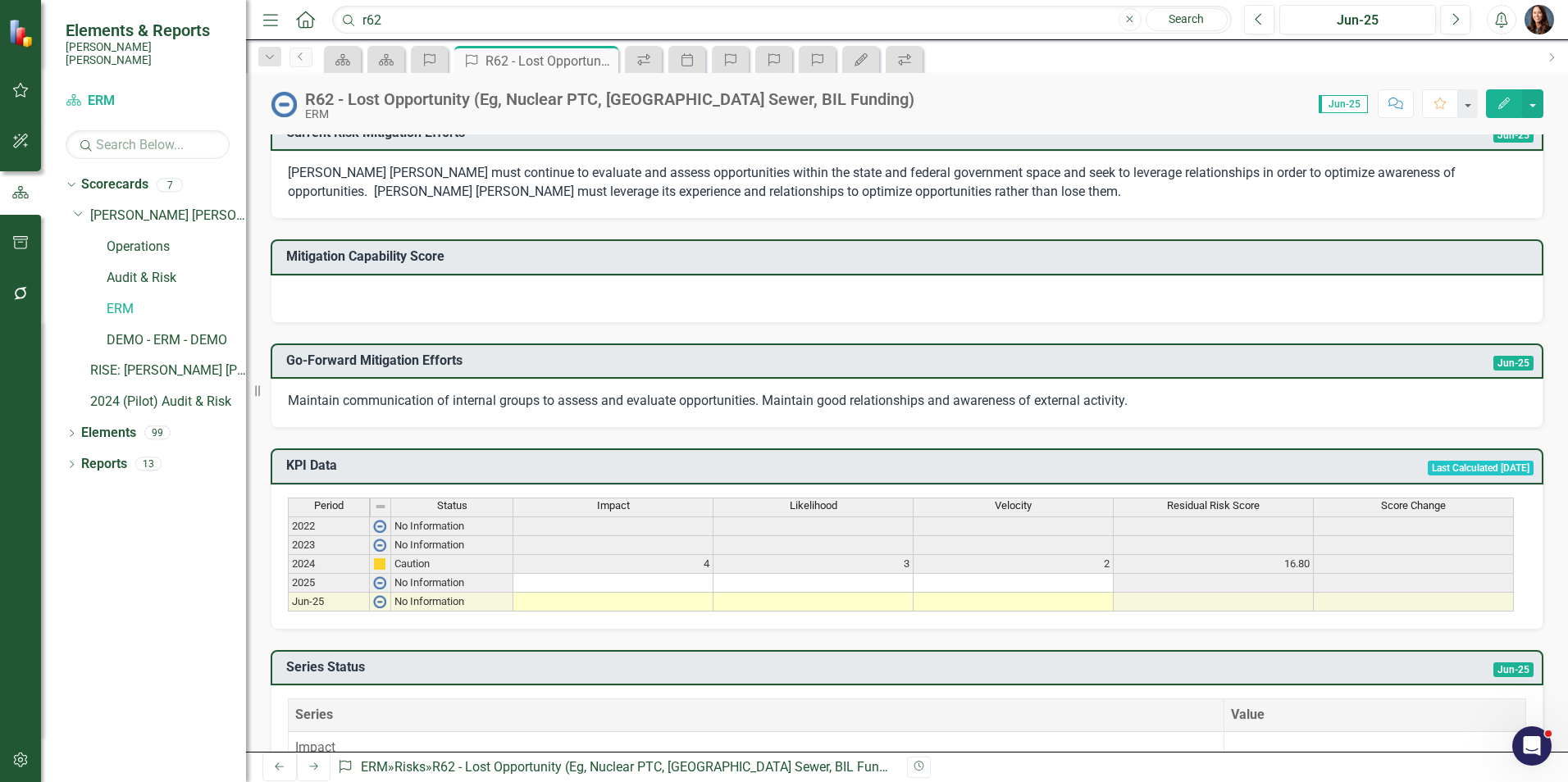 scroll, scrollTop: 492, scrollLeft: 0, axis: vertical 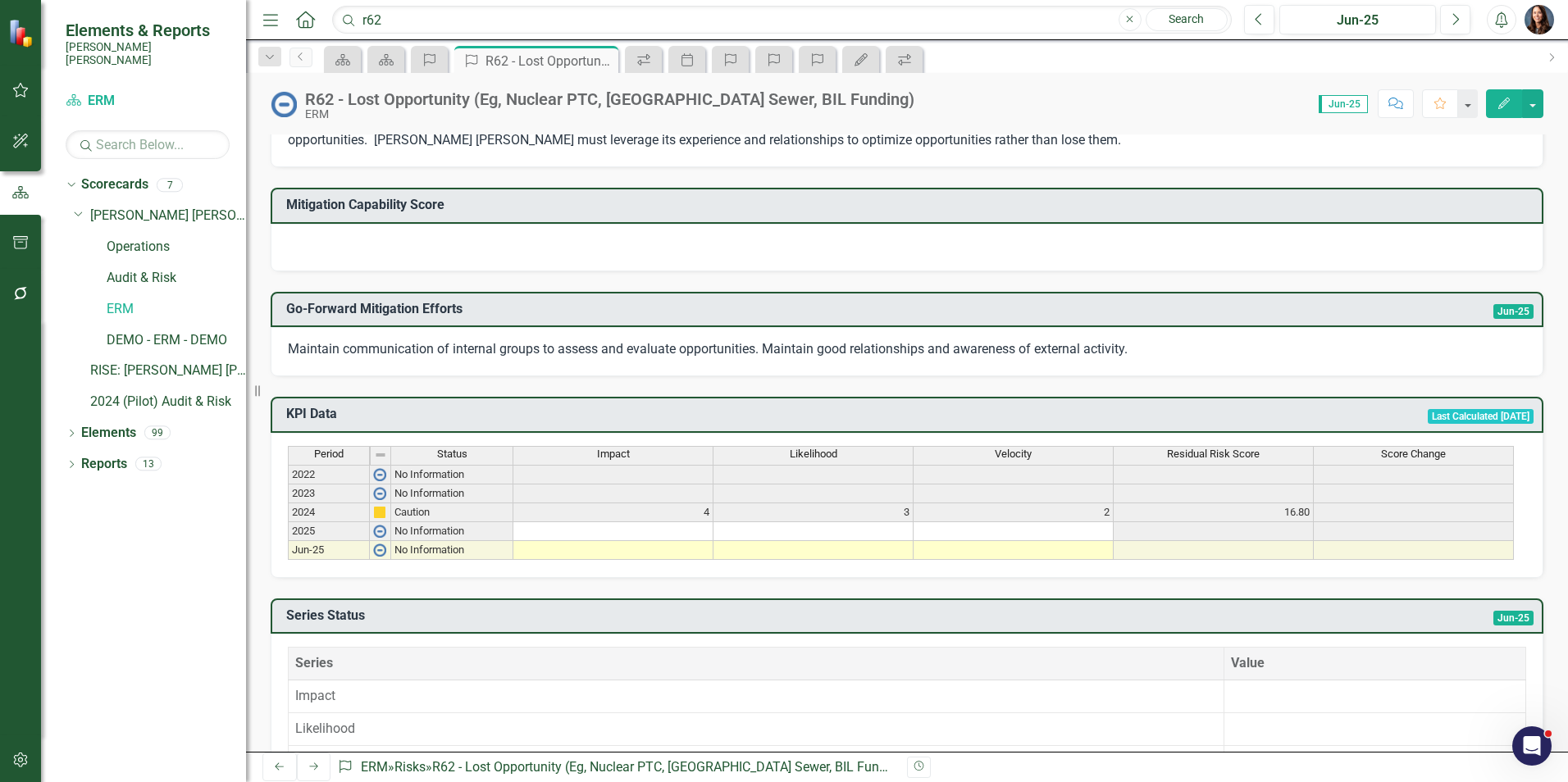 click at bounding box center [613, 531] 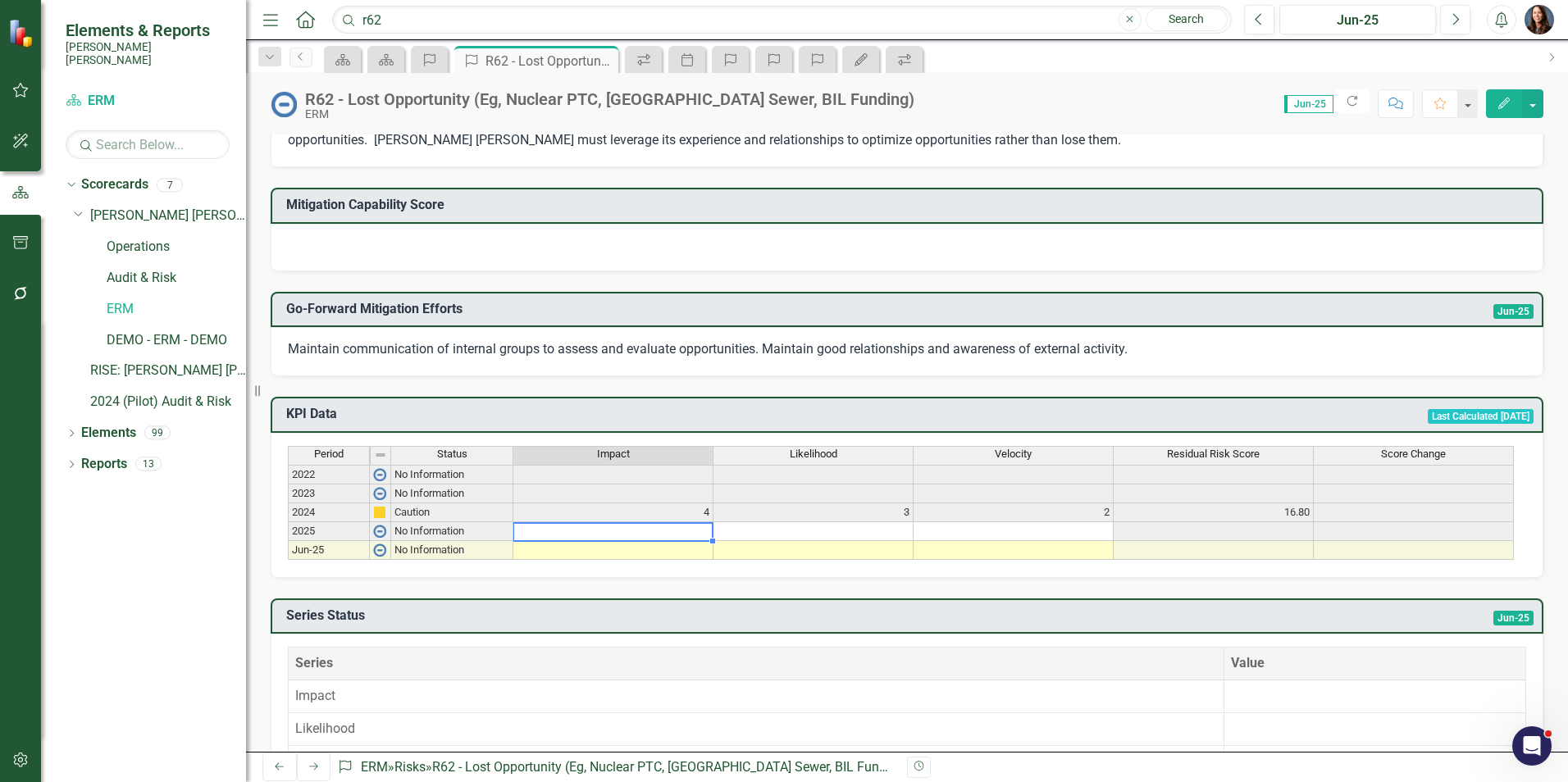 click 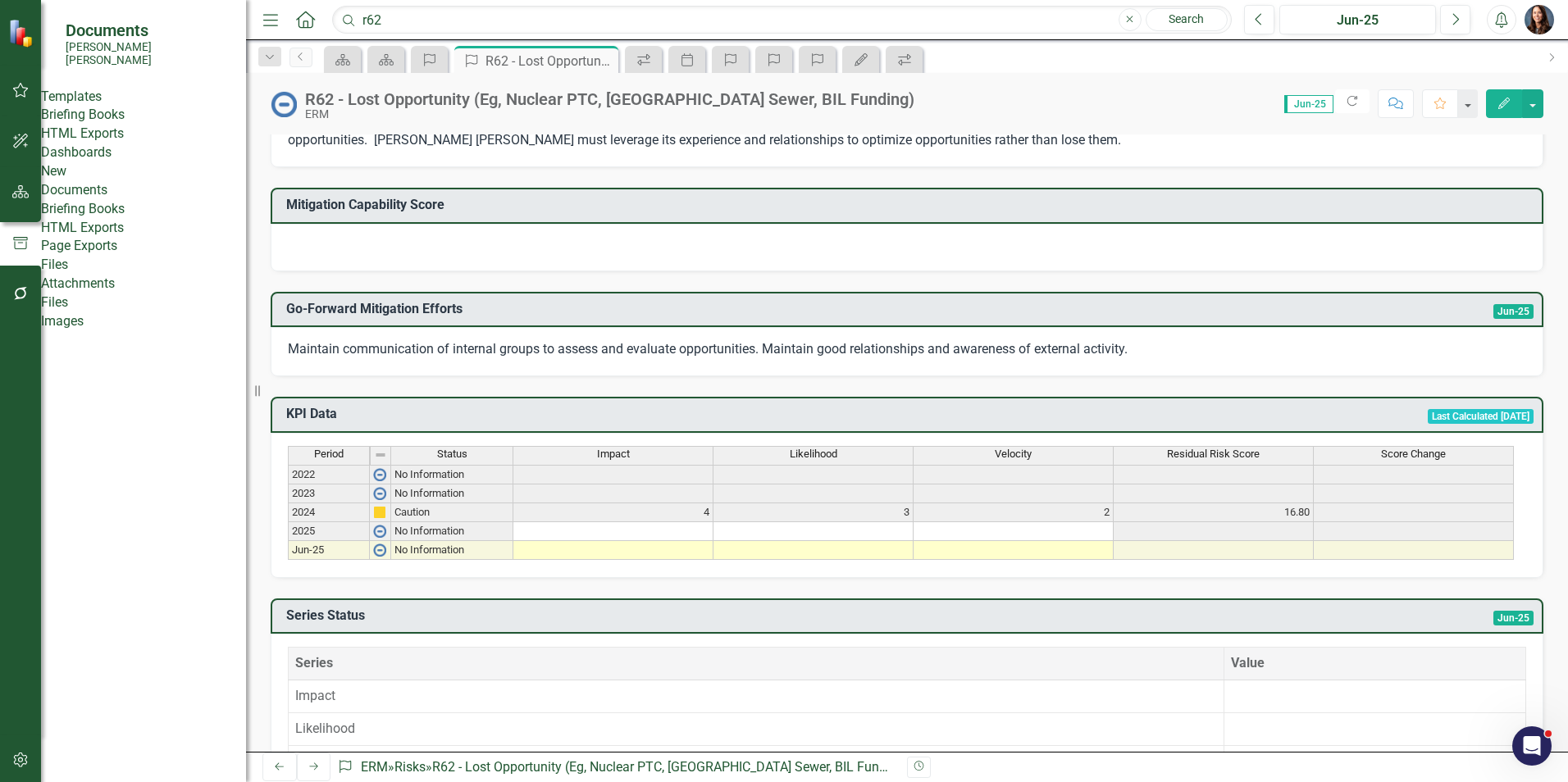 click on "Files" at bounding box center (144, 302) 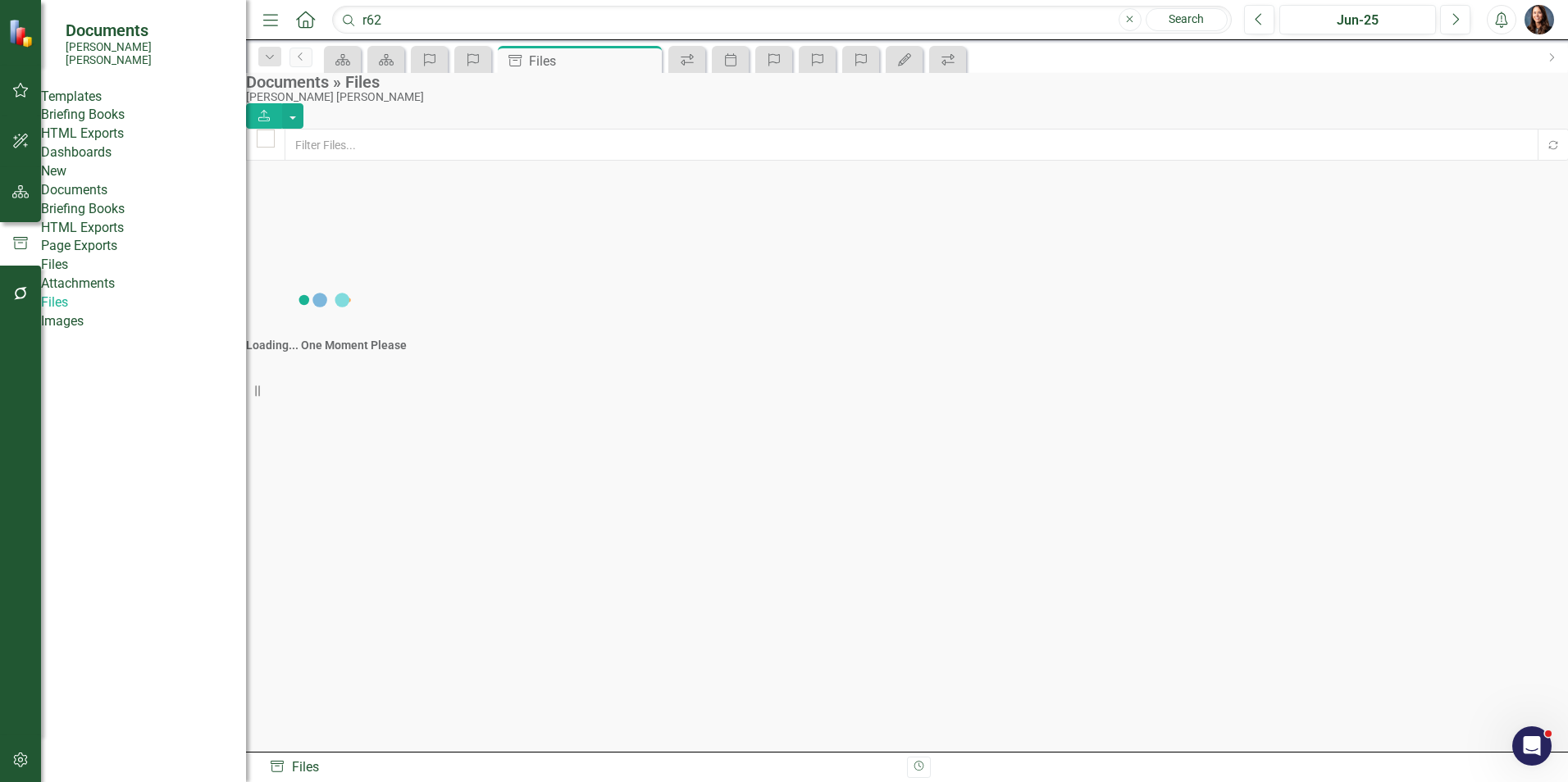 checkbox on "false" 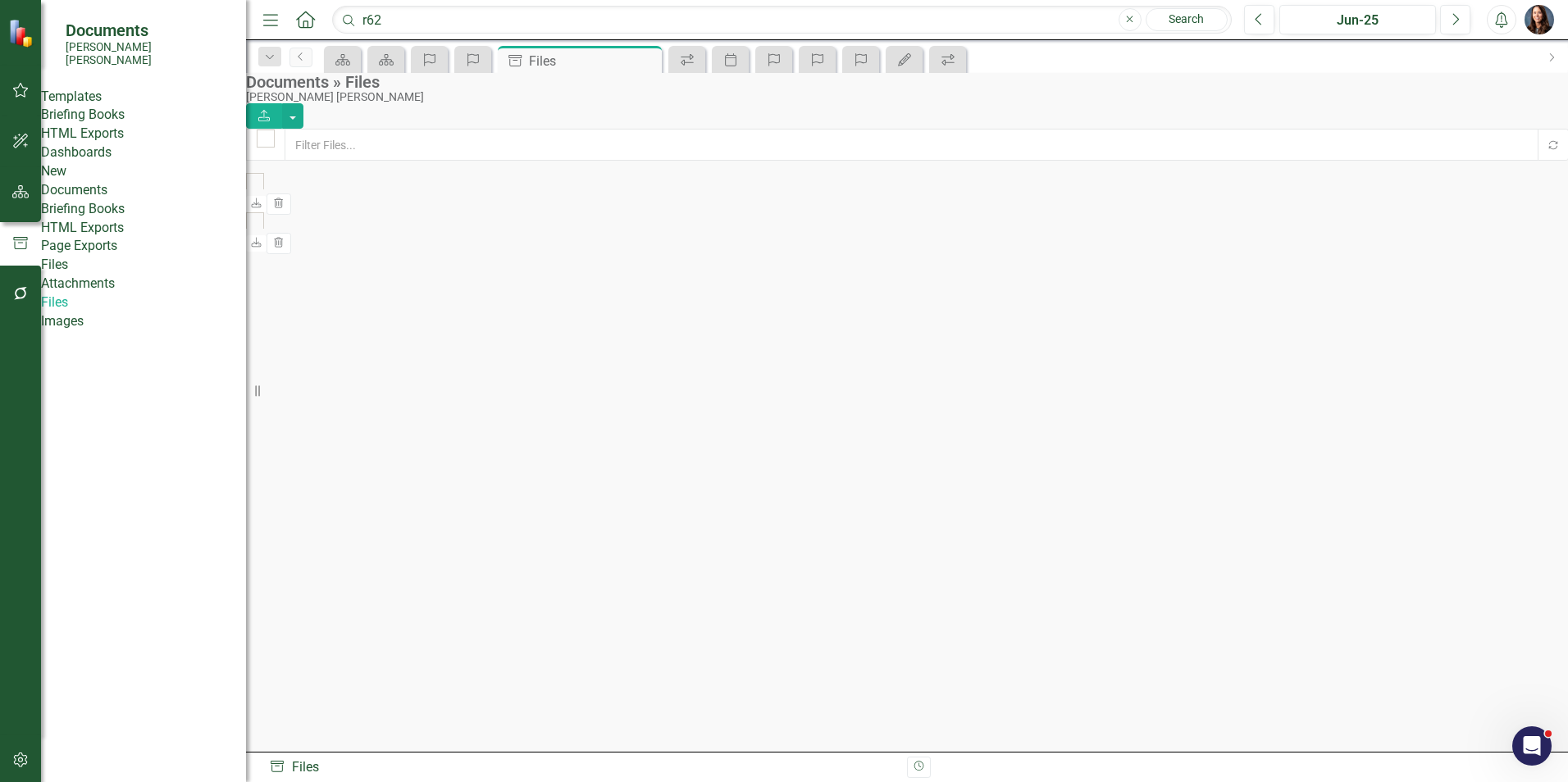 click on "Attachments" at bounding box center [144, 284] 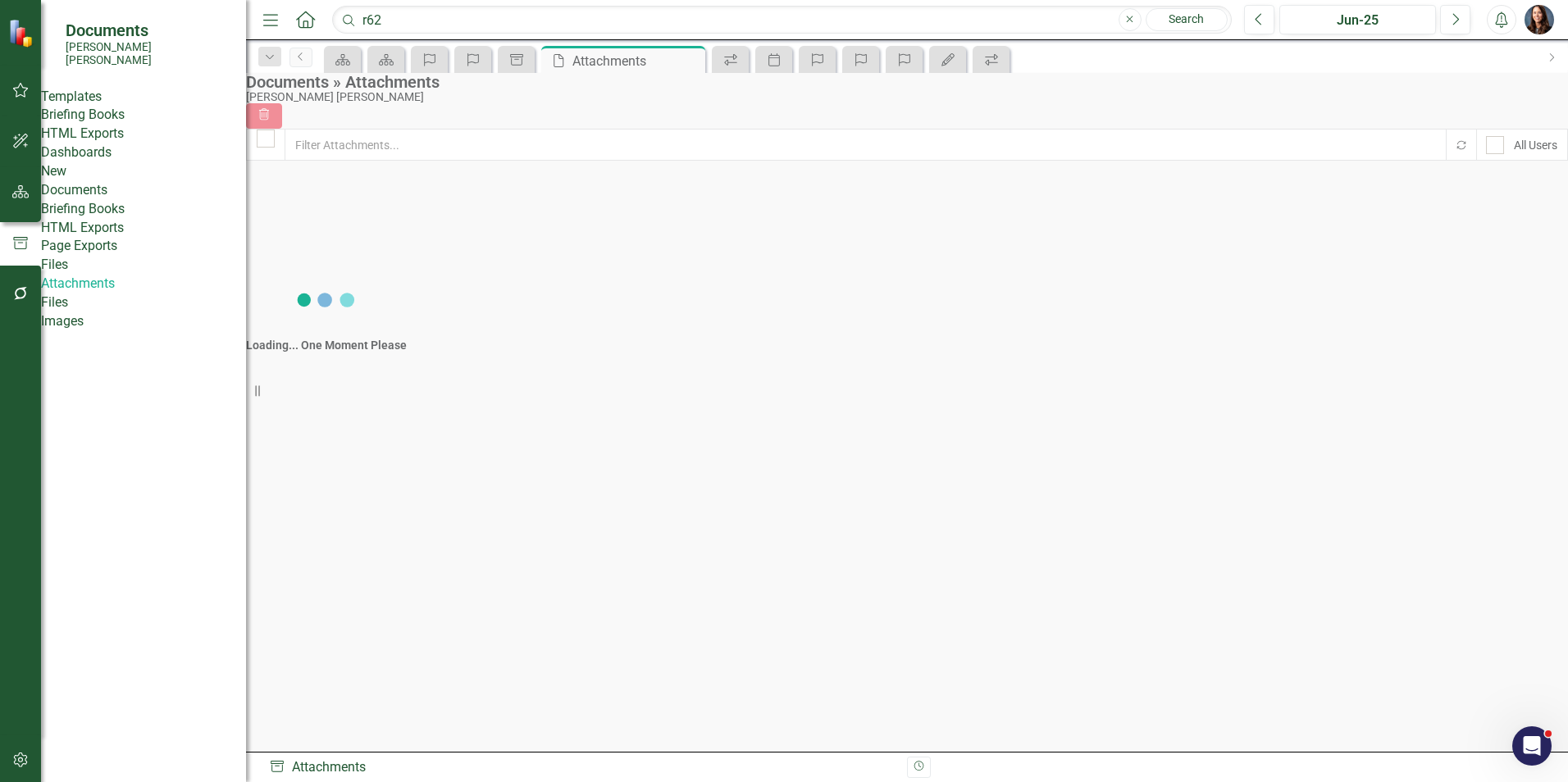checkbox on "false" 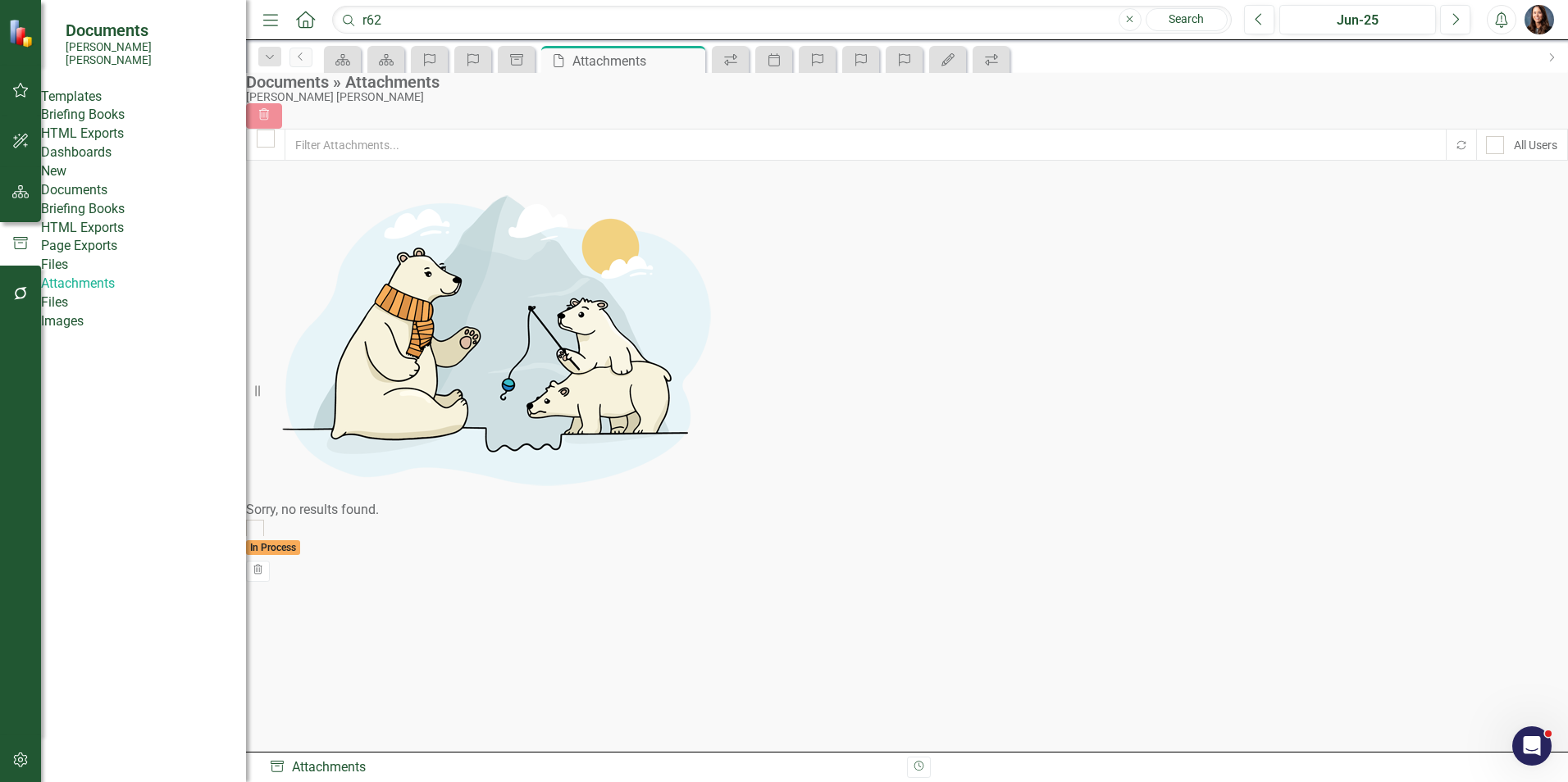 click on "Files" at bounding box center (144, 302) 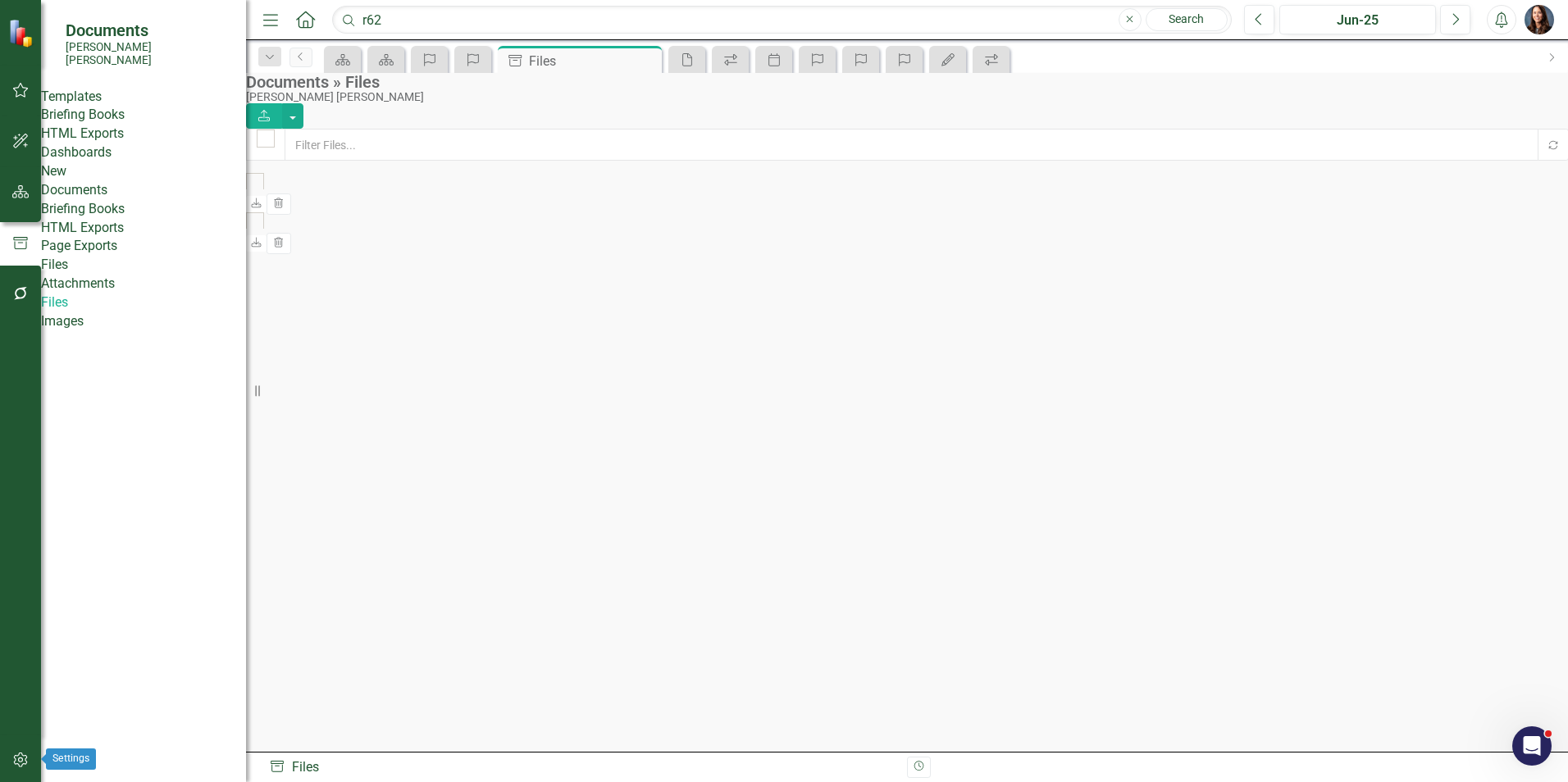 click at bounding box center [21, 761] 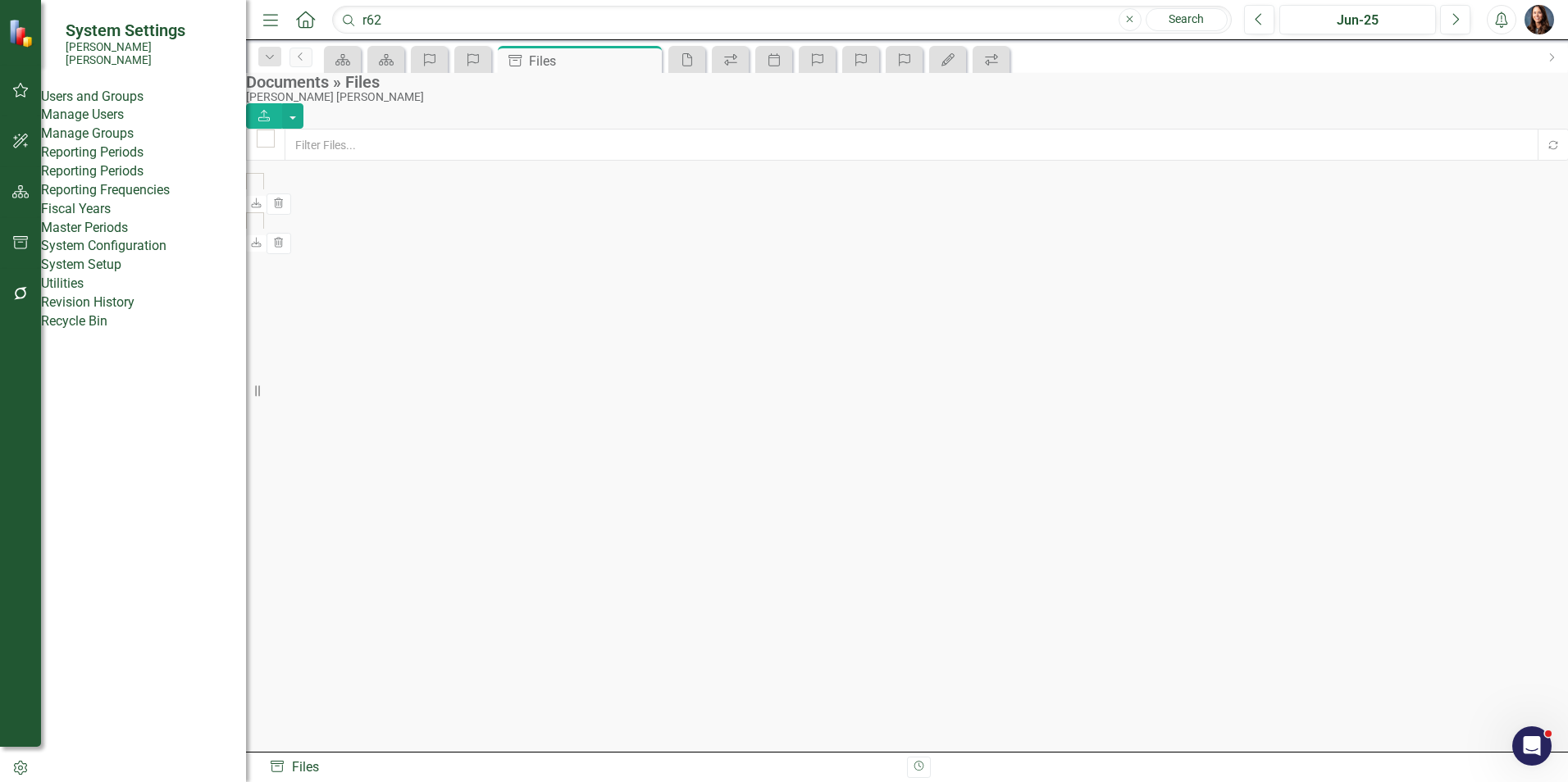 click on "Reporting Periods" at bounding box center (144, 171) 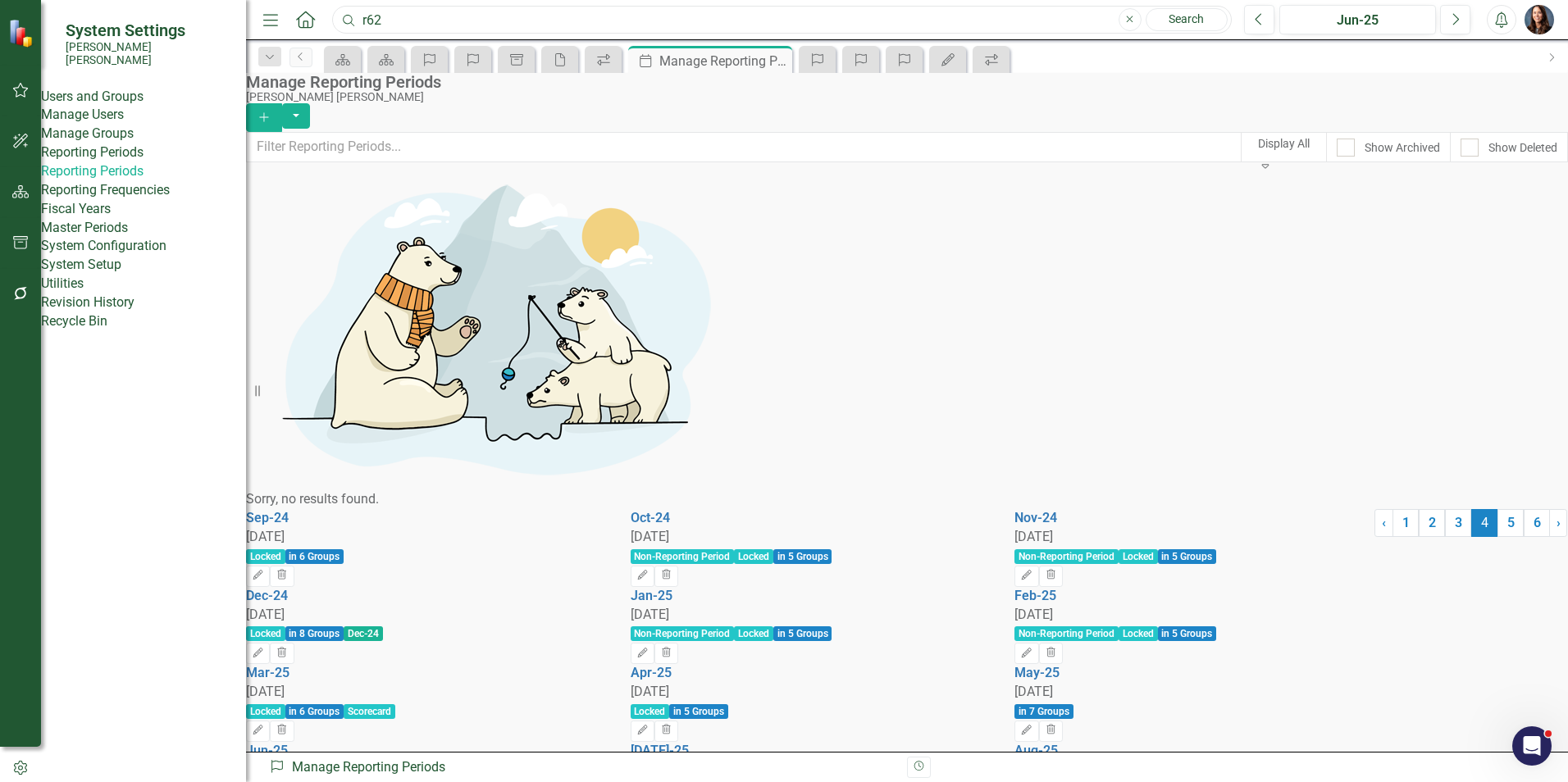 click on "r62" at bounding box center [782, 20] 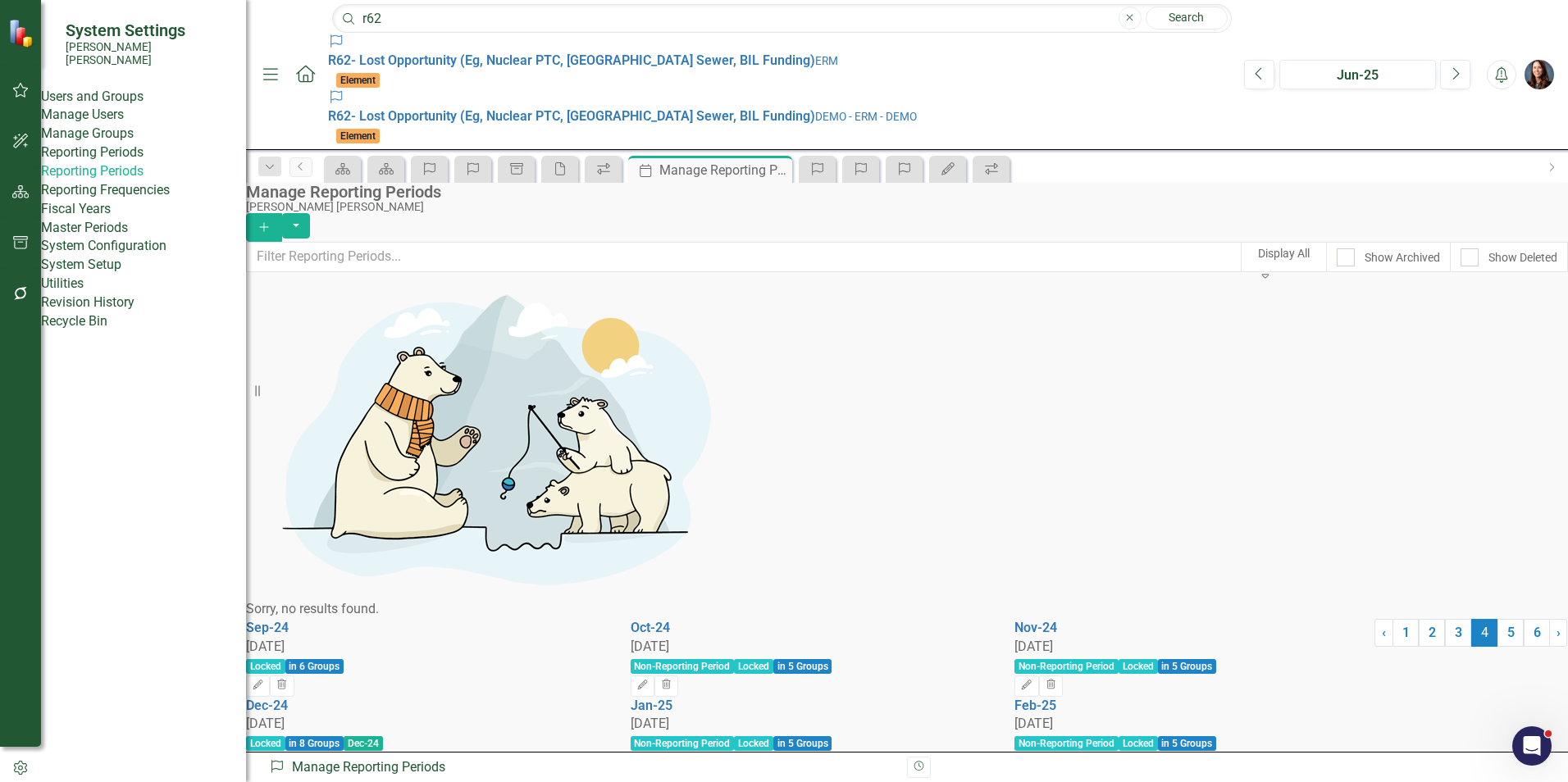 click on "in 7 Groups" at bounding box center (276, 898) 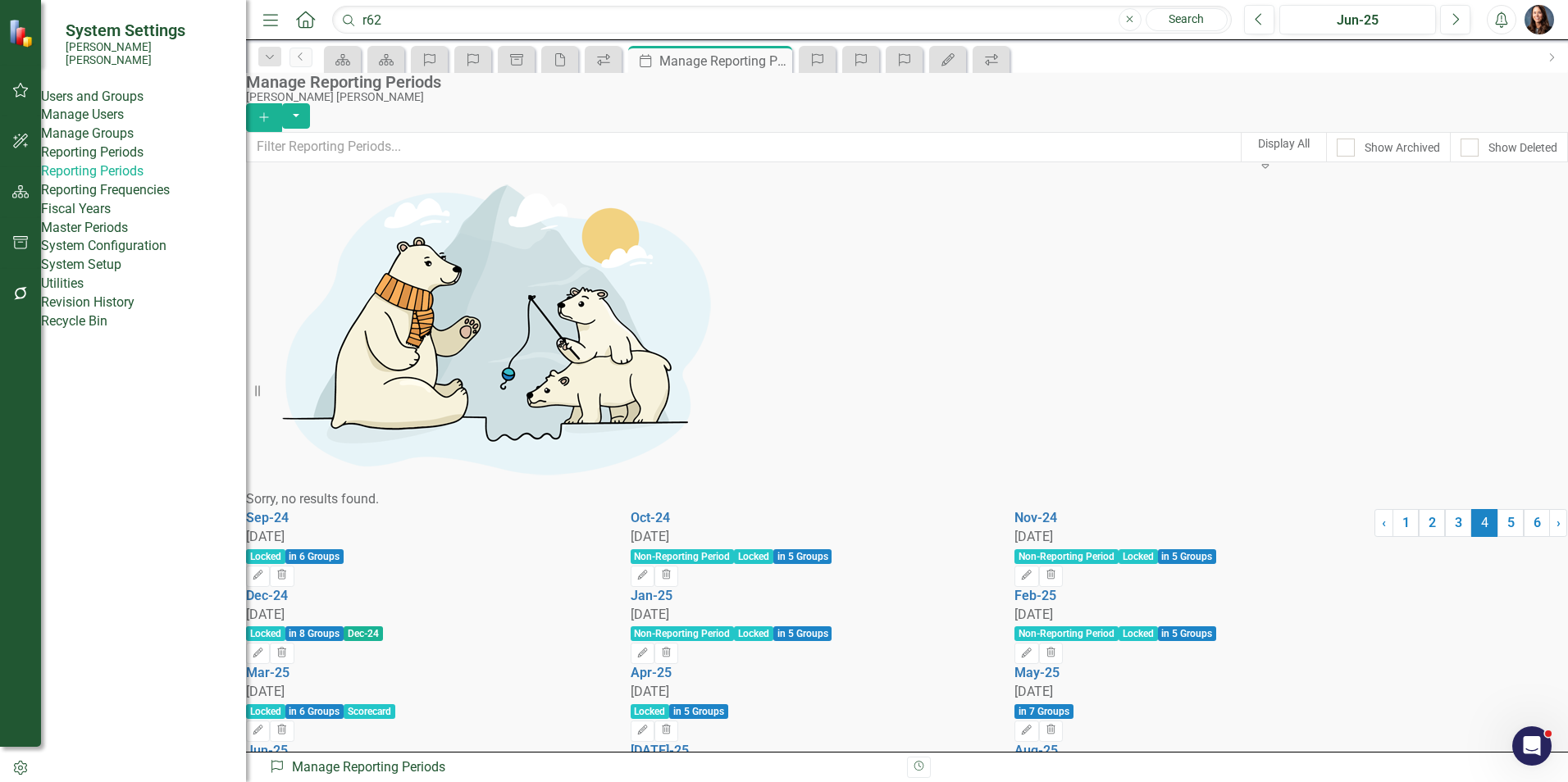 click on "in 7 Groups" at bounding box center (276, 789) 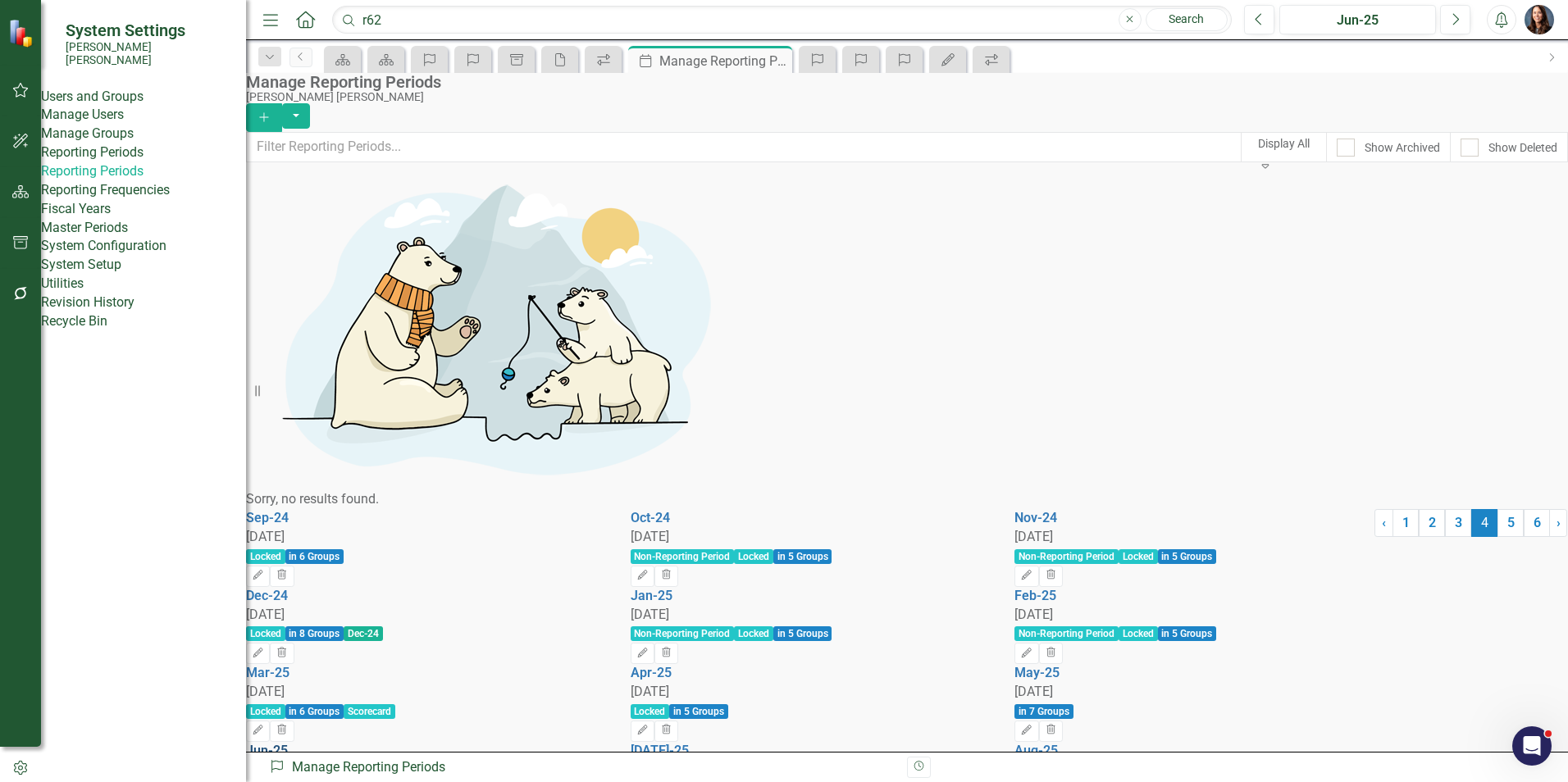 click on "Jun-25" at bounding box center [267, 750] 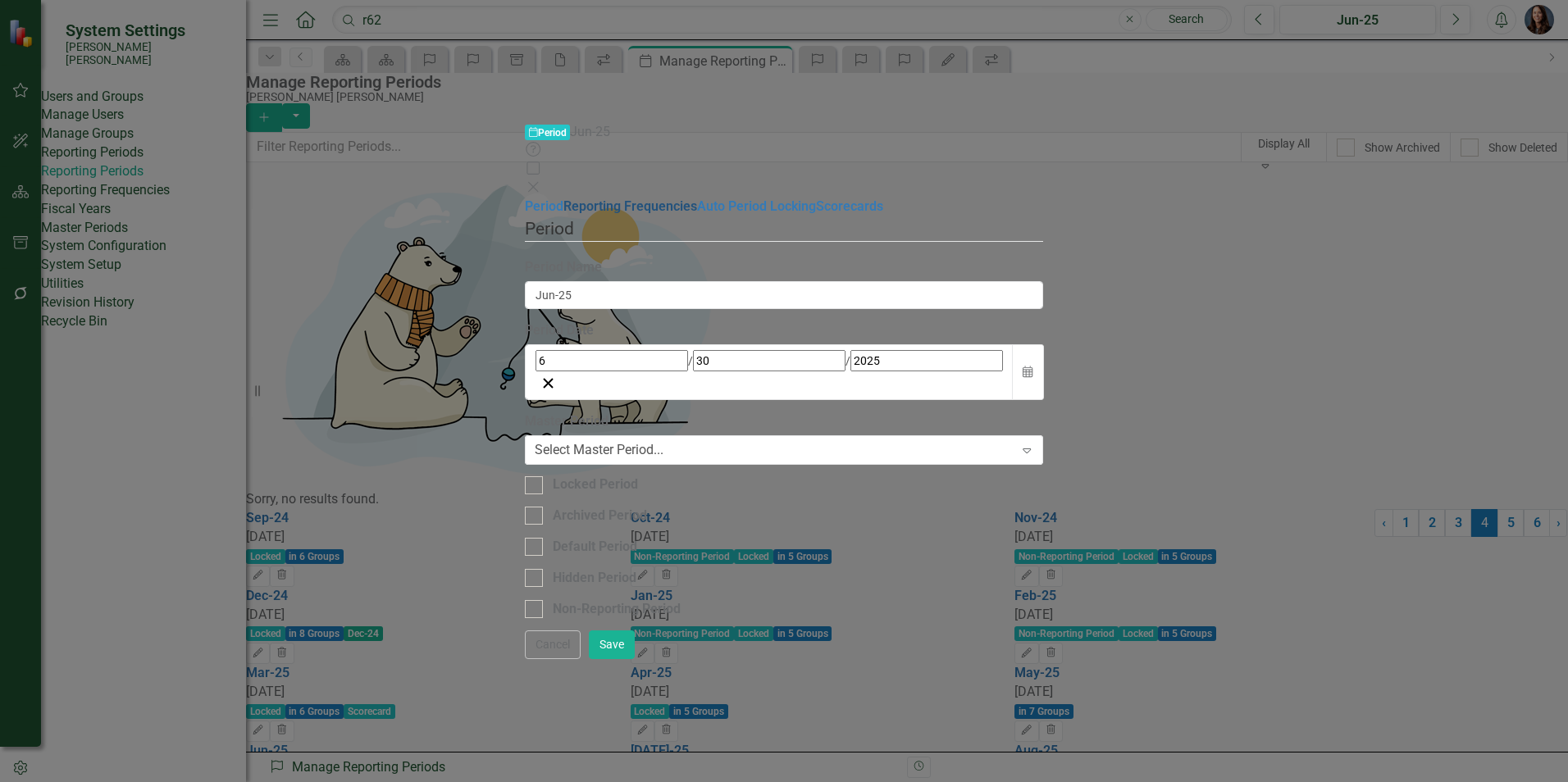 click on "Reporting Frequencies" at bounding box center [630, 206] 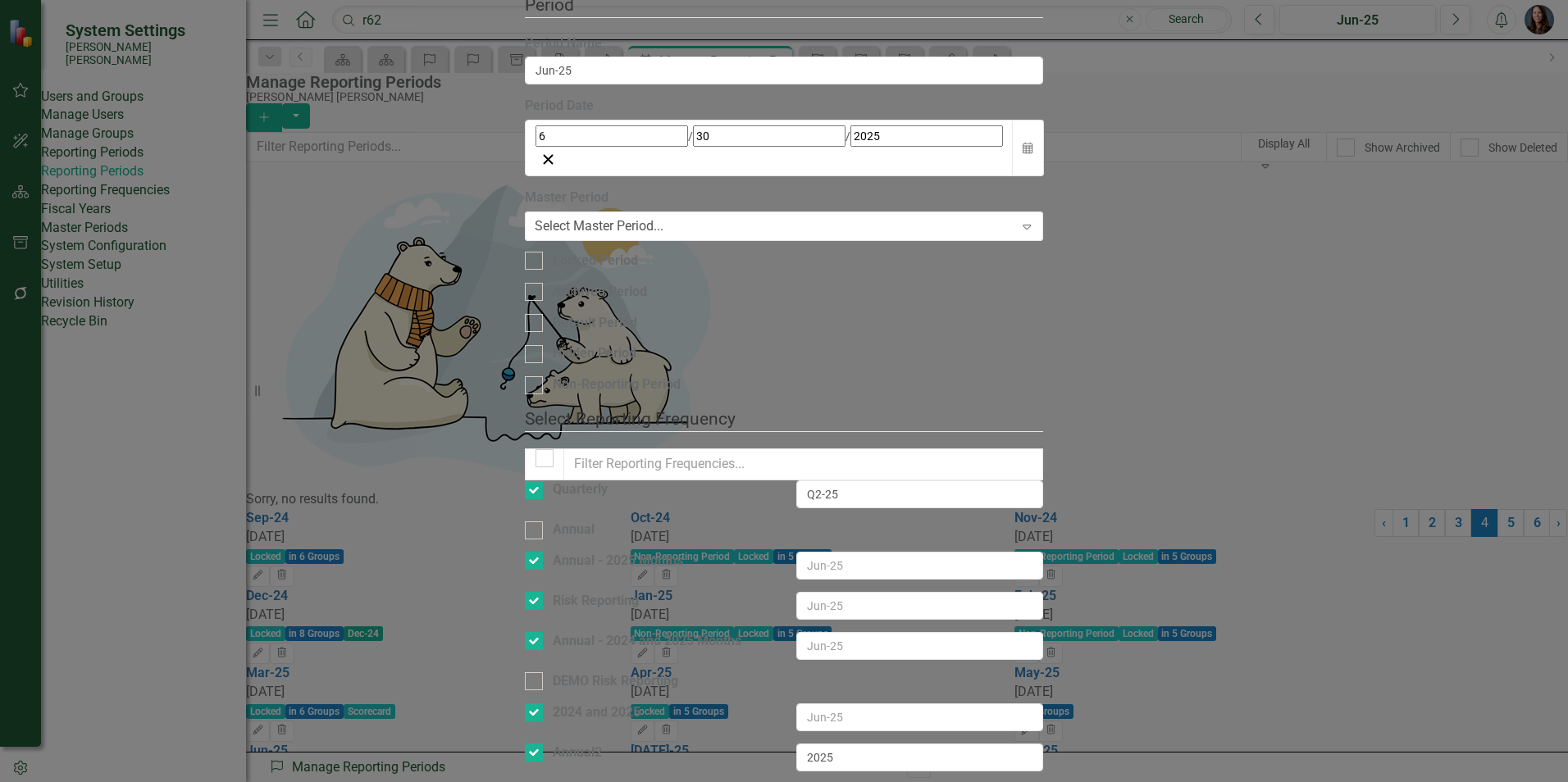 click on "Auto Period Locking" at bounding box center [756, -18] 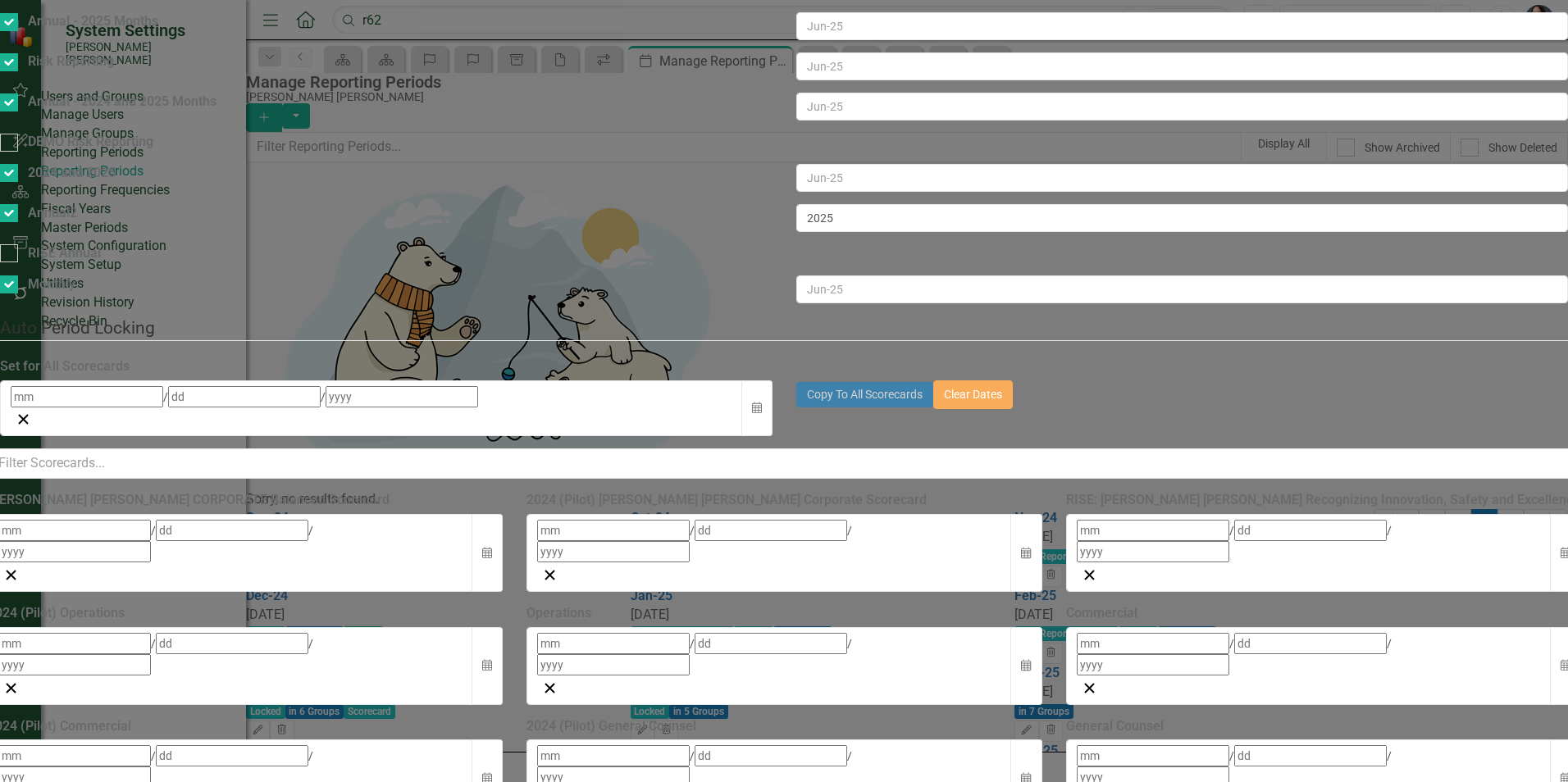 click on "Scorecards" at bounding box center (325, -557) 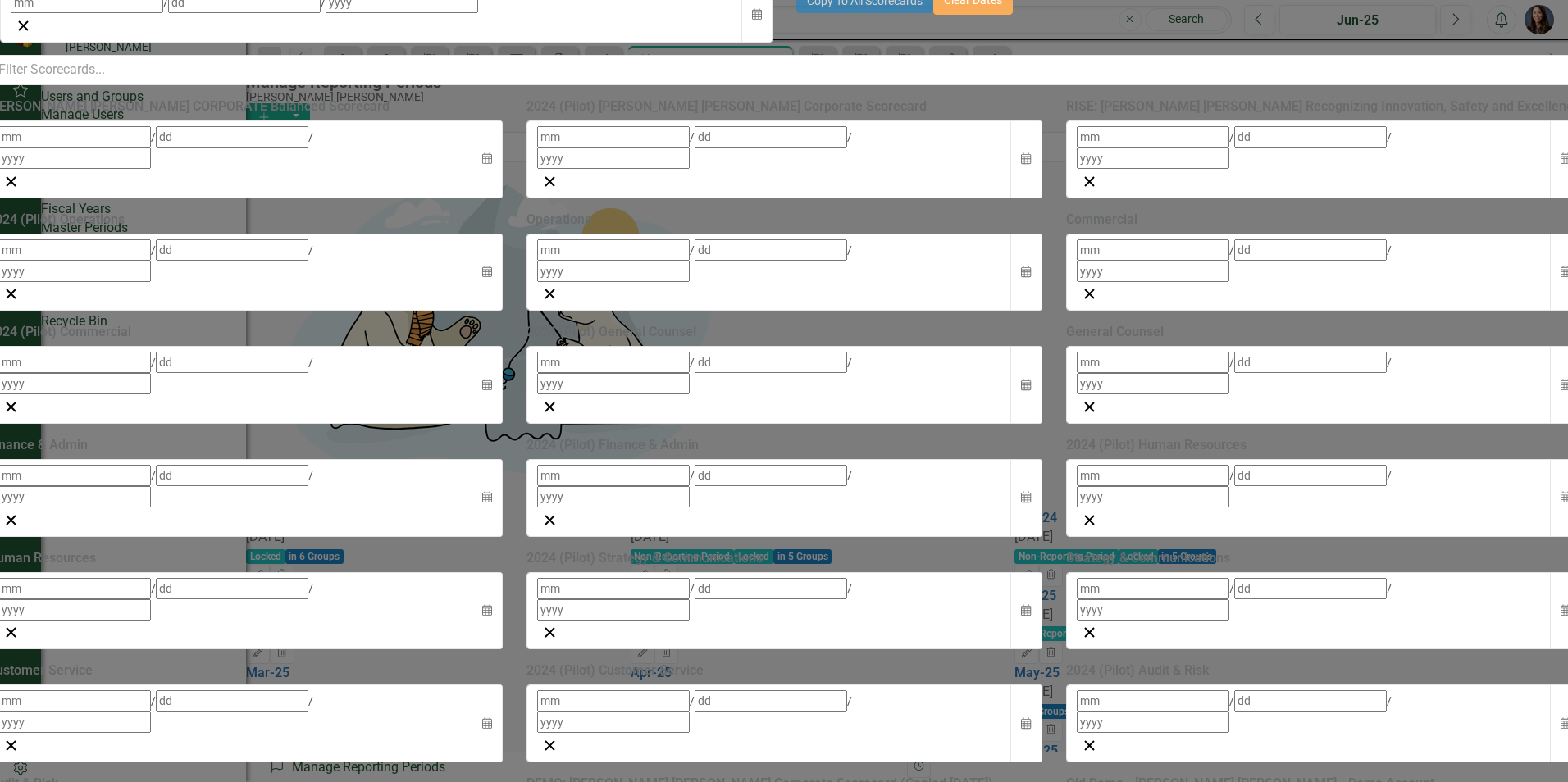 scroll, scrollTop: 0, scrollLeft: 0, axis: both 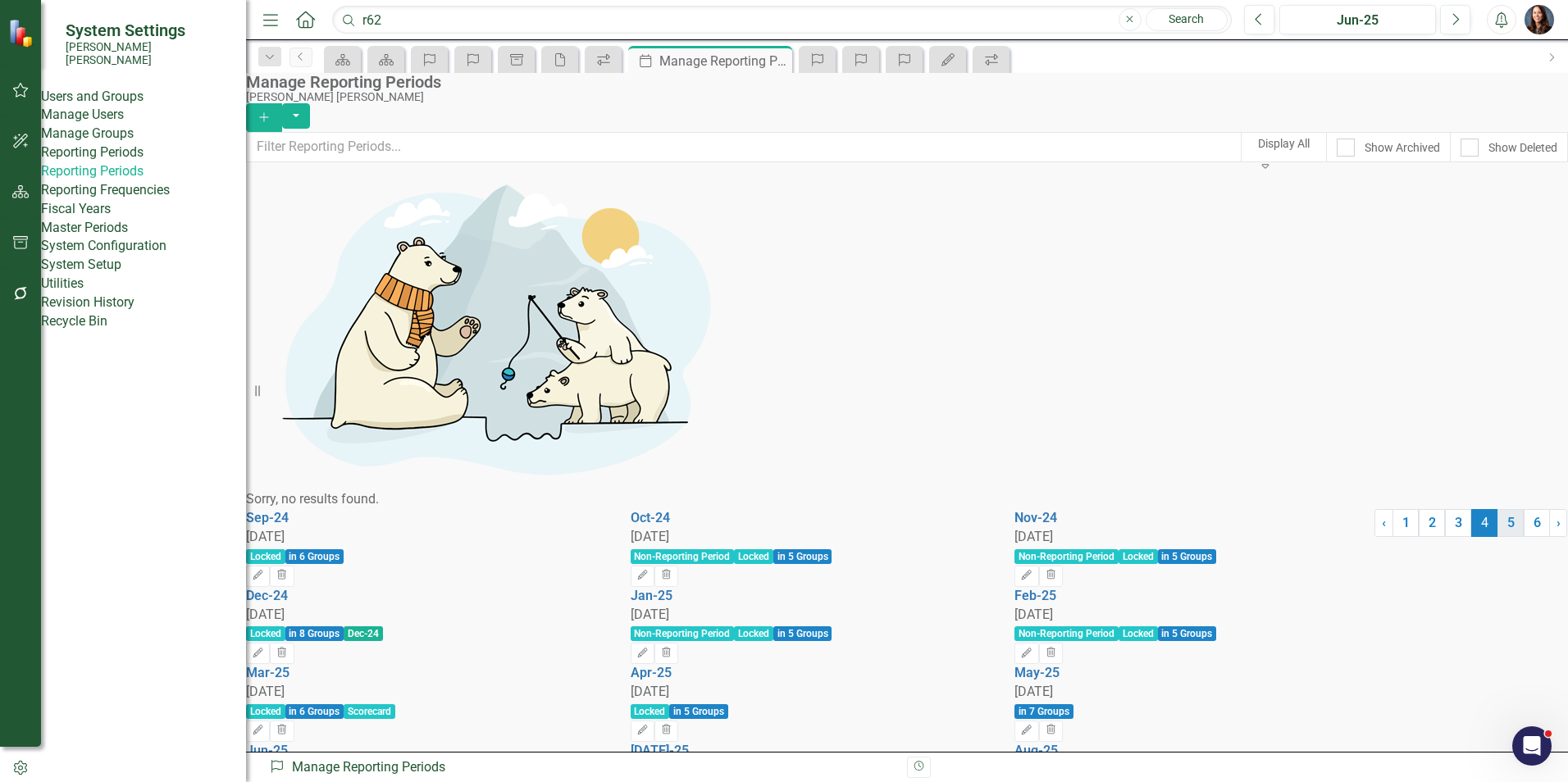 click on "5" at bounding box center [1511, 523] 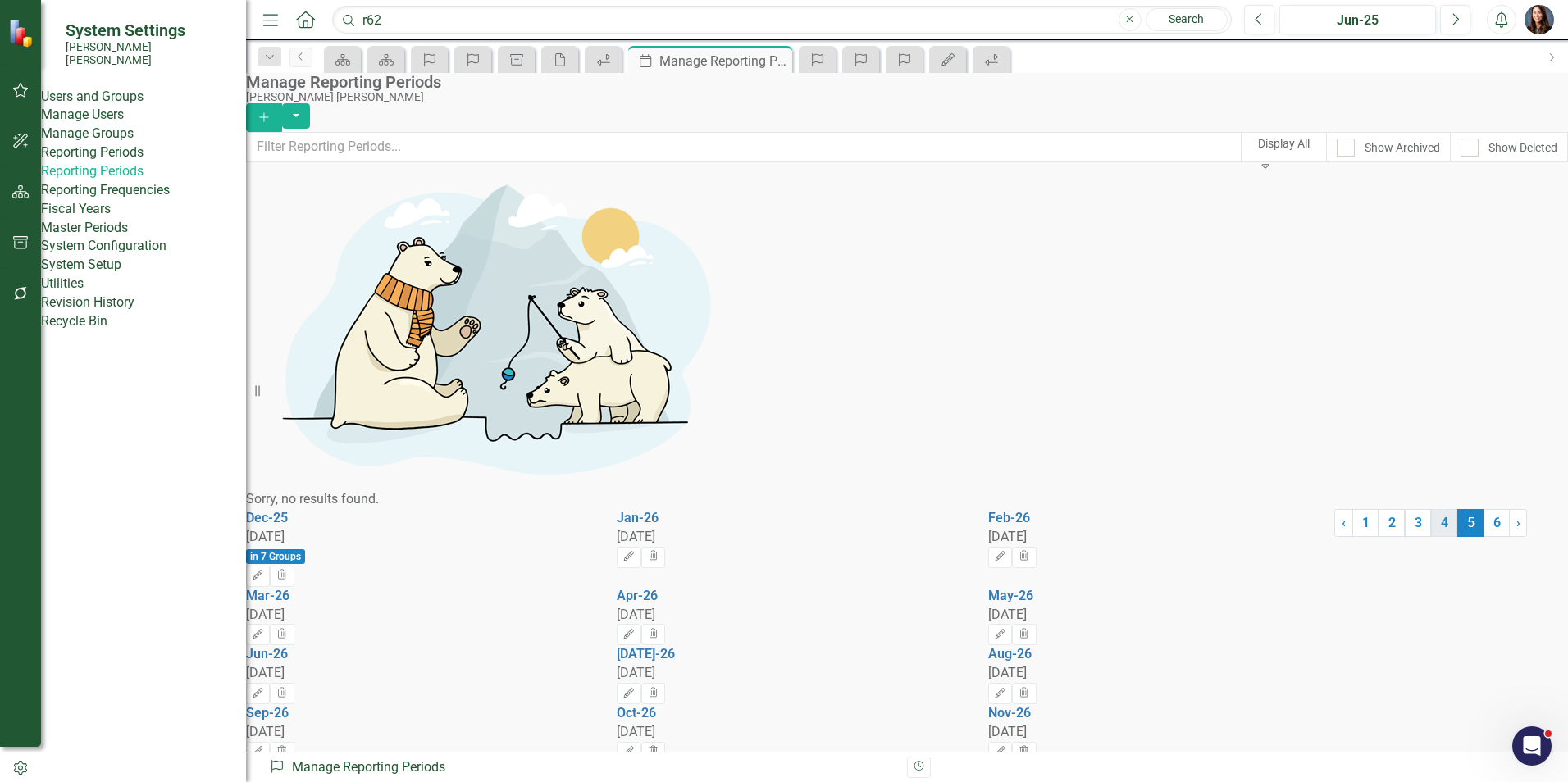 click on "4" at bounding box center [1444, 523] 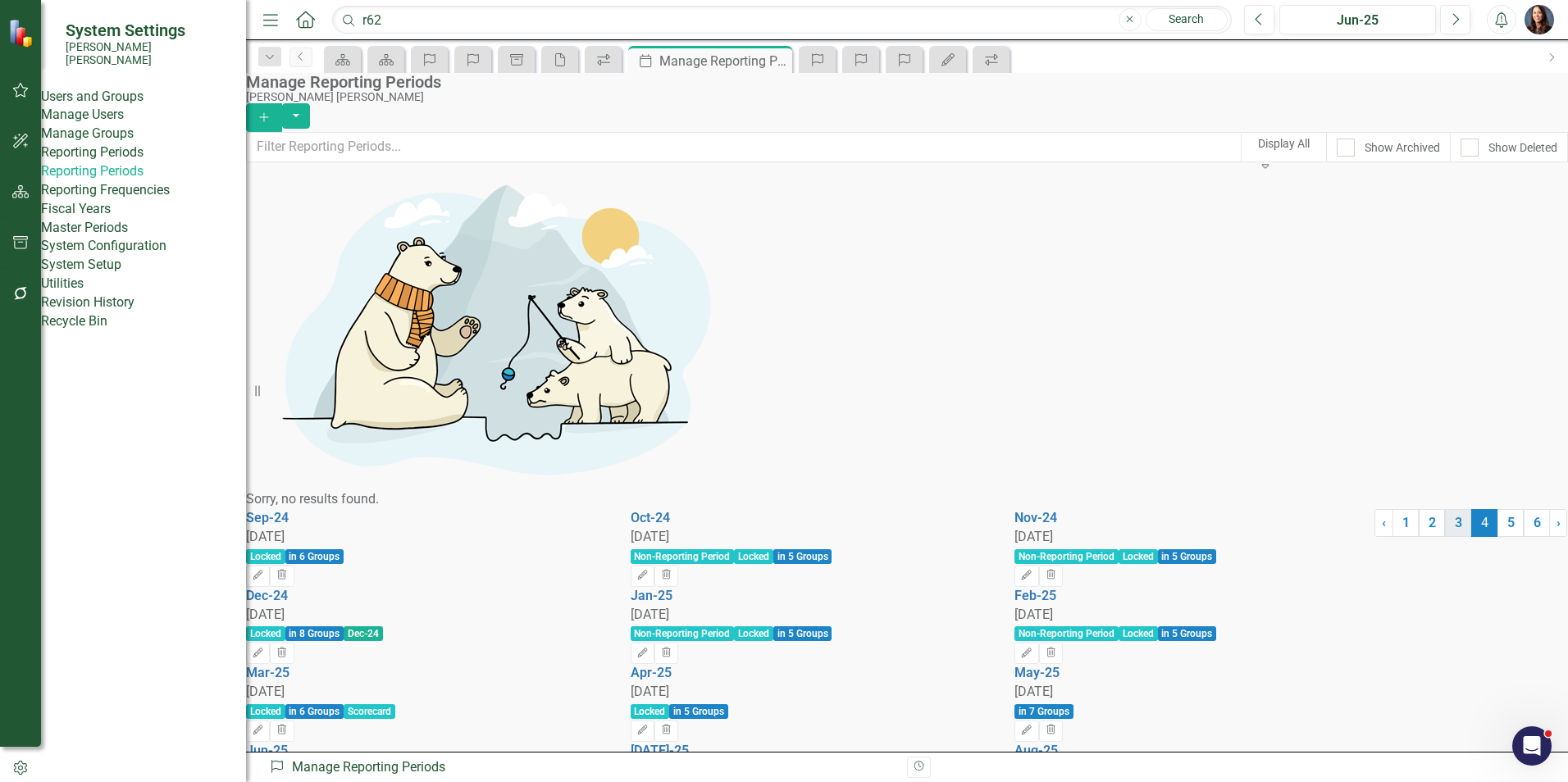 click on "3" at bounding box center (1458, 523) 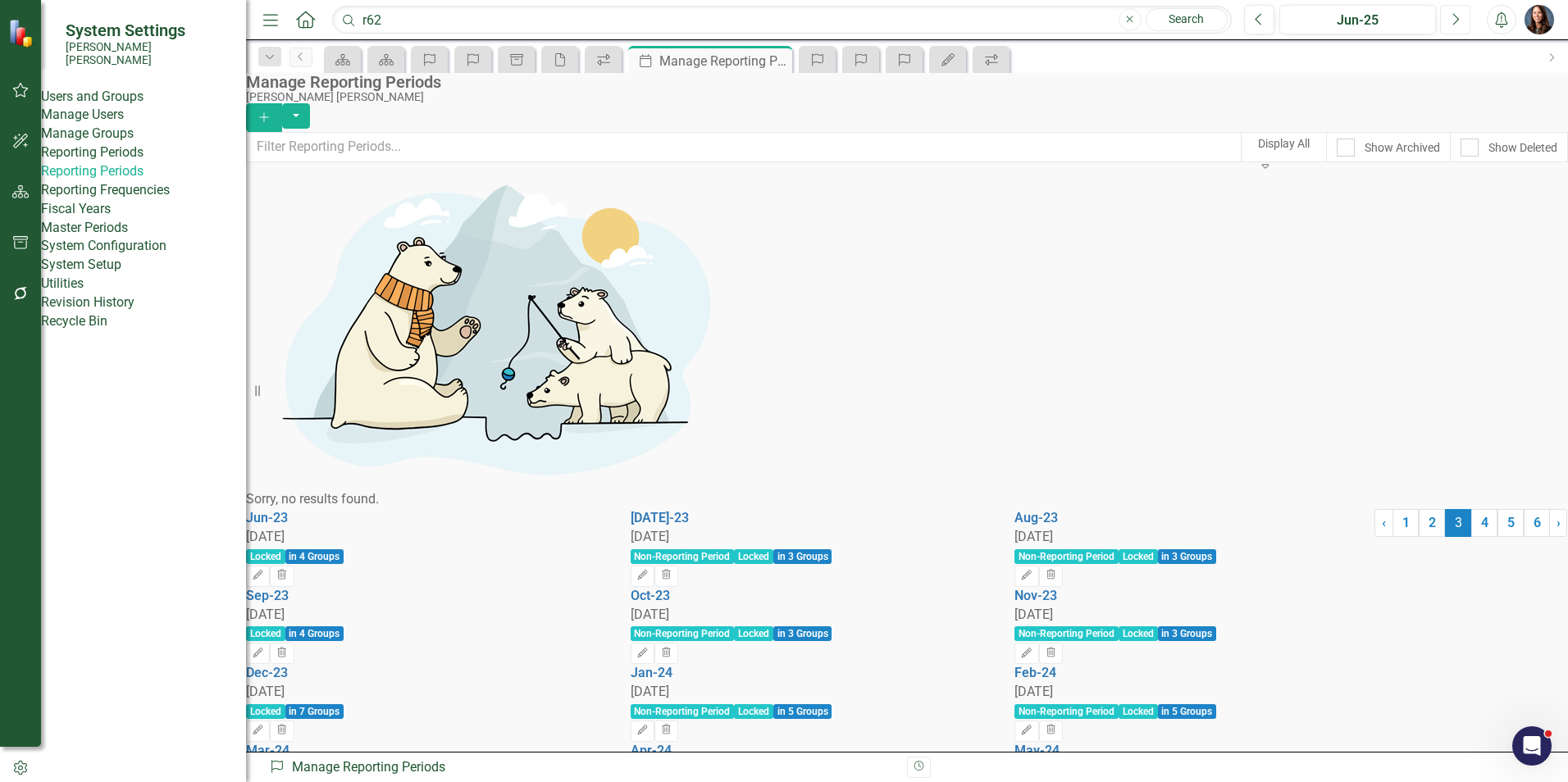 click on "Next" 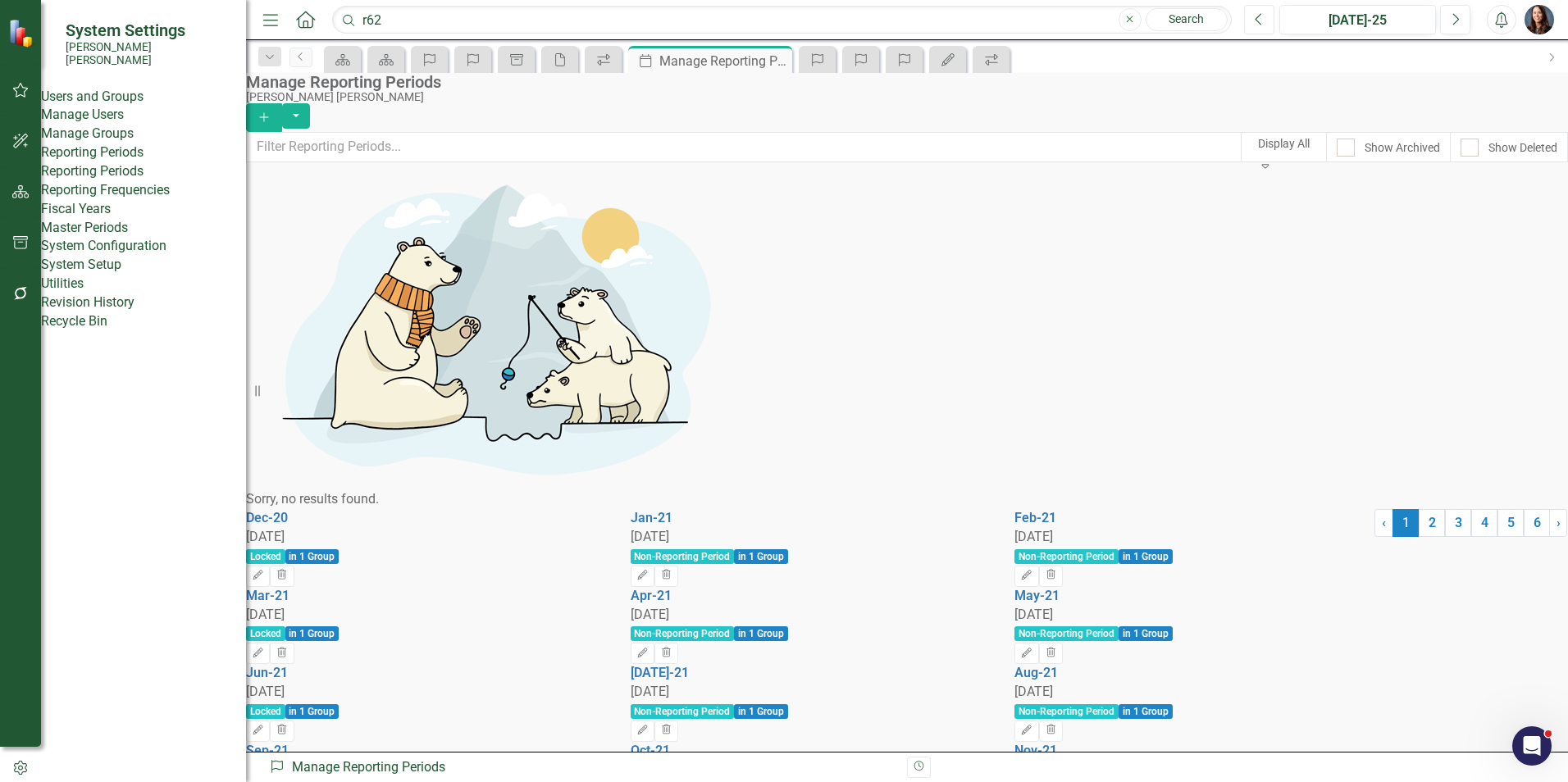click on "Previous" 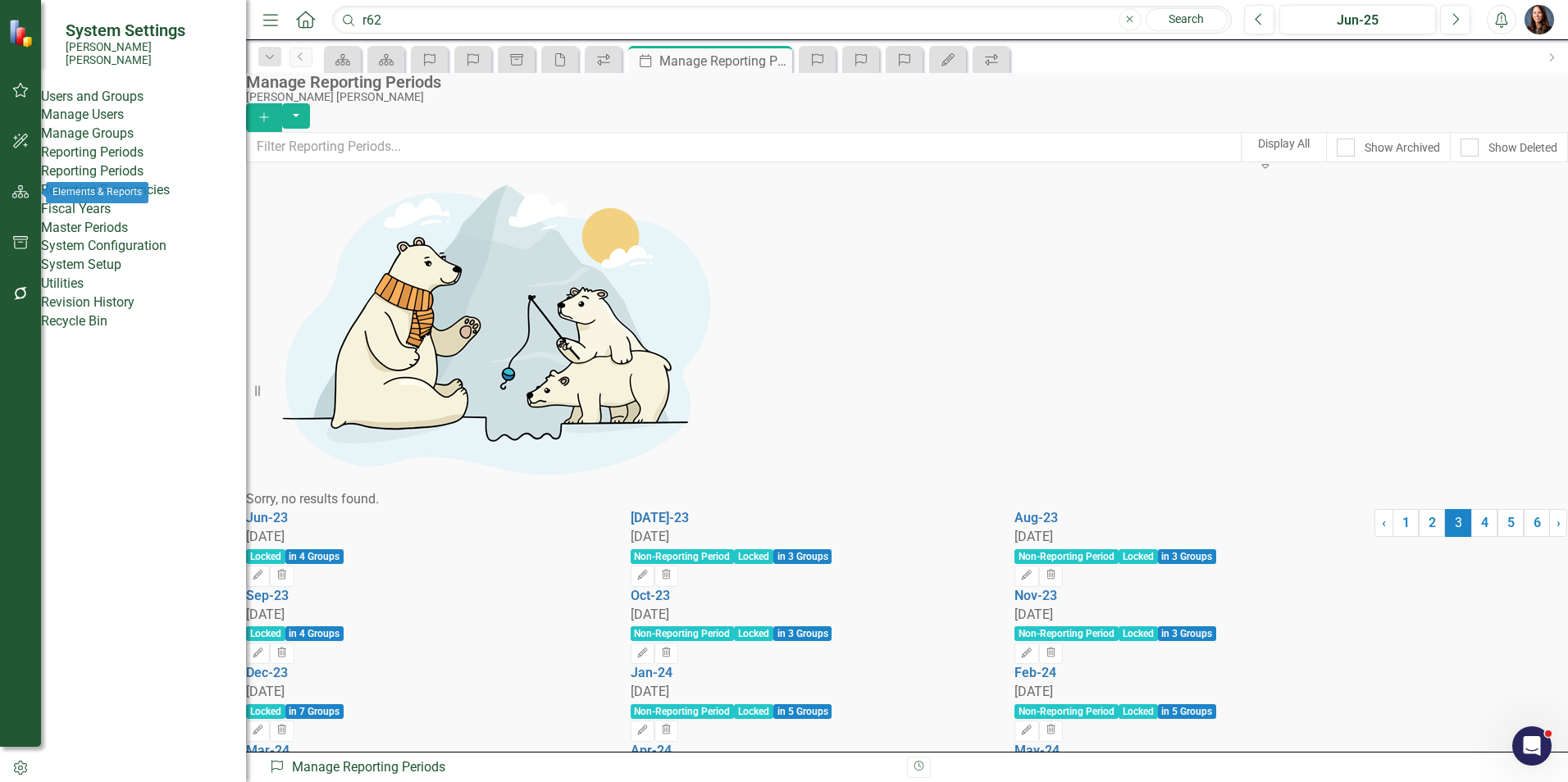 click 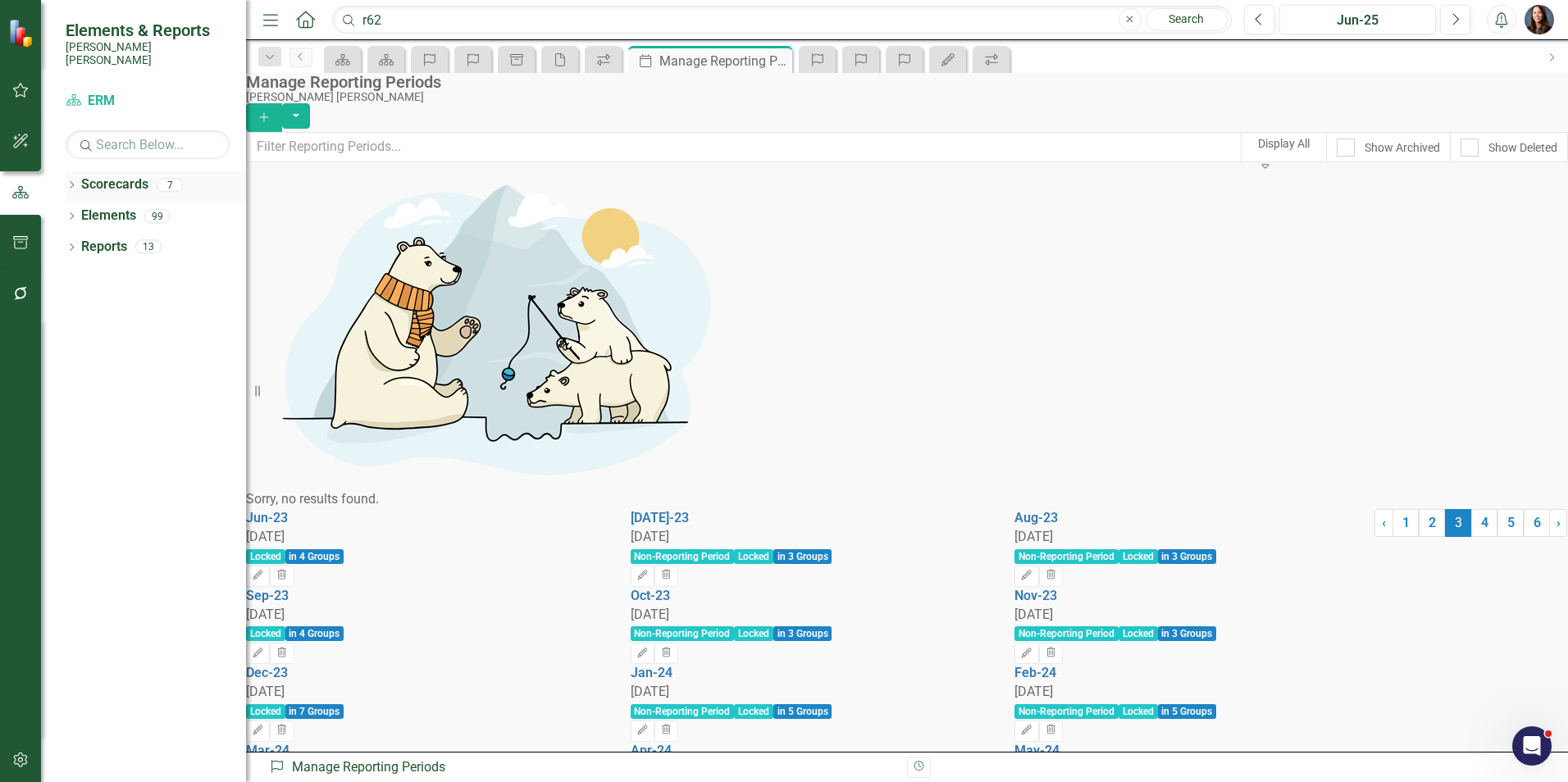 click on "Dropdown" 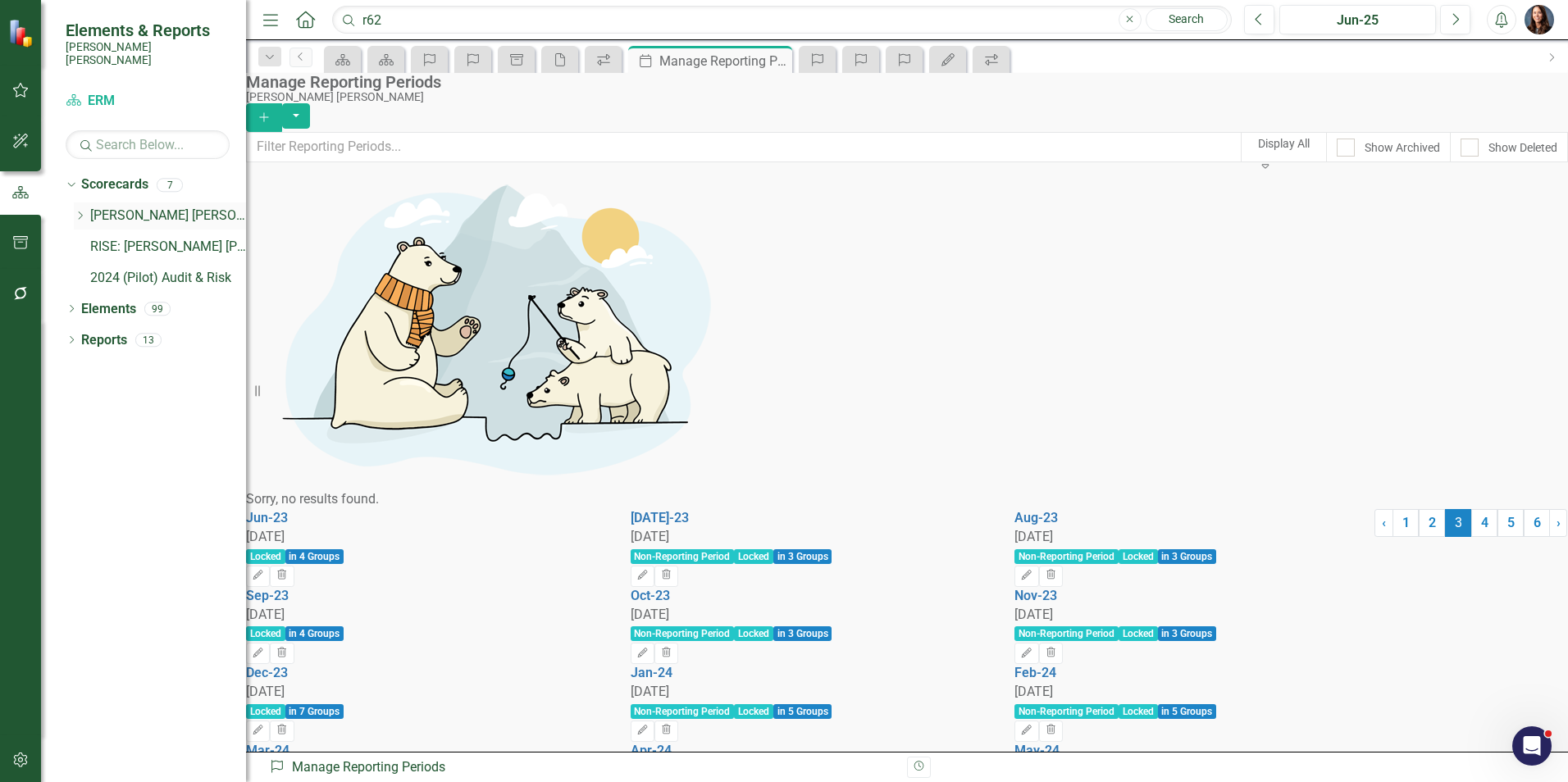 click on "Dropdown" 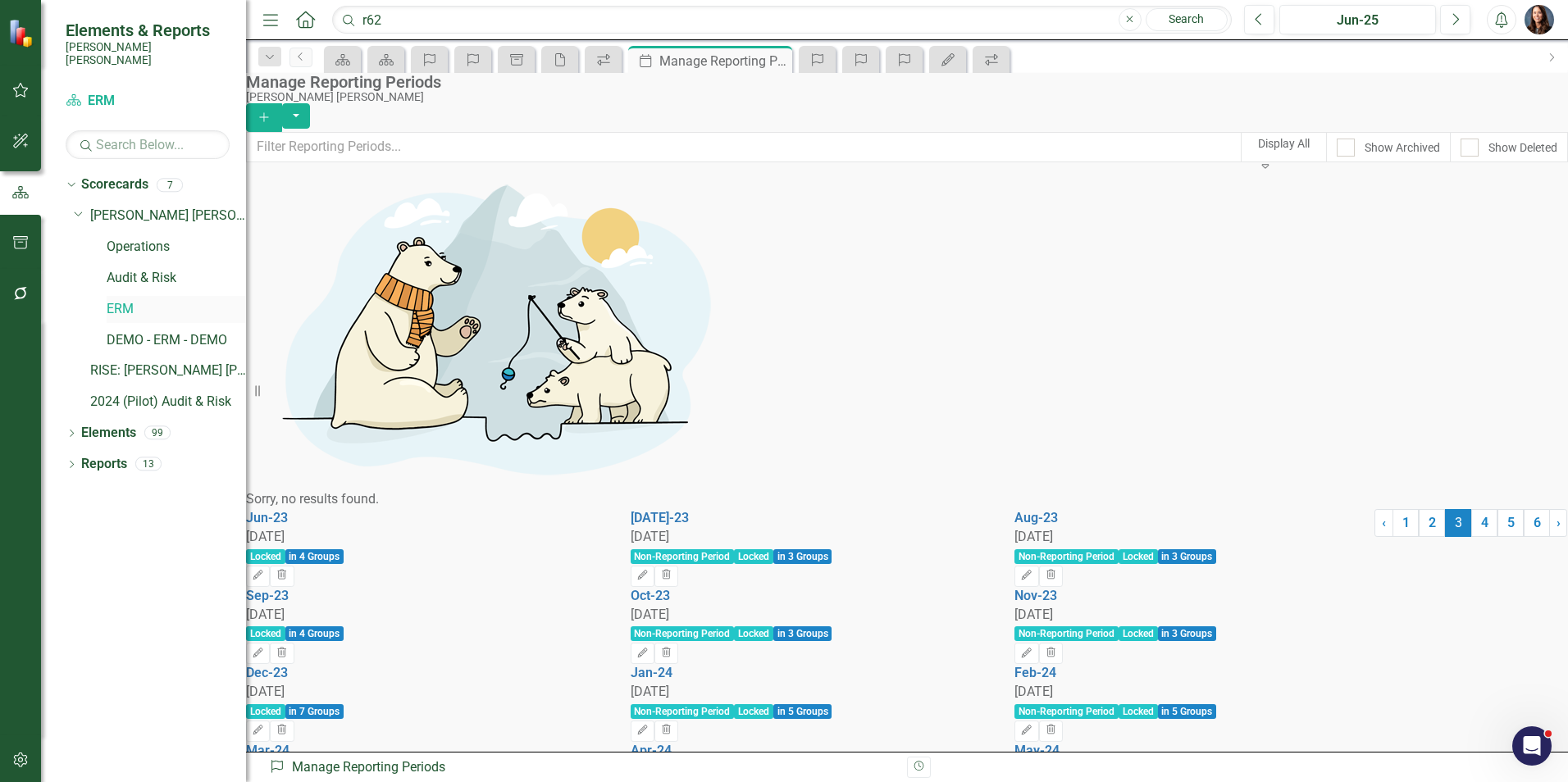 click on "ERM" at bounding box center (176, 309) 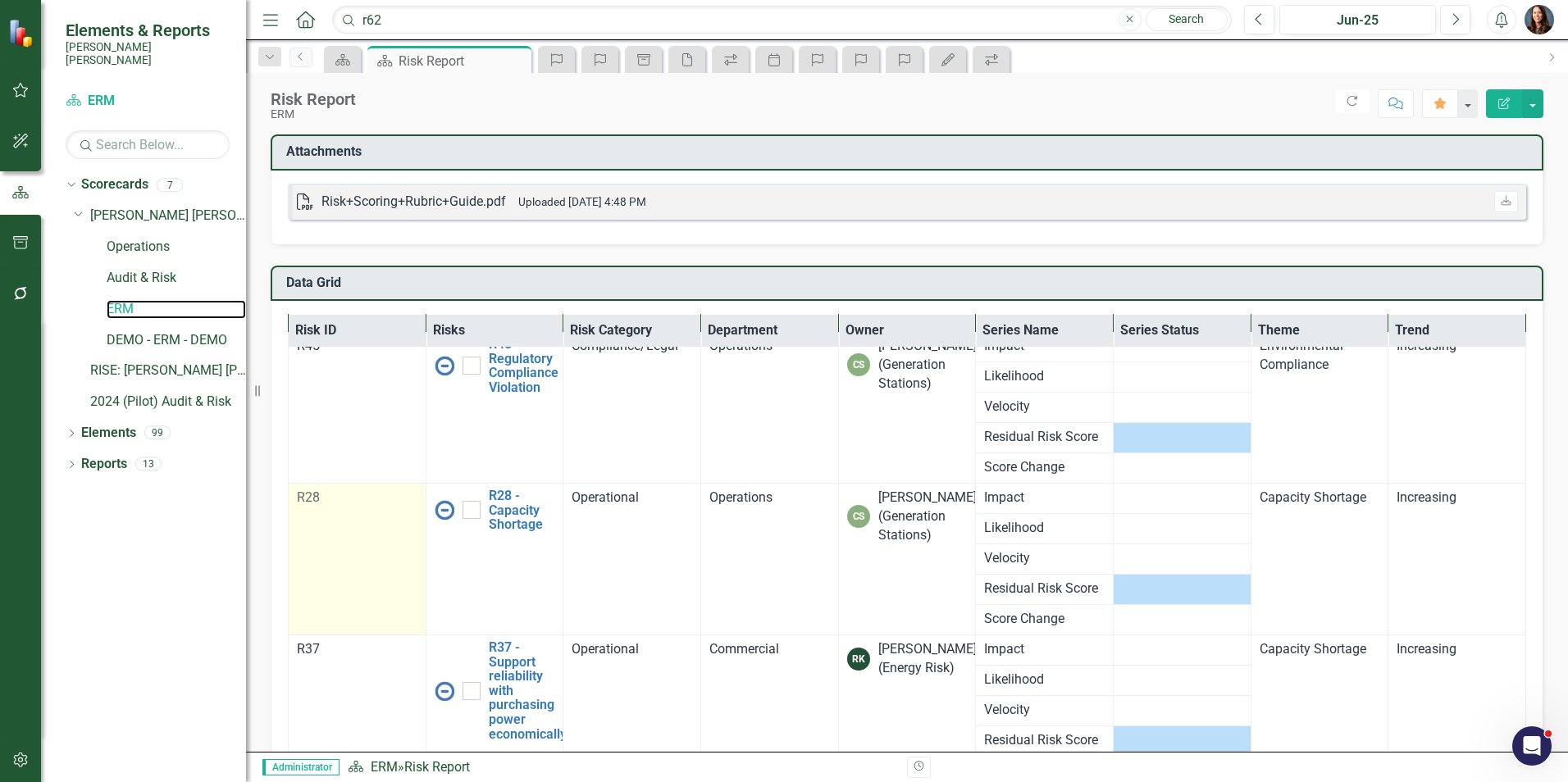 scroll, scrollTop: 0, scrollLeft: 0, axis: both 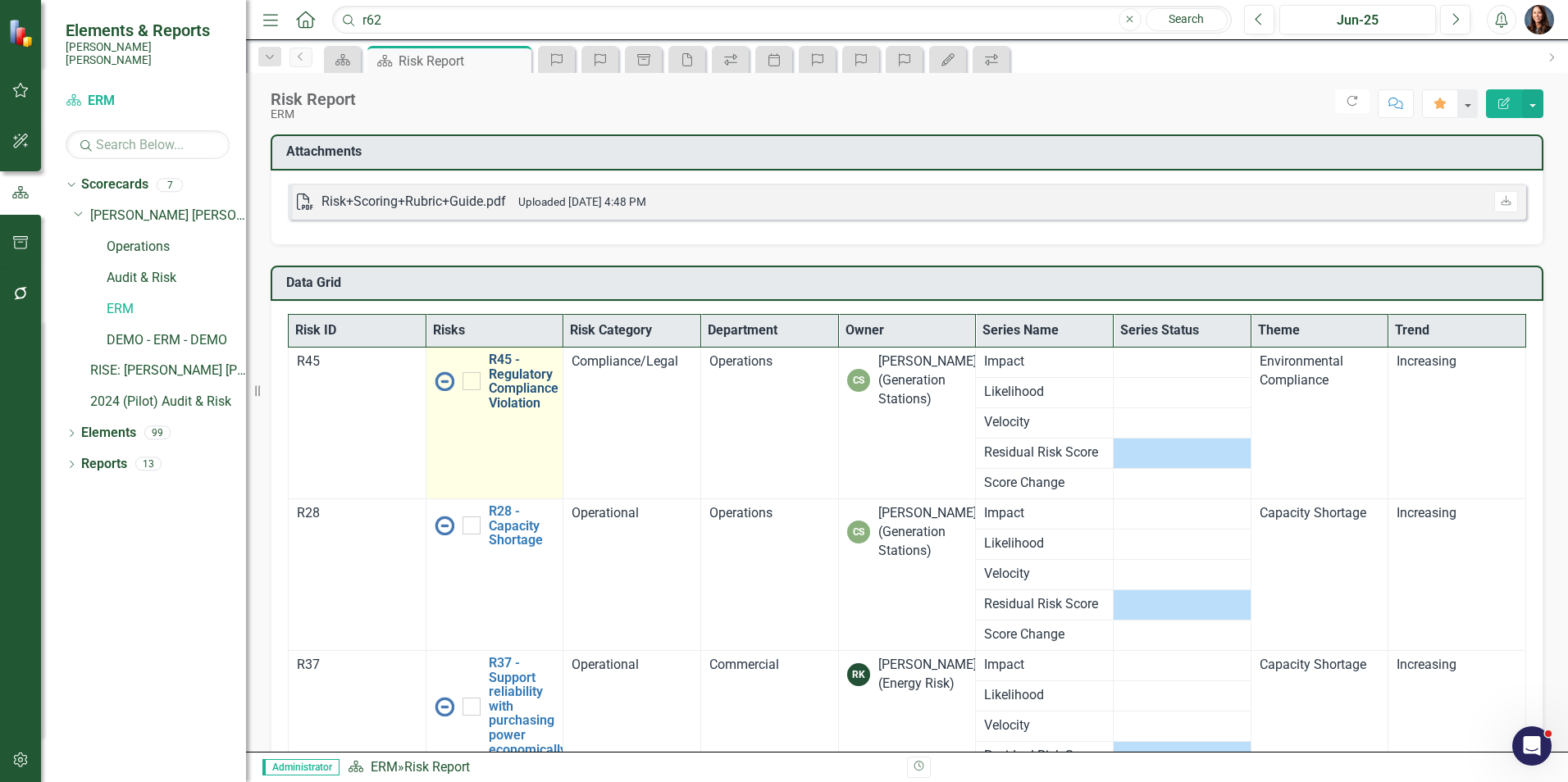 click on "R45 - Regulatory Compliance Violation" at bounding box center (523, 381) 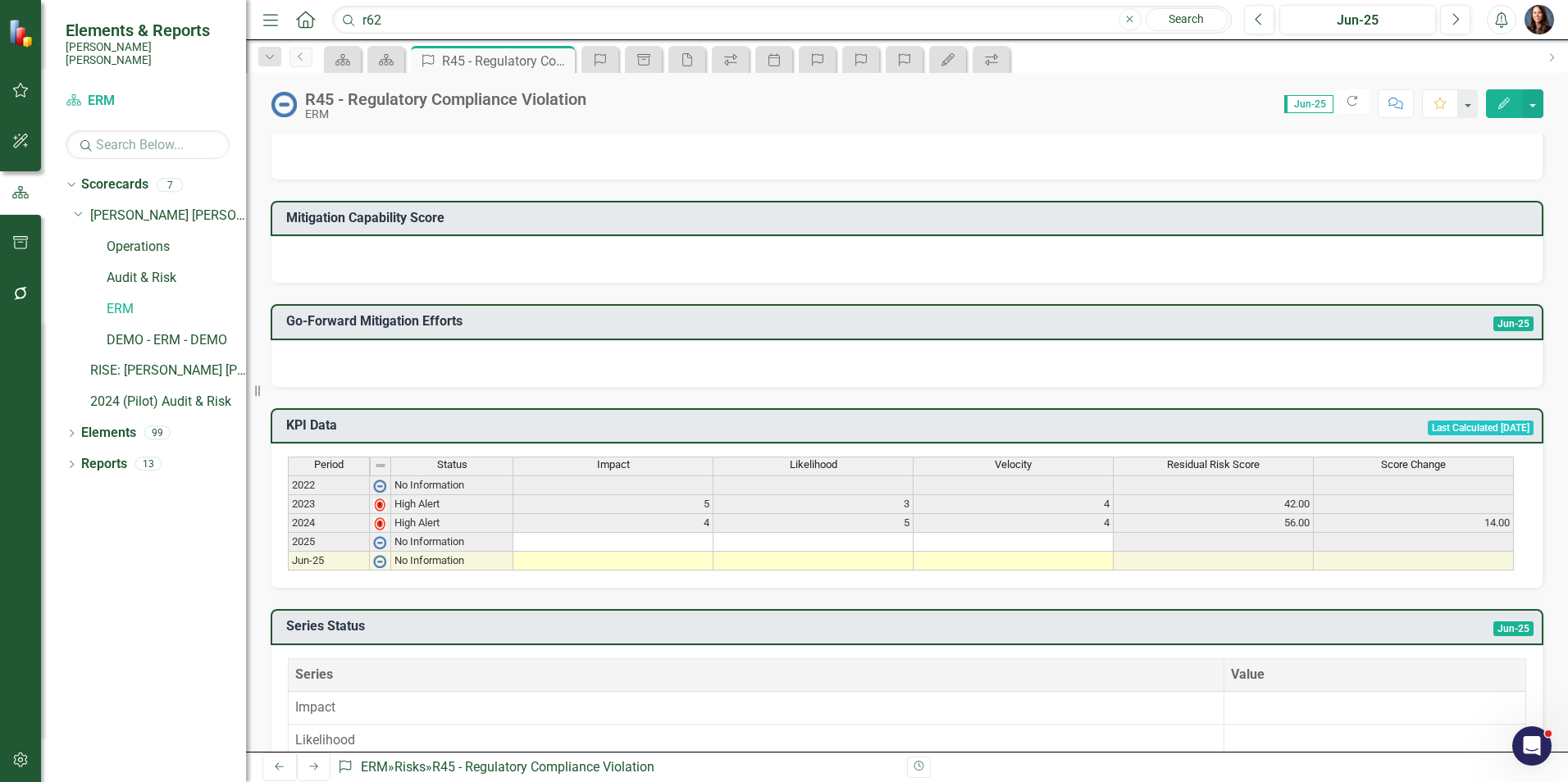 scroll, scrollTop: 492, scrollLeft: 0, axis: vertical 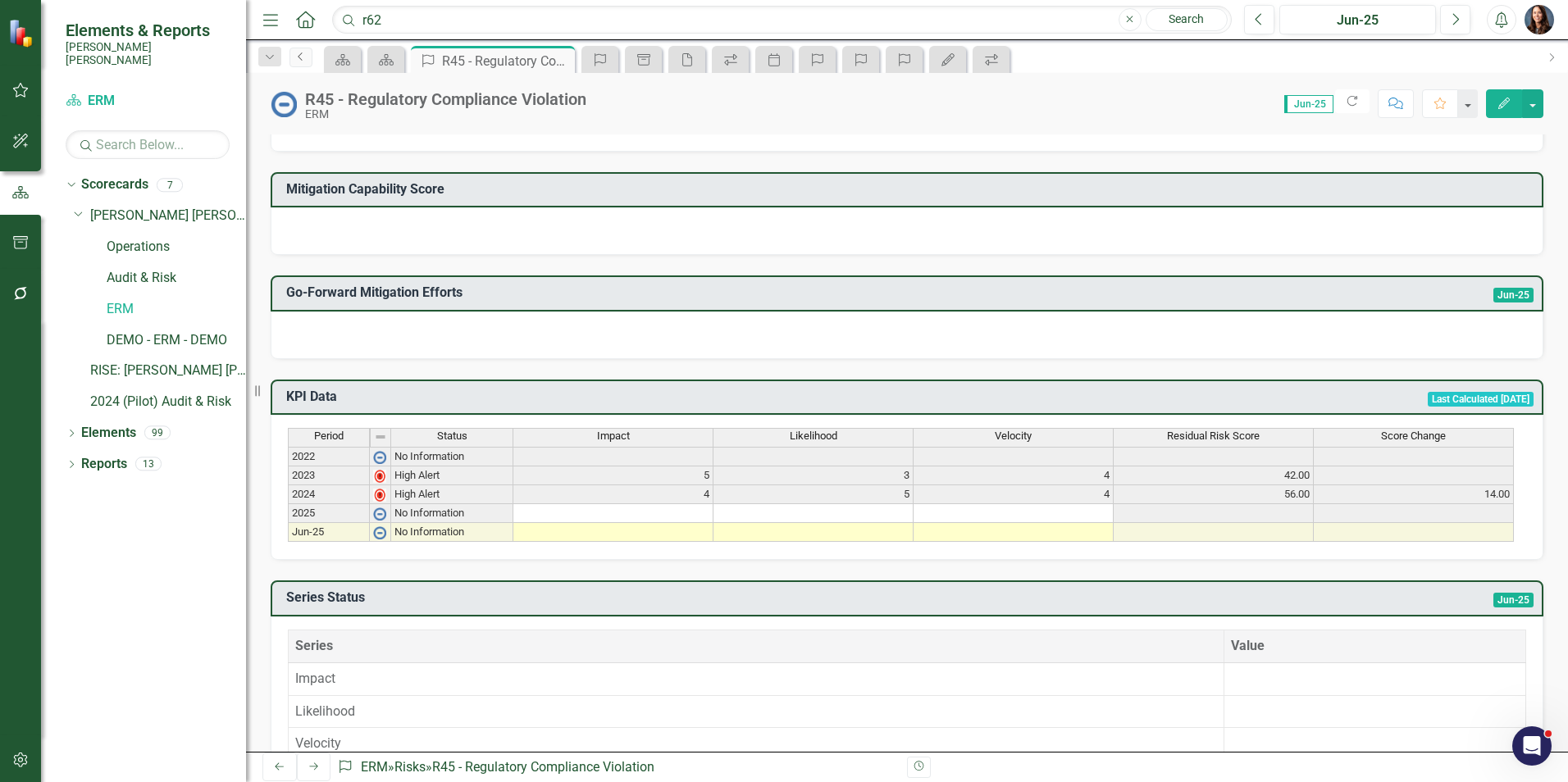 click on "Previous" at bounding box center [301, 57] 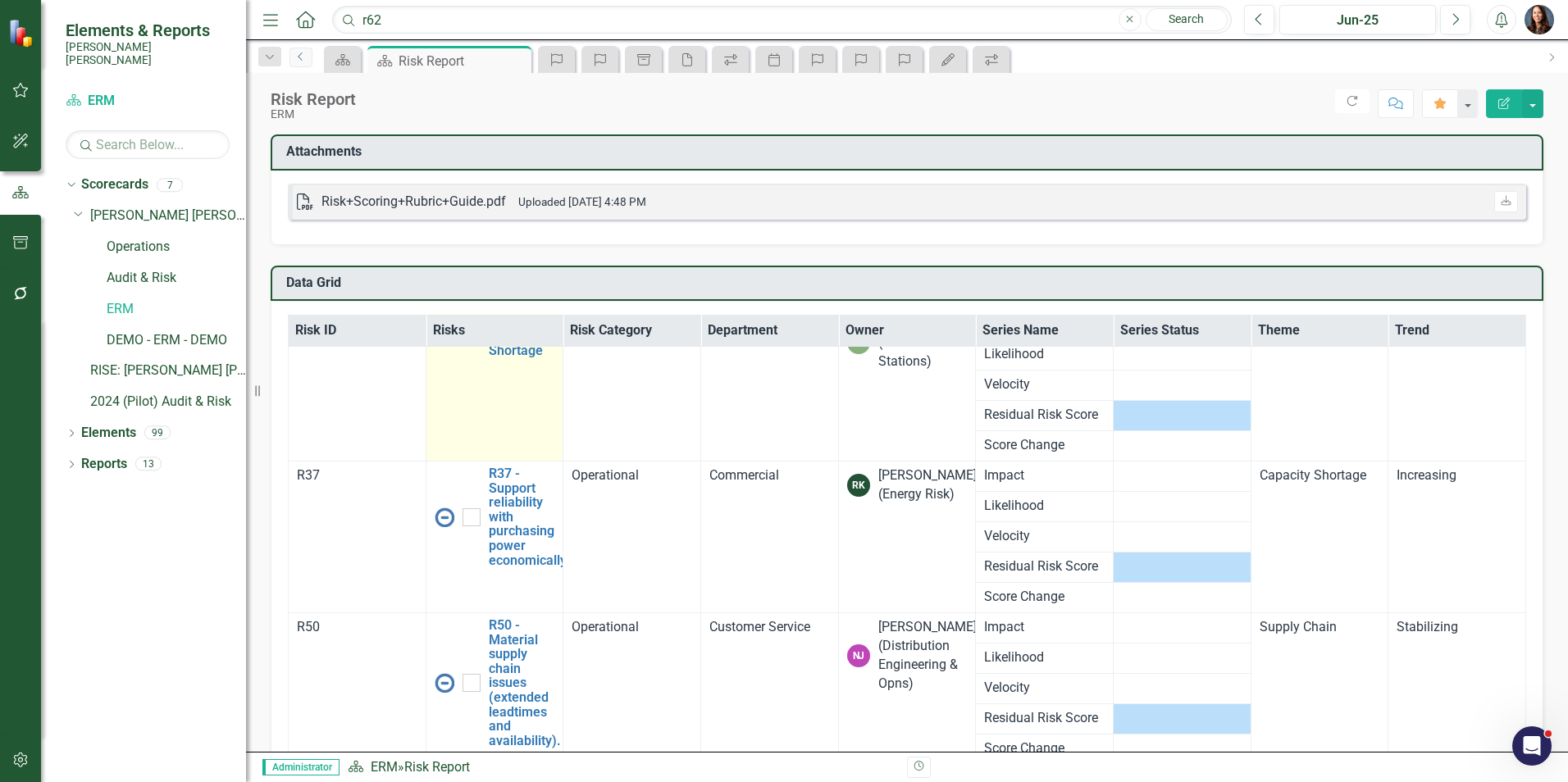 scroll, scrollTop: 224, scrollLeft: 0, axis: vertical 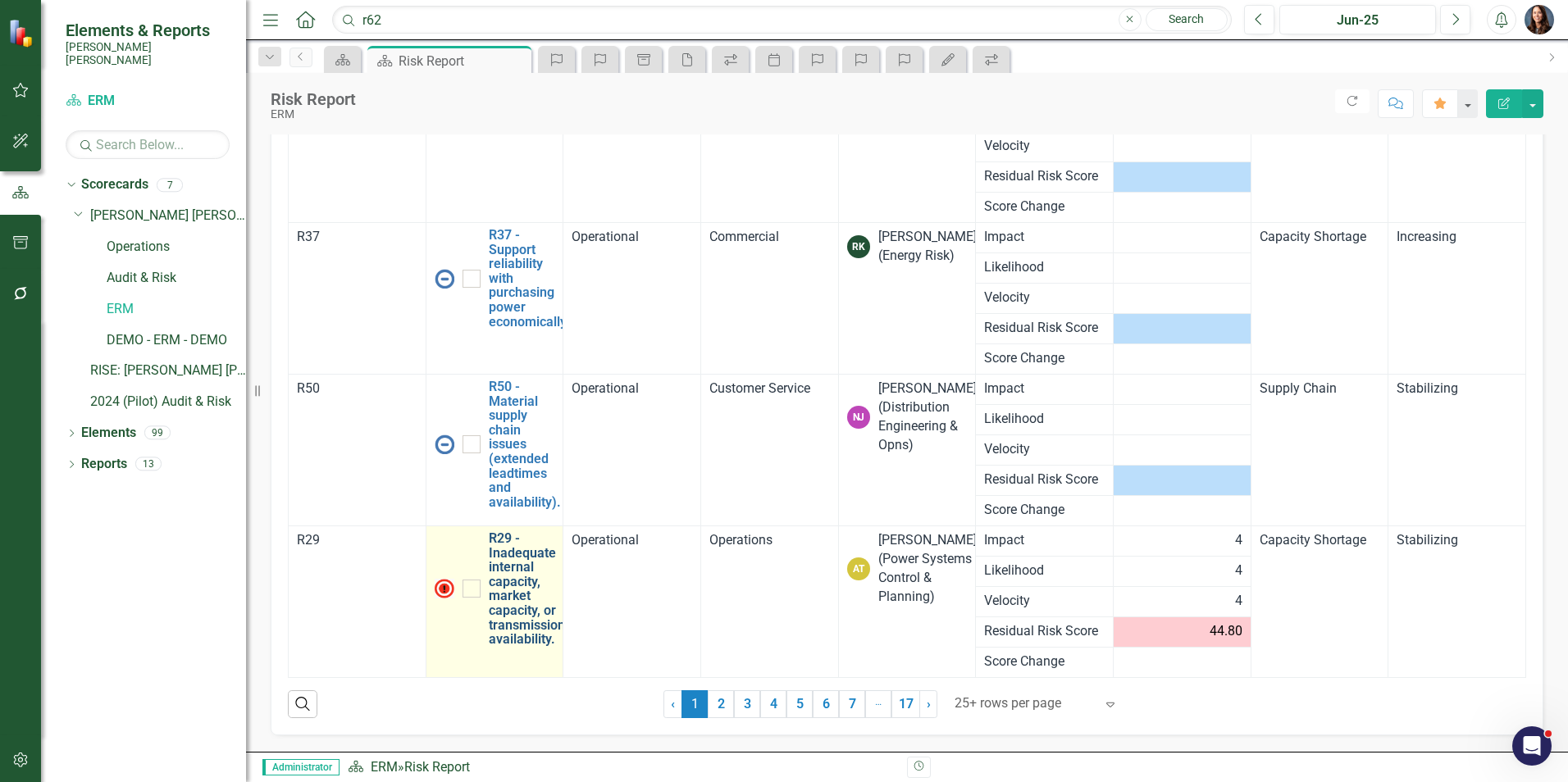 click on "R29 - Inadequate internal capacity, market capacity, or transmission availability." at bounding box center (526, 589) 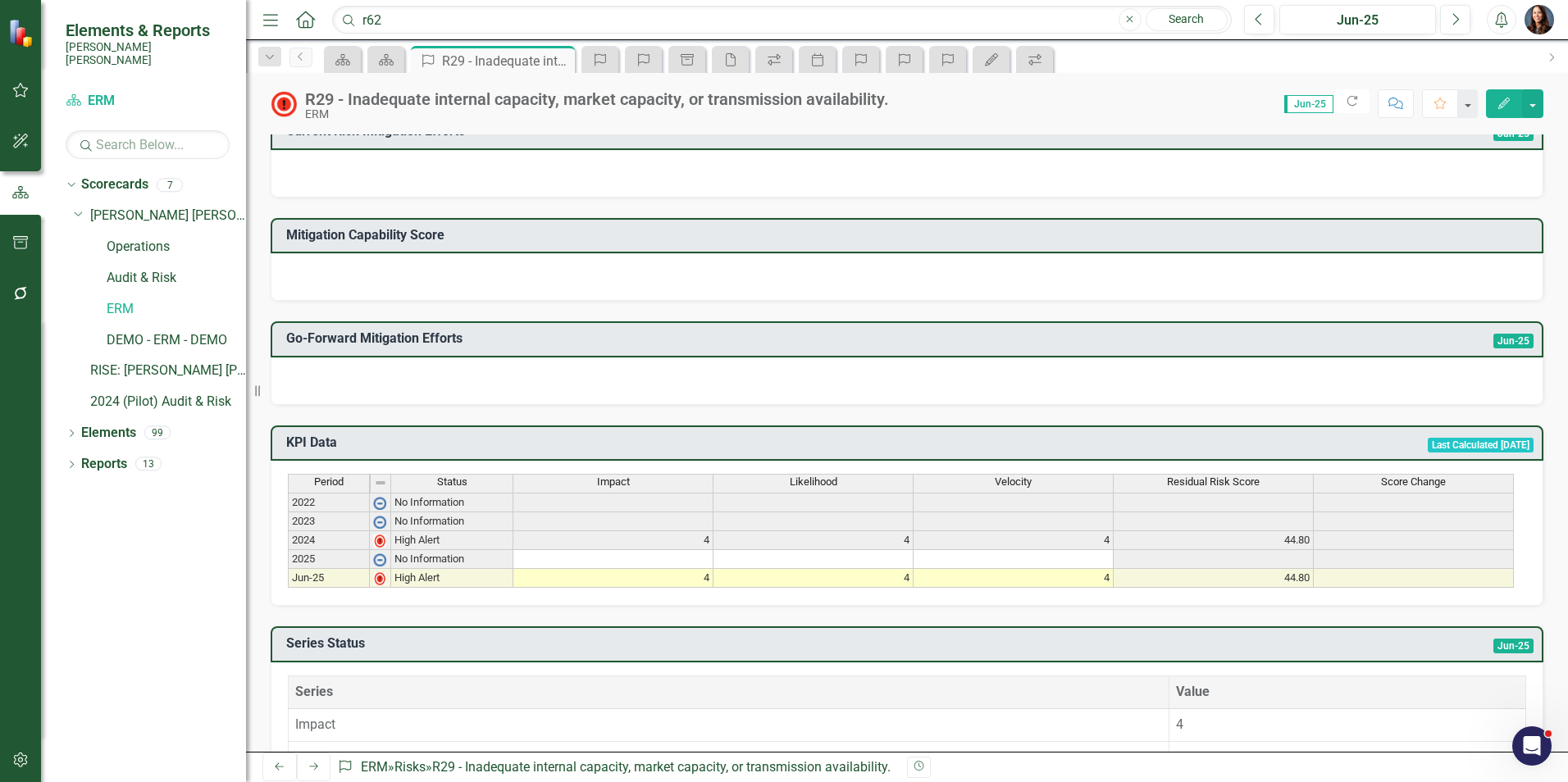 scroll, scrollTop: 366, scrollLeft: 0, axis: vertical 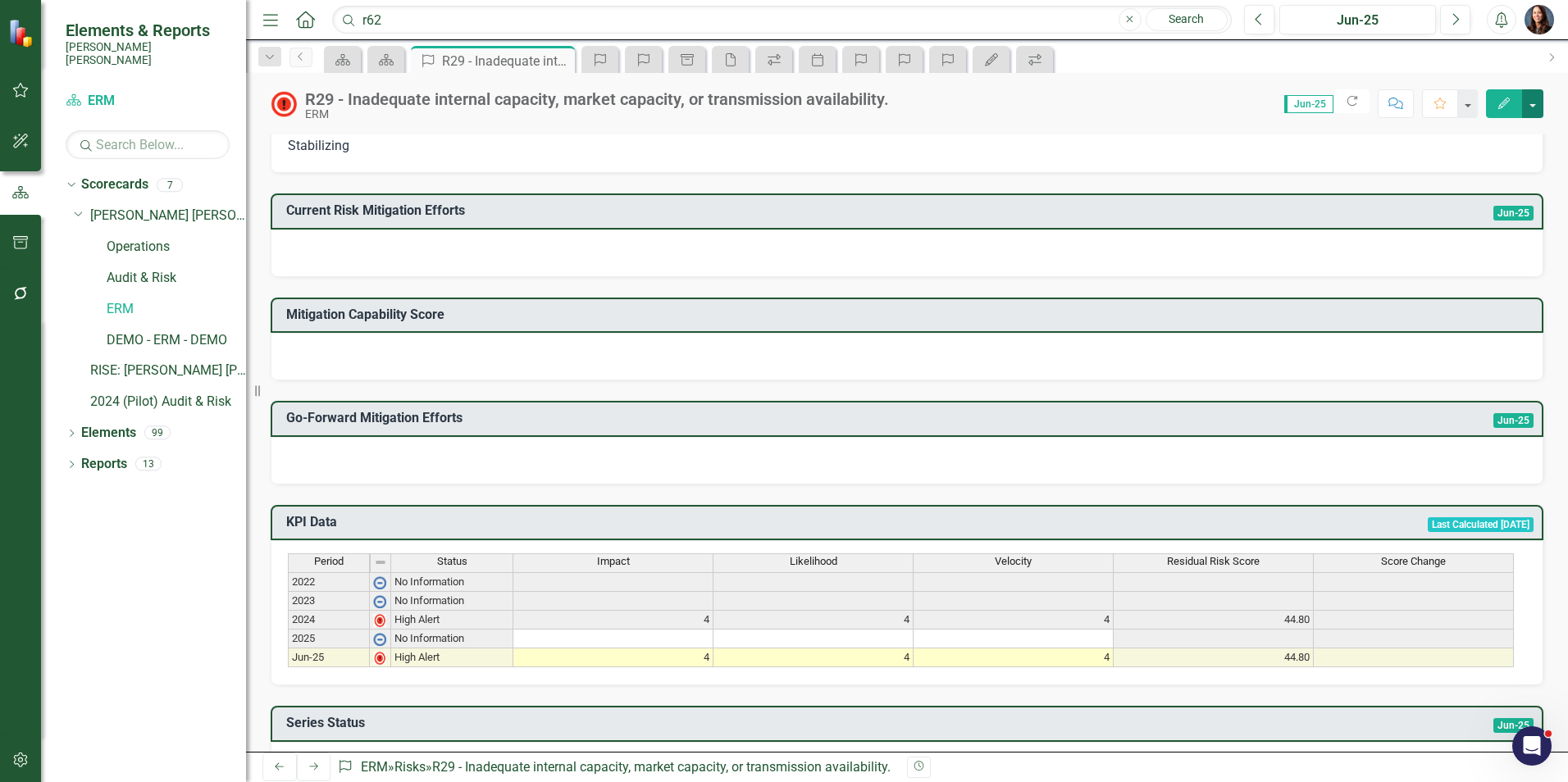 click at bounding box center [1533, 103] 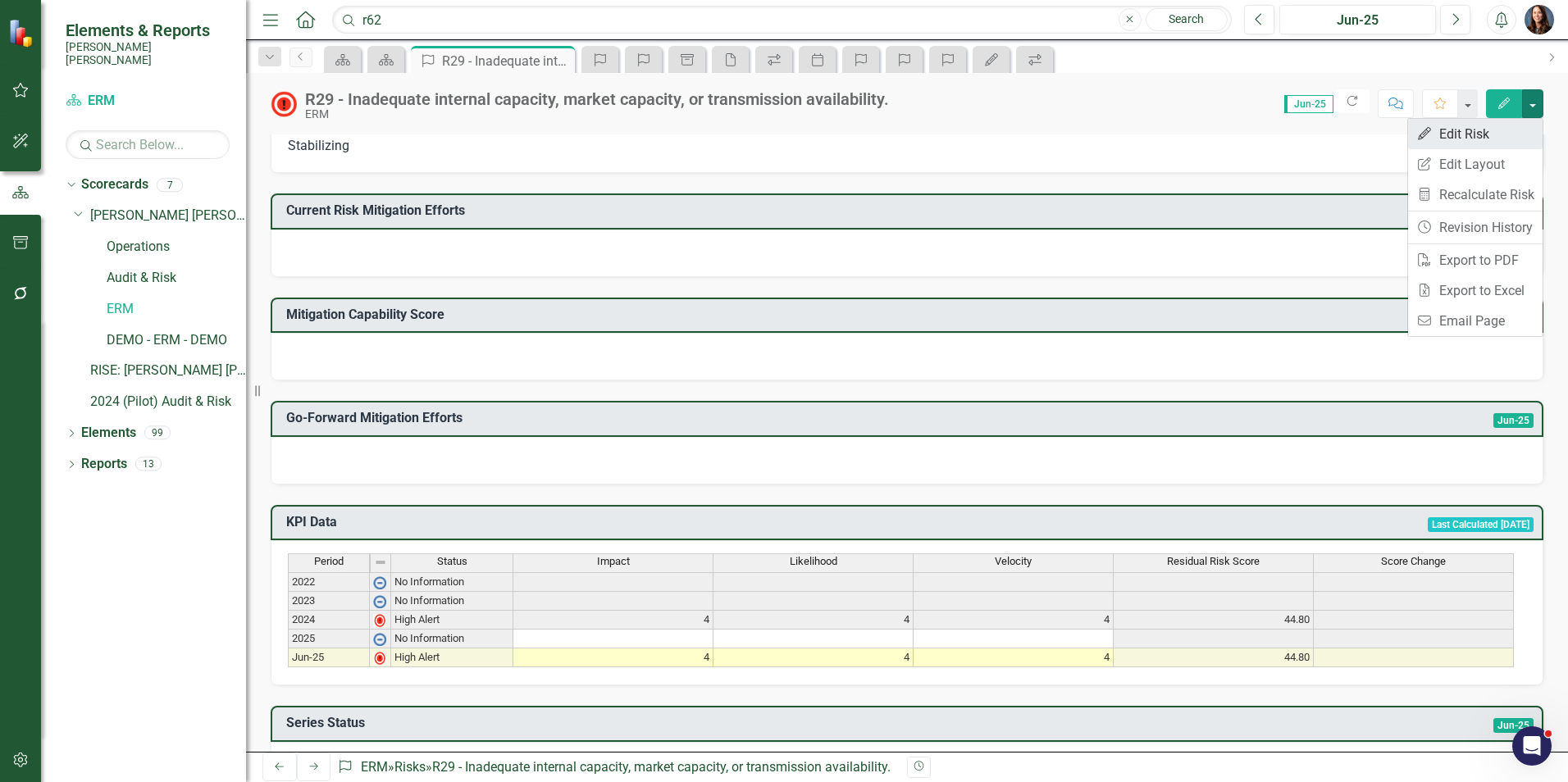 click on "Edit Edit Risk" at bounding box center (1475, 134) 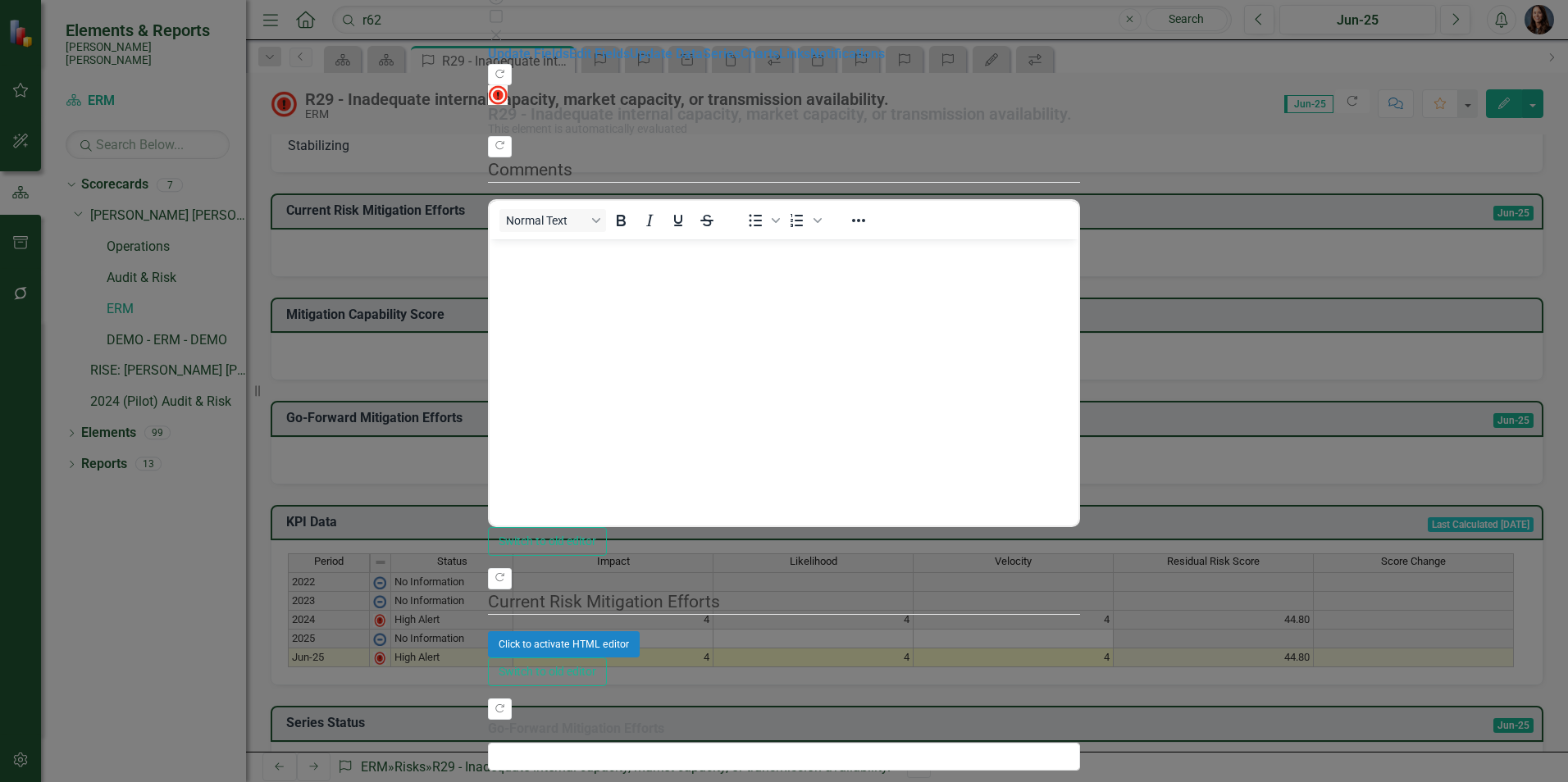scroll, scrollTop: 0, scrollLeft: 0, axis: both 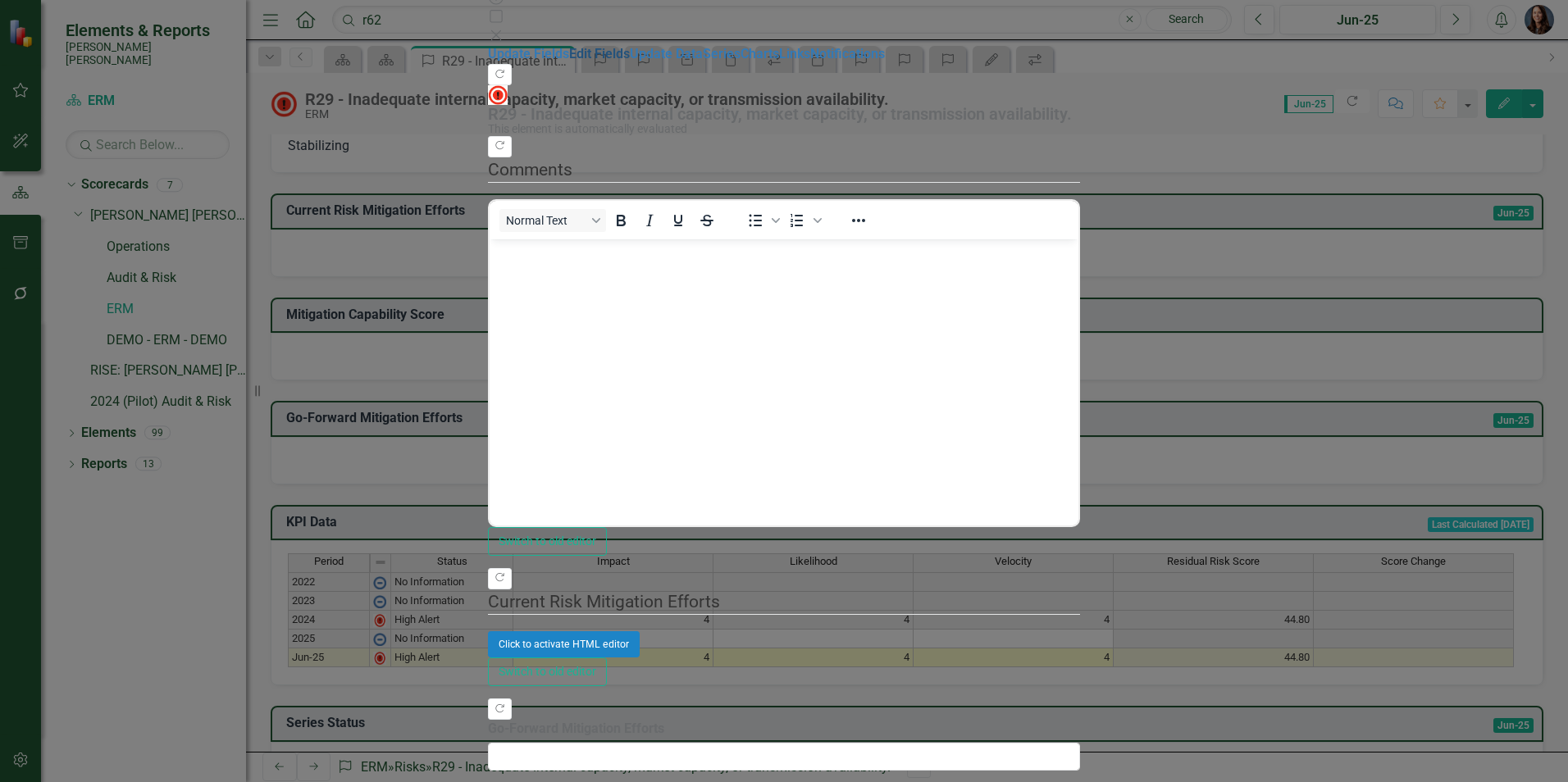 click on "Edit Fields" at bounding box center [599, 53] 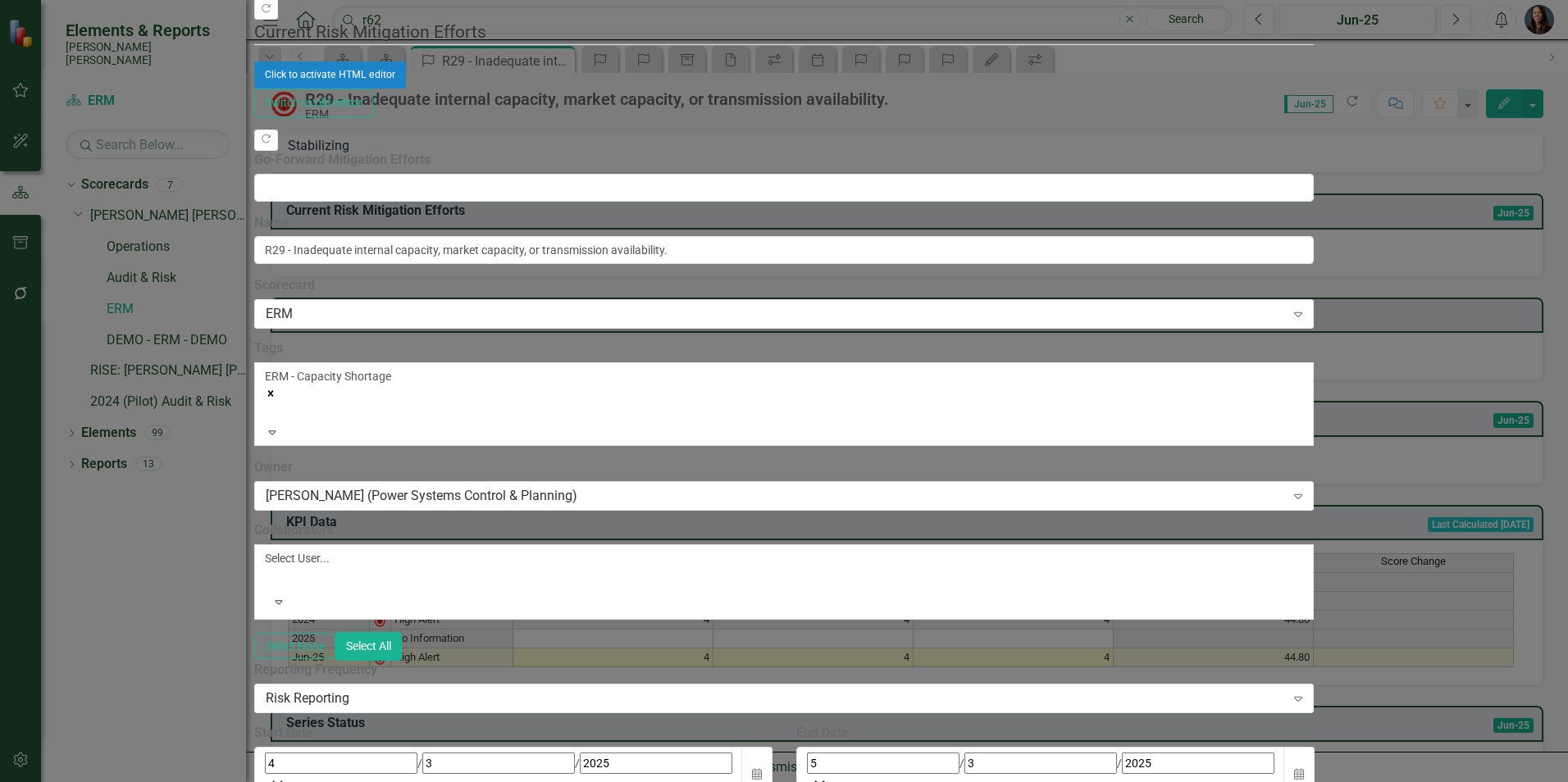 scroll, scrollTop: 576, scrollLeft: 0, axis: vertical 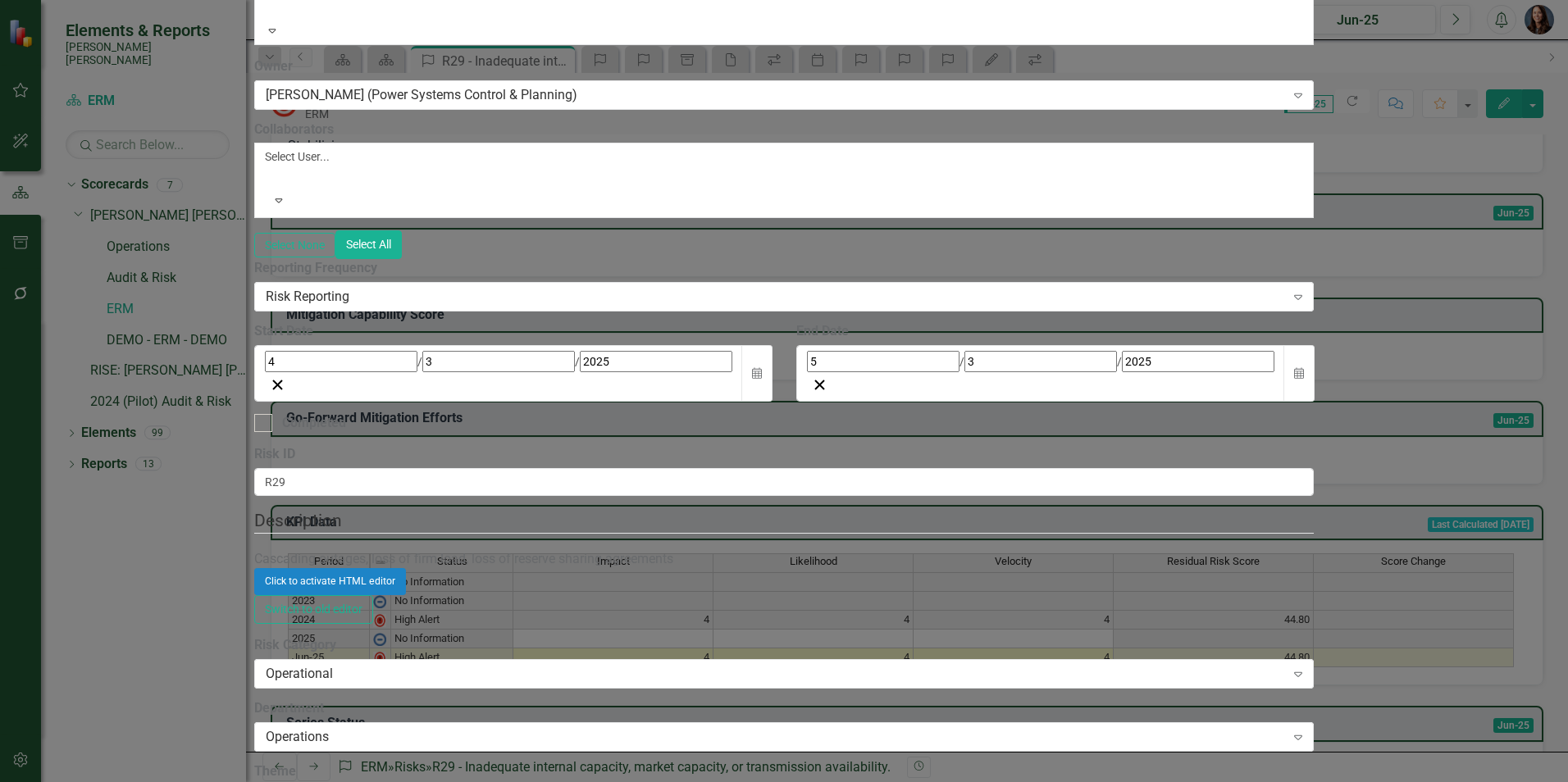 click on "Charts" at bounding box center [526, -916] 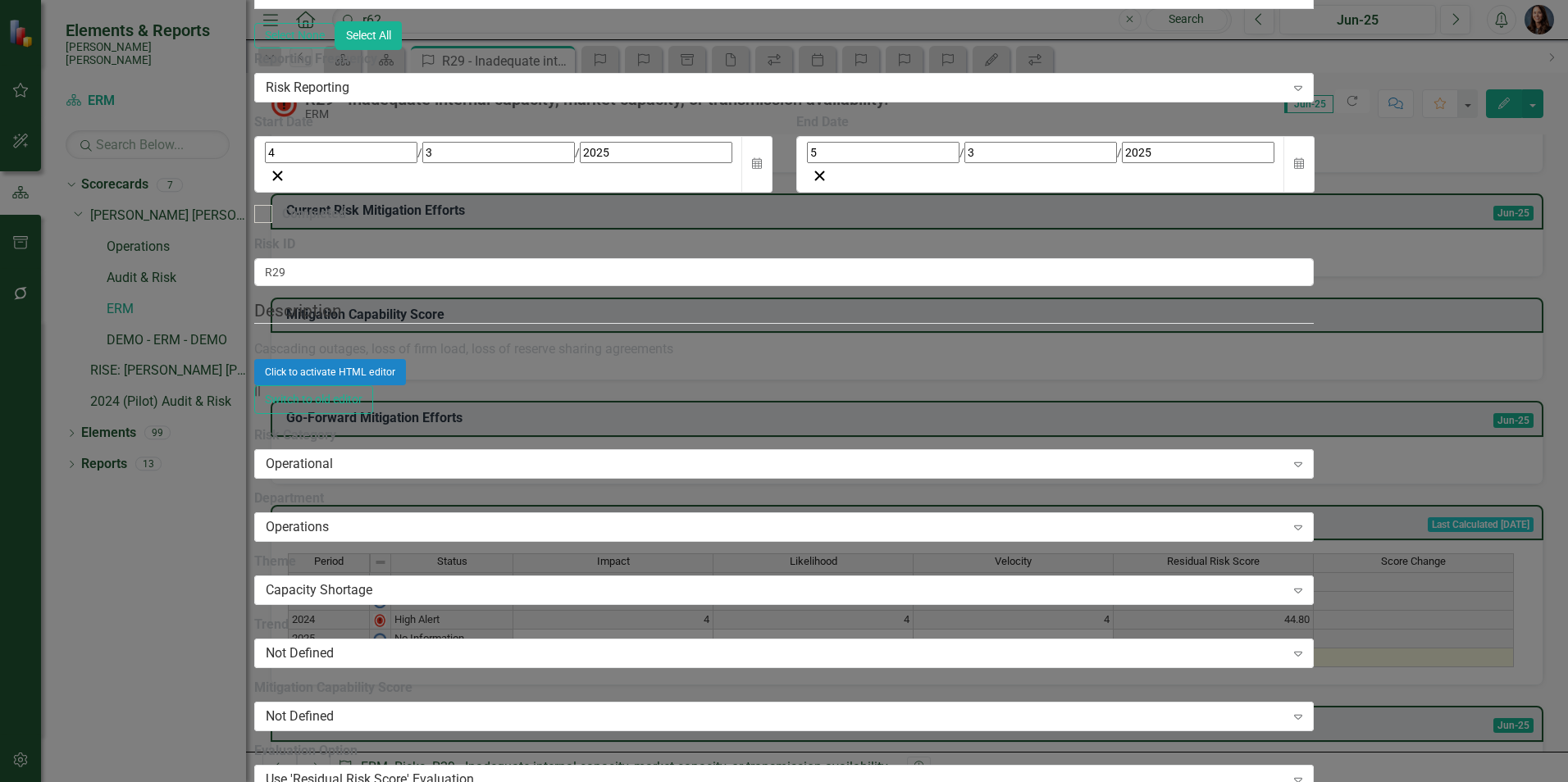 click on "Links" at bounding box center [561, -1126] 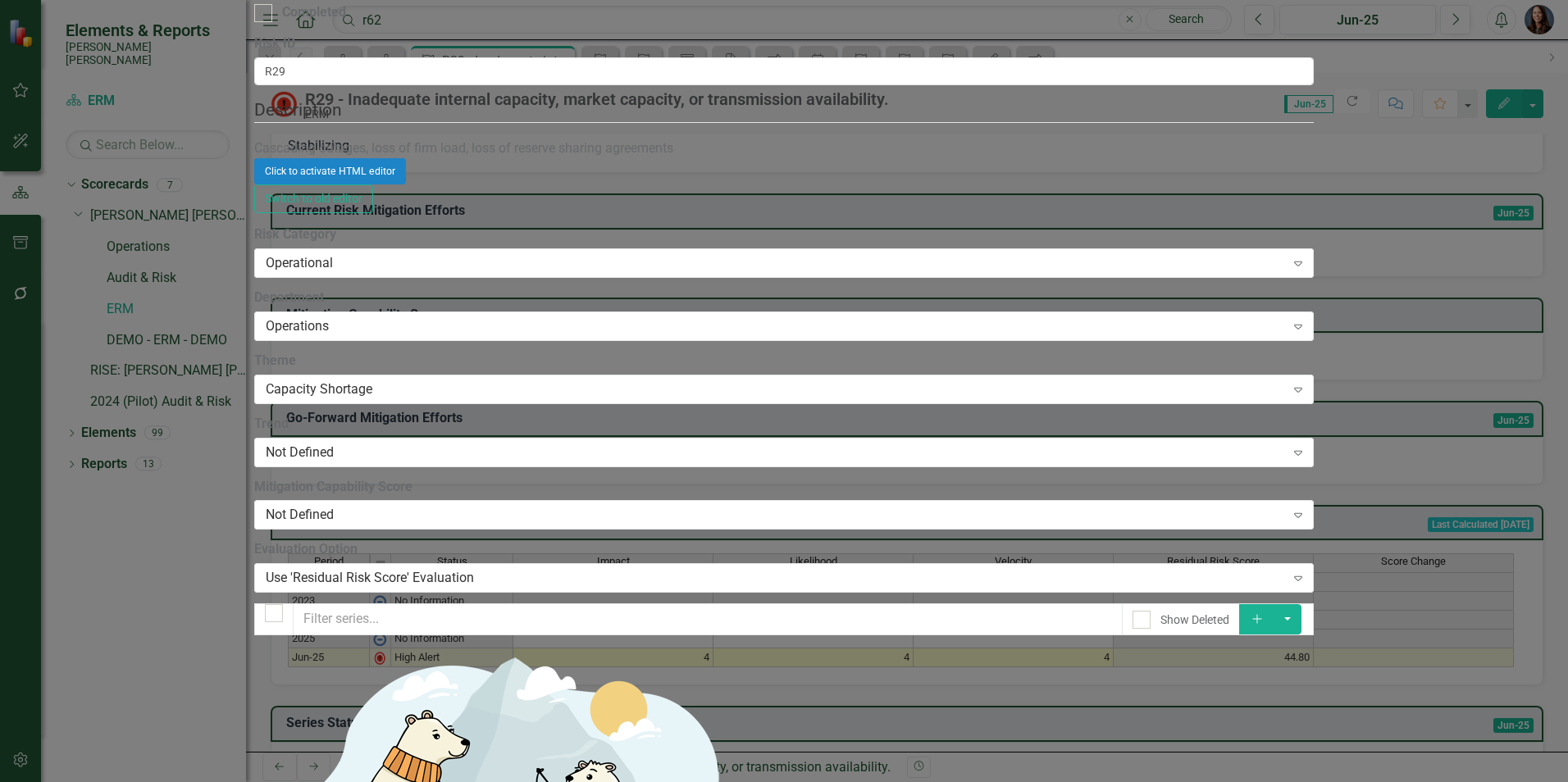 click on "Notifications" at bounding box center (613, -1327) 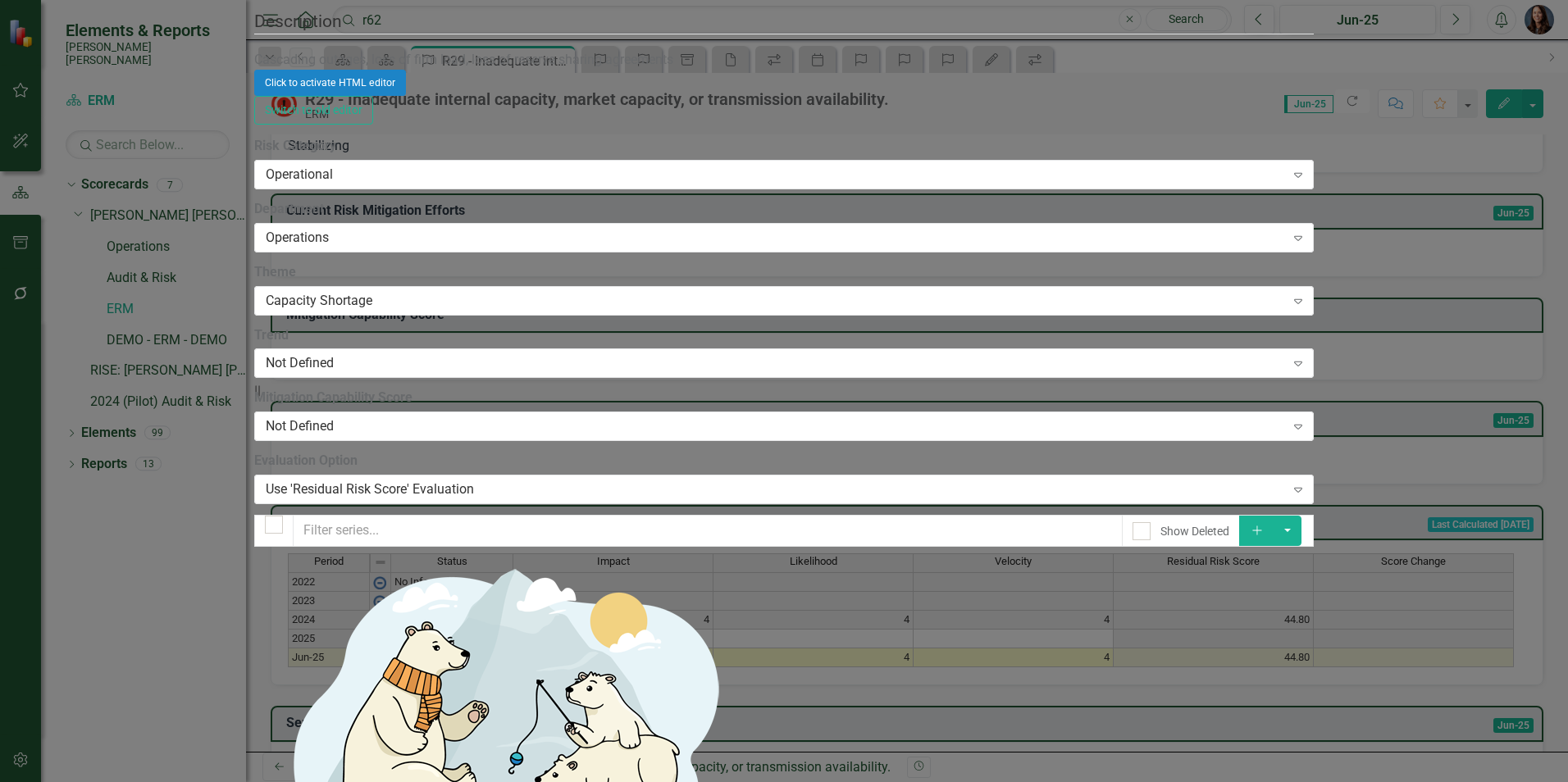 click on "Update  Data" at bounding box center (432, -1416) 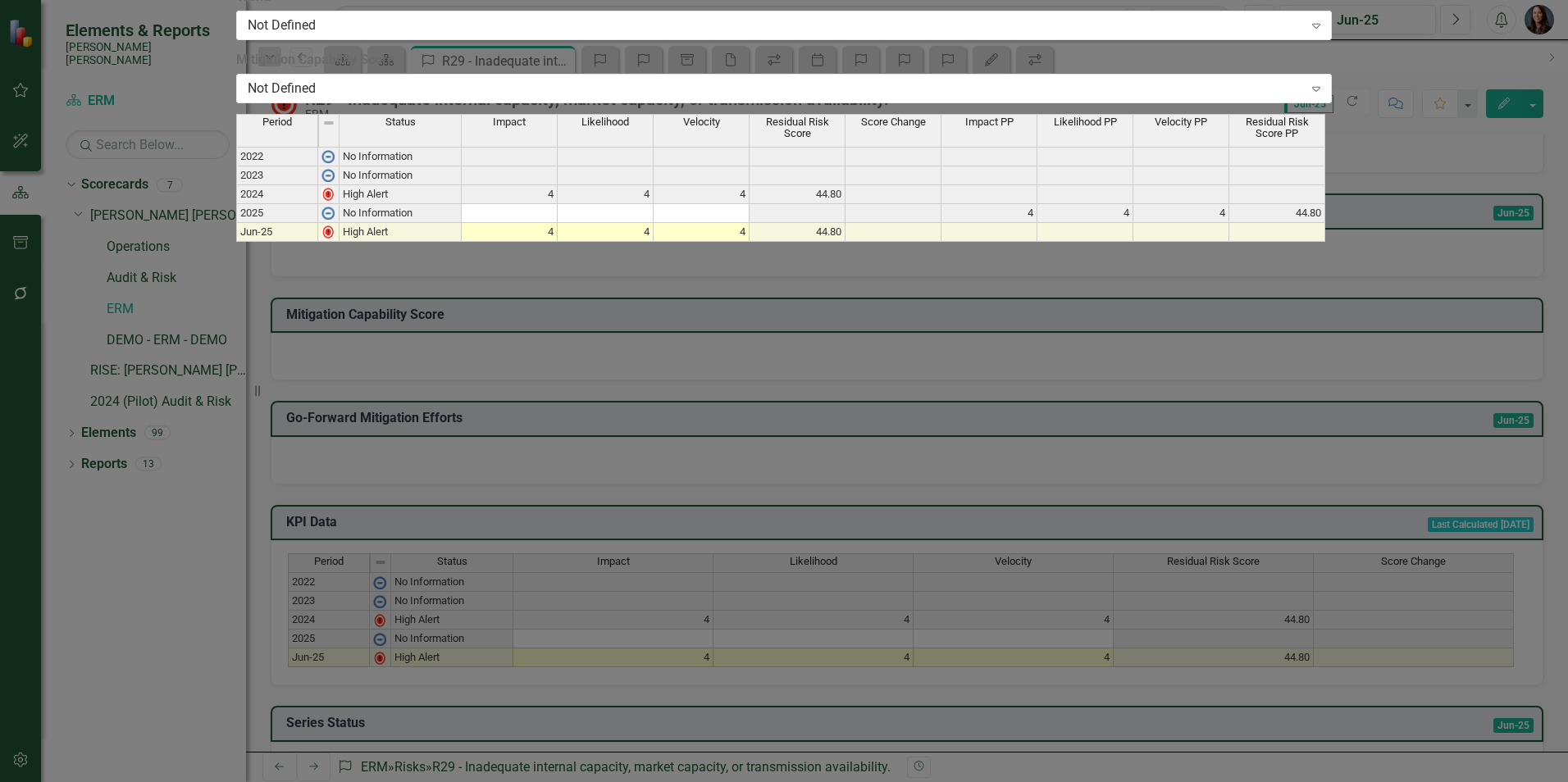 click on "Edit Fields" at bounding box center (348, -1754) 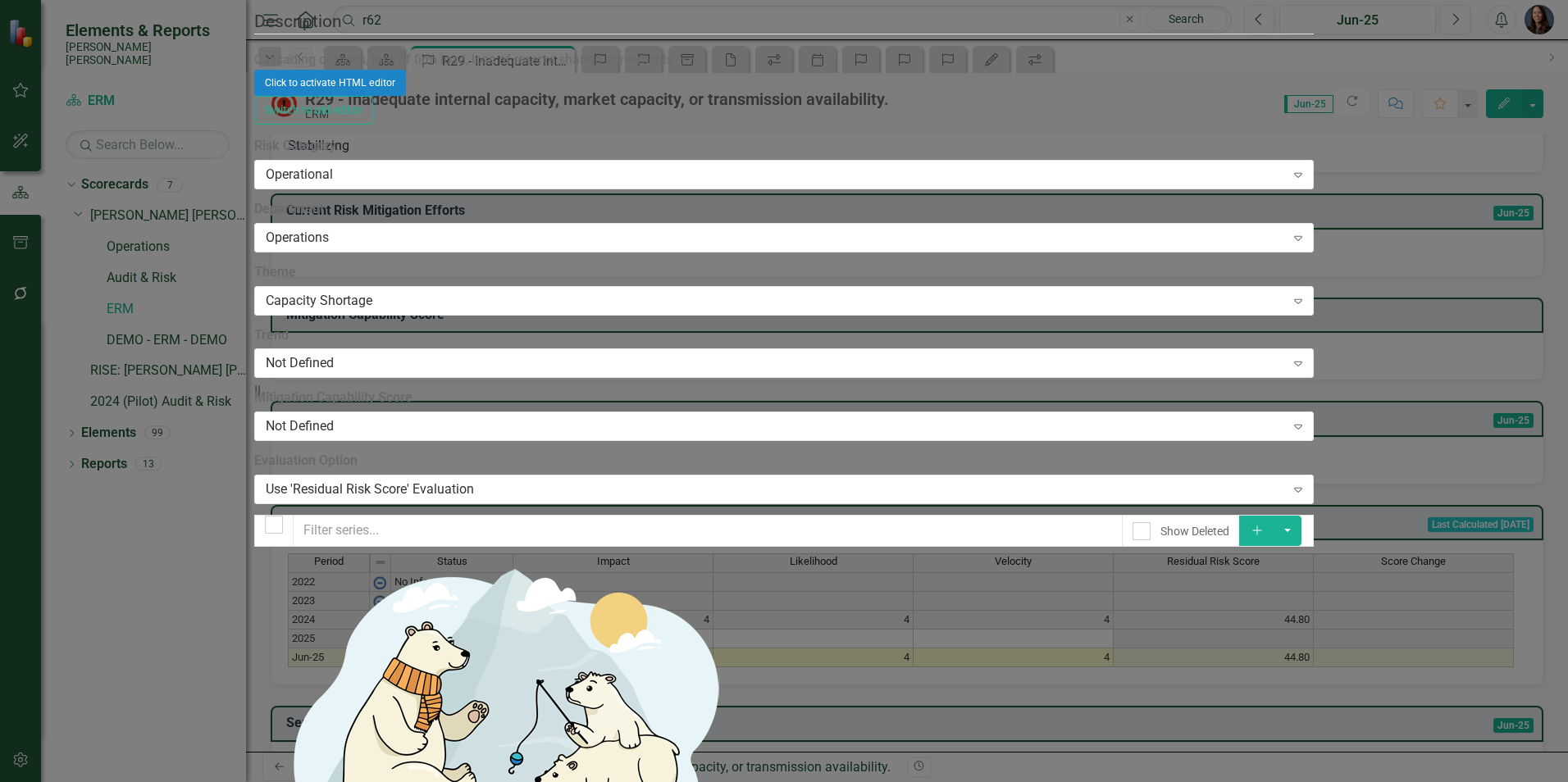 click on "Update Fields" at bounding box center (294, -1416) 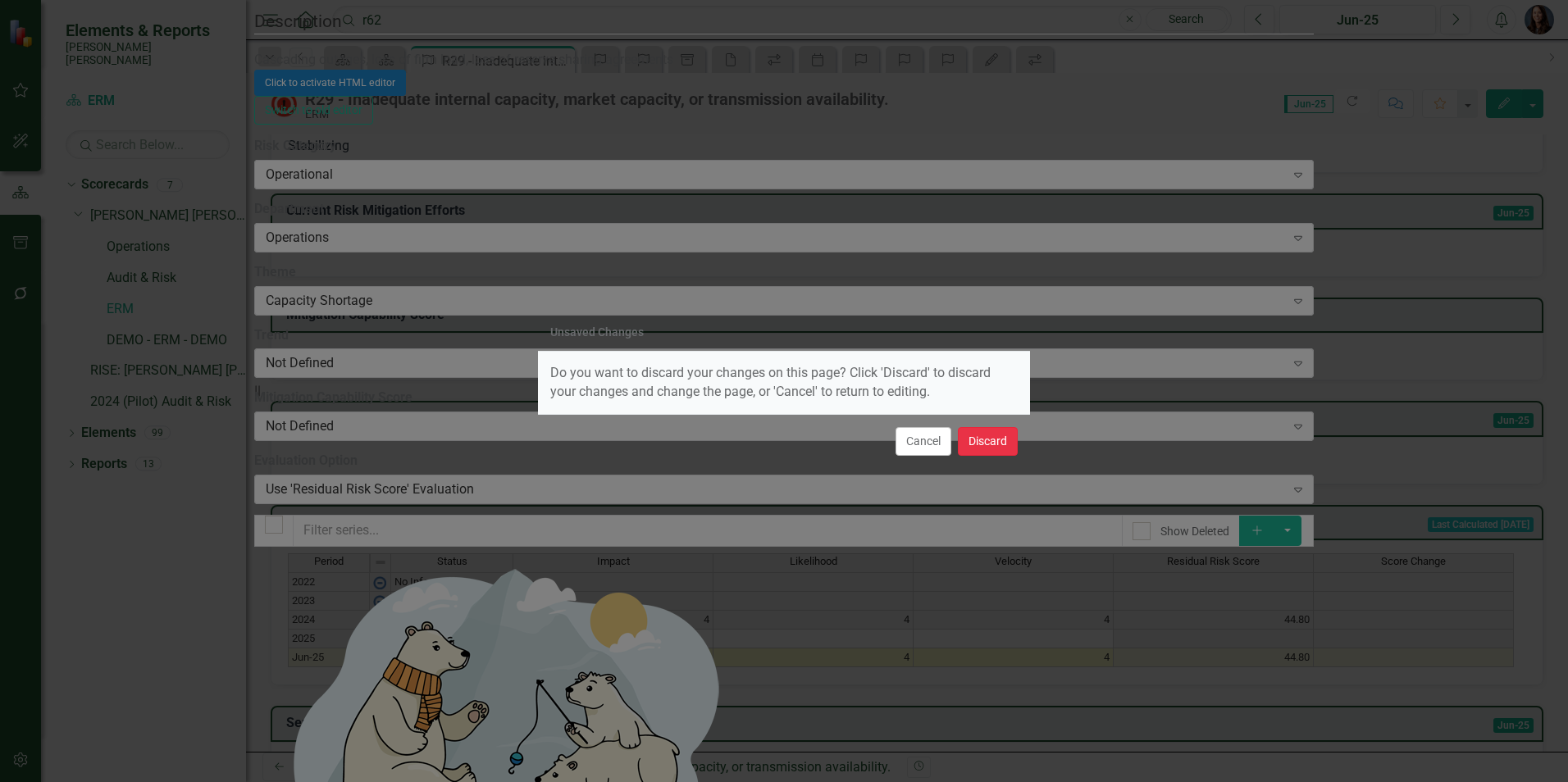 click on "Discard" at bounding box center (987, 441) 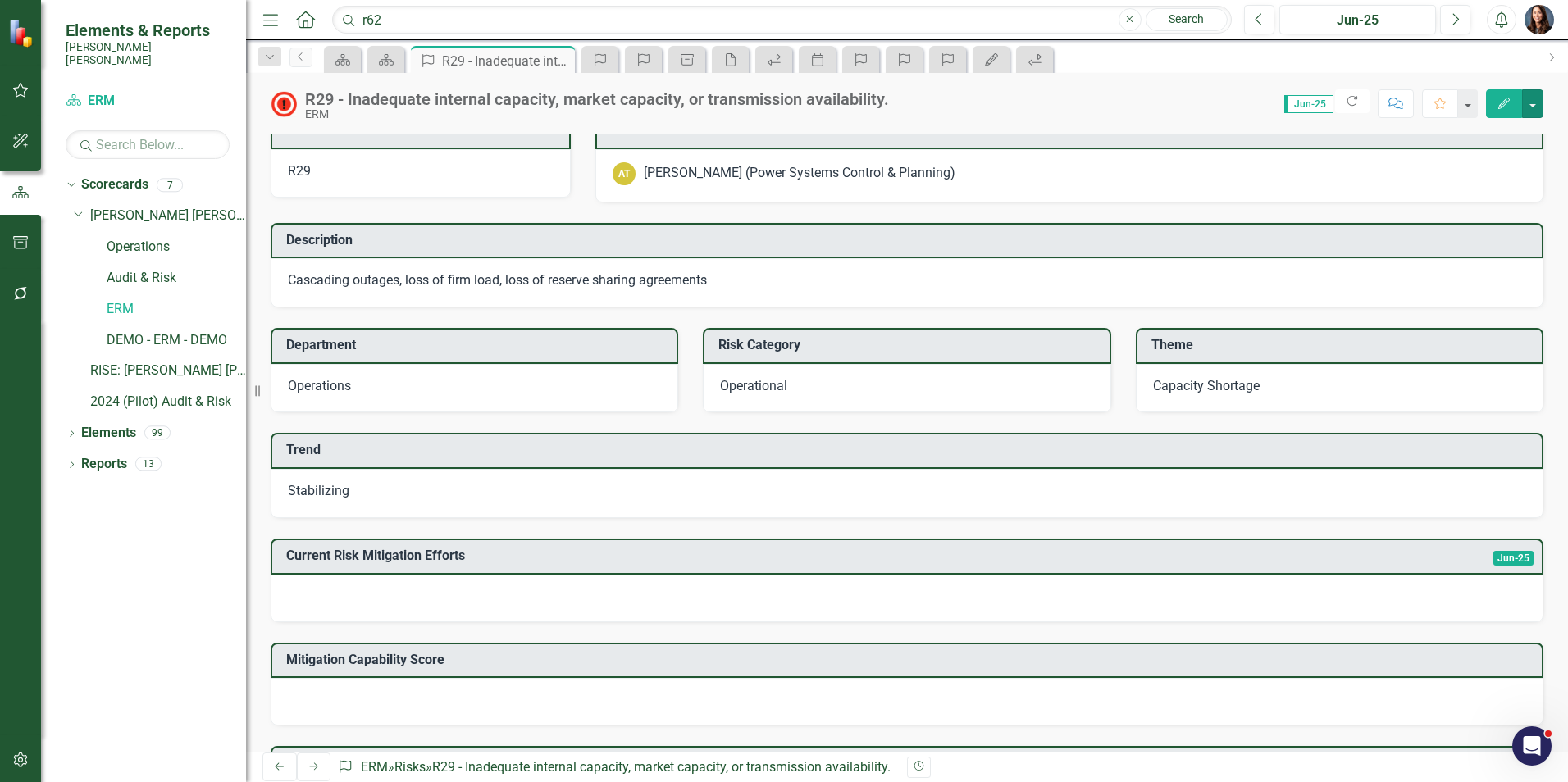 scroll, scrollTop: 0, scrollLeft: 0, axis: both 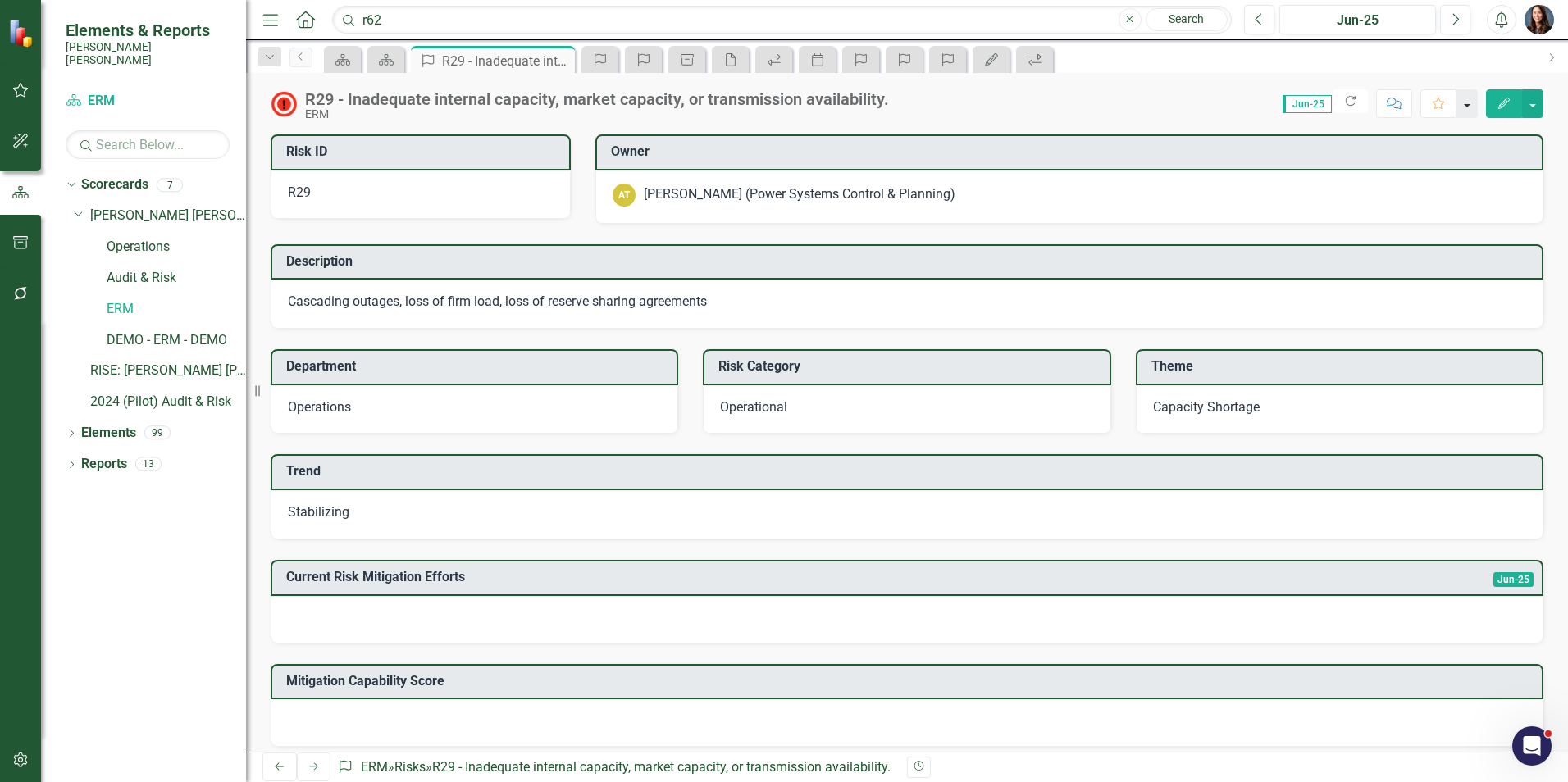 click at bounding box center [1467, 103] 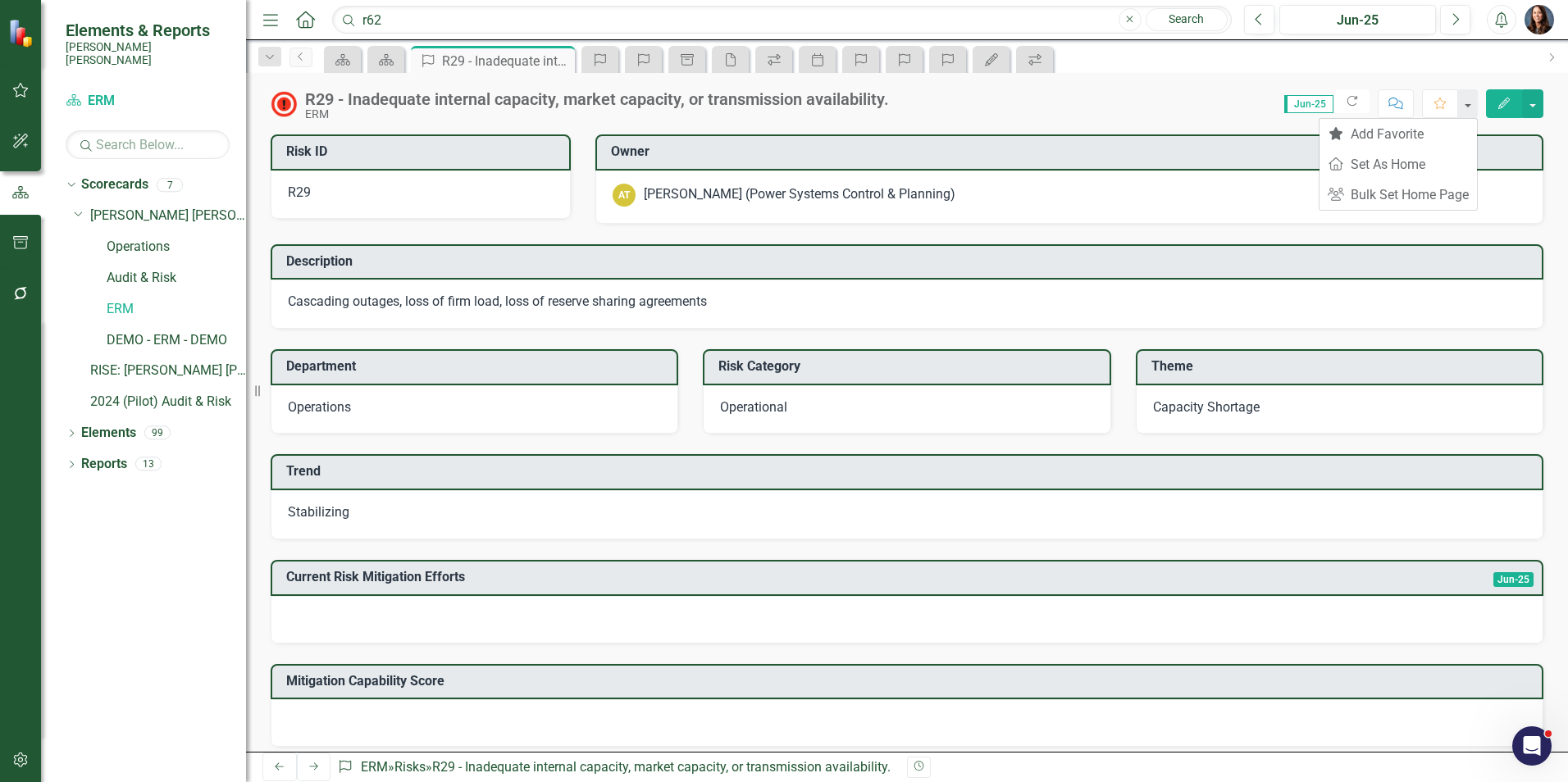click on "Score: N/A Jun-25 Completed  Refresh Comment Favorite Edit" at bounding box center [1220, 103] 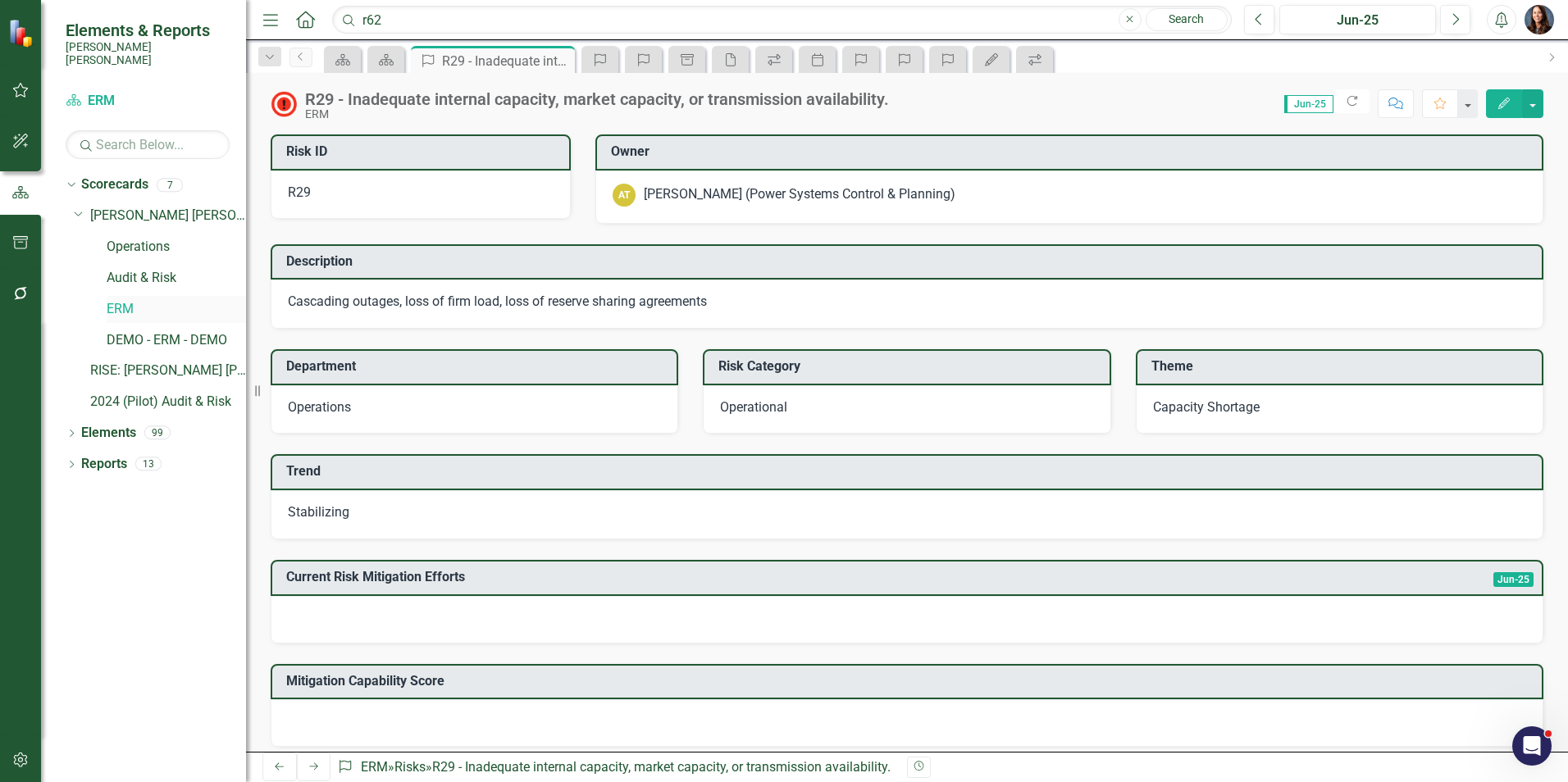 click on "ERM" at bounding box center (176, 309) 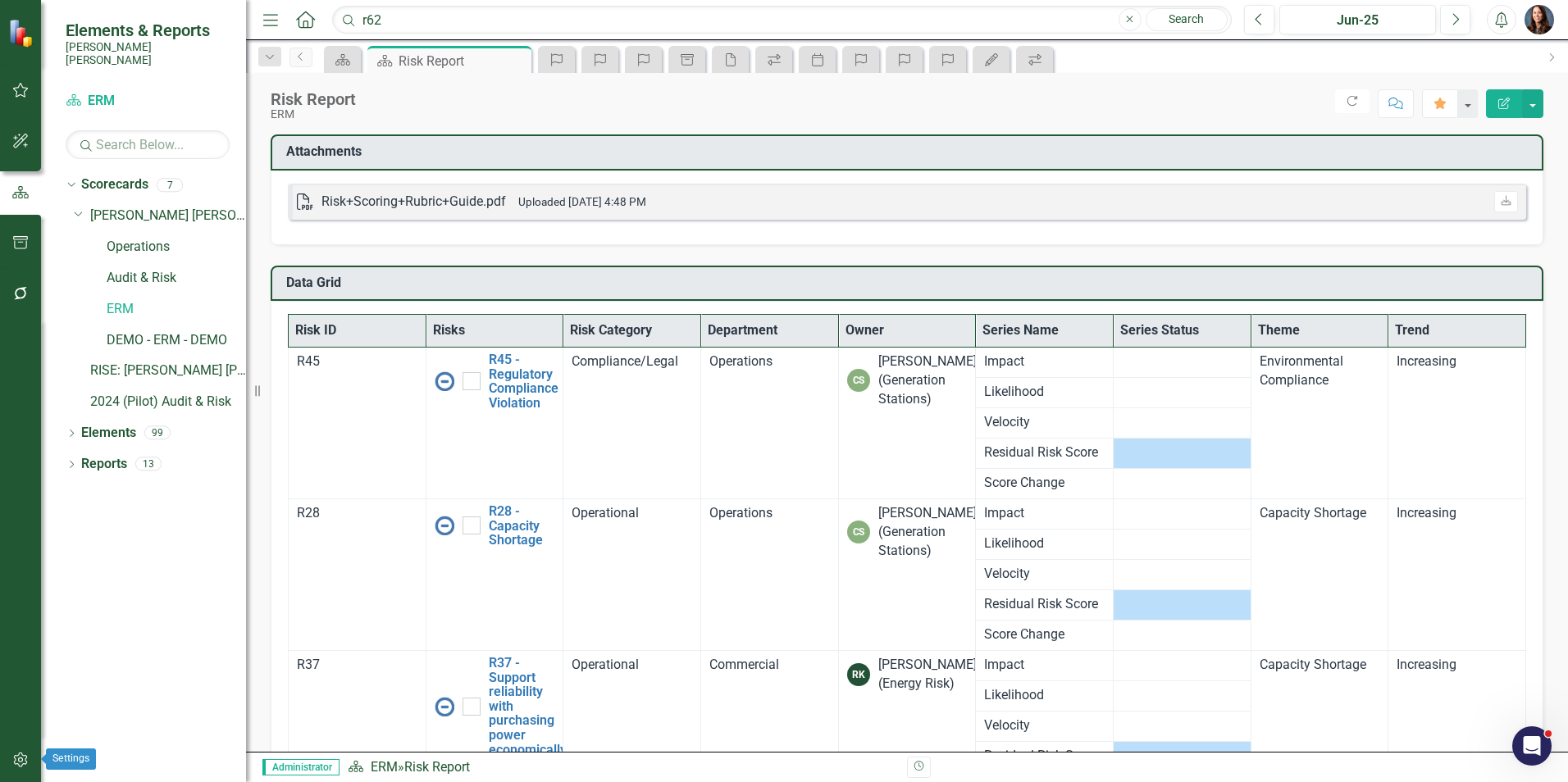 click 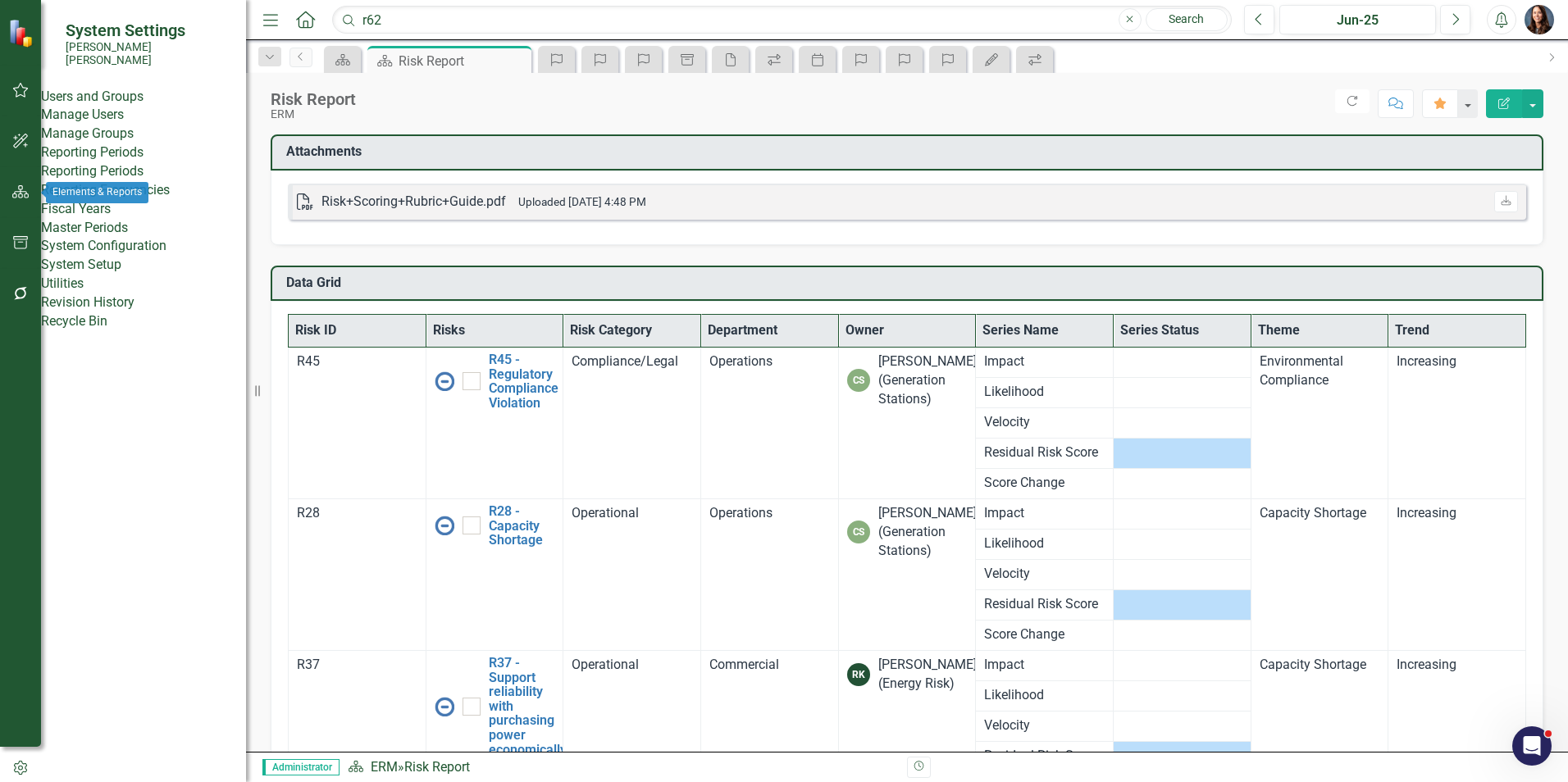 click 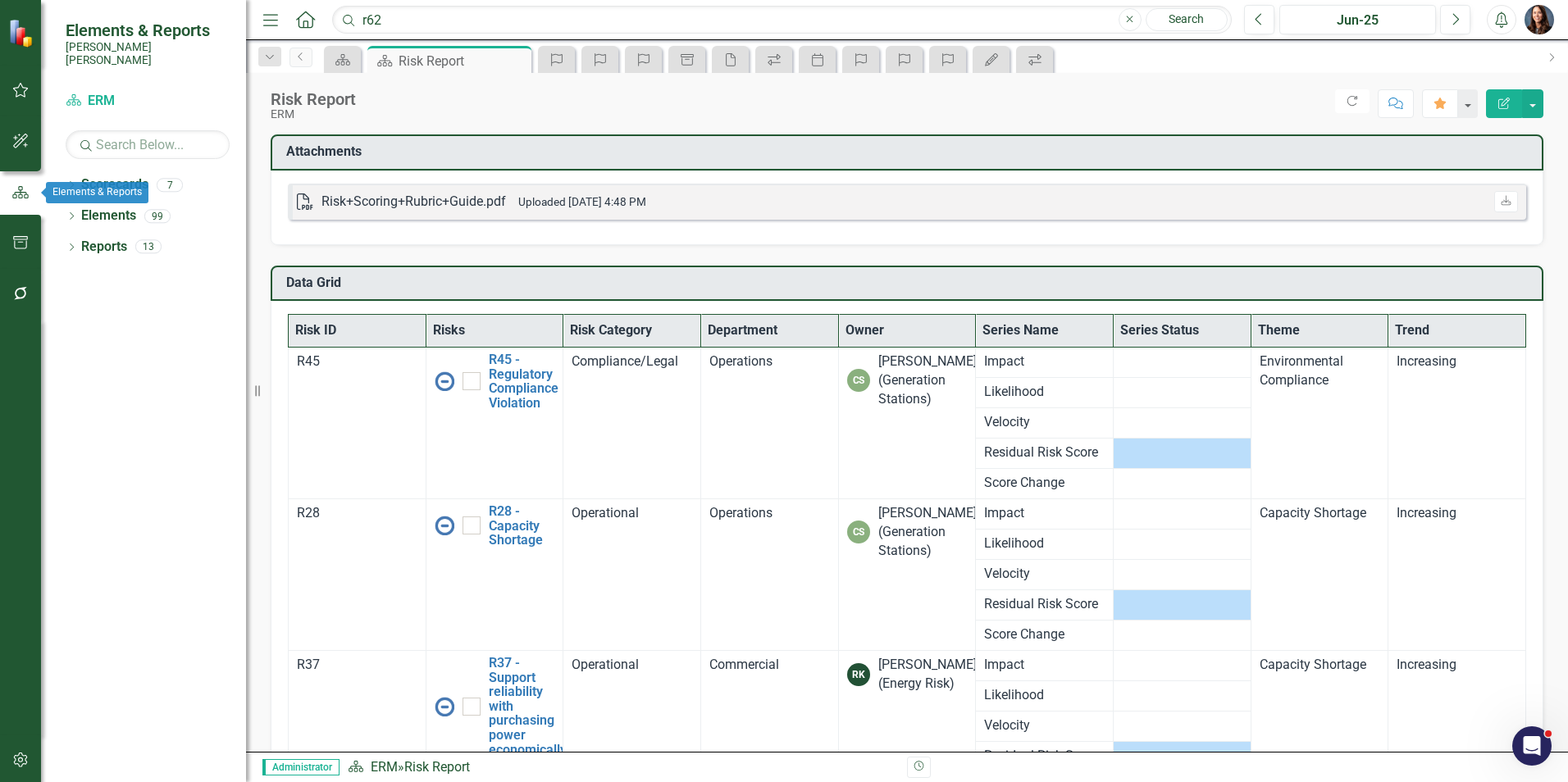 click 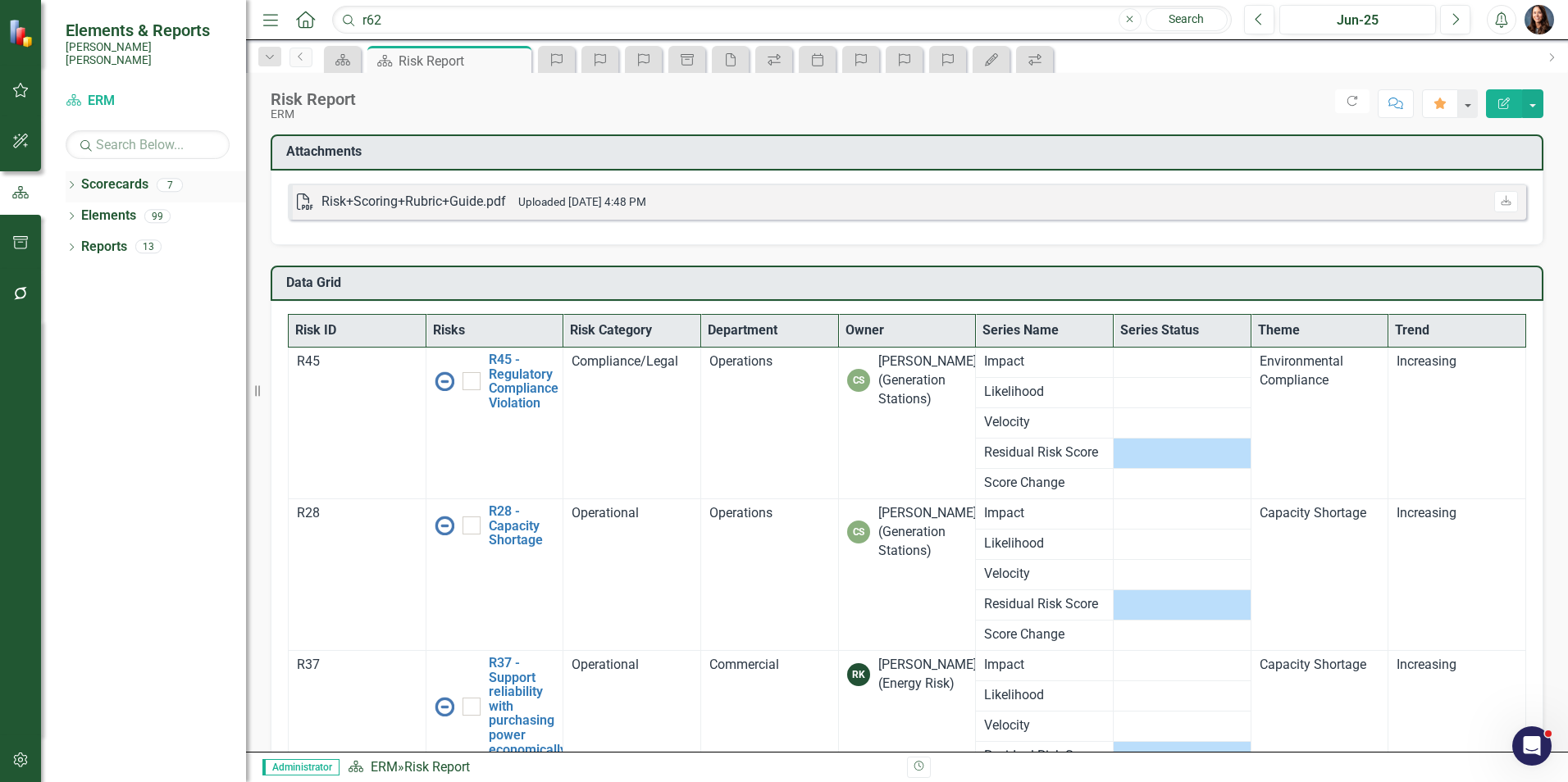 click 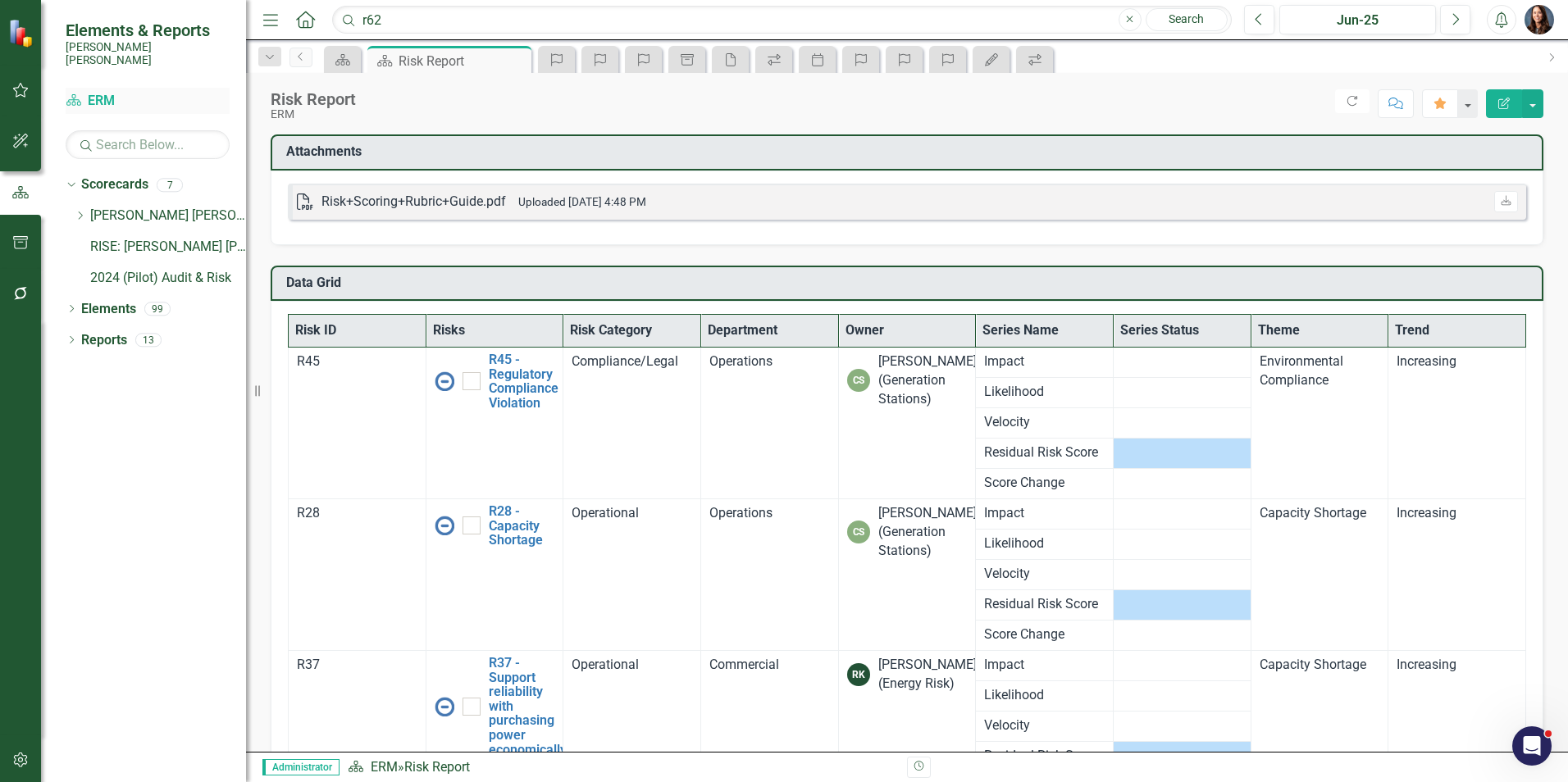 click on "Scorecard ERM" at bounding box center (148, 101) 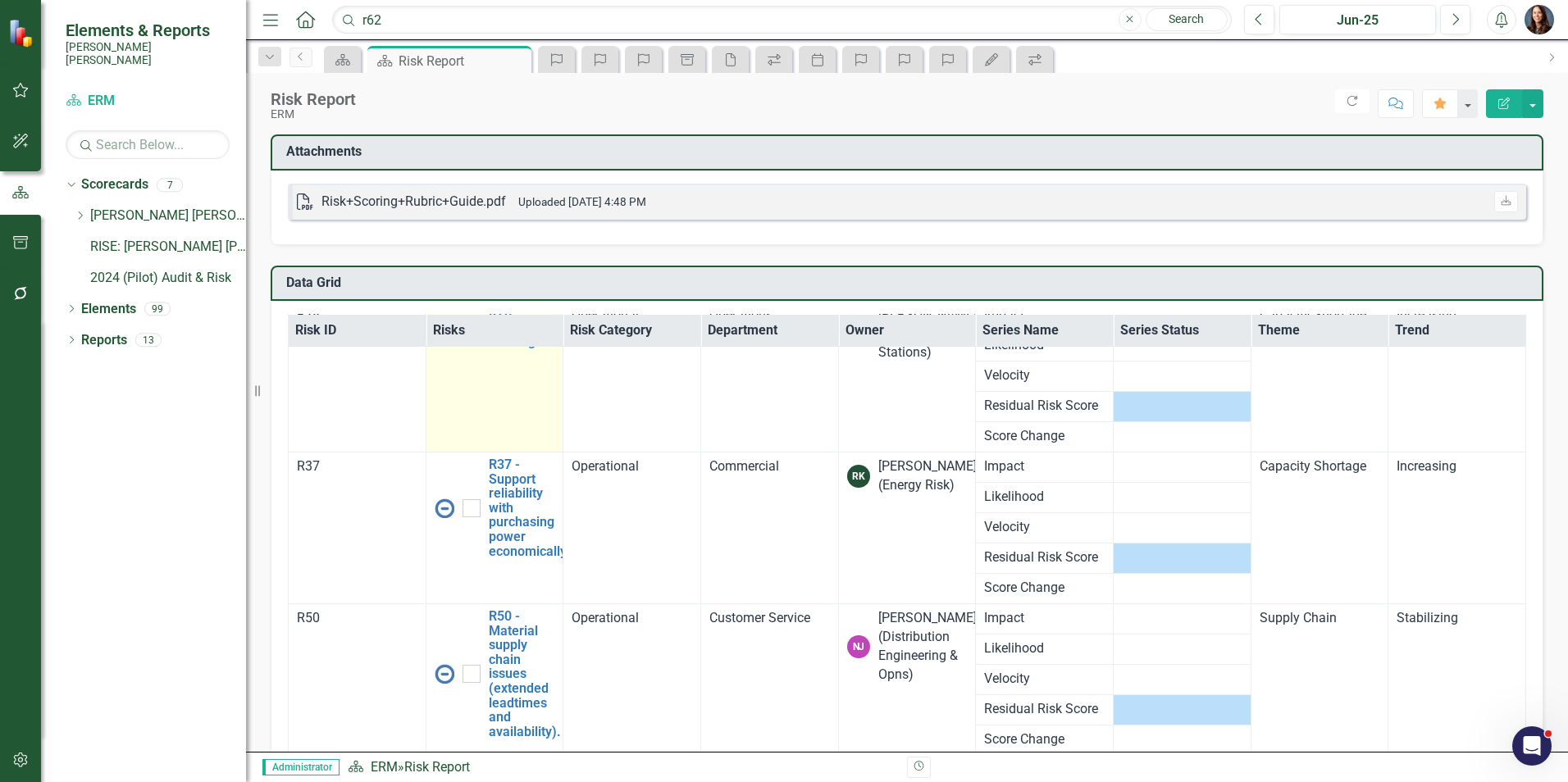 scroll, scrollTop: 224, scrollLeft: 0, axis: vertical 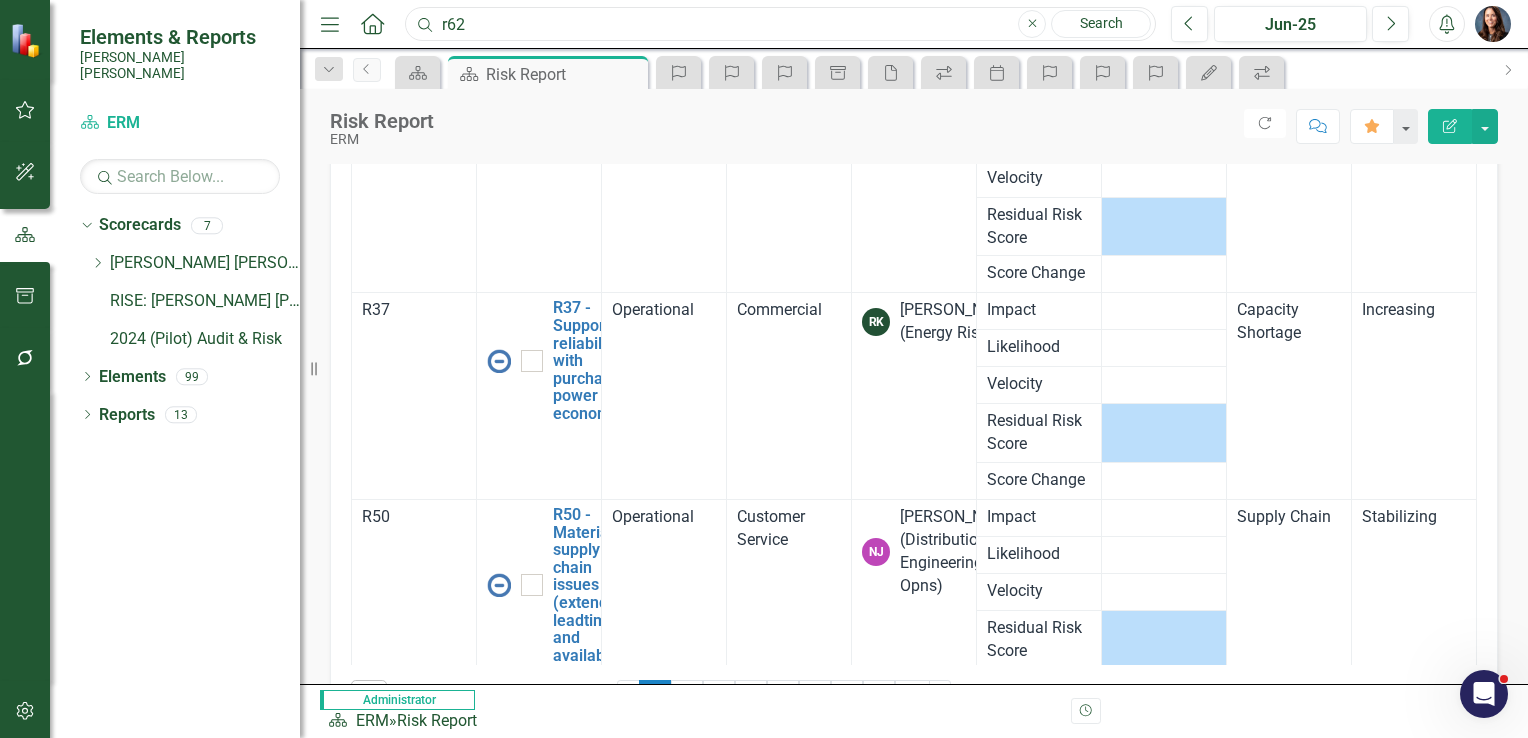click on "r62" at bounding box center [780, 24] 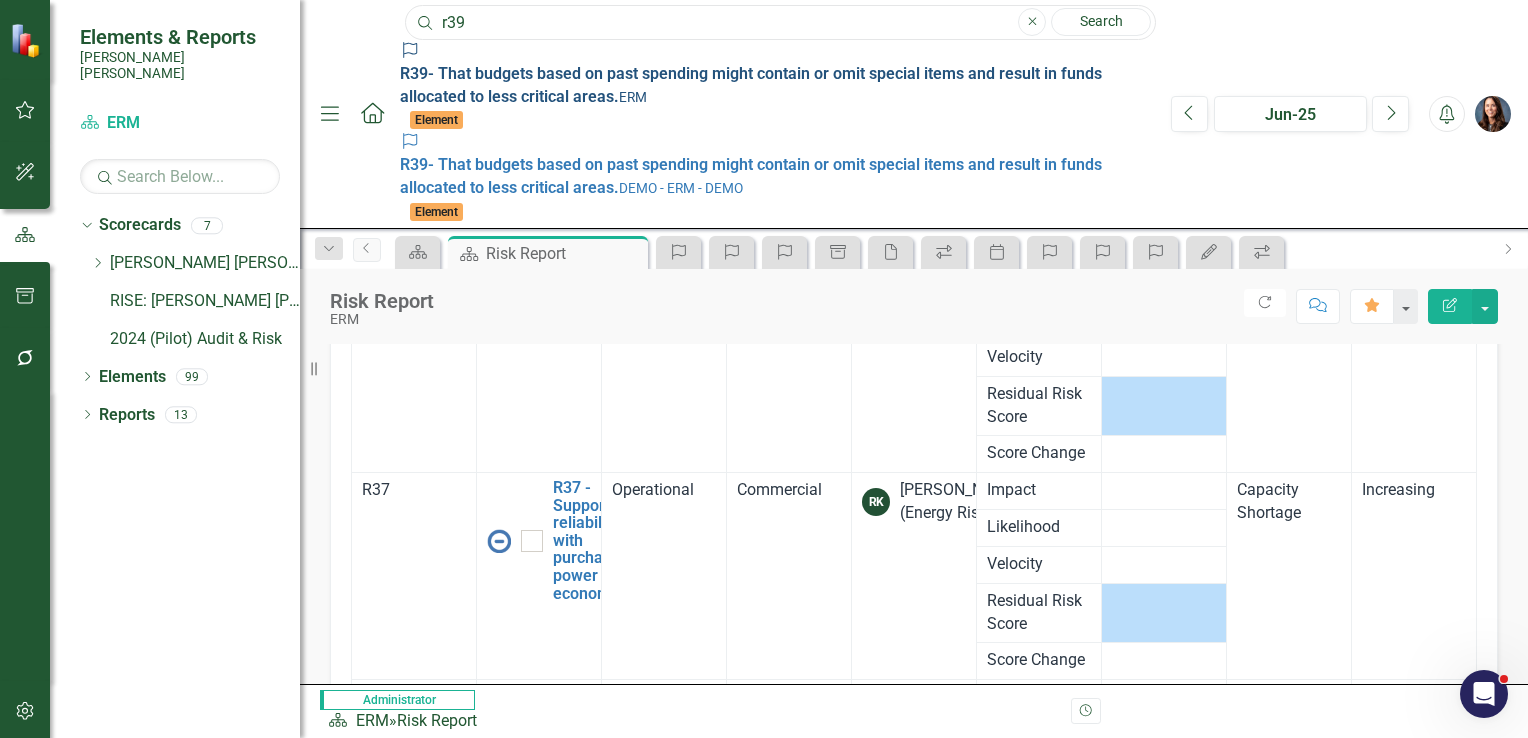 type on "r39" 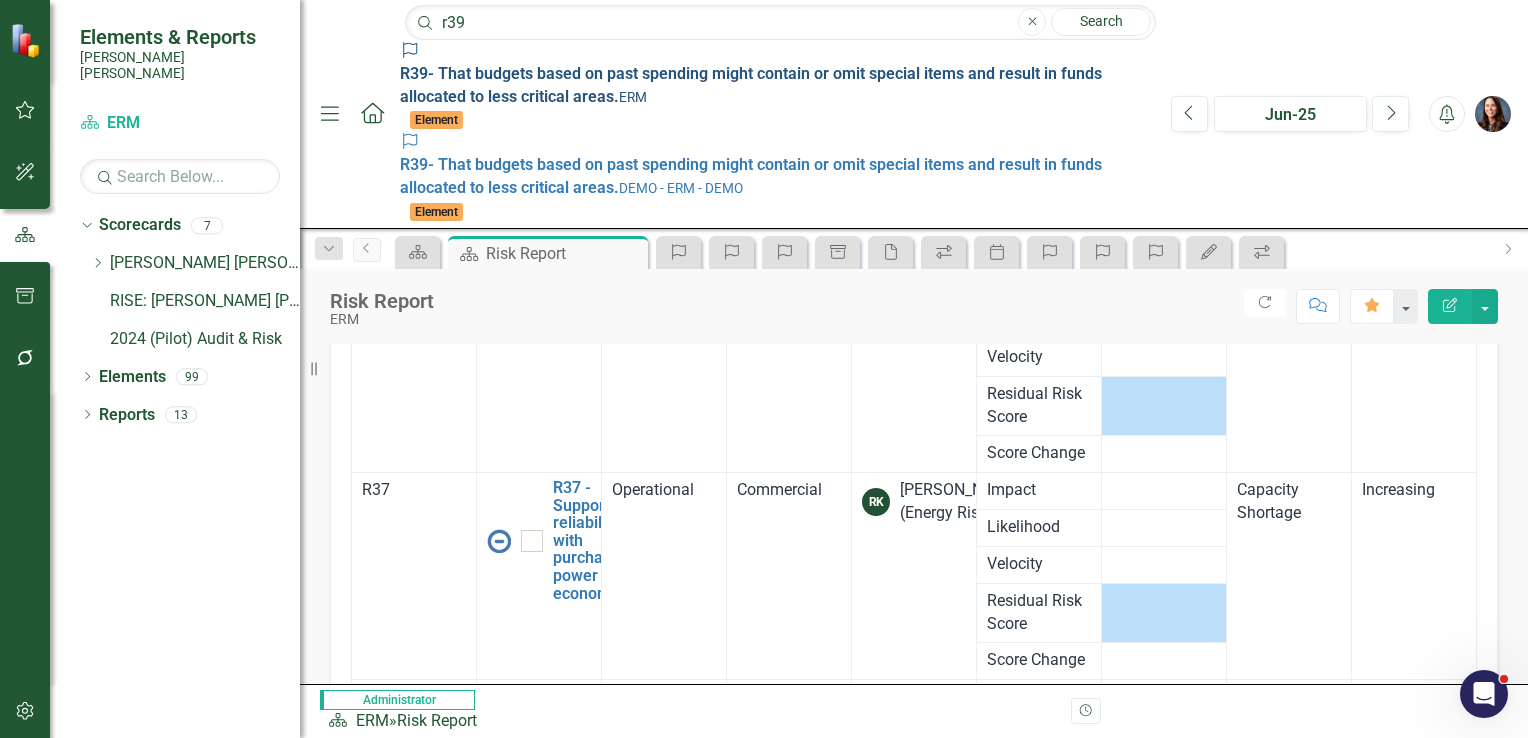 click on "R39  - That budgets based on past spending might contain or omit special items and result in funds allocated to less critical areas." at bounding box center [751, 85] 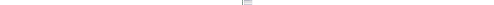 scroll, scrollTop: 500, scrollLeft: 0, axis: vertical 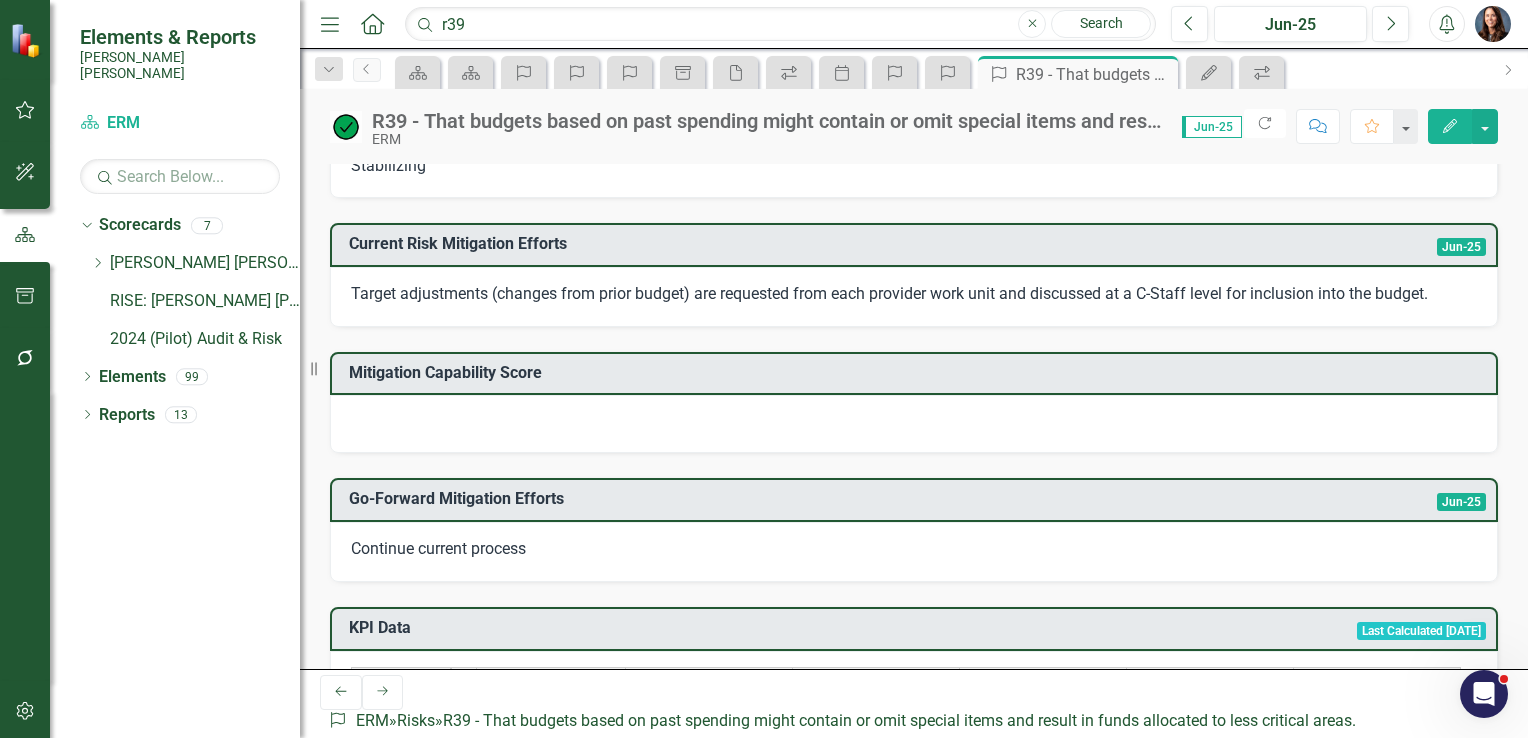 click at bounding box center [914, 424] 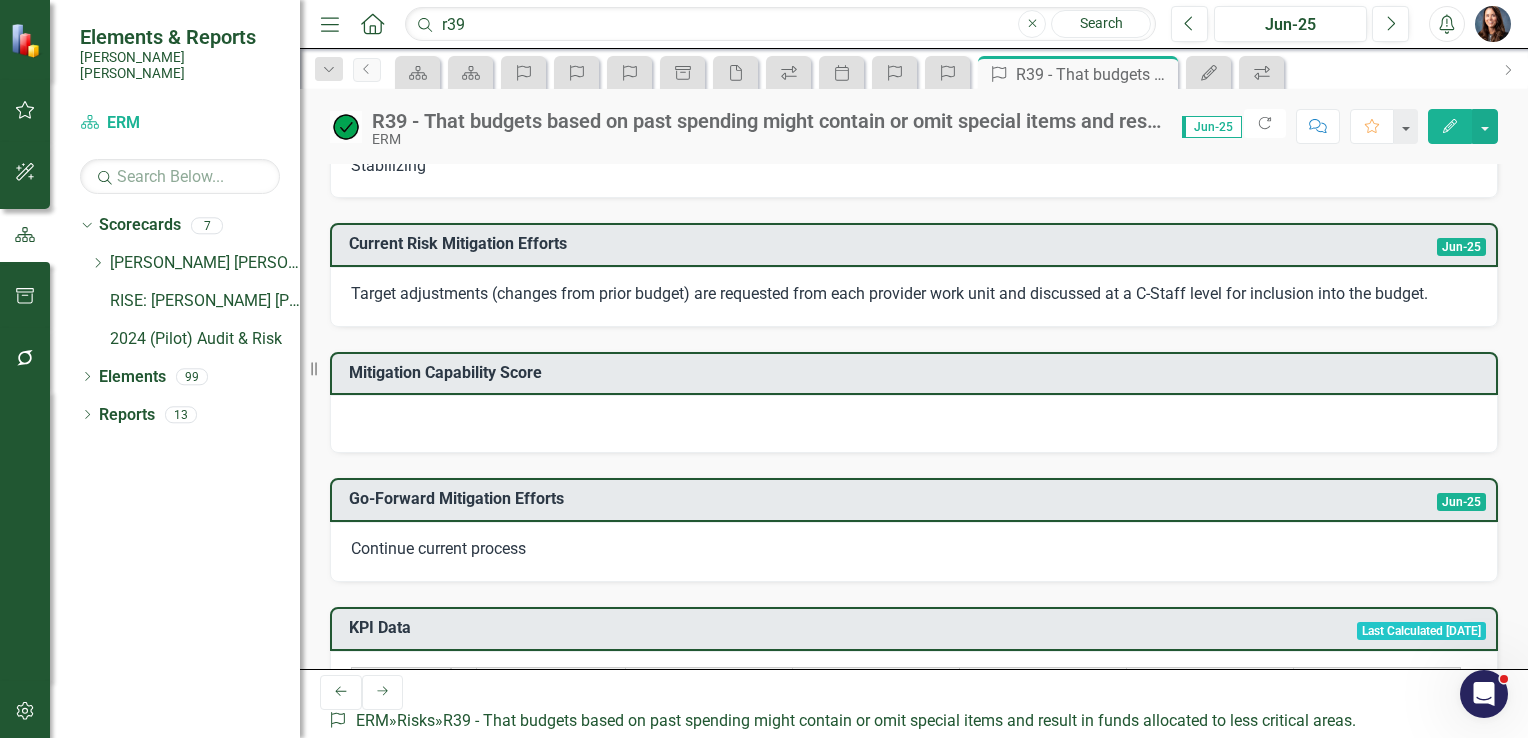 click at bounding box center (914, 424) 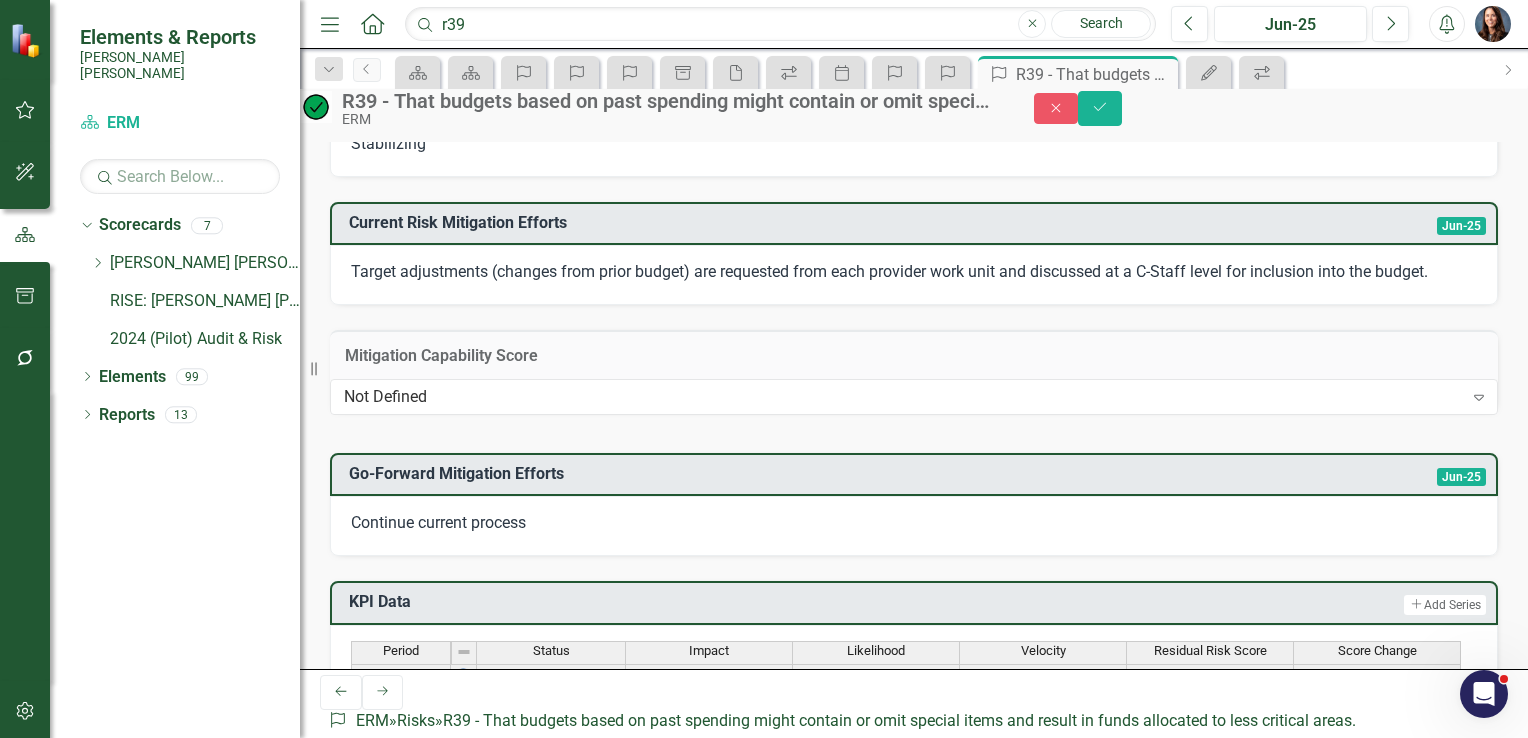 click on "Dropdown Scorecards 7 Dropdown Santee [PERSON_NAME] CORPORATE Balanced Scorecard Operations Audit & Risk ERM DEMO - ERM - DEMO RISE:  [PERSON_NAME] [PERSON_NAME] Recognizing Innovation, Safety and Excellence 2024 (Pilot) Audit & Risk Dropdown Elements 99 Dropdown Objective Objectives 0 Dropdown KPI KPIs 15 Avg Risk Score by Theme Risks Identified by Theme Capacity Shortage Supply Chain Grid Resiliency  Disasters Environmental Compliance Financing Workforce External Stakeholder Relations Resource Planning Fuel Supply/Purchase Power Budget Planning/Prioritization & Rate Setting Customer Satisfaction/Expectations Systems and Processes Dropdown Initiative Initiatives 0 Dropdown Action Item Action Items 0 Dropdown Risk Risk 84 R45 - Regulatory Compliance Violation R28 - Capacity Shortage R37 - Support reliability with purchasing power economically R50 - Material supply chain issues (extended leadtimes and availability). R29 - Inadequate internal capacity, market capacity, or transmission availability. R52 - Supply Chain Disruptions 13" at bounding box center [175, 473] 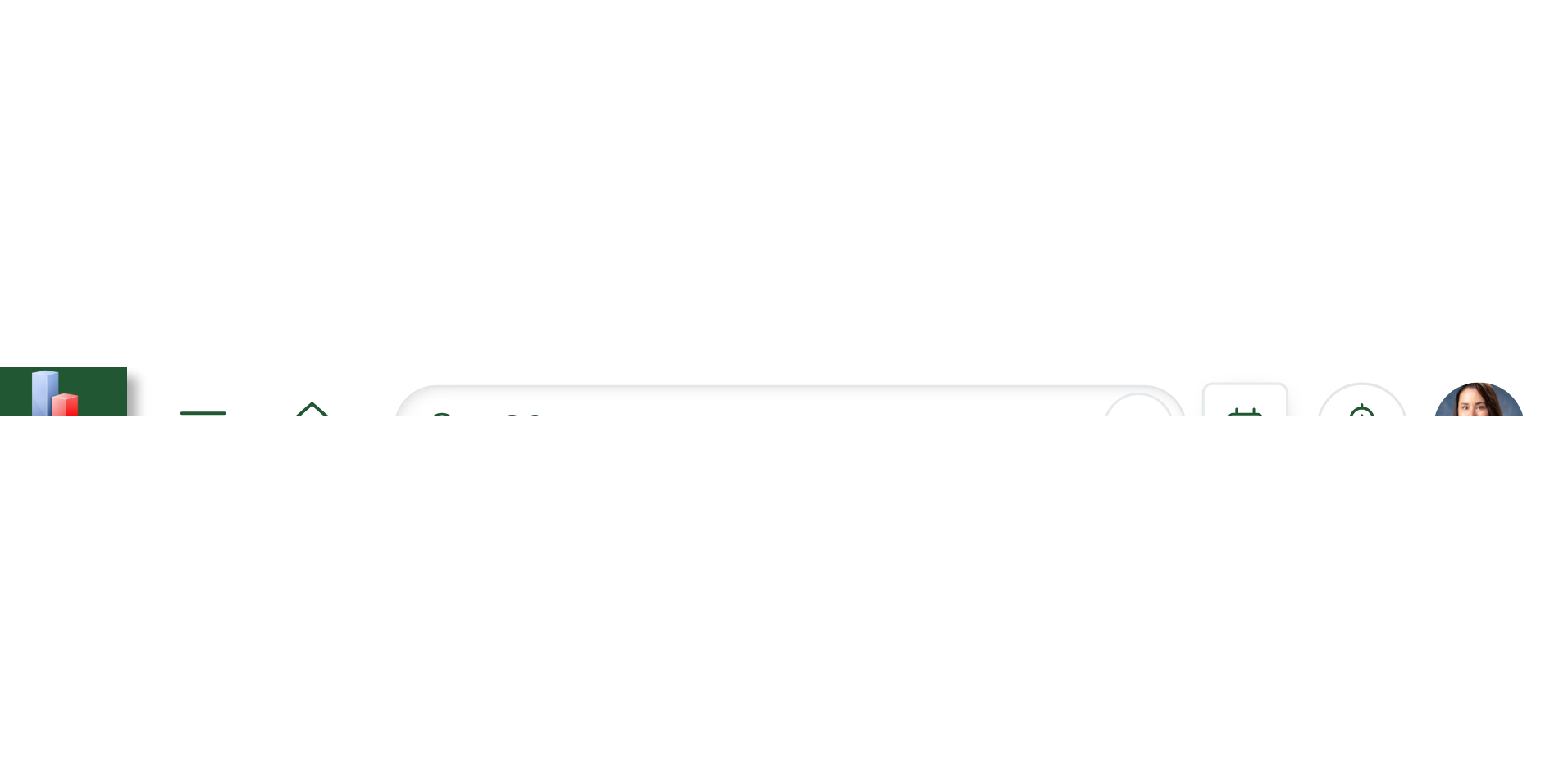 scroll, scrollTop: 607, scrollLeft: 0, axis: vertical 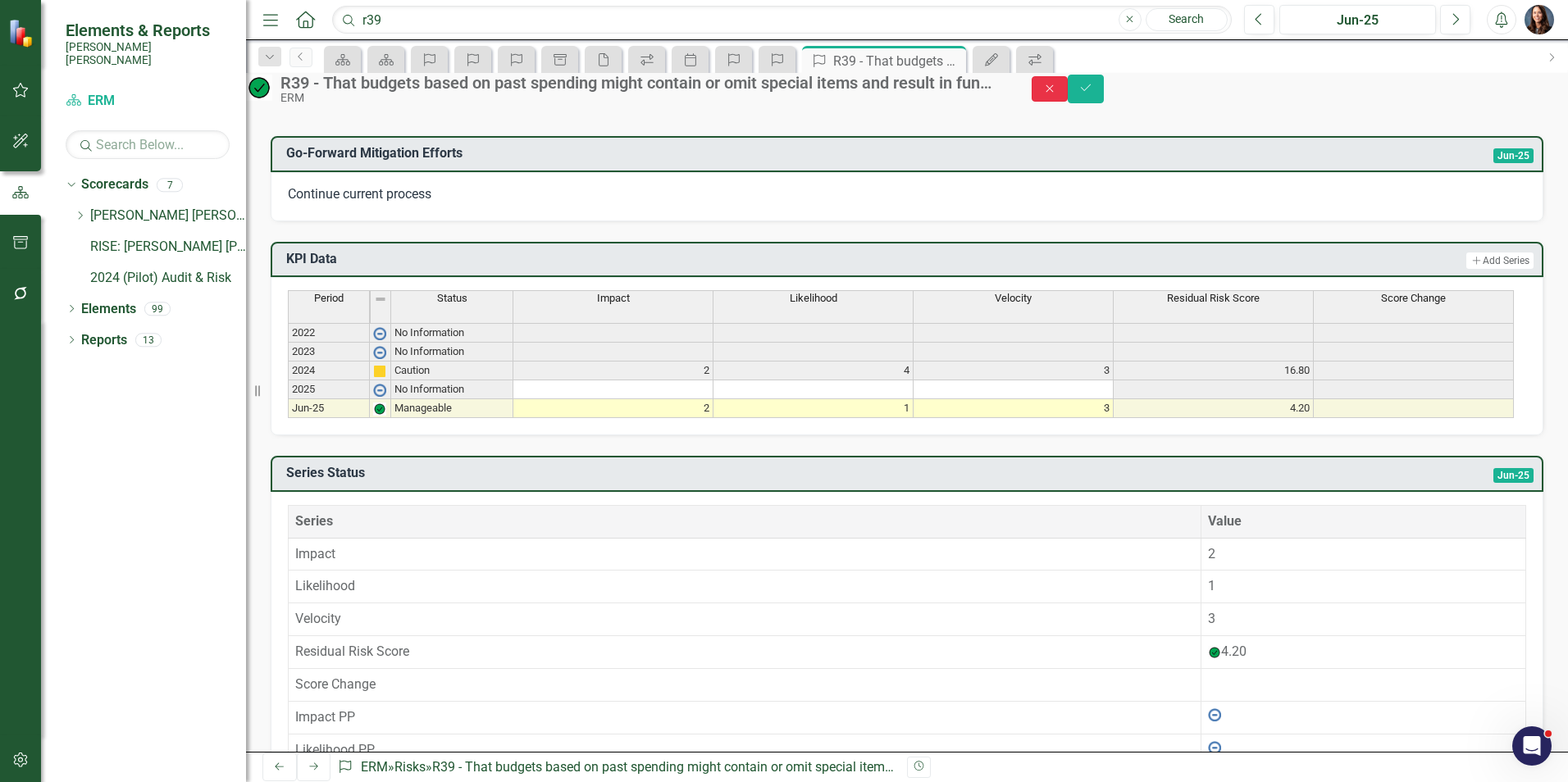 click on "Close" at bounding box center (1050, 89) 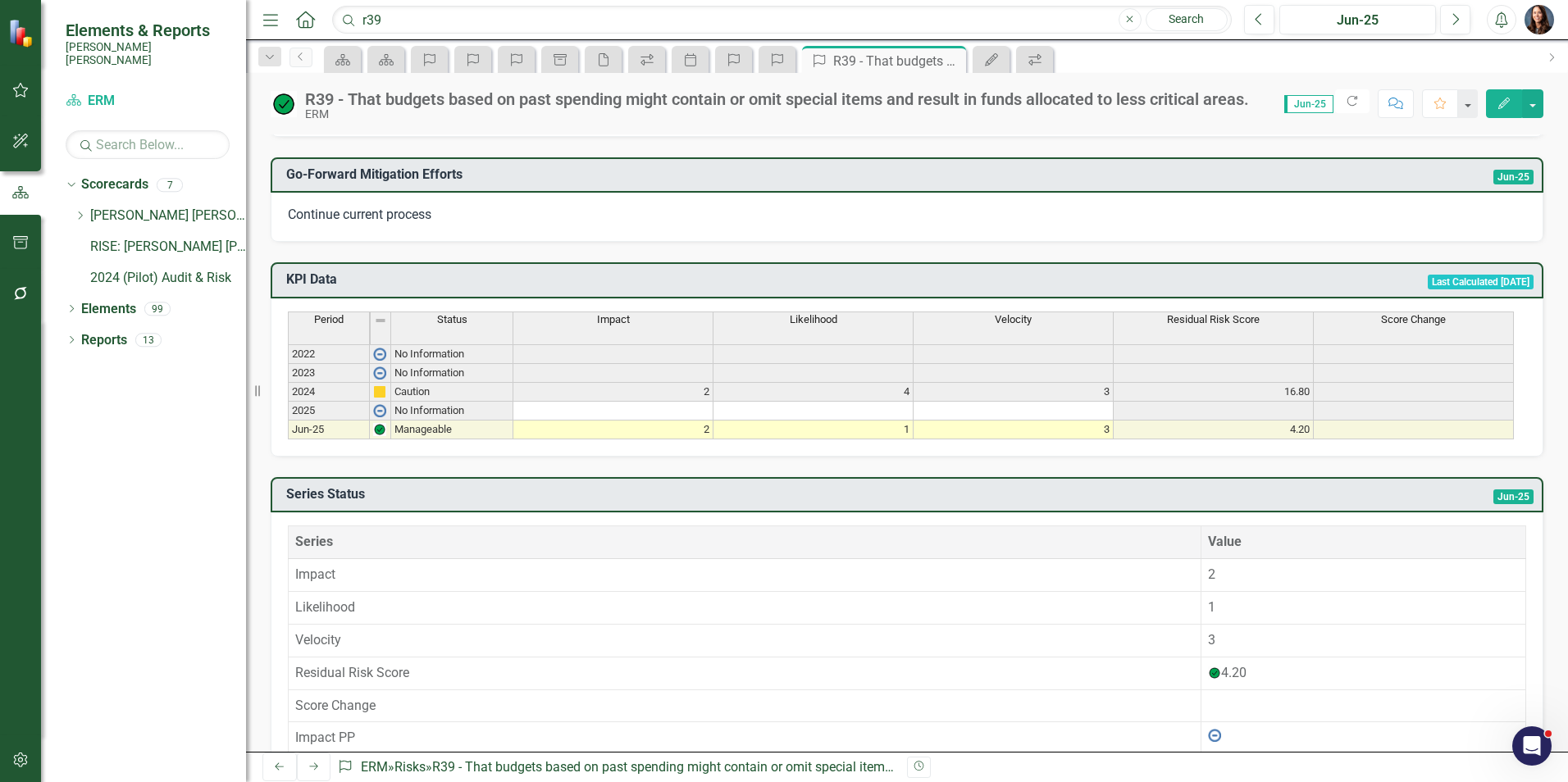 scroll, scrollTop: 603, scrollLeft: 0, axis: vertical 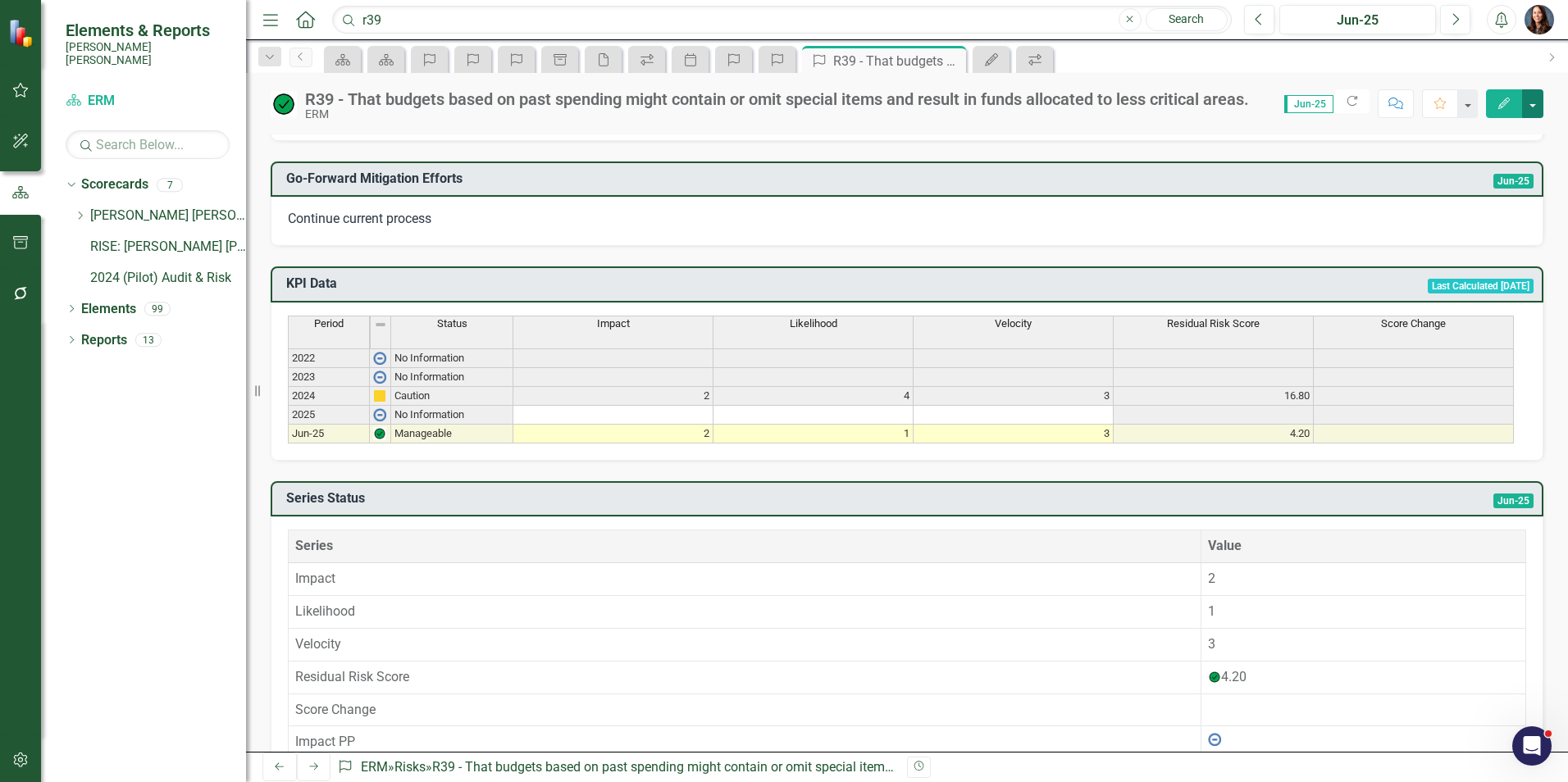 click at bounding box center [1533, 103] 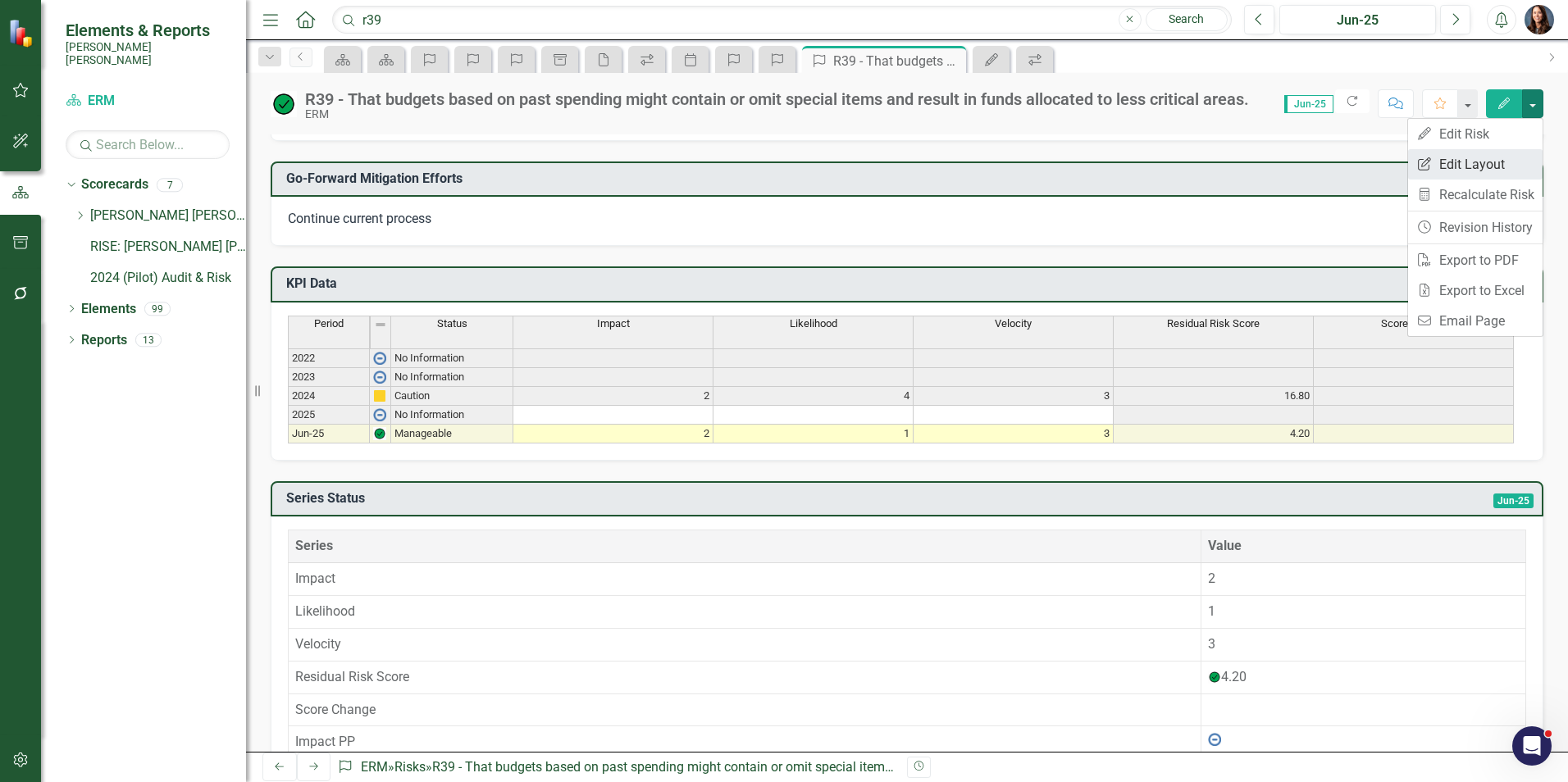 click on "Edit Report Edit Layout" at bounding box center (1475, 164) 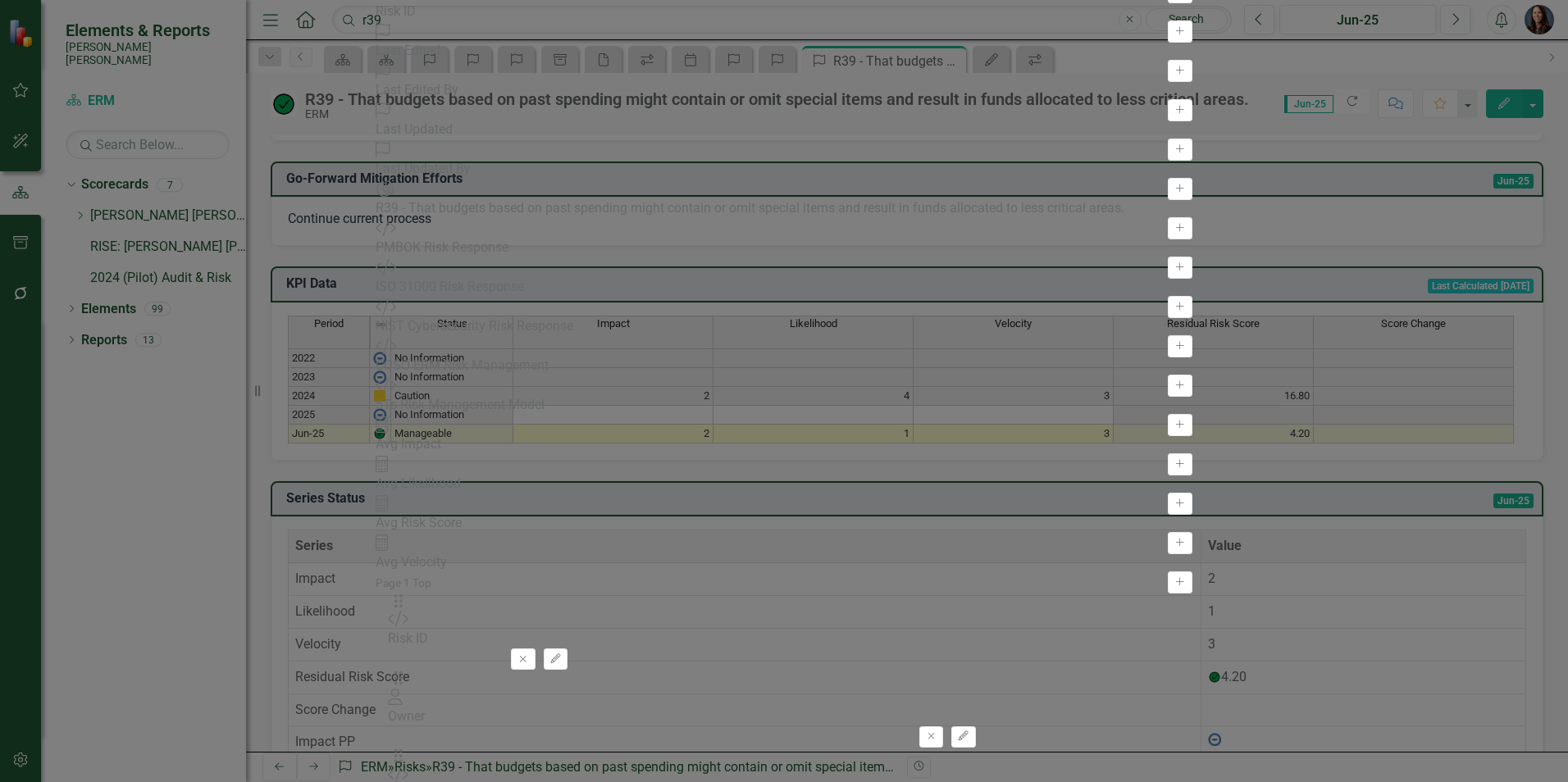scroll, scrollTop: 56, scrollLeft: 0, axis: vertical 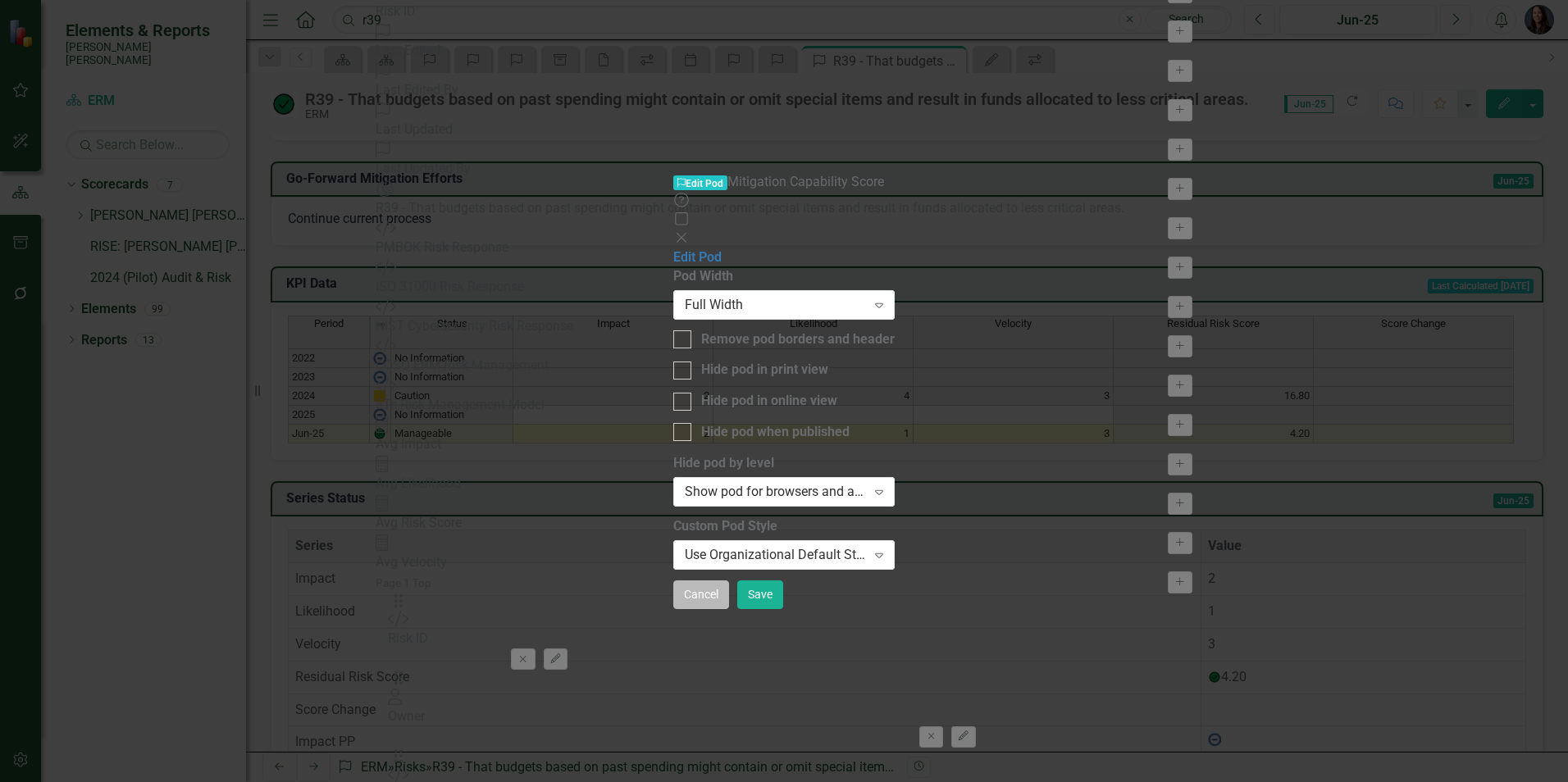 click on "Cancel" at bounding box center (701, 594) 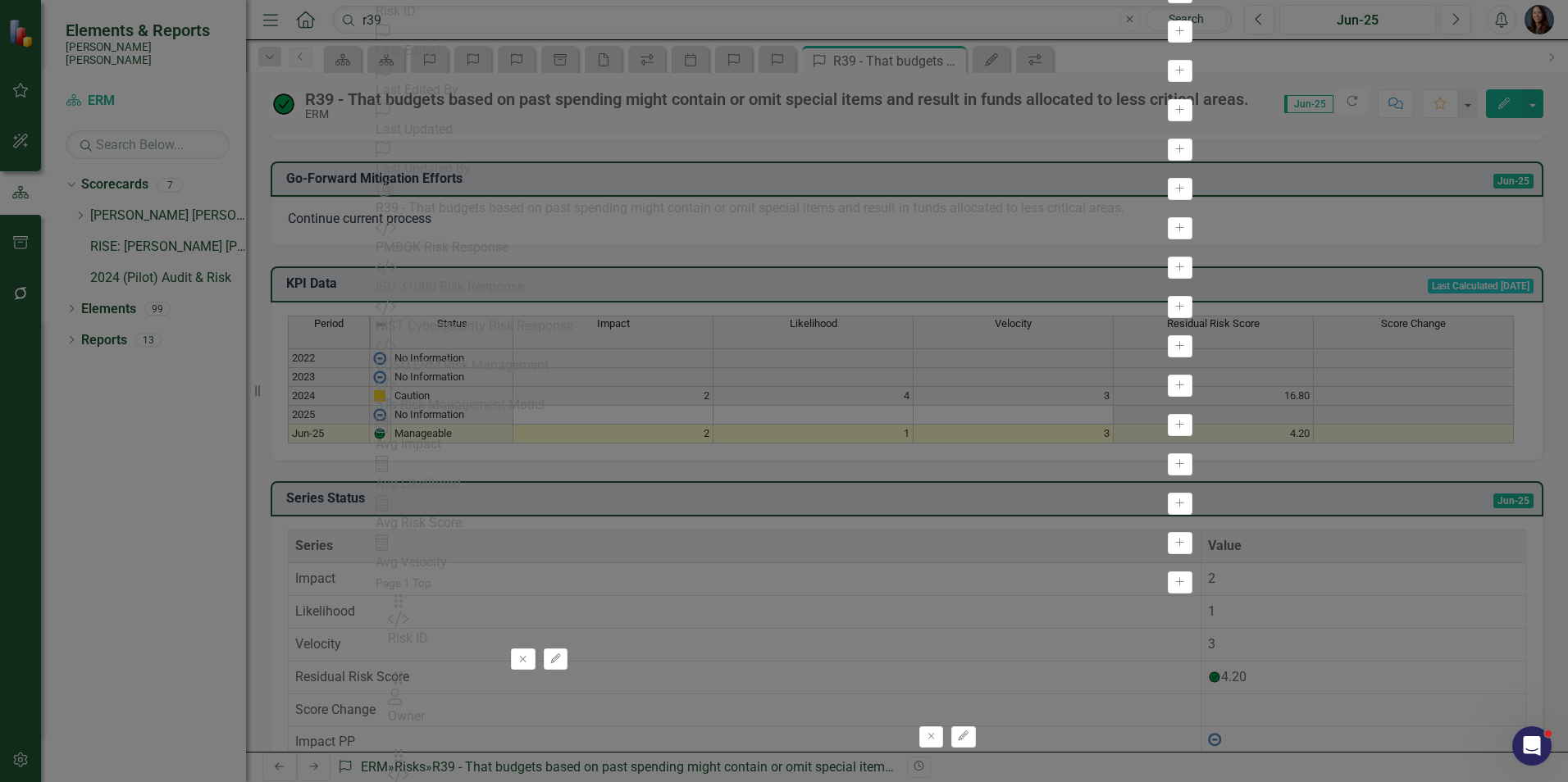 click 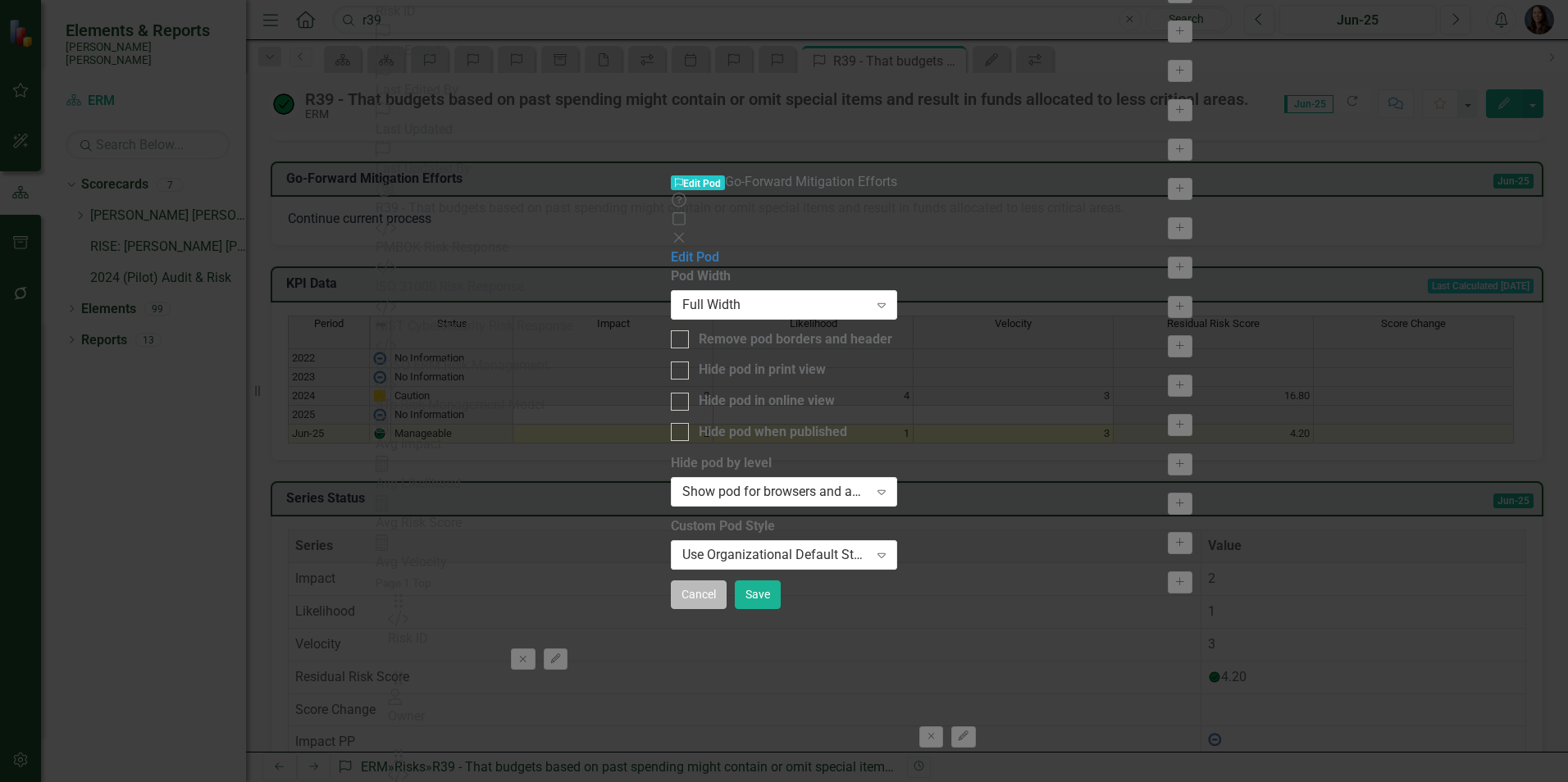 click on "Cancel" at bounding box center (699, 594) 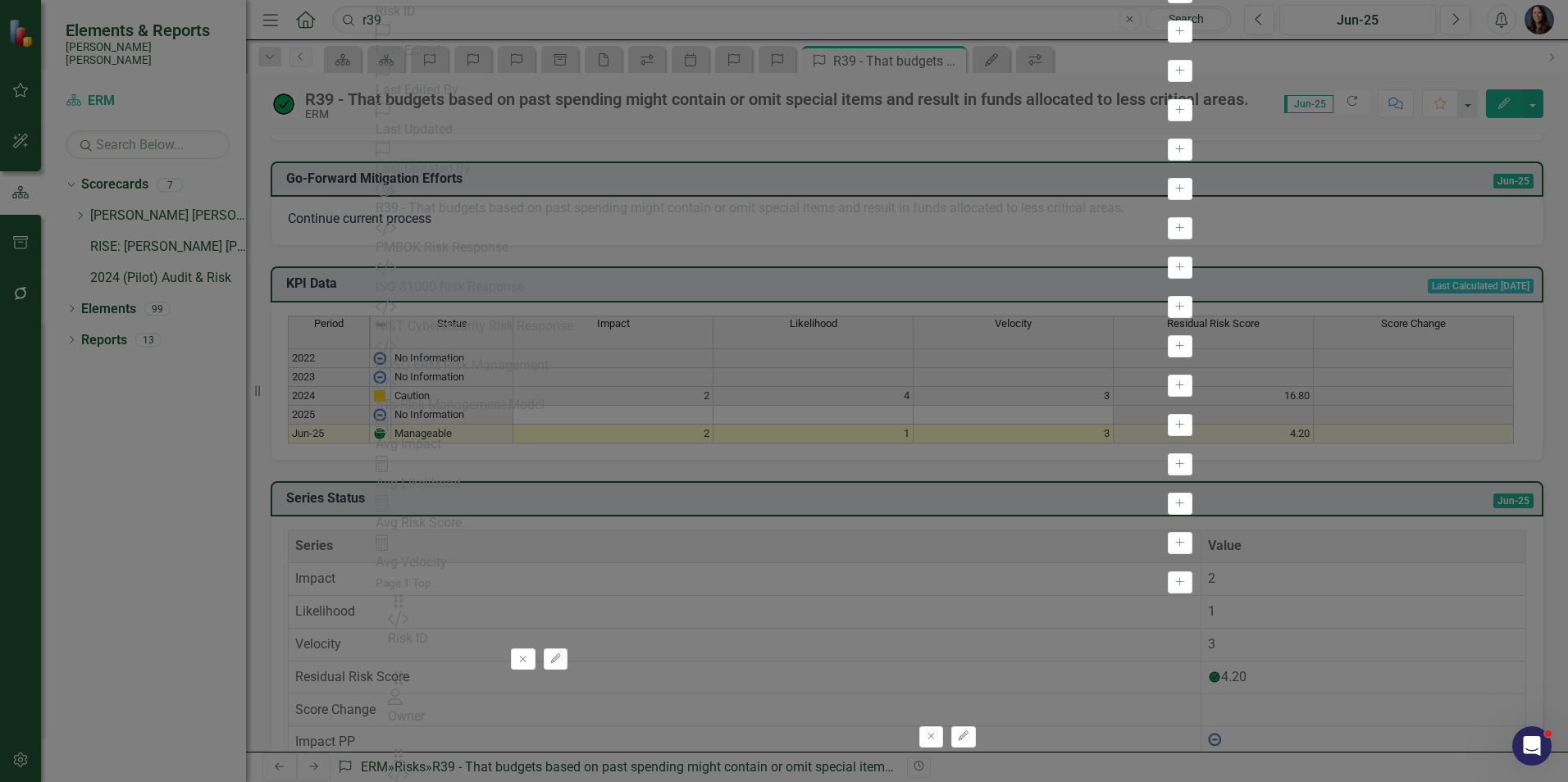 scroll, scrollTop: 603, scrollLeft: 0, axis: vertical 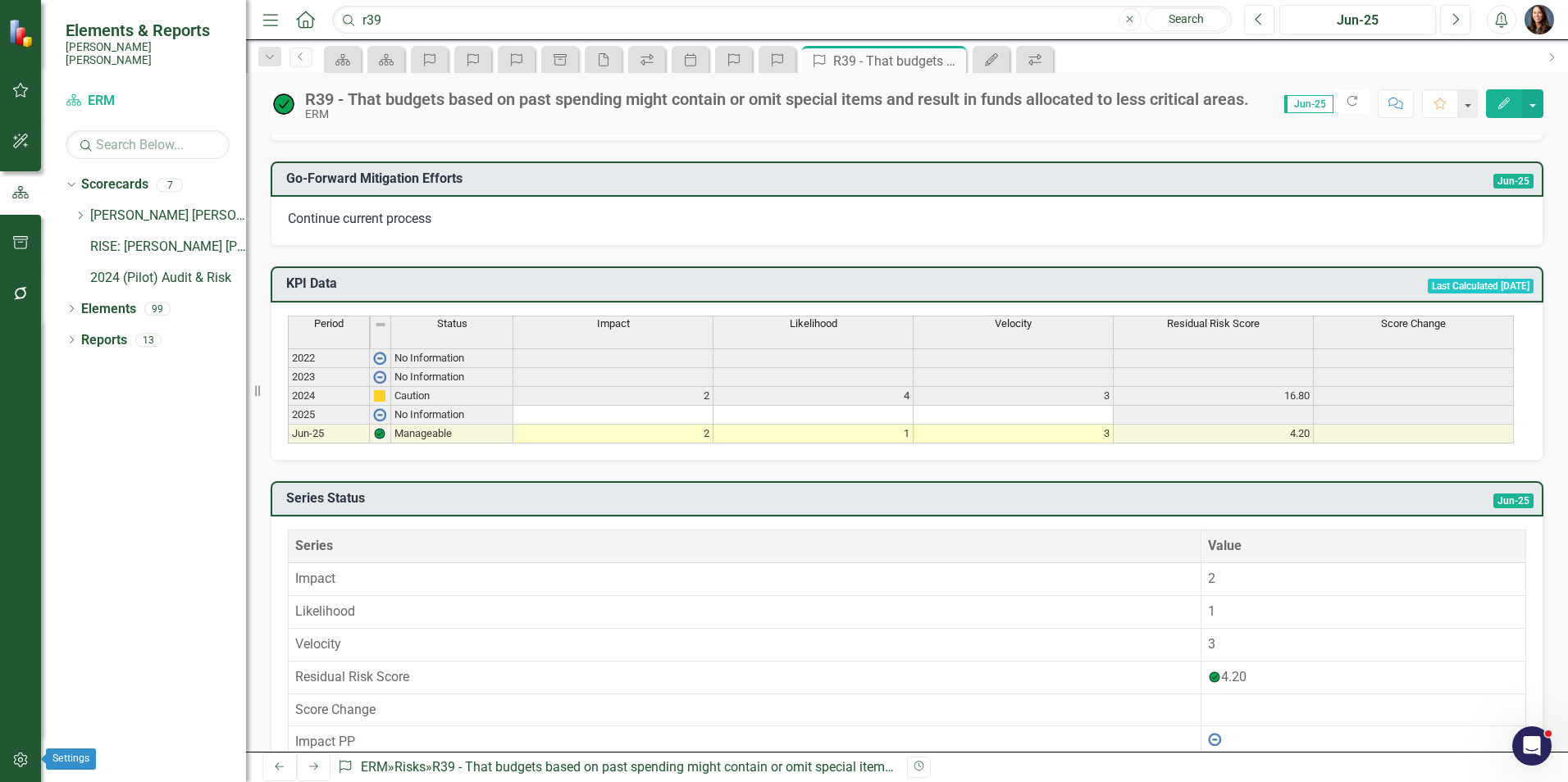 click 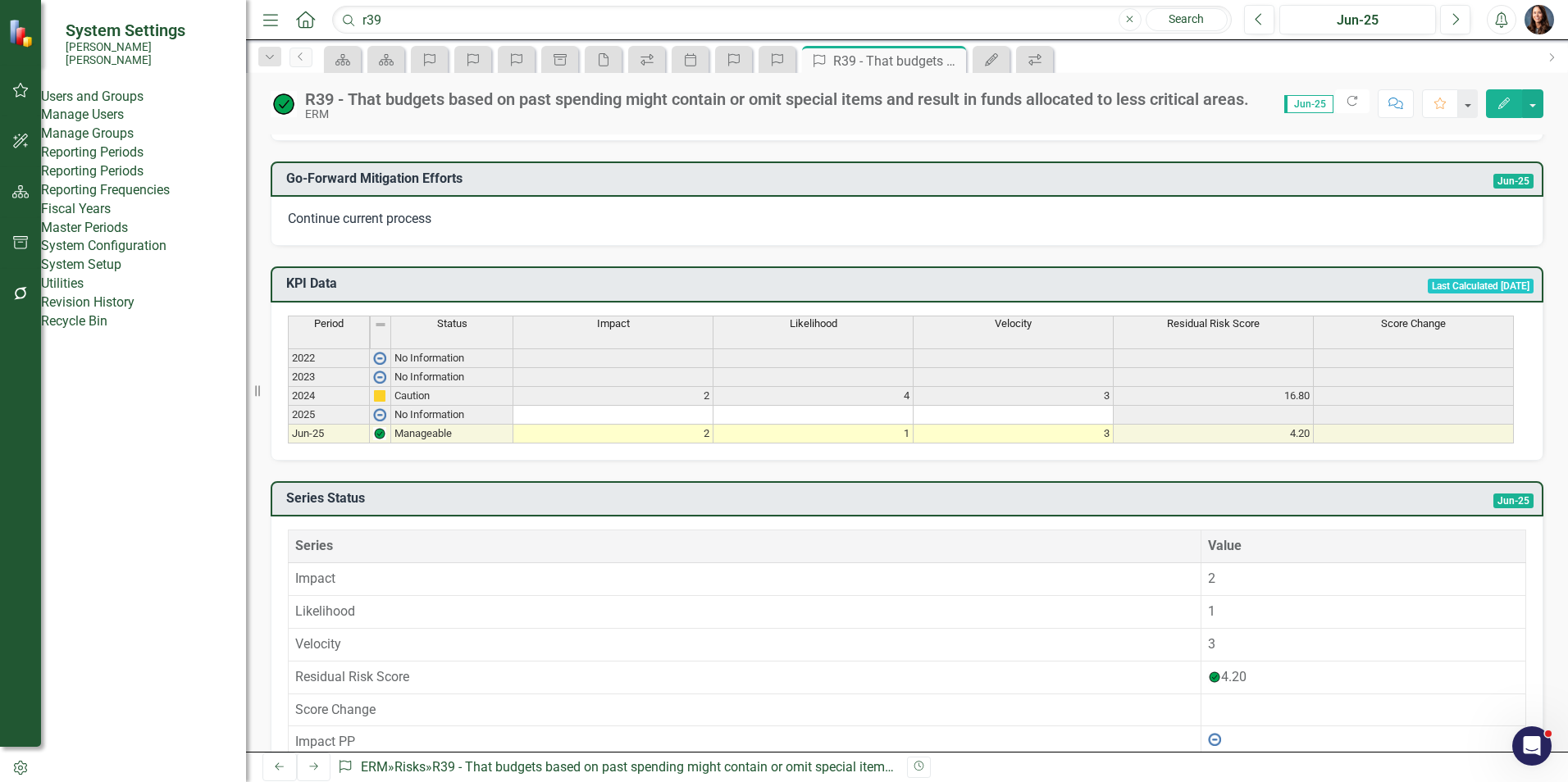 click on "Manage Users" at bounding box center (144, 115) 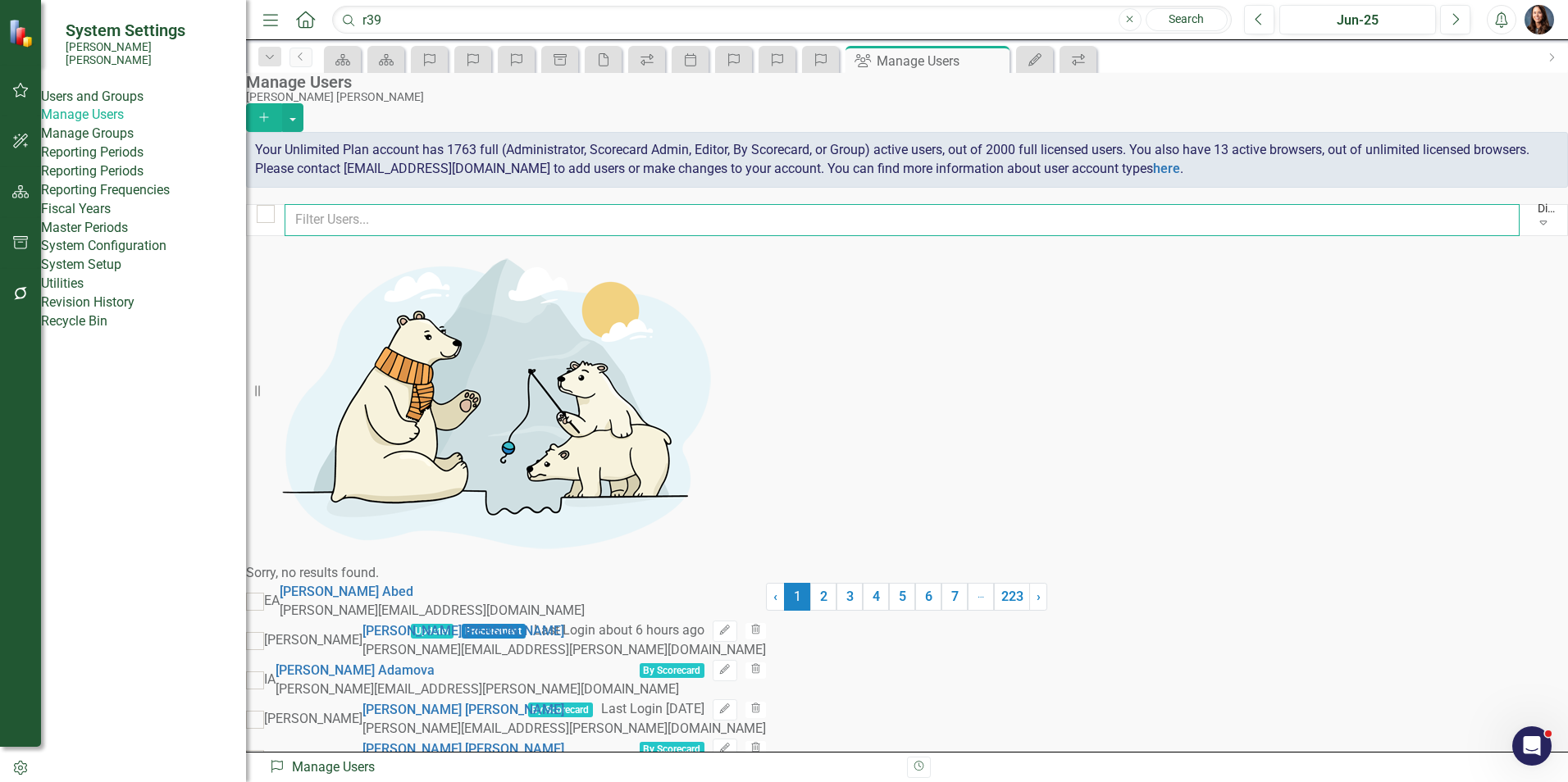 click at bounding box center (902, 220) 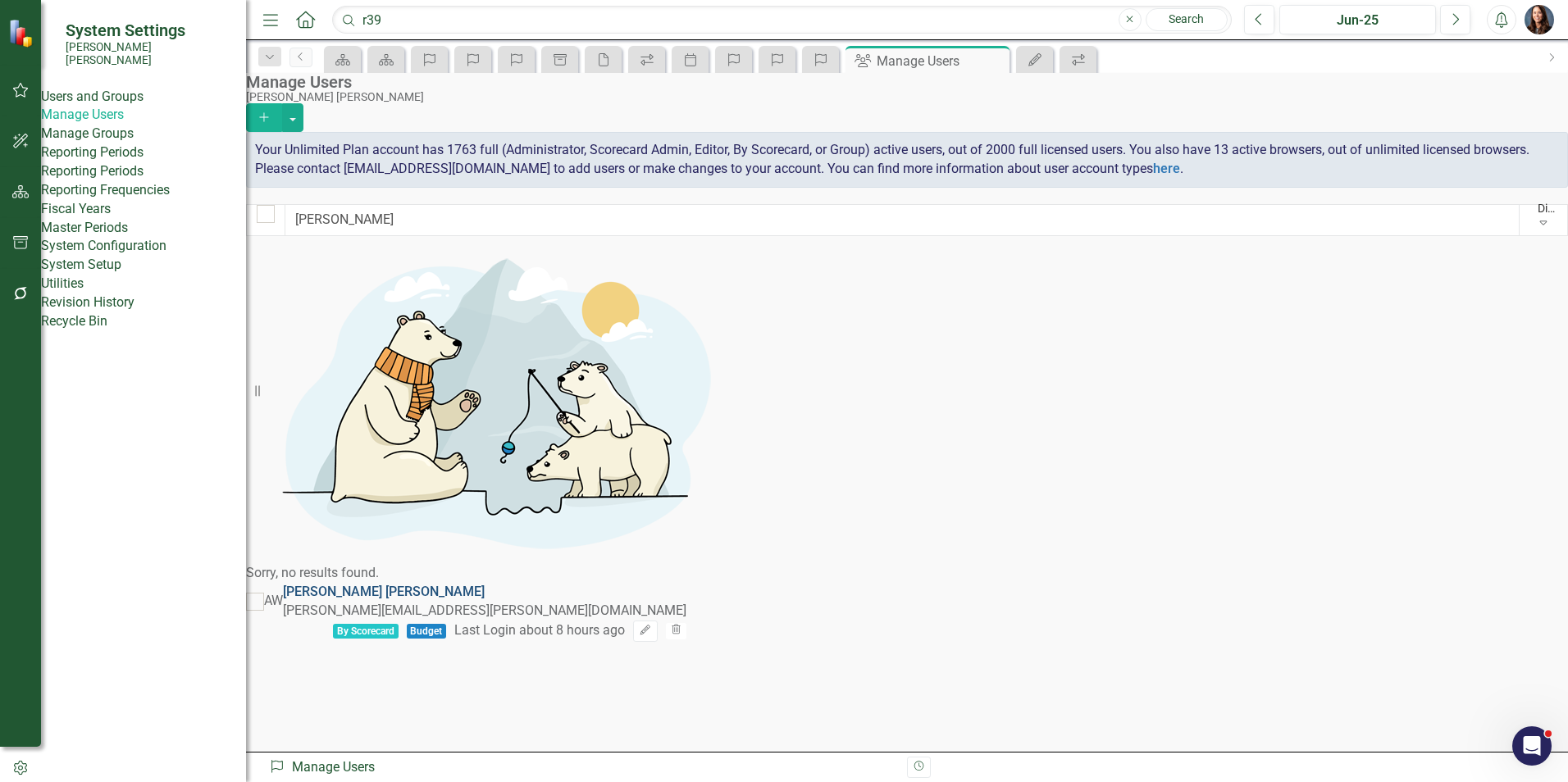 click on "[PERSON_NAME]" at bounding box center (384, 591) 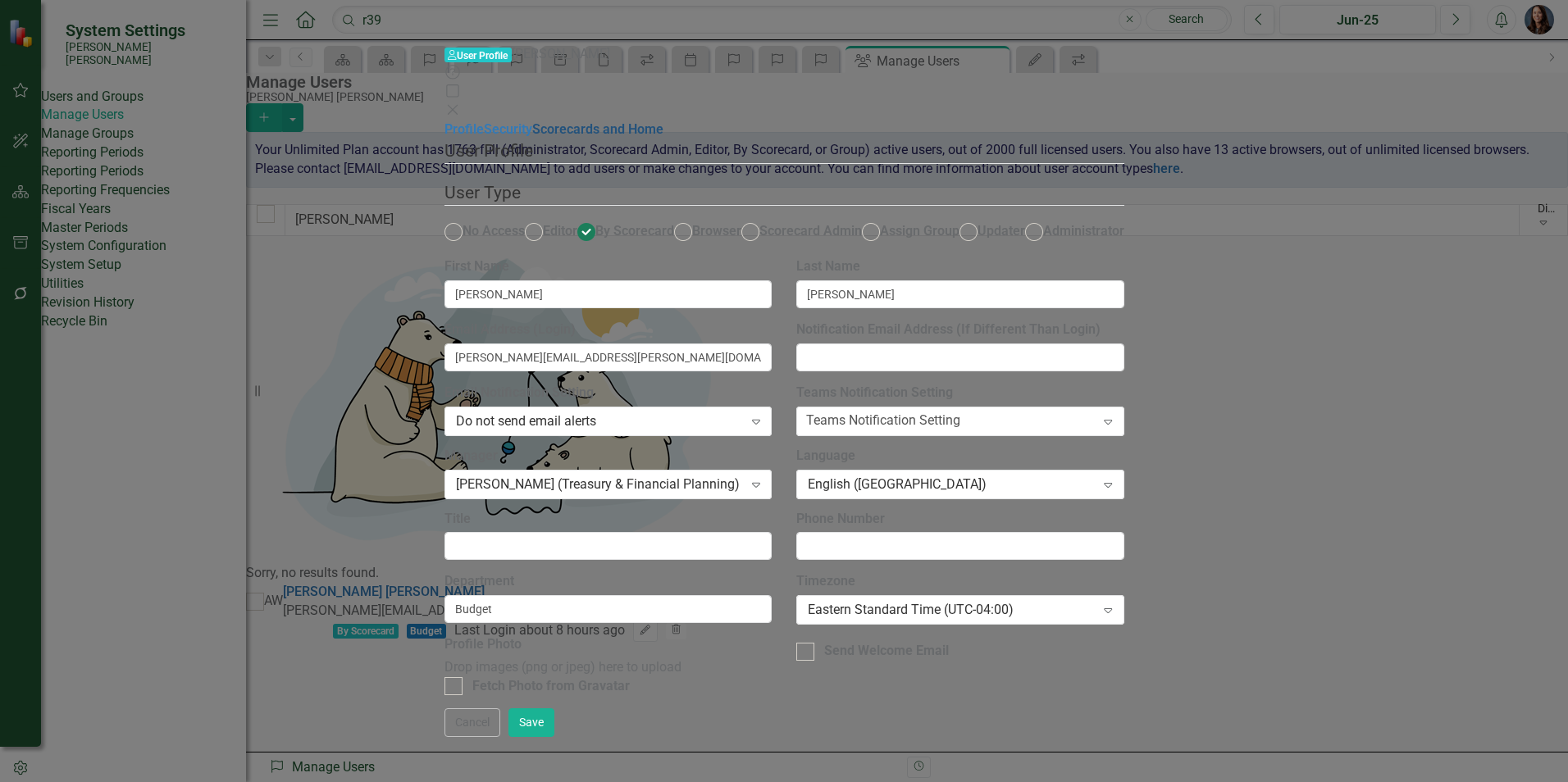 click on "Scorecards and Home" at bounding box center [598, 129] 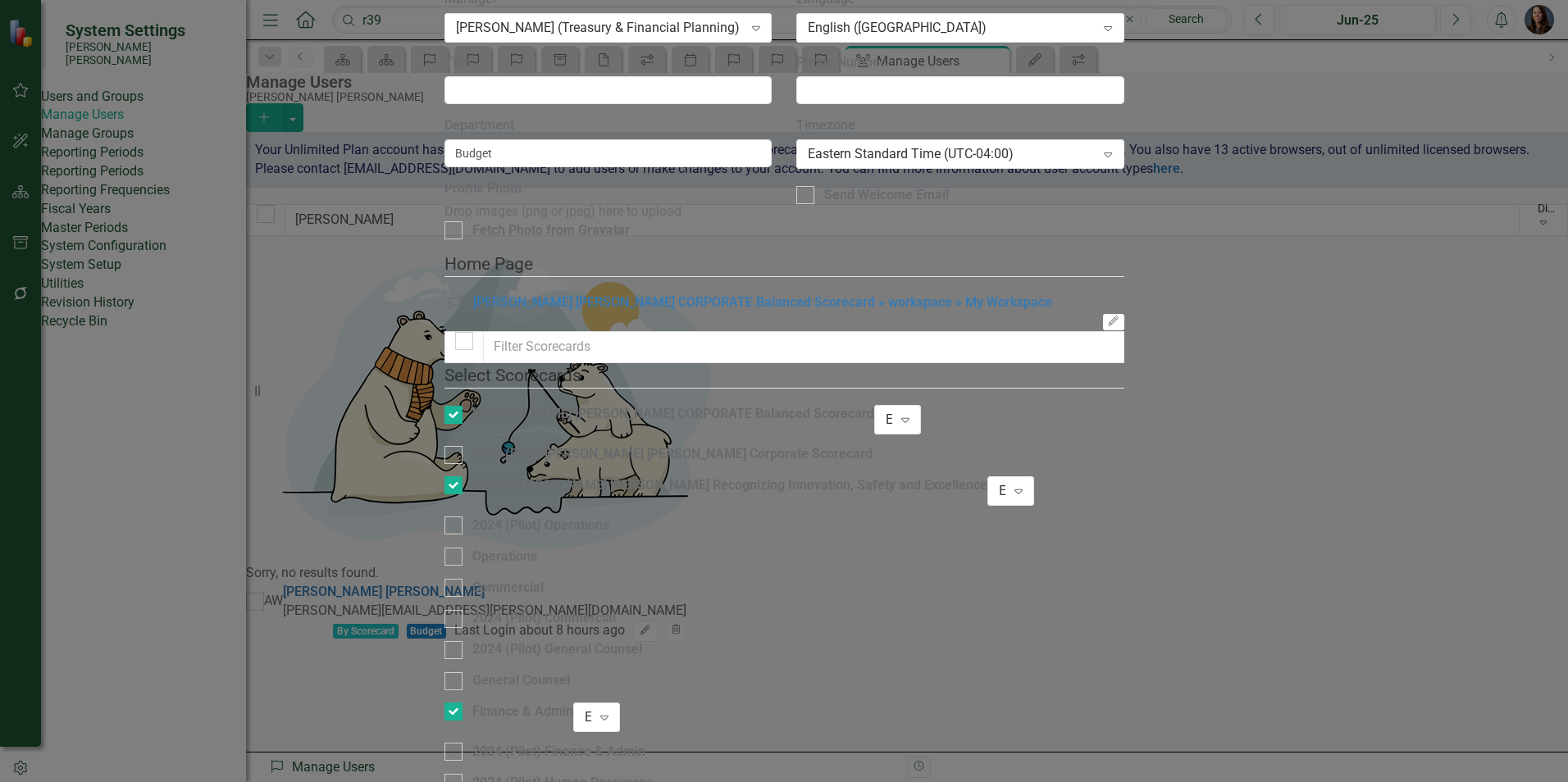 scroll, scrollTop: 203, scrollLeft: 0, axis: vertical 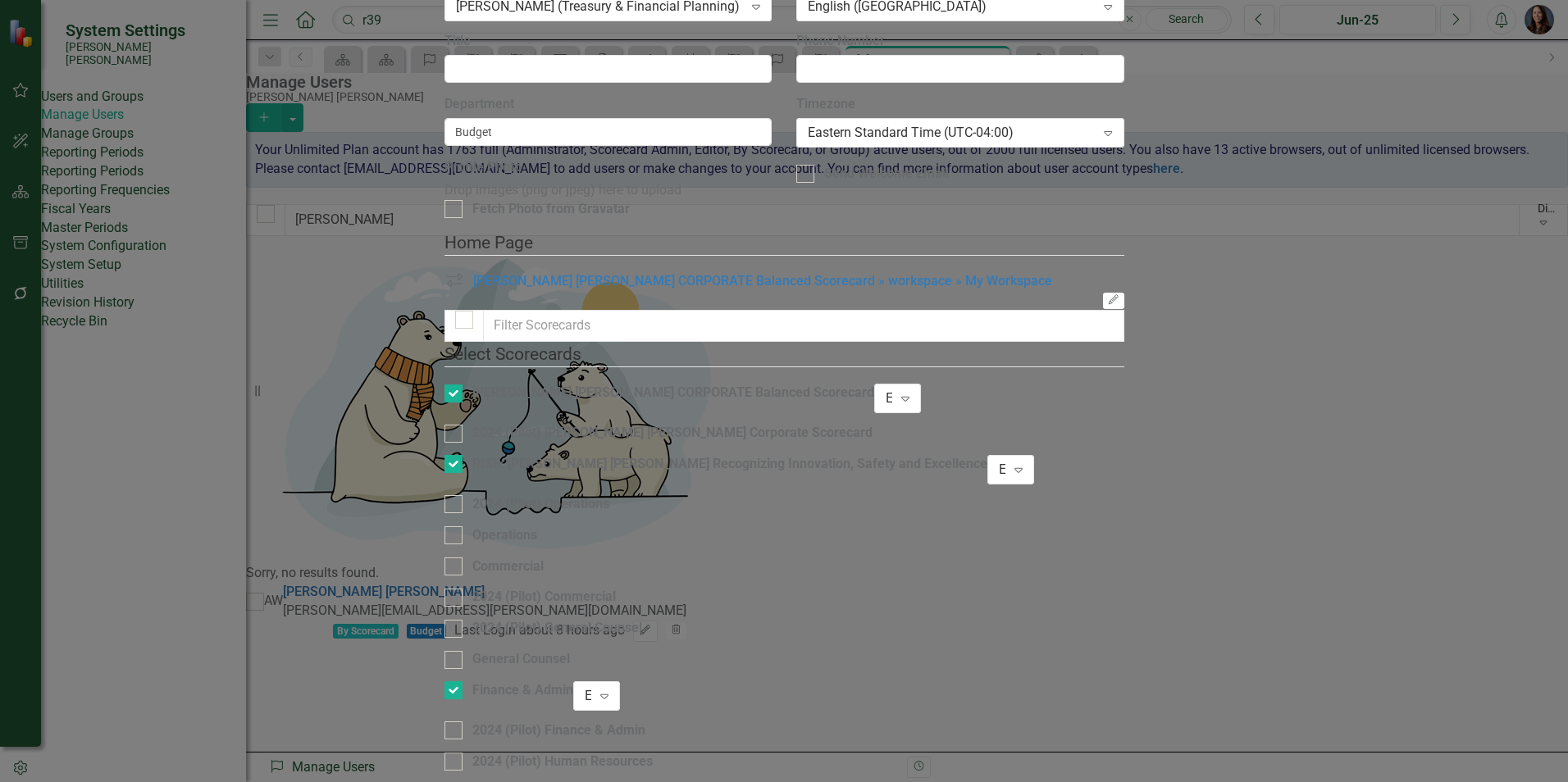 click on "Editor" at bounding box center [784, 829] 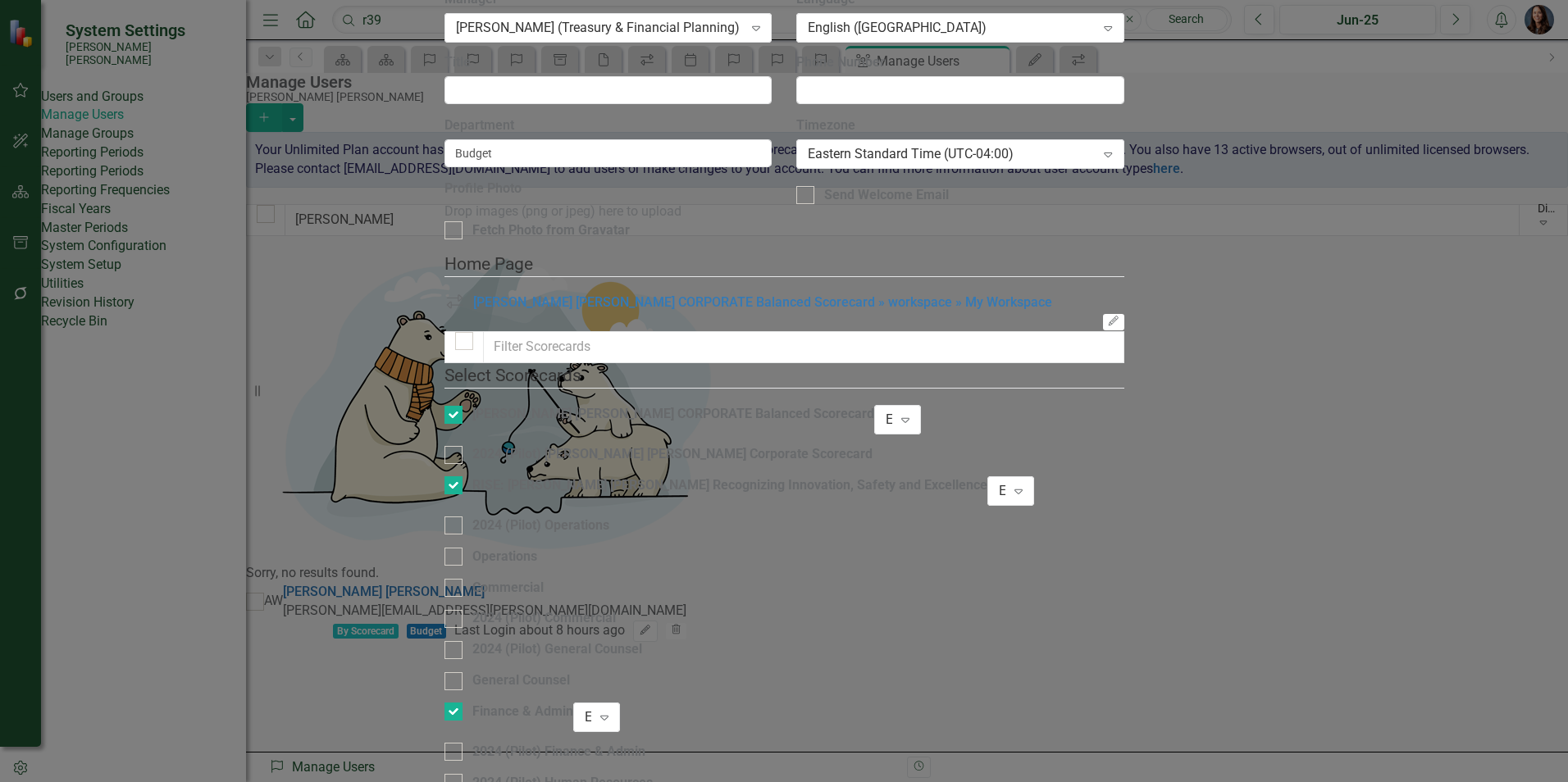 click on "Save" at bounding box center (531, 1178) 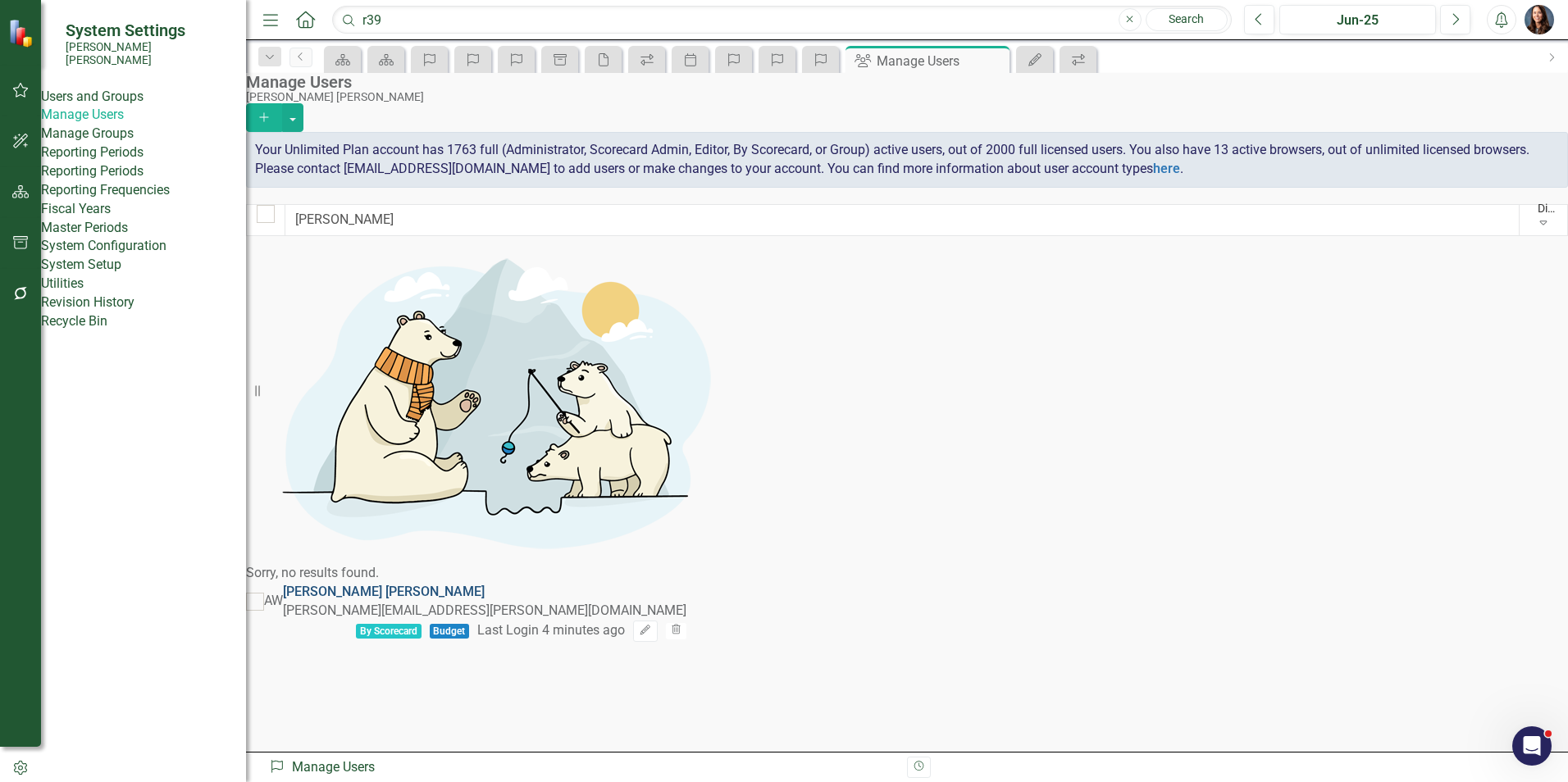 click on "[PERSON_NAME]" at bounding box center (384, 591) 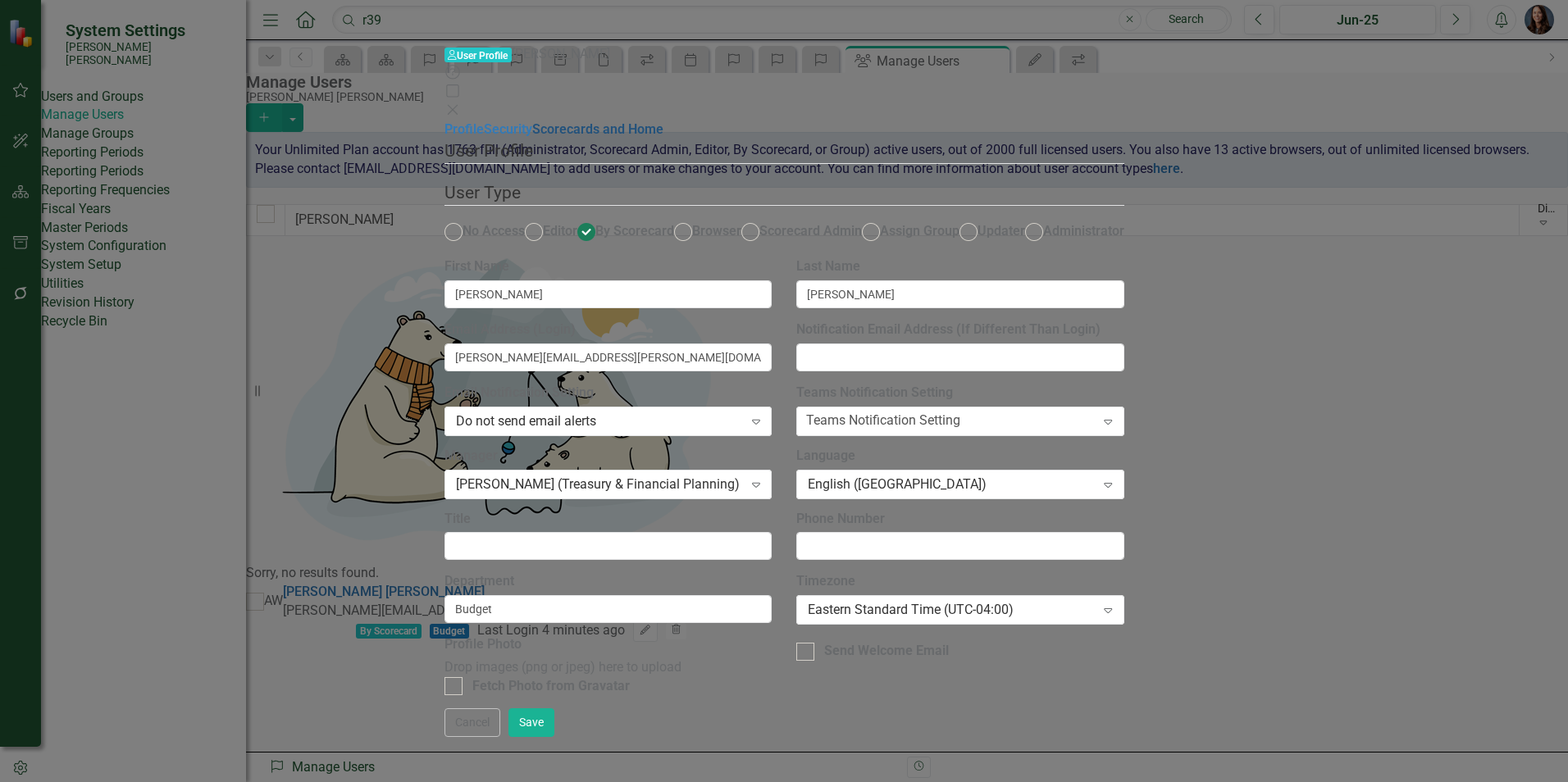click on "Scorecards and Home" at bounding box center (598, 129) 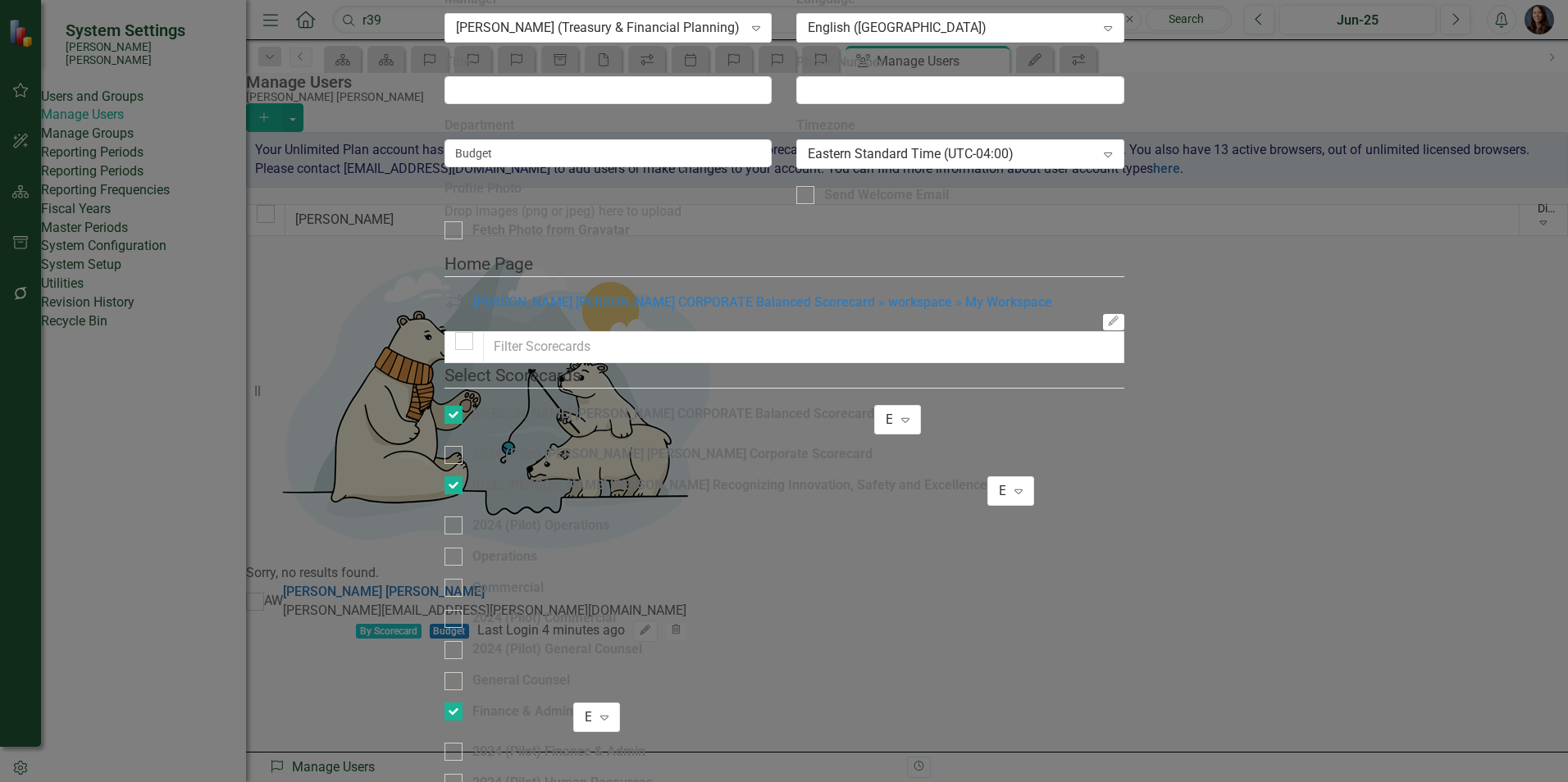 scroll, scrollTop: 203, scrollLeft: 0, axis: vertical 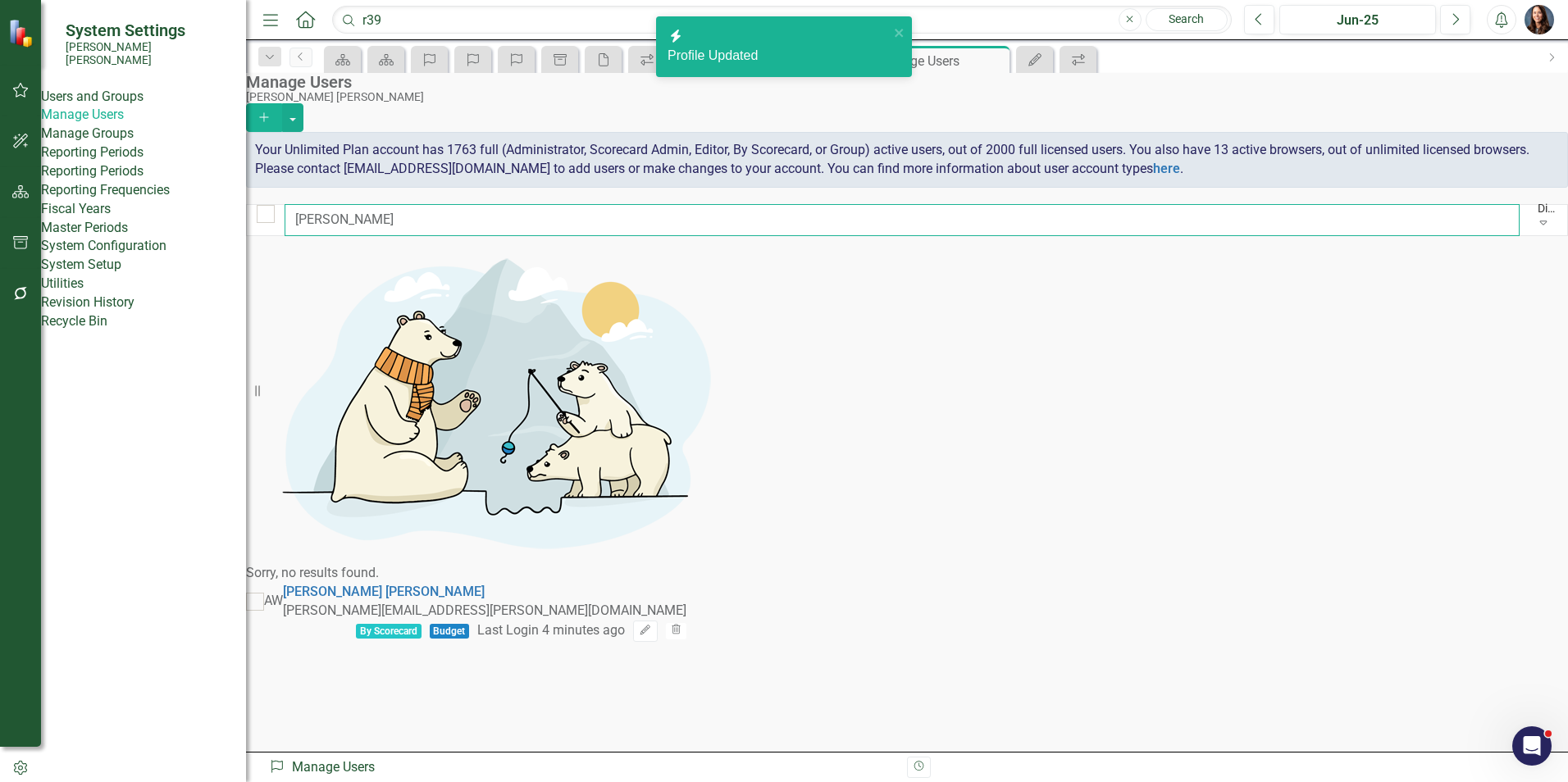 click on "[PERSON_NAME]" at bounding box center [902, 220] 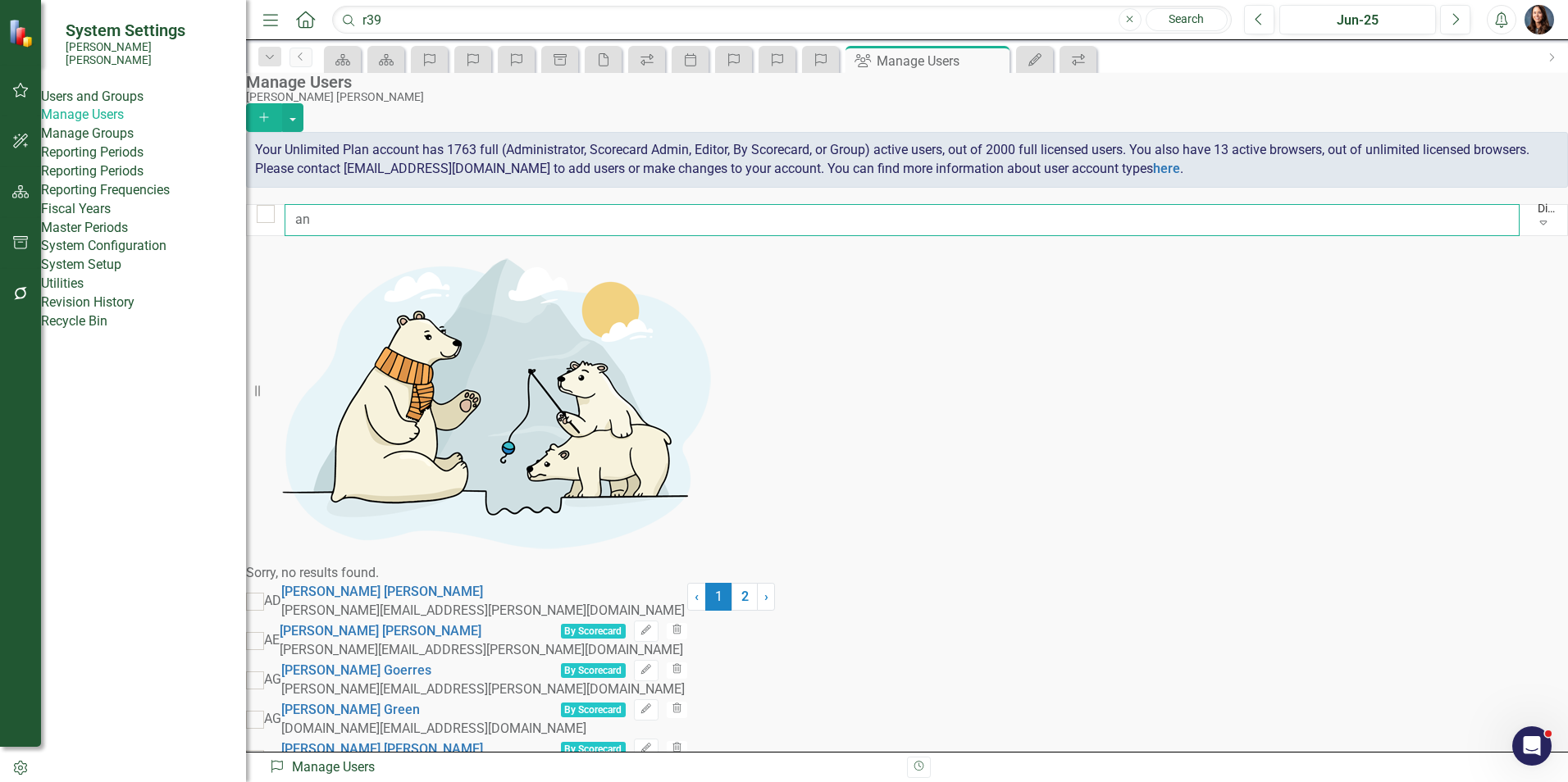 type on "a" 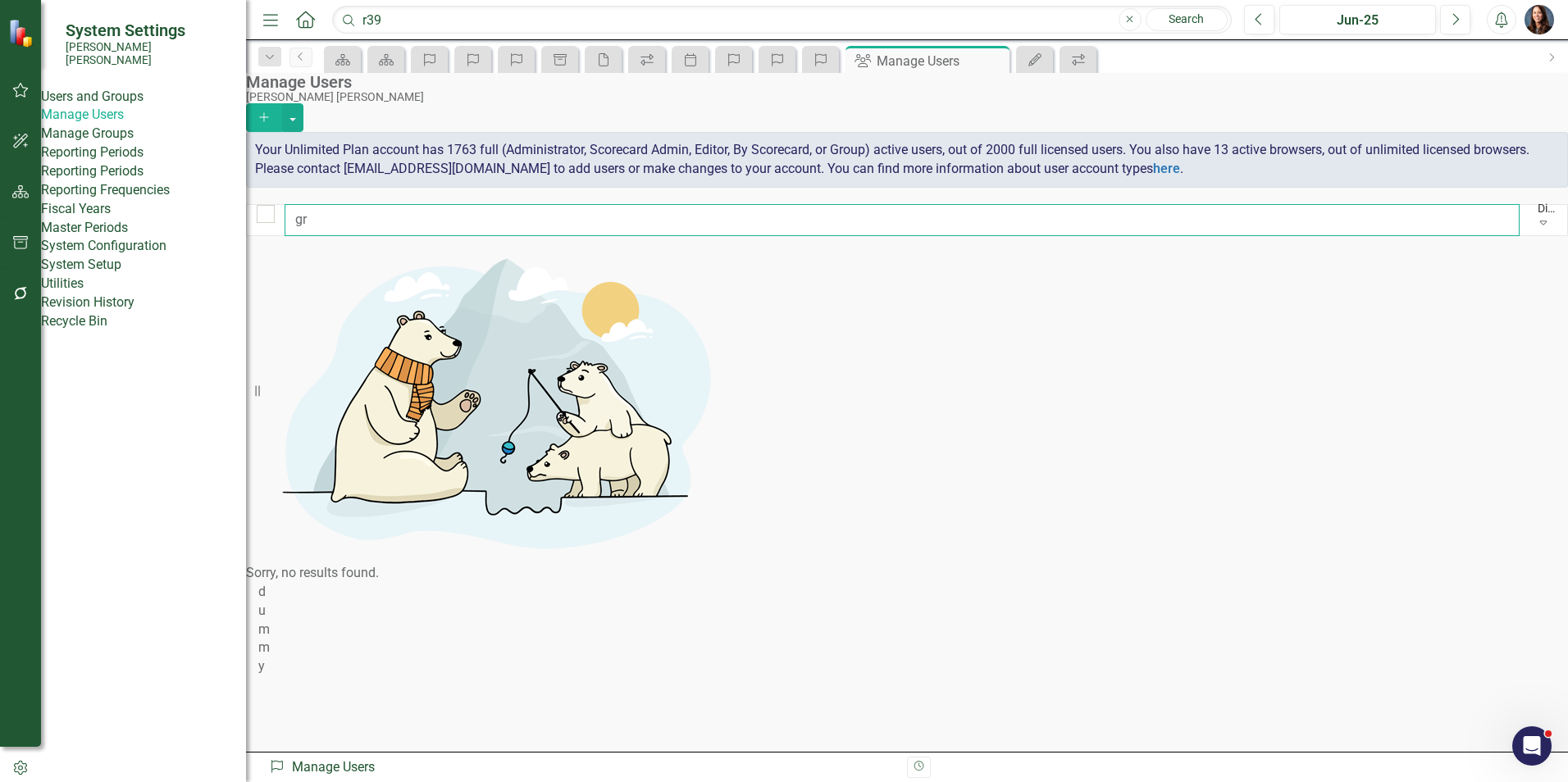 type on "g" 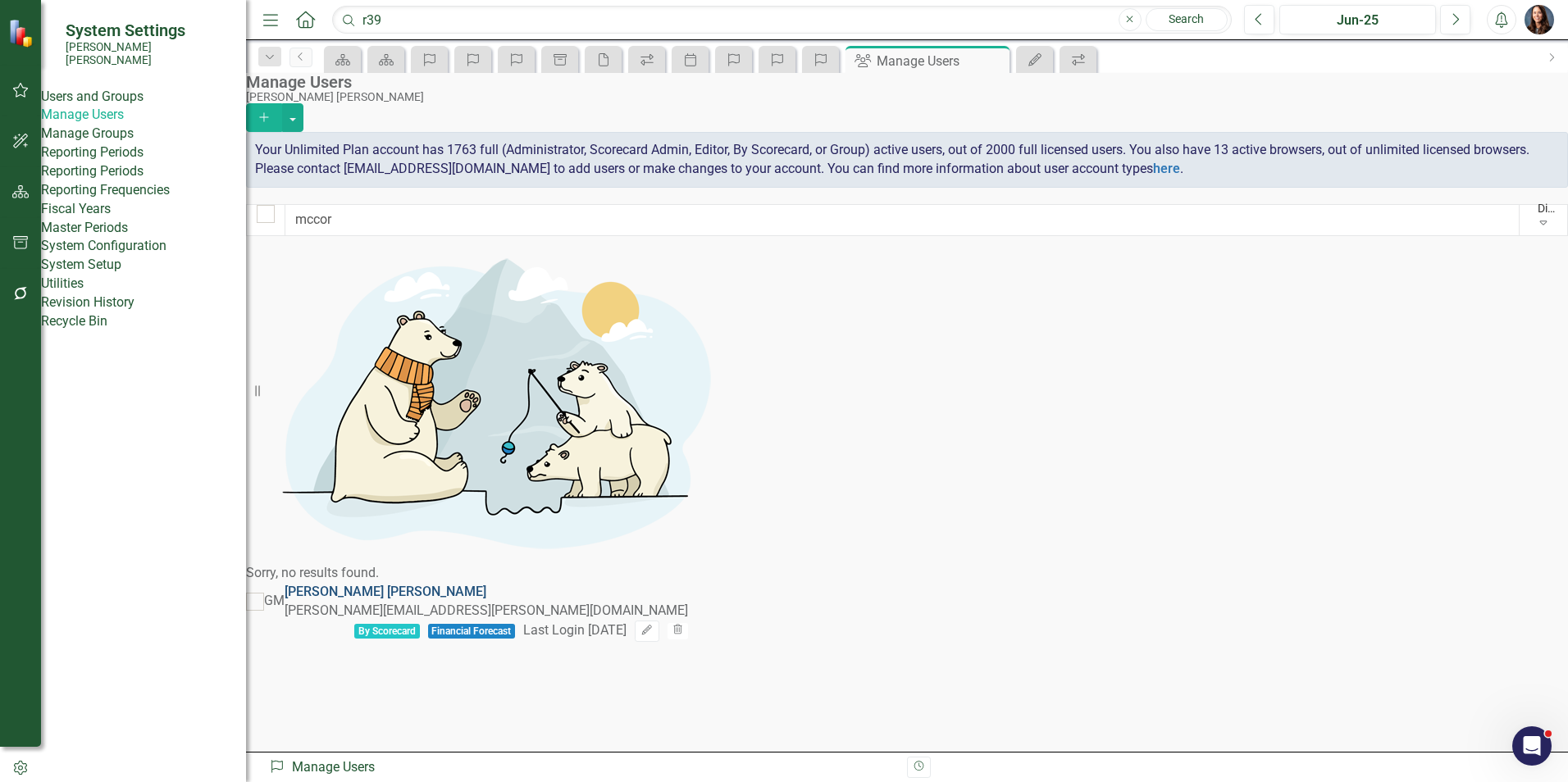 click on "[PERSON_NAME]" at bounding box center (385, 591) 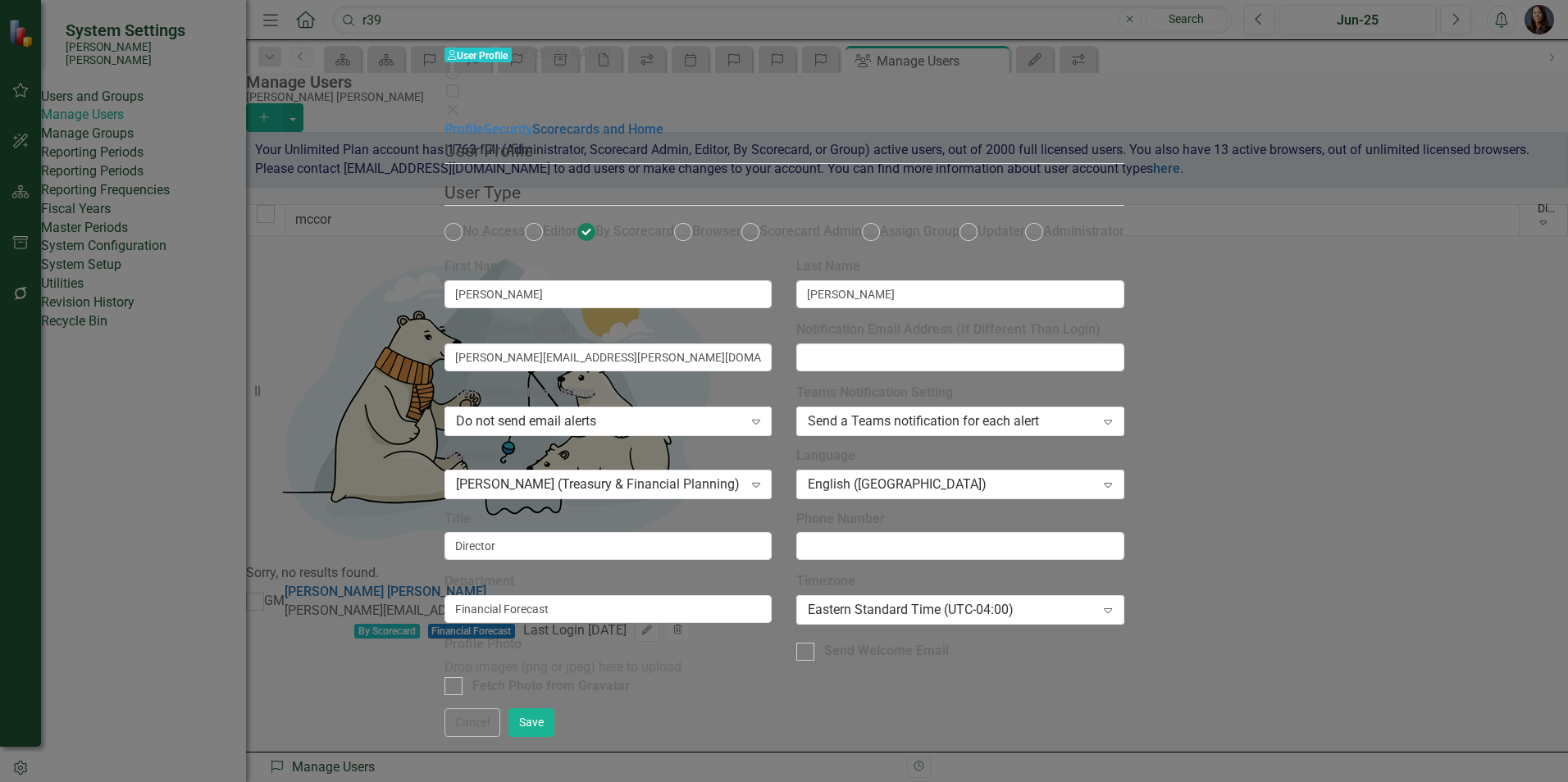 click on "Scorecards and Home" at bounding box center (598, 129) 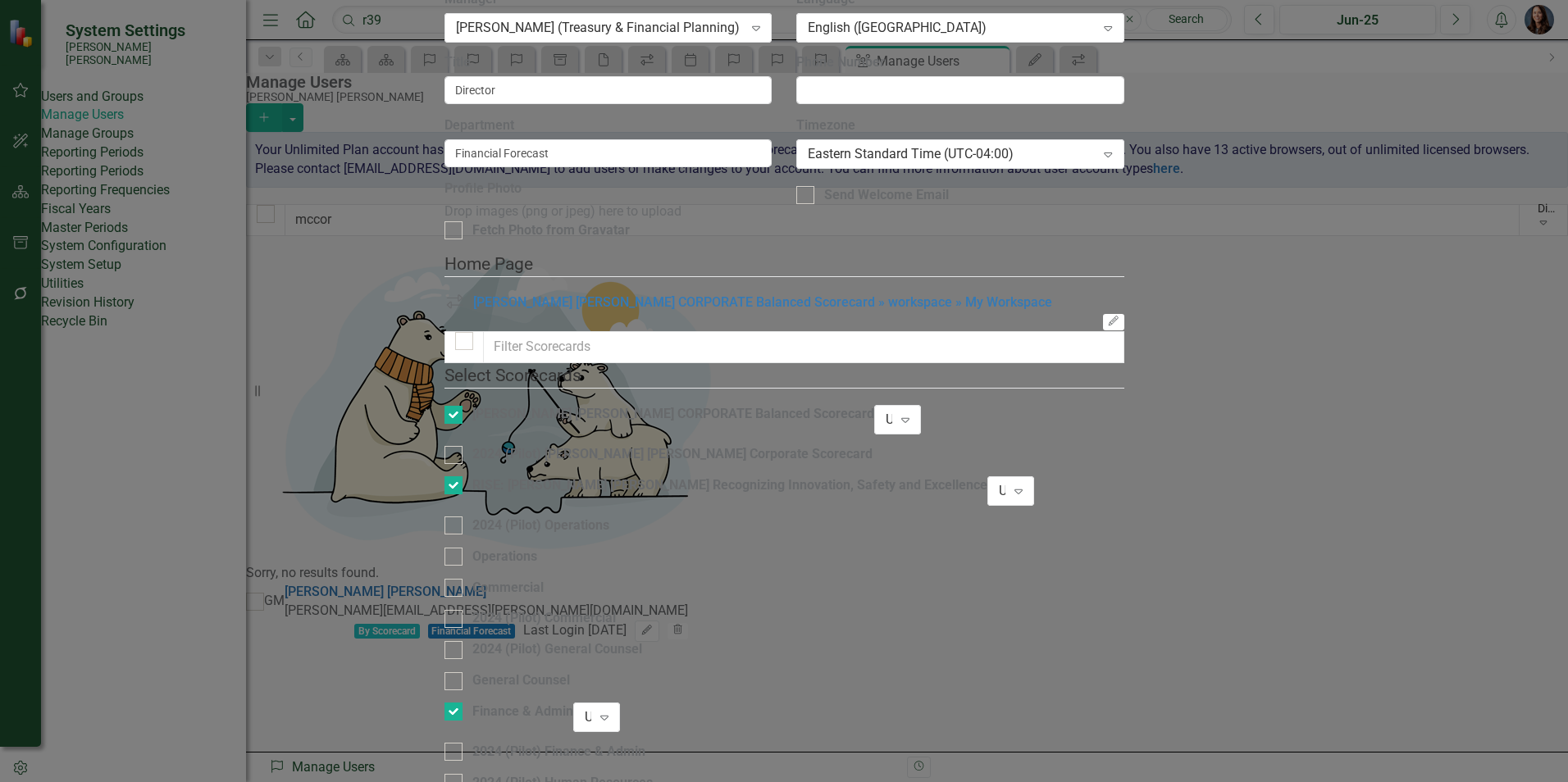 click on "Scorecards and Home" at bounding box center [598, -328] 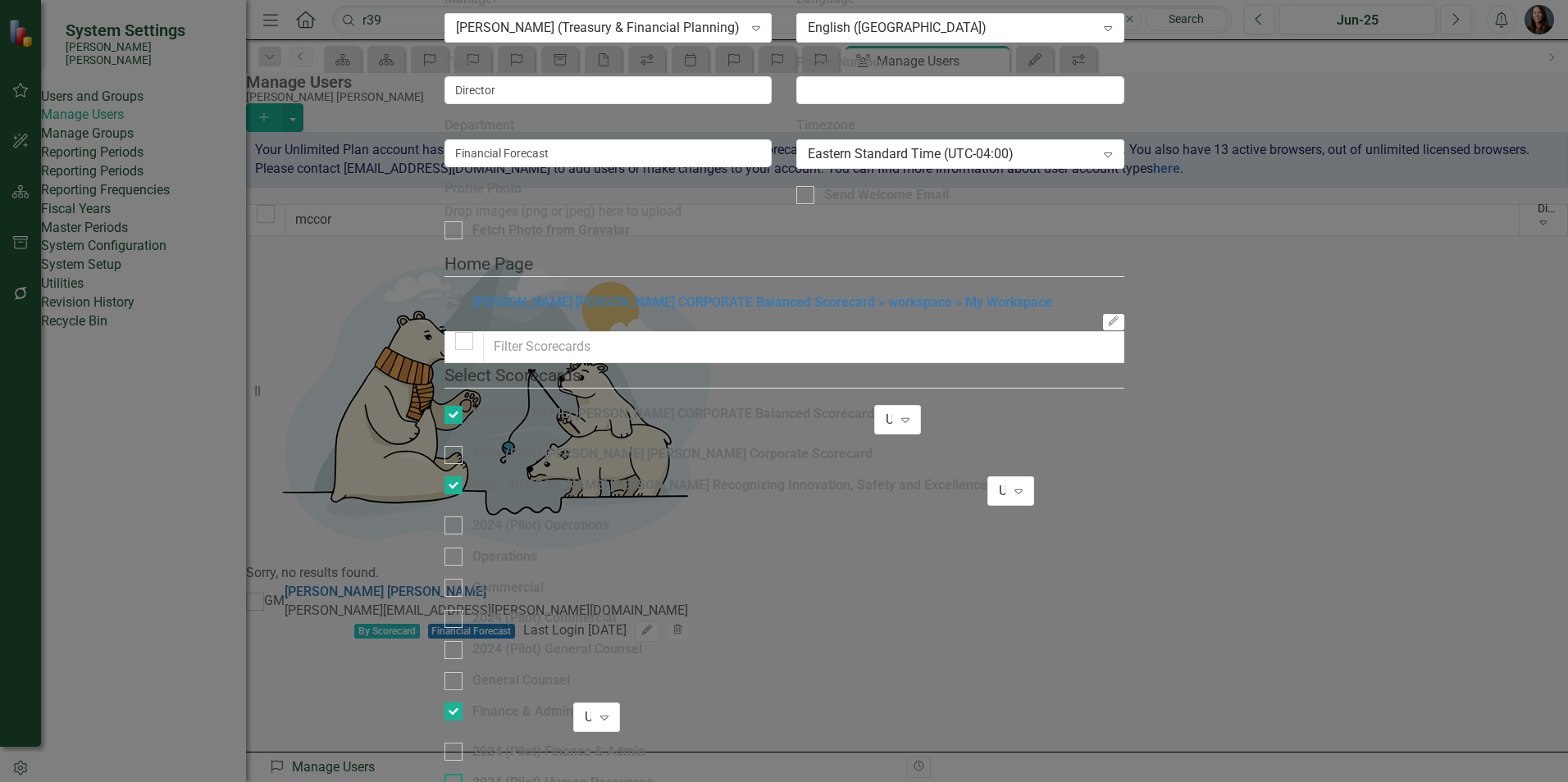 scroll, scrollTop: 203, scrollLeft: 0, axis: vertical 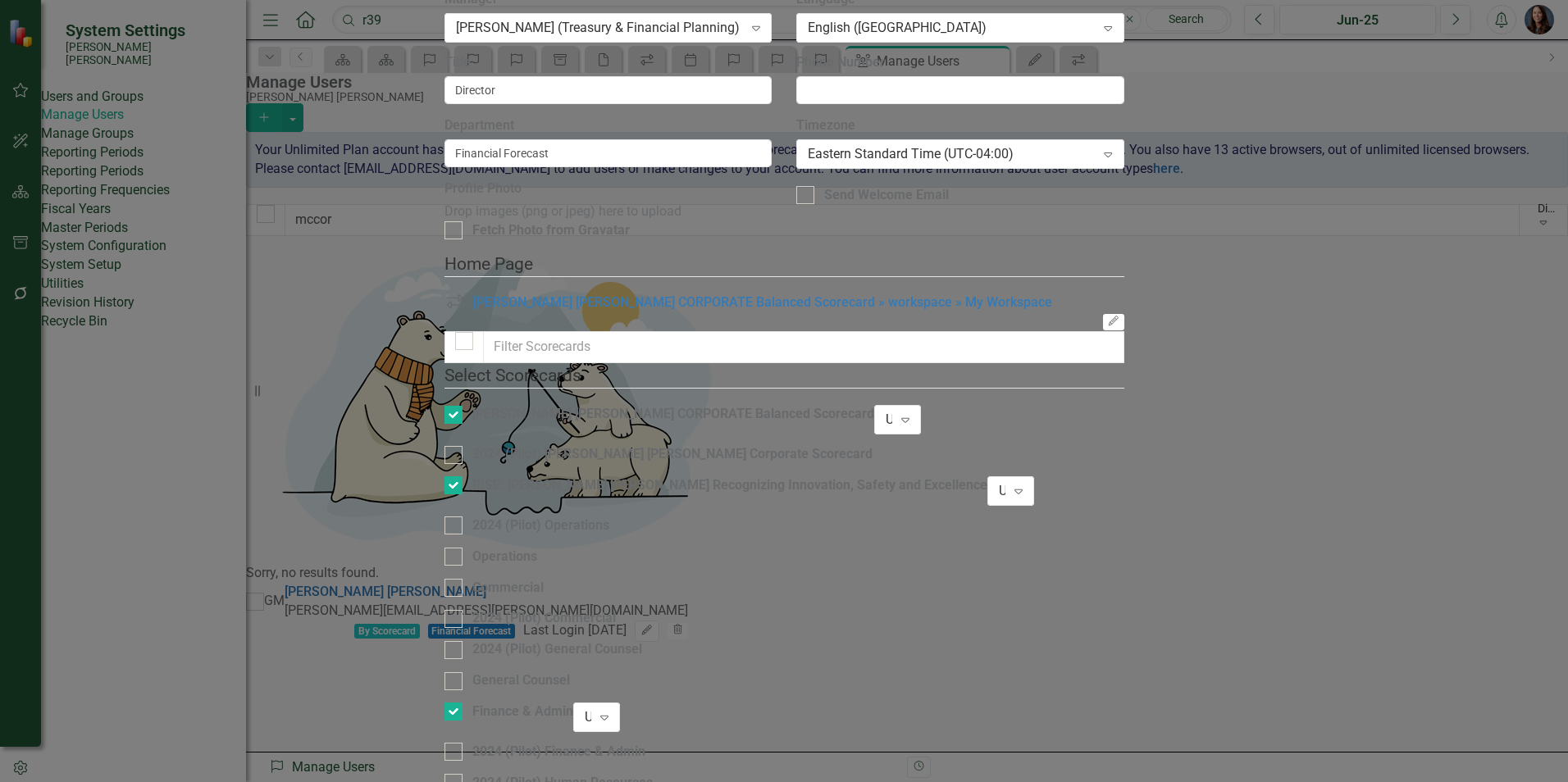 click on "Save" at bounding box center (531, 1178) 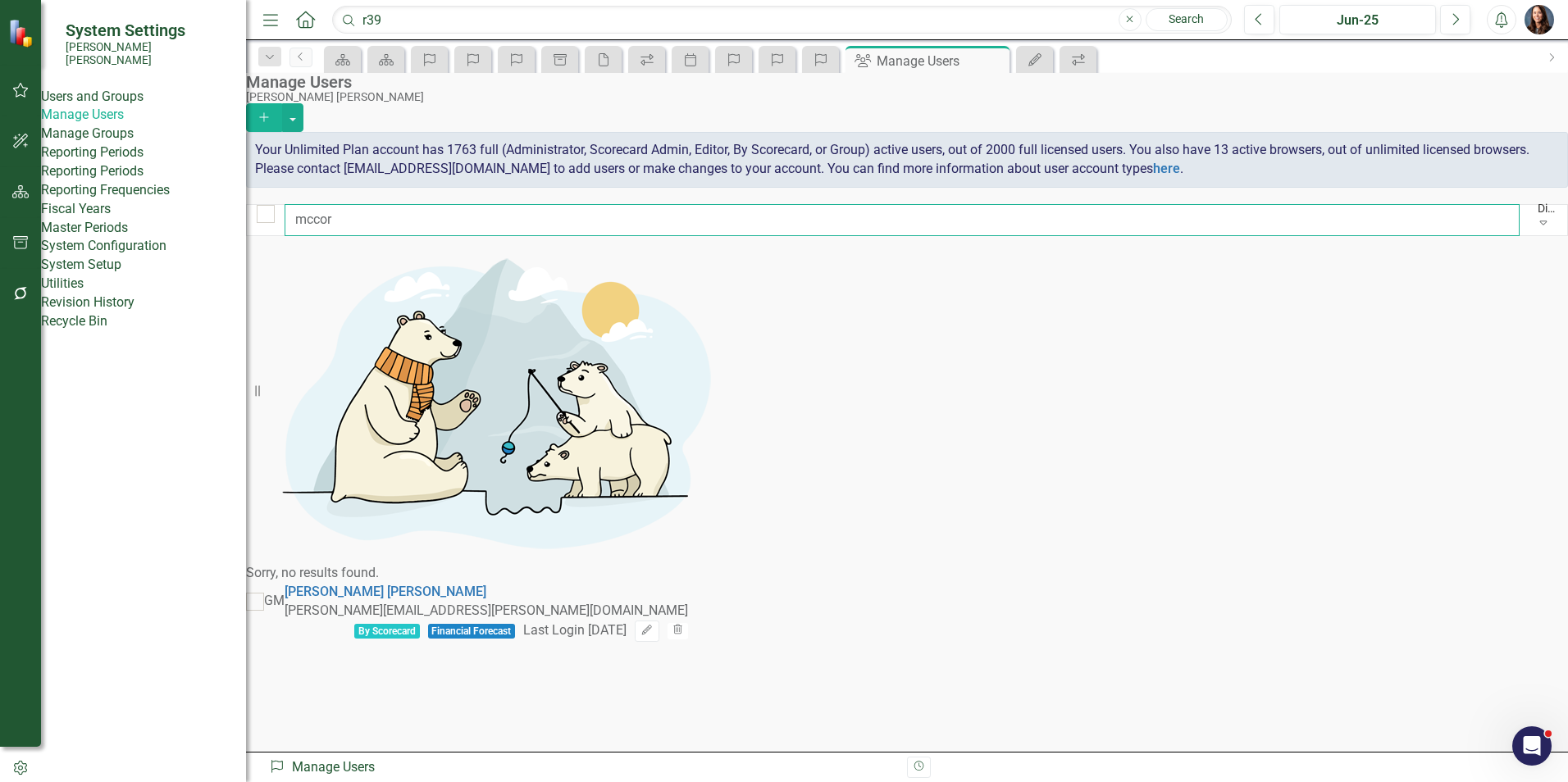 click on "mccor" at bounding box center (902, 220) 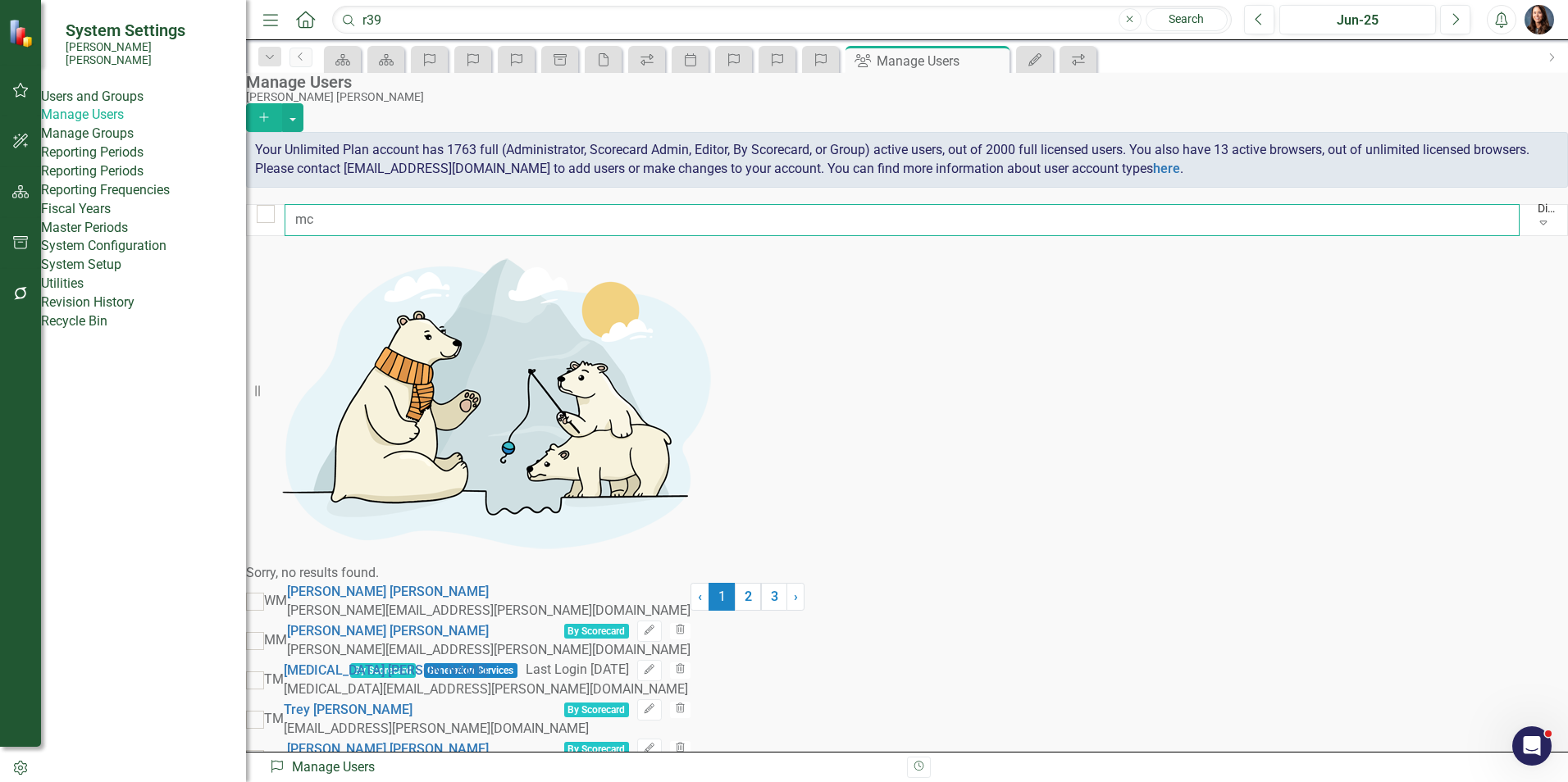 type on "m" 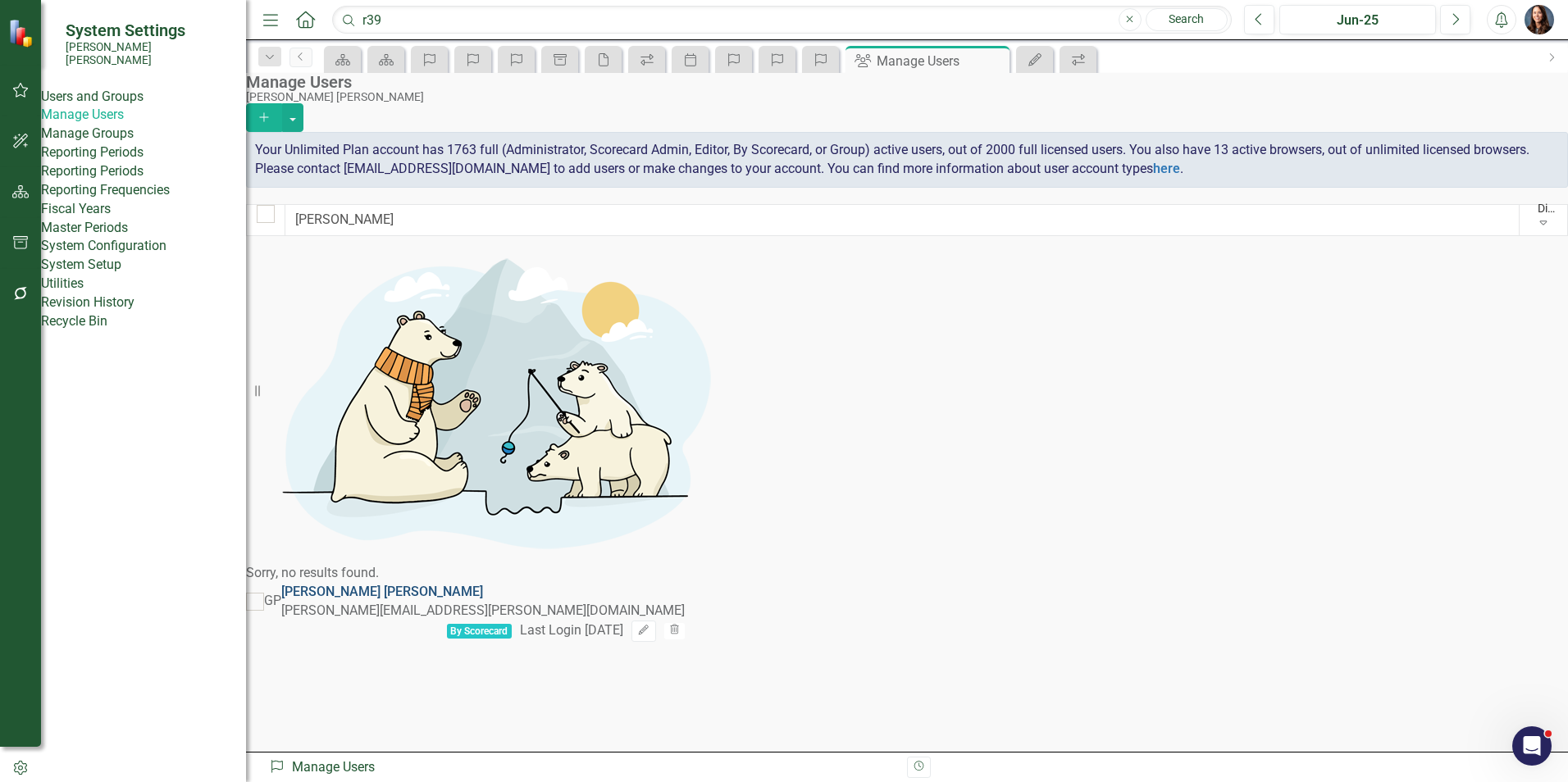 click on "[PERSON_NAME]" at bounding box center (382, 591) 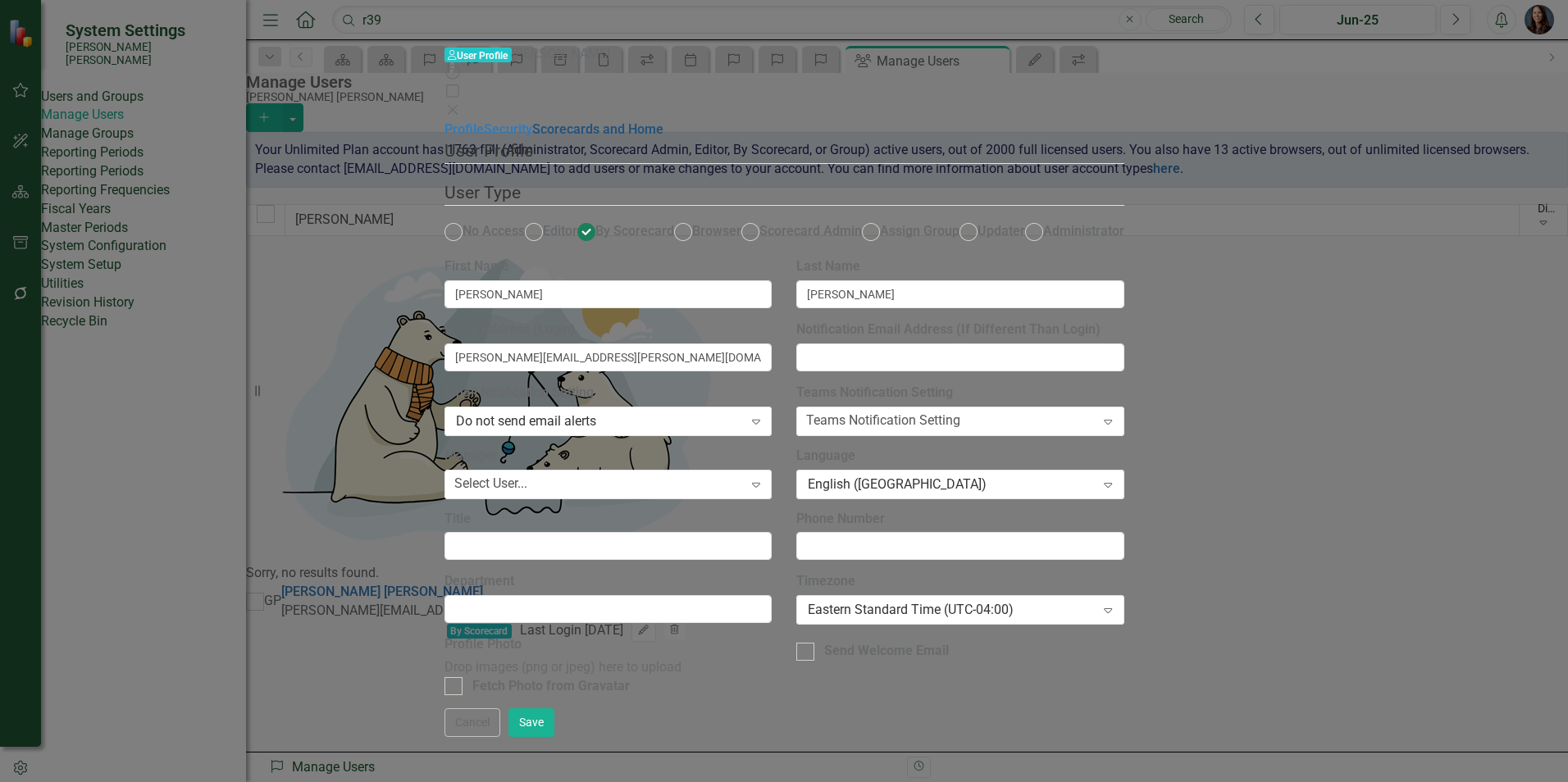click on "Scorecards and Home" at bounding box center [598, 129] 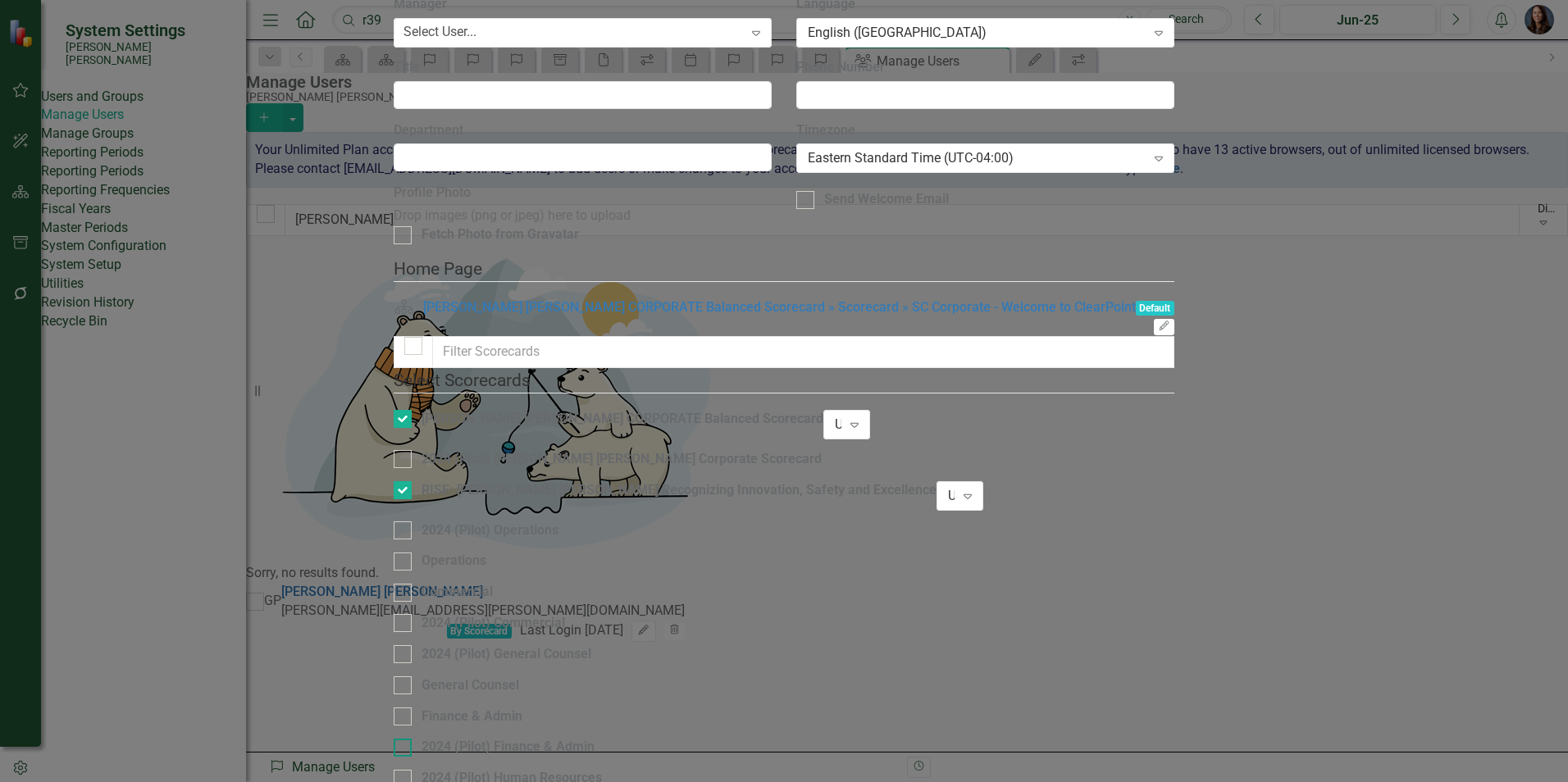 scroll, scrollTop: 203, scrollLeft: 0, axis: vertical 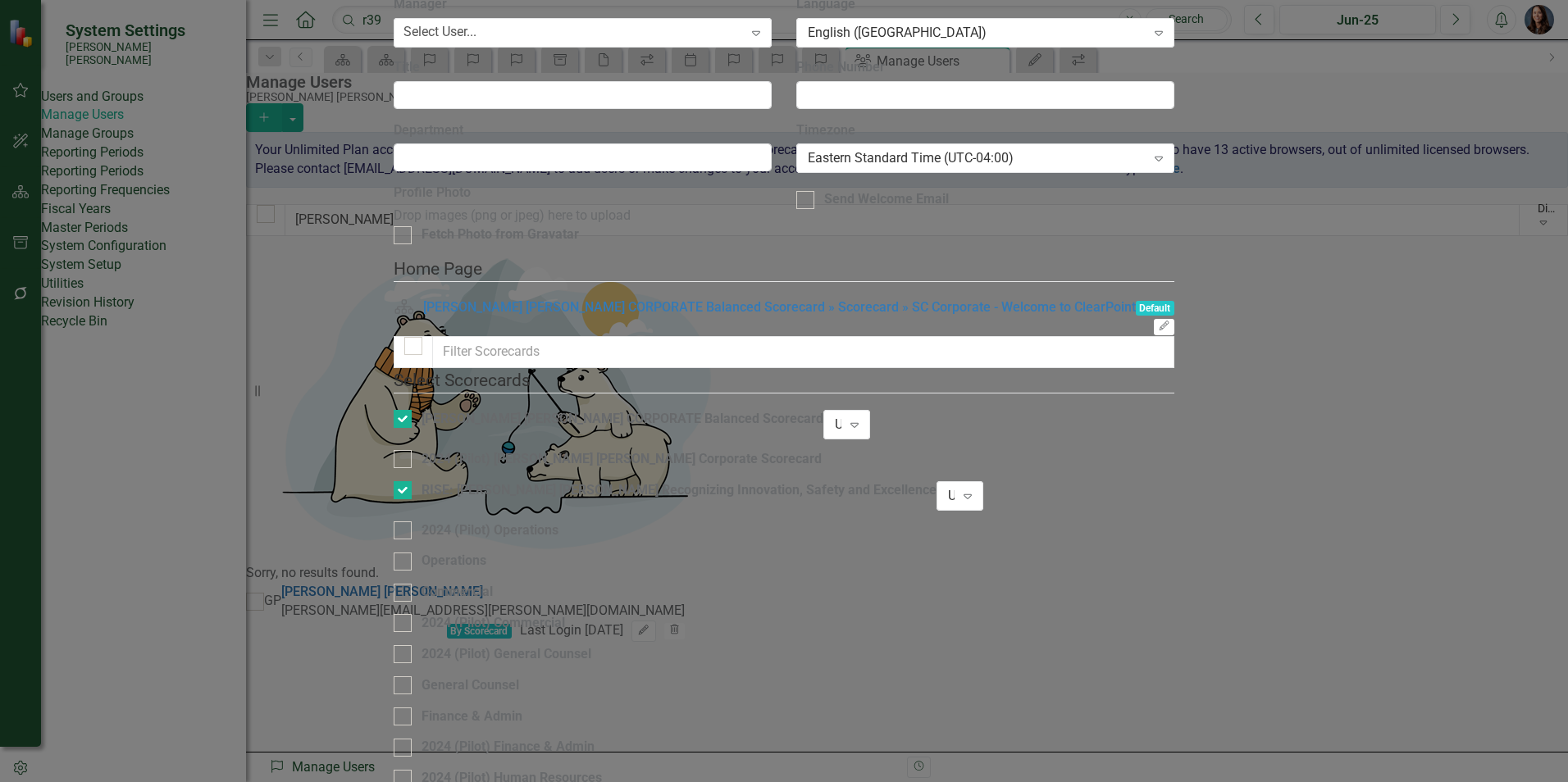 click on "Cancel" at bounding box center [422, 1174] 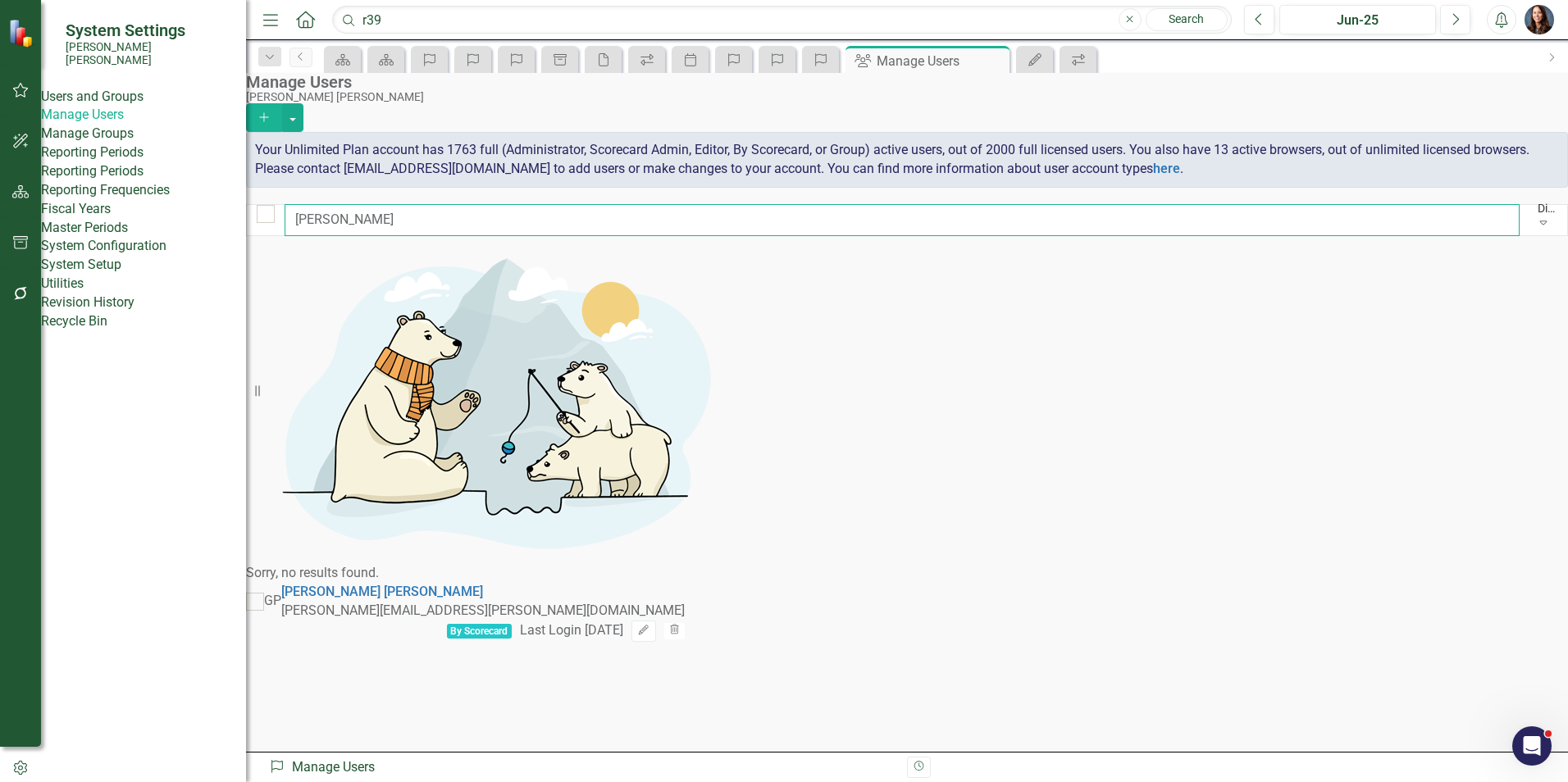 click on "[PERSON_NAME]" at bounding box center (902, 220) 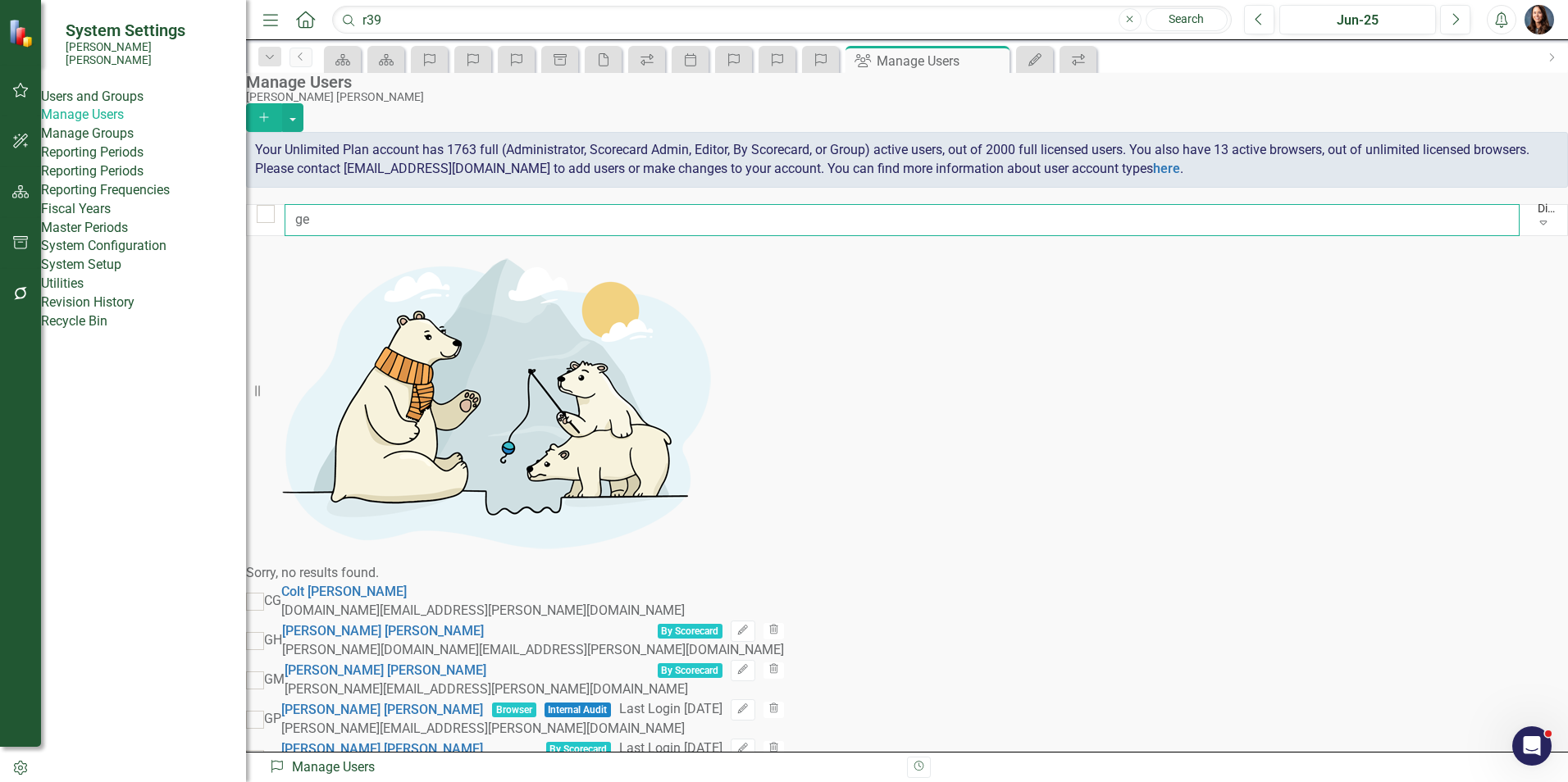 type on "g" 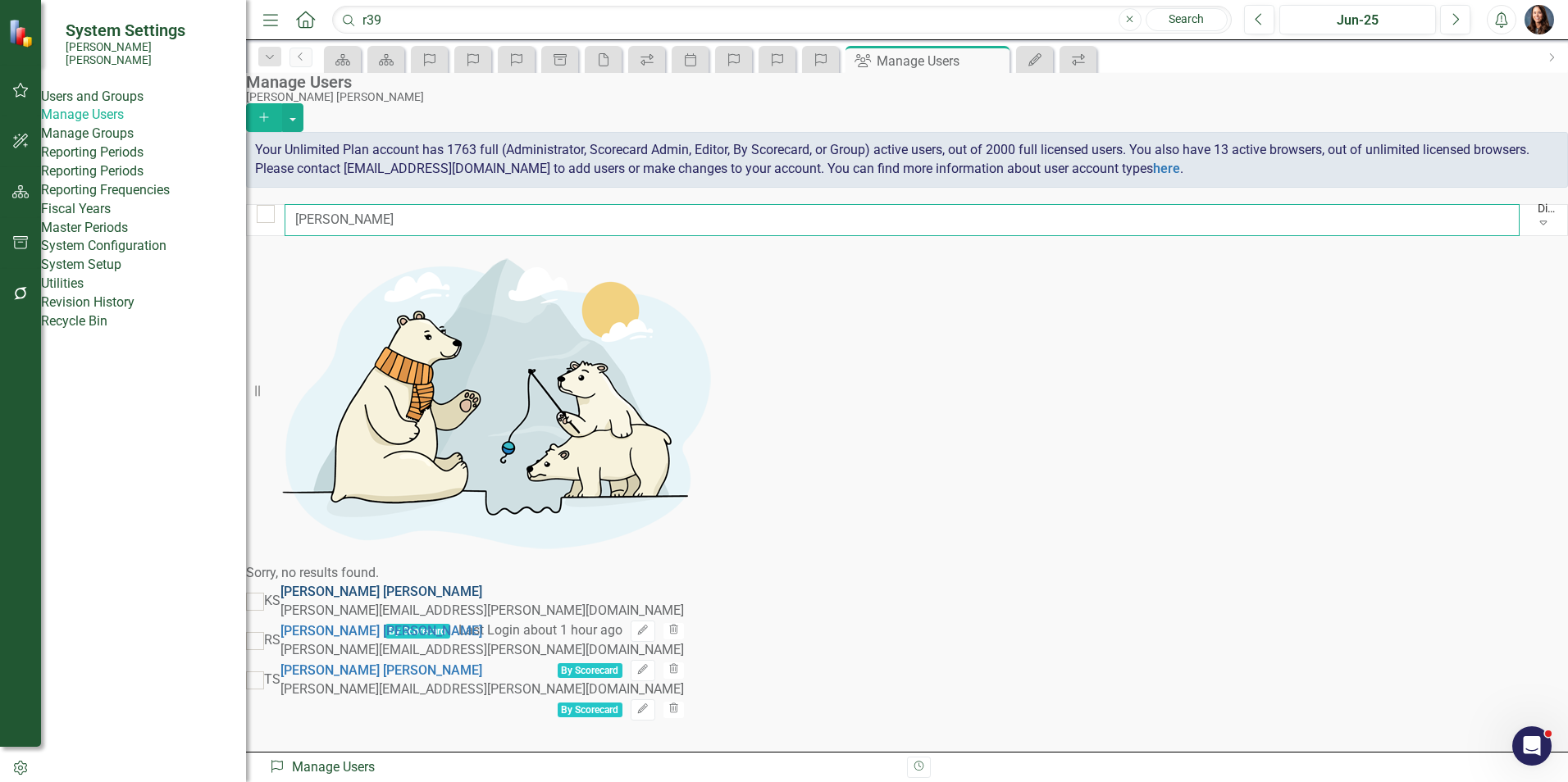 type on "[PERSON_NAME]" 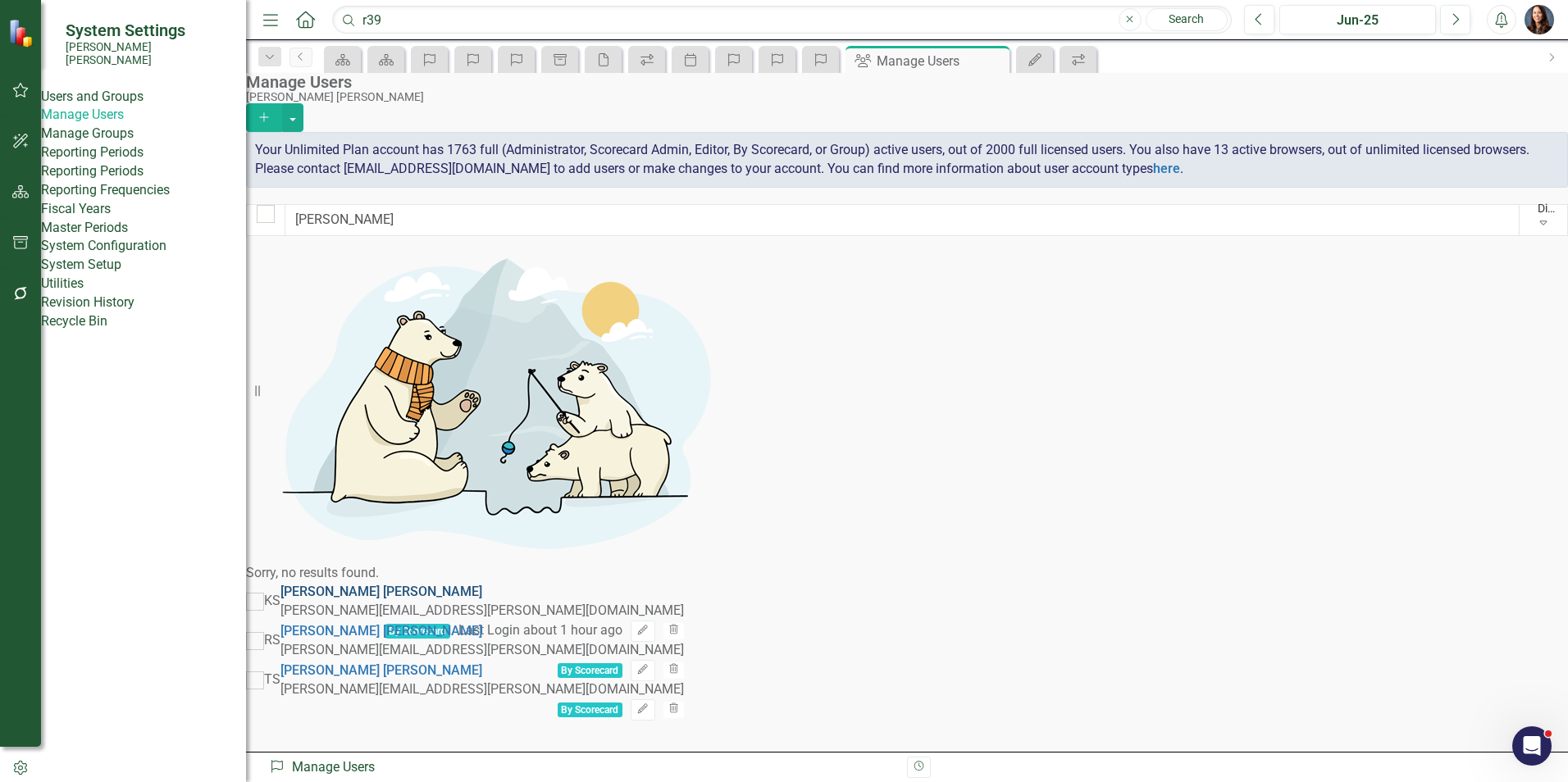 click on "[PERSON_NAME]" at bounding box center [381, 591] 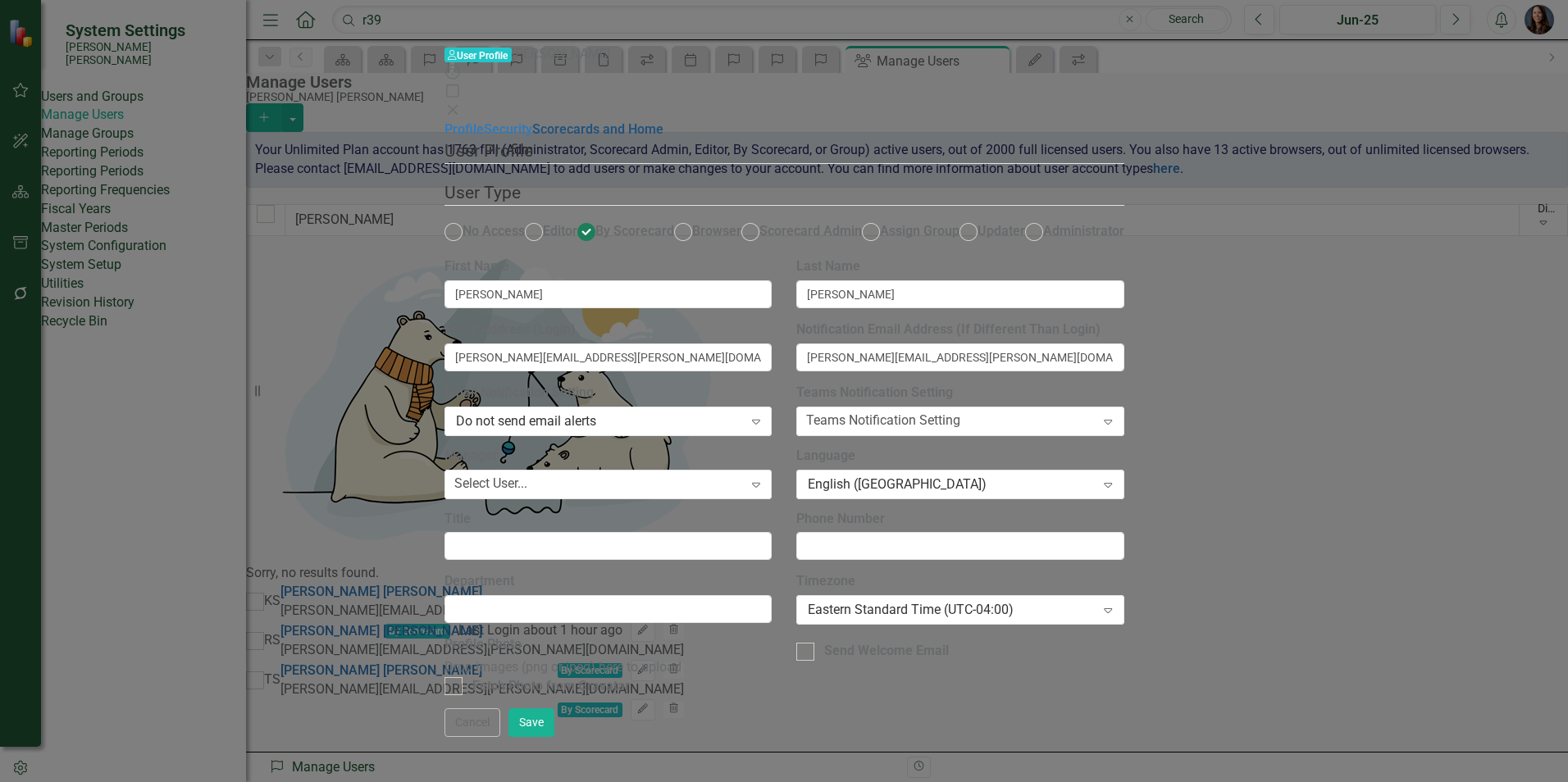 click on "Scorecards and Home" at bounding box center [598, 129] 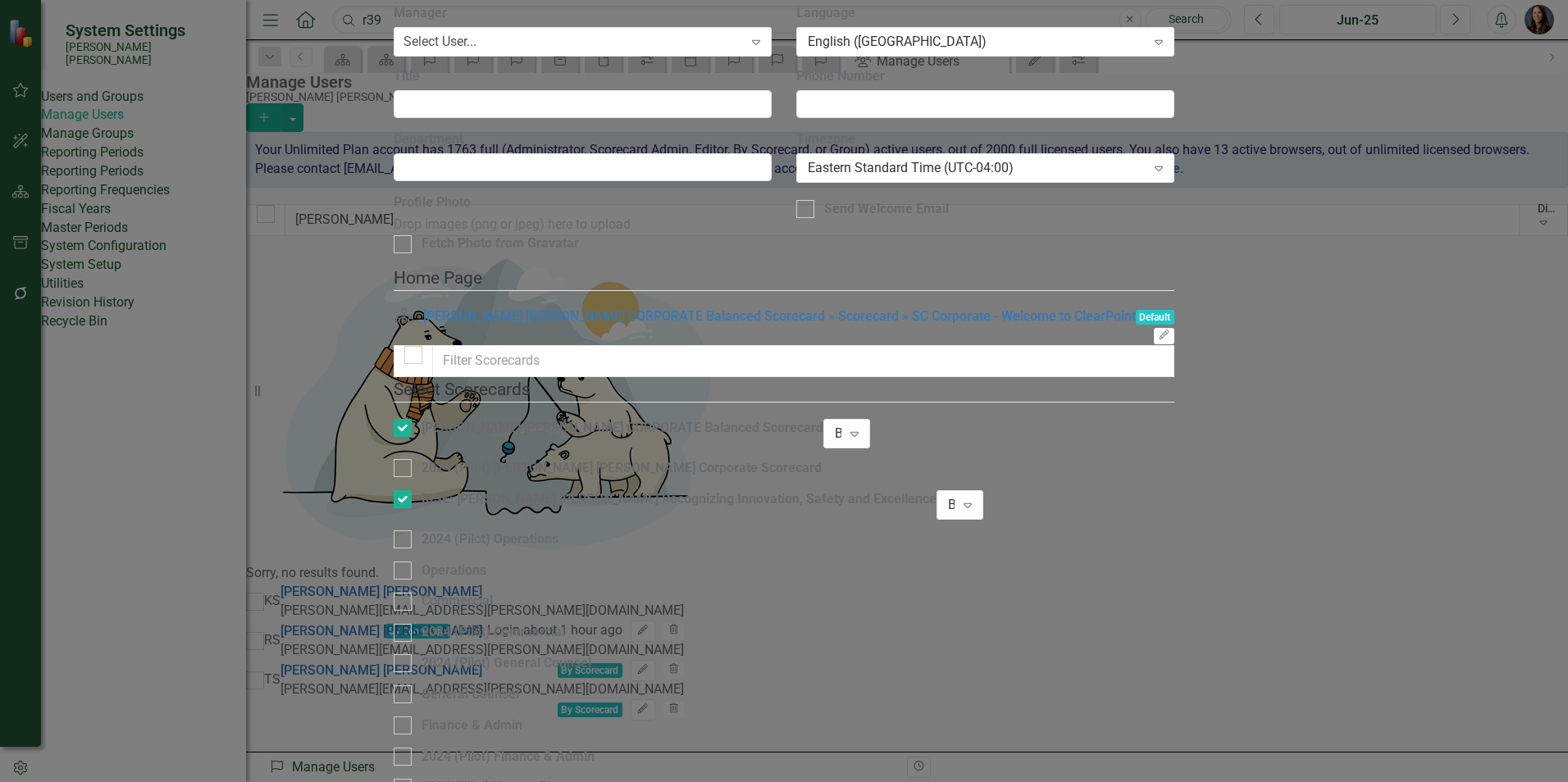 scroll, scrollTop: 203, scrollLeft: 0, axis: vertical 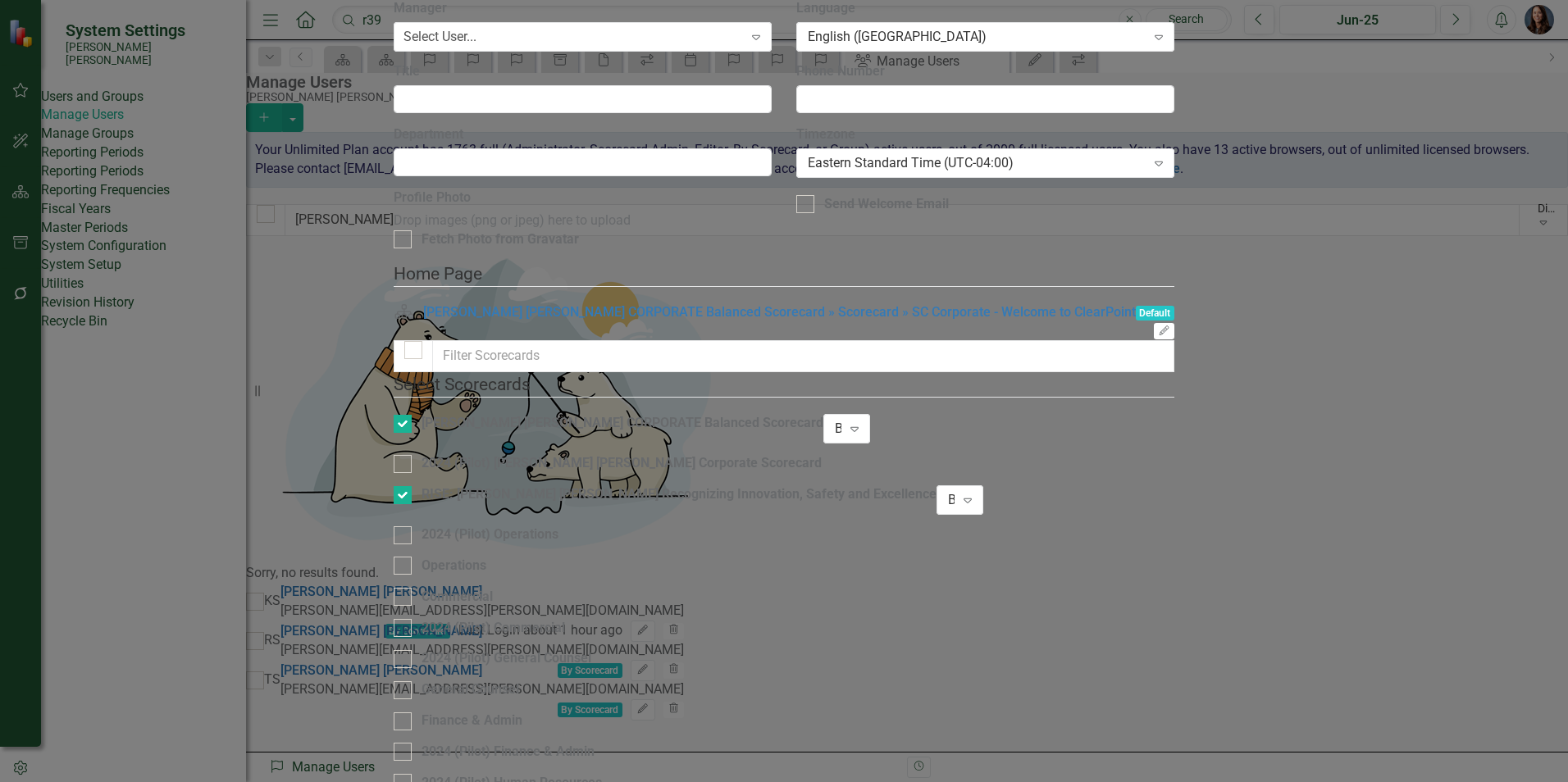 click on "Browser" at bounding box center [463, 1130] 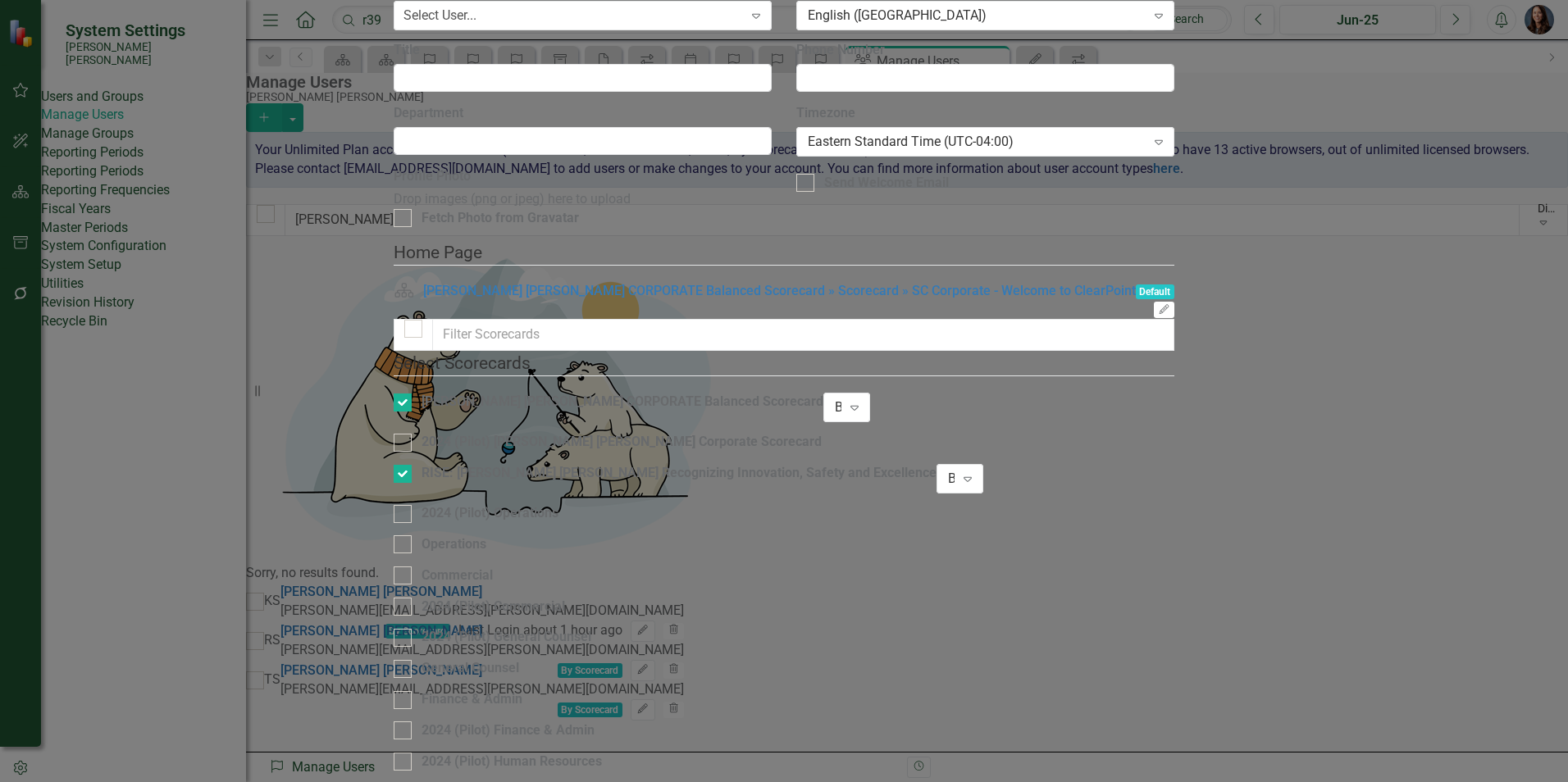 click on "Editor" at bounding box center [784, 829] 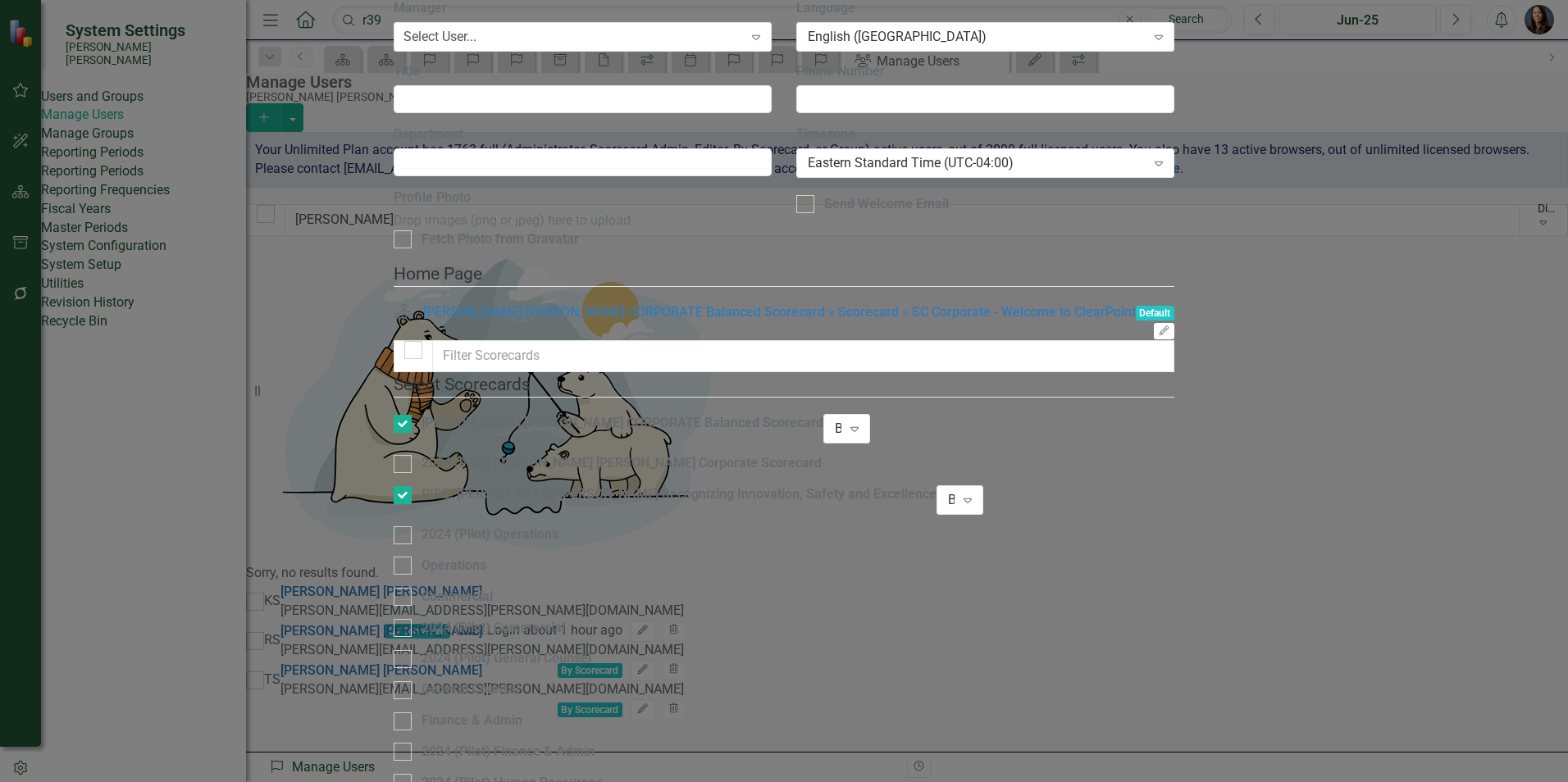 click on "Save" at bounding box center (481, 1169) 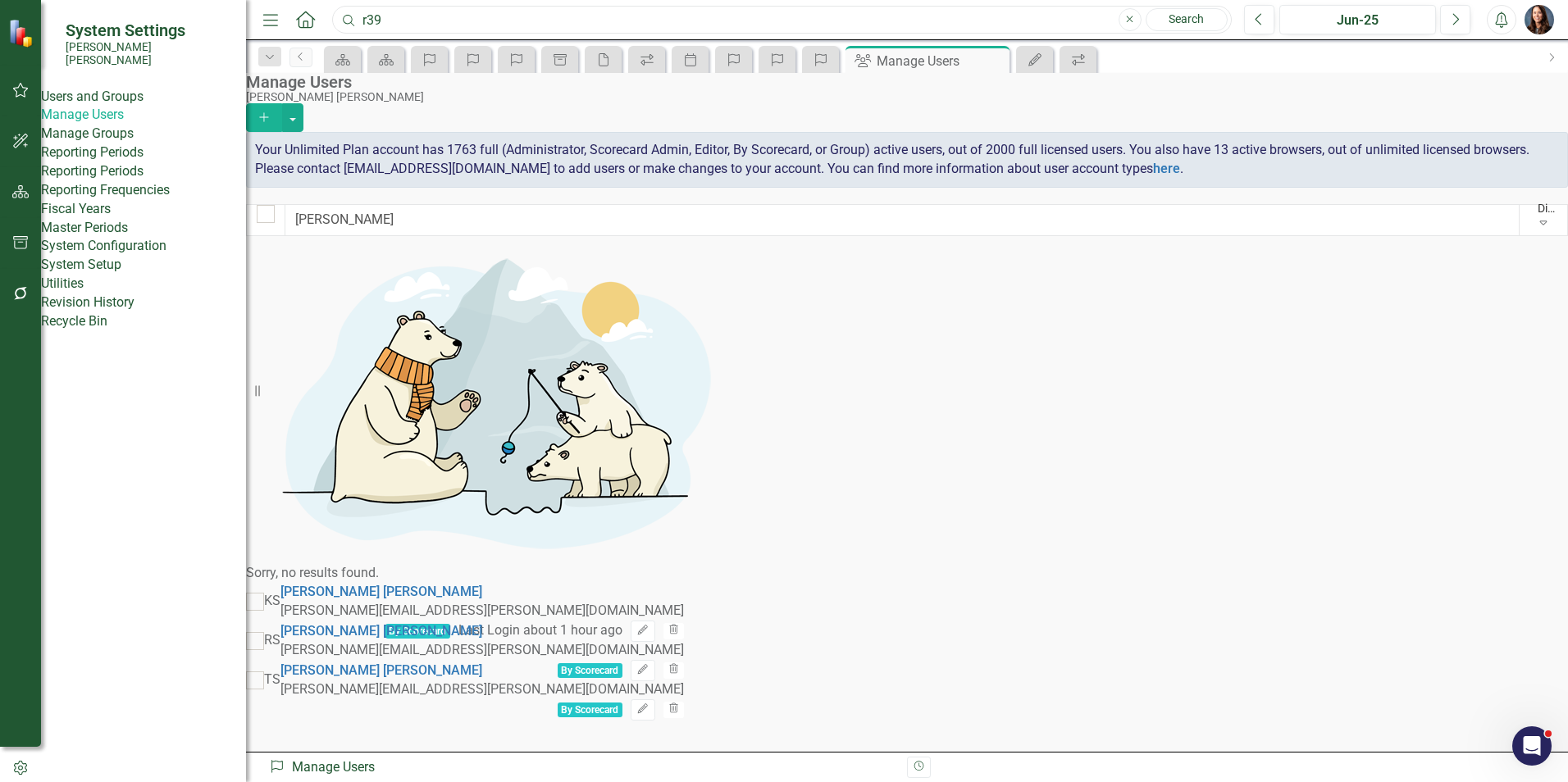 click on "r39" at bounding box center (782, 20) 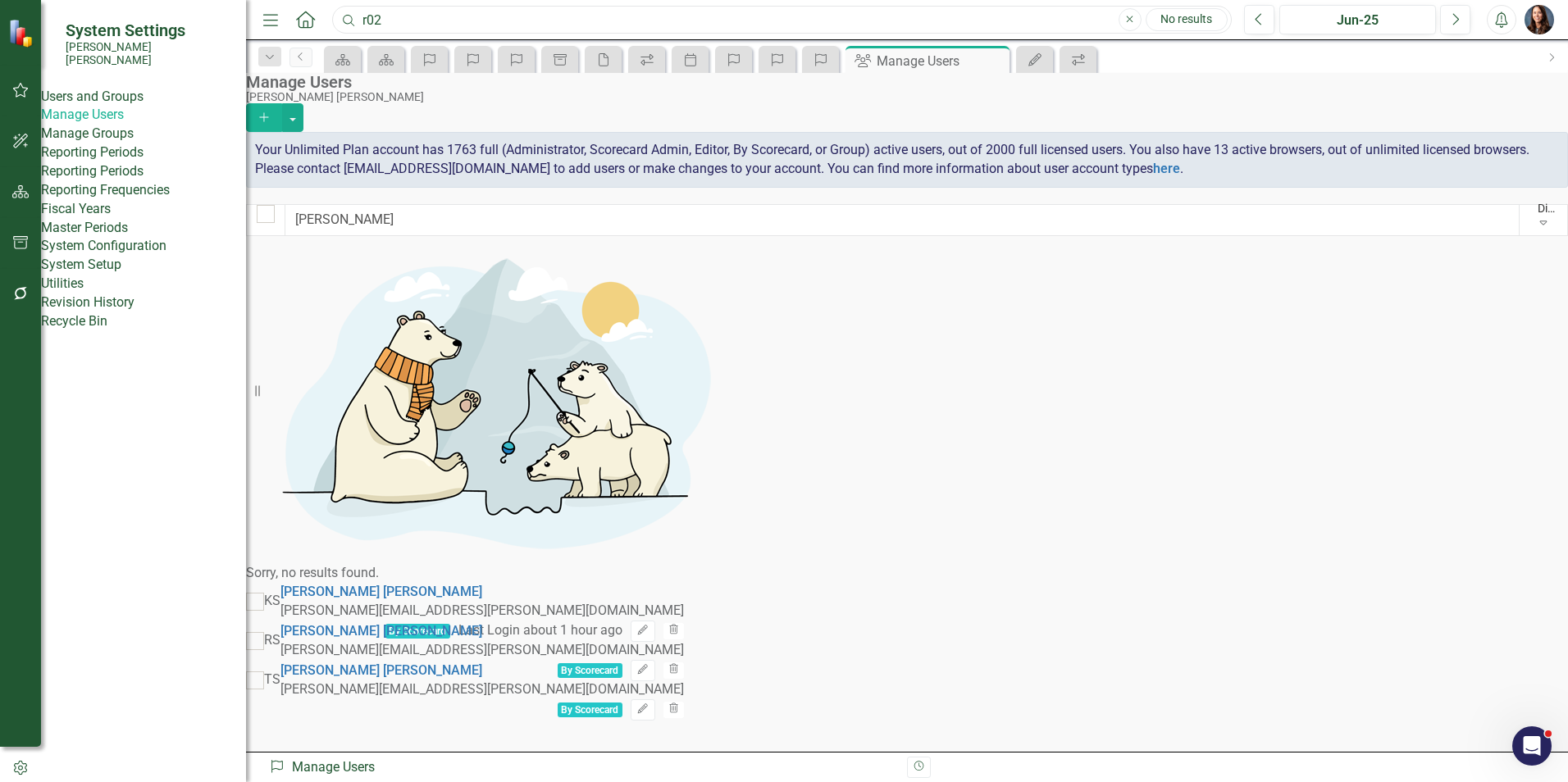 type on "r02" 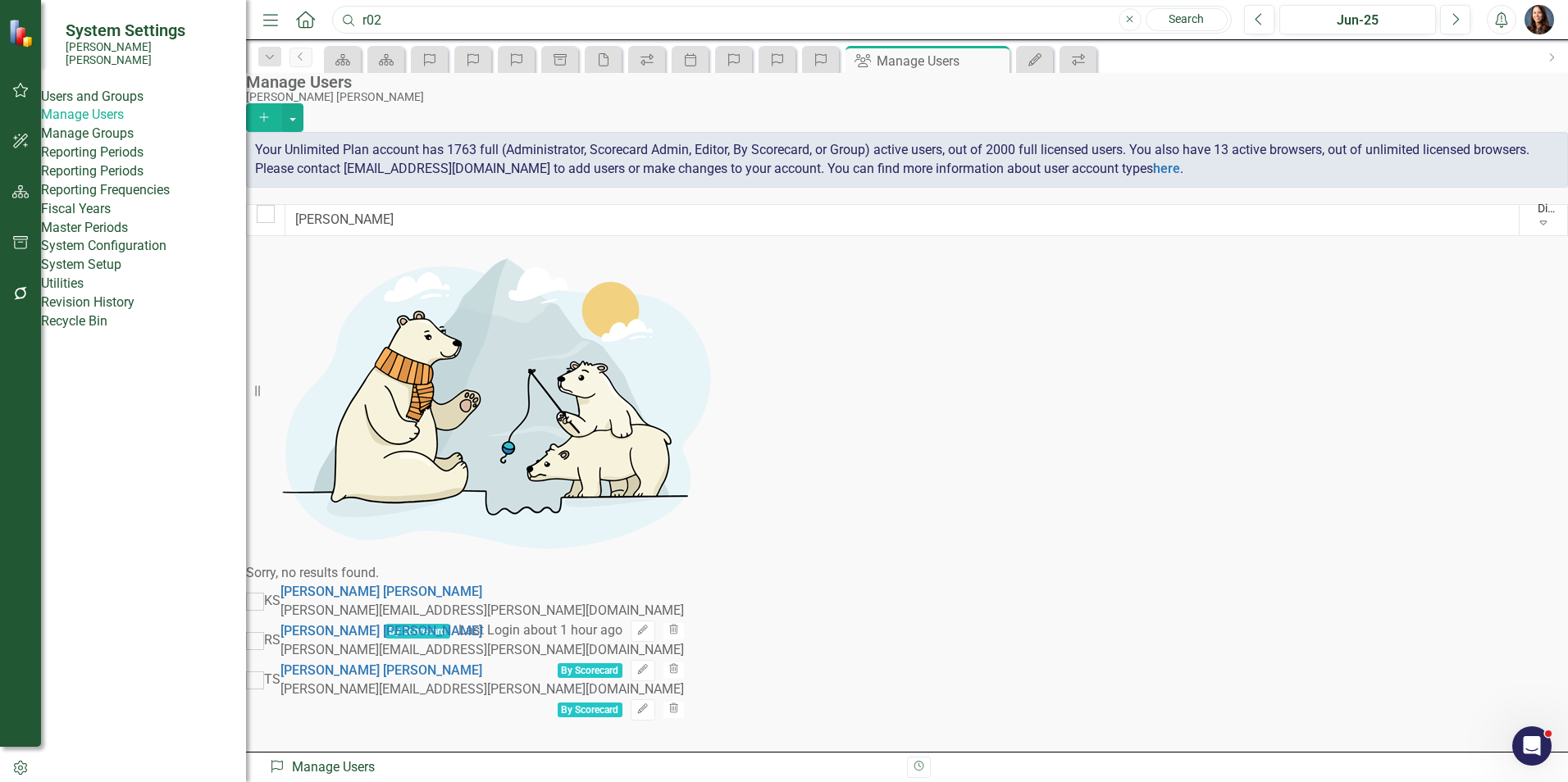 click on "r02" at bounding box center [782, 20] 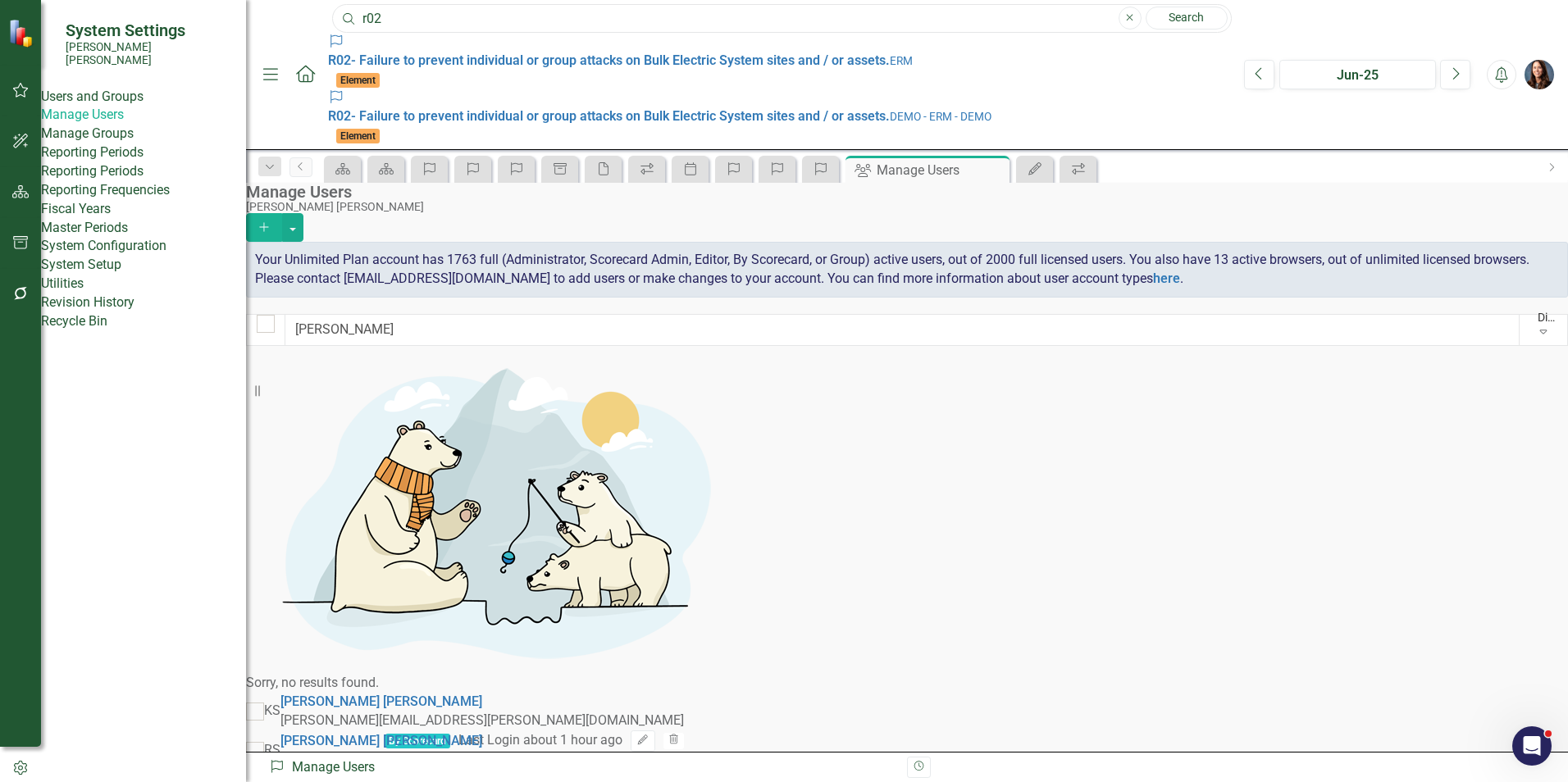 click on "r02" at bounding box center [782, 18] 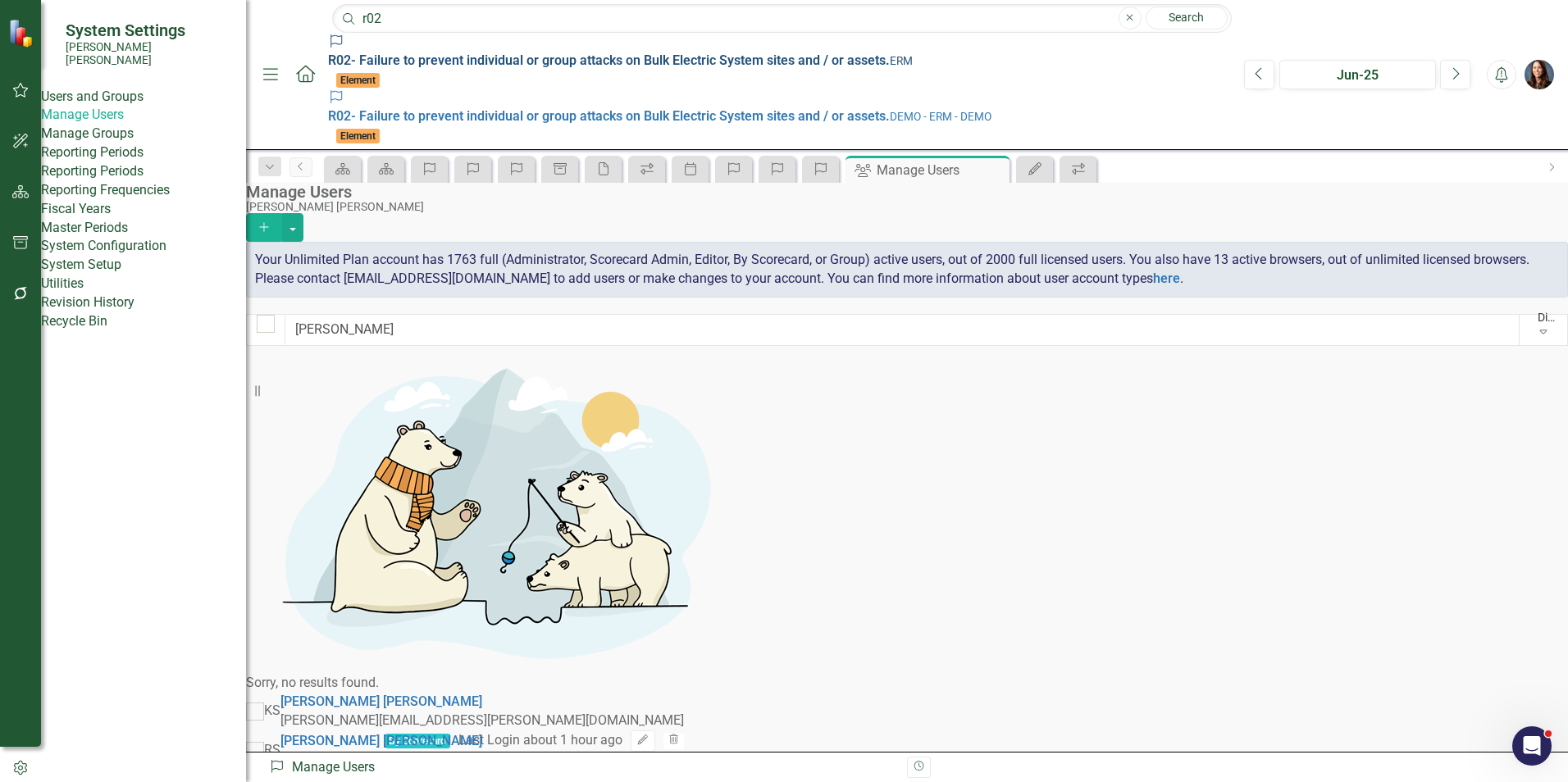 click on "ERM" at bounding box center [901, 61] 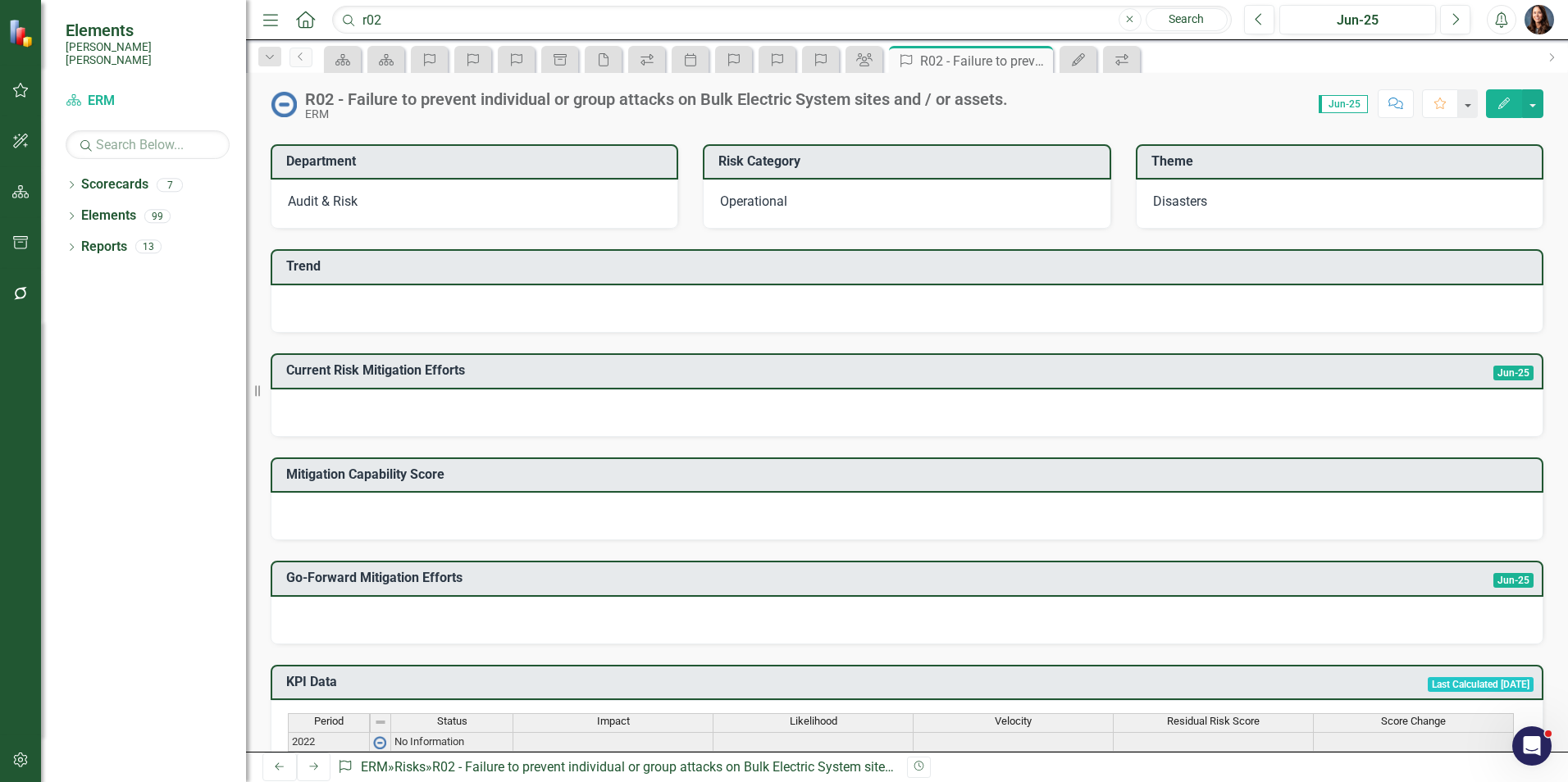 scroll, scrollTop: 0, scrollLeft: 0, axis: both 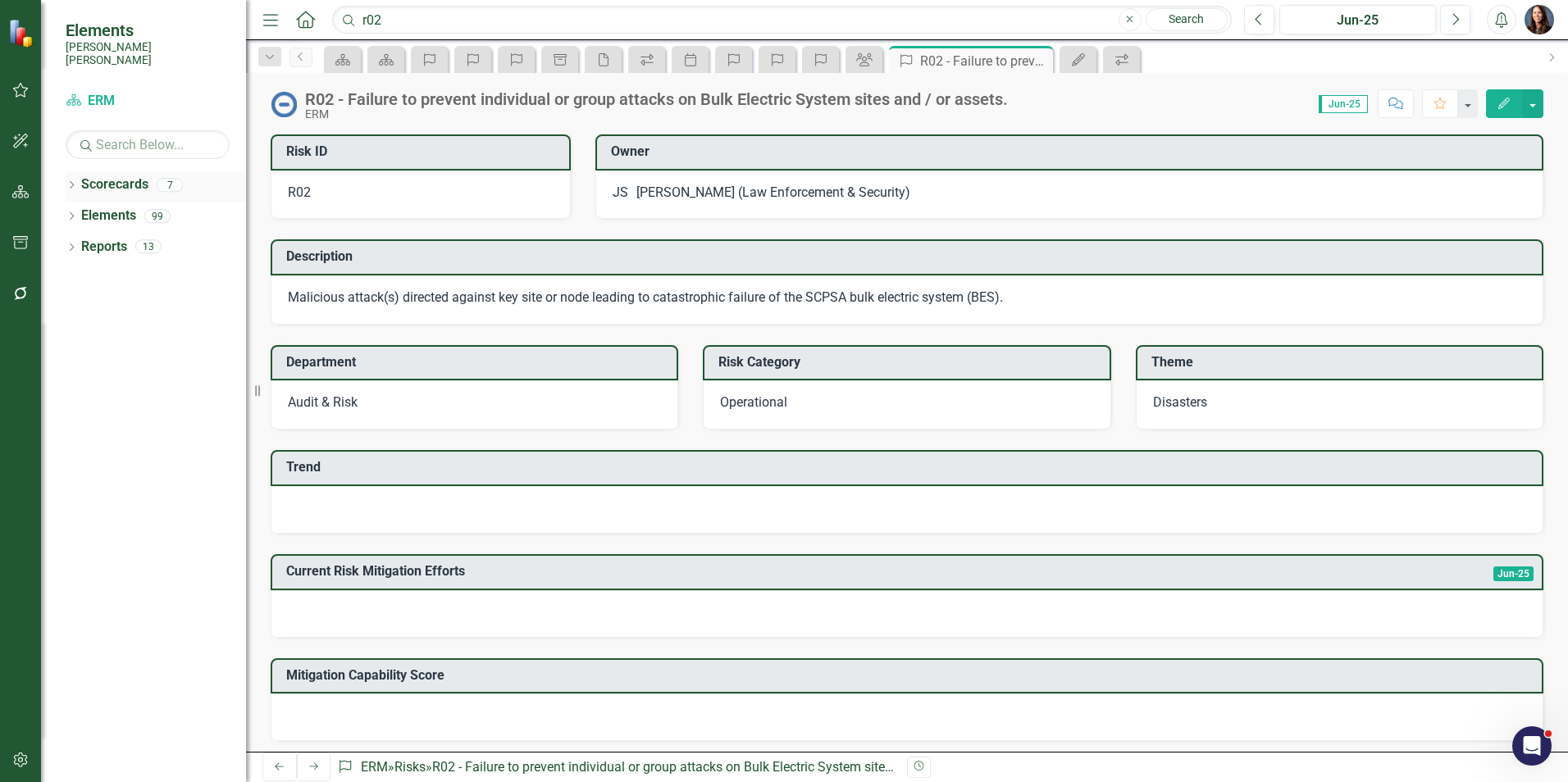 click on "Dropdown" 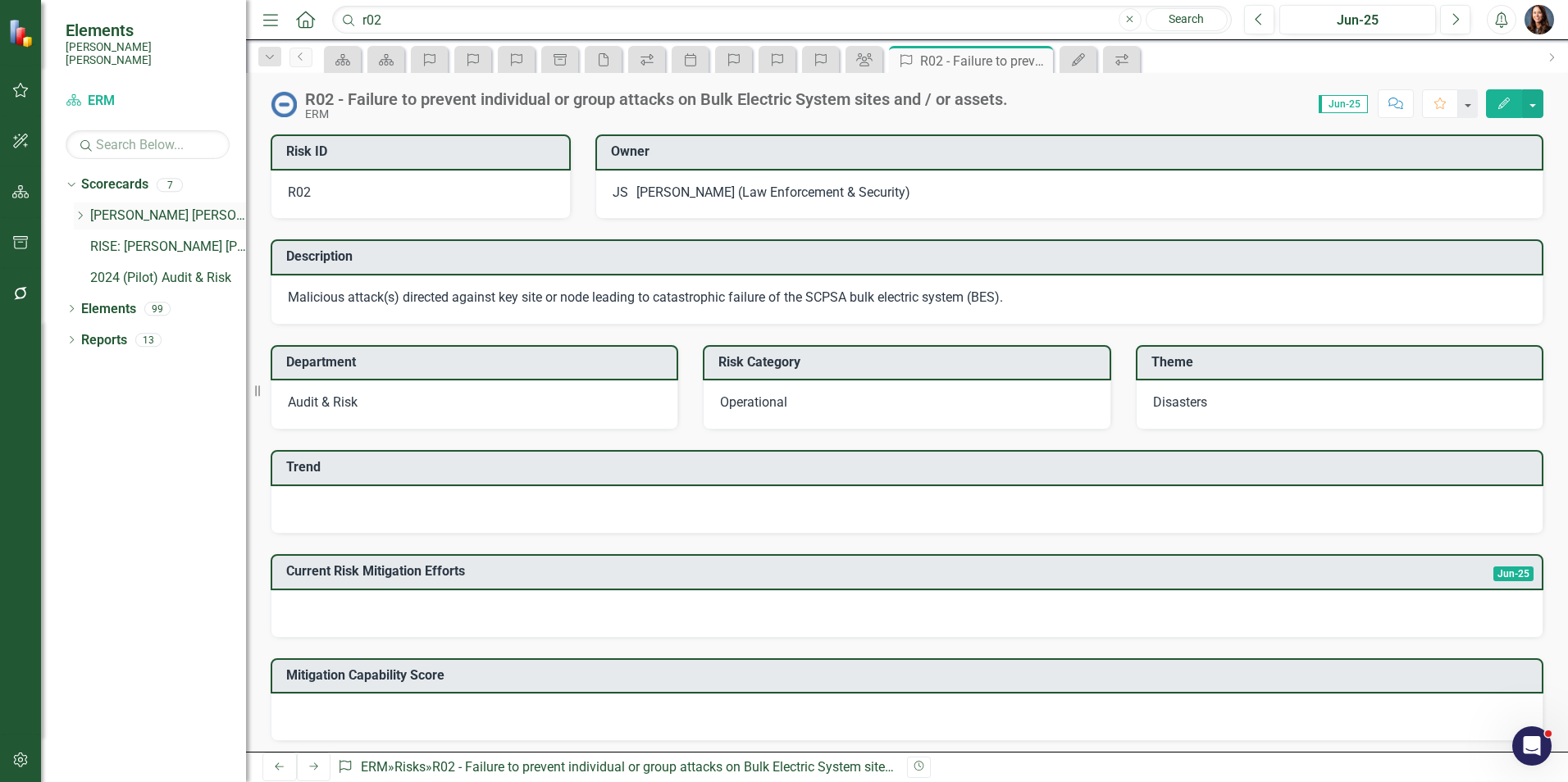 click on "Dropdown" 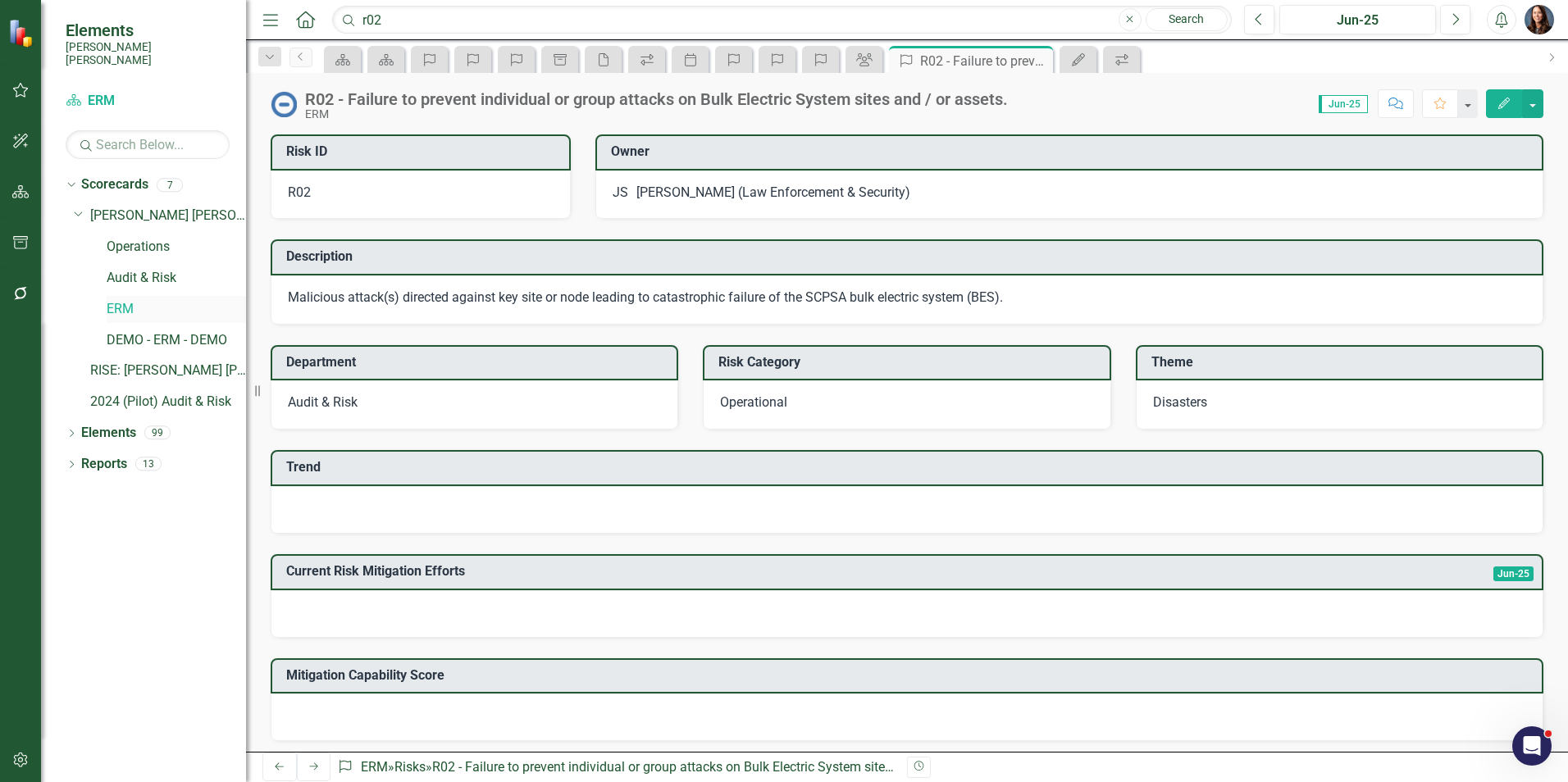 click on "ERM" at bounding box center (176, 309) 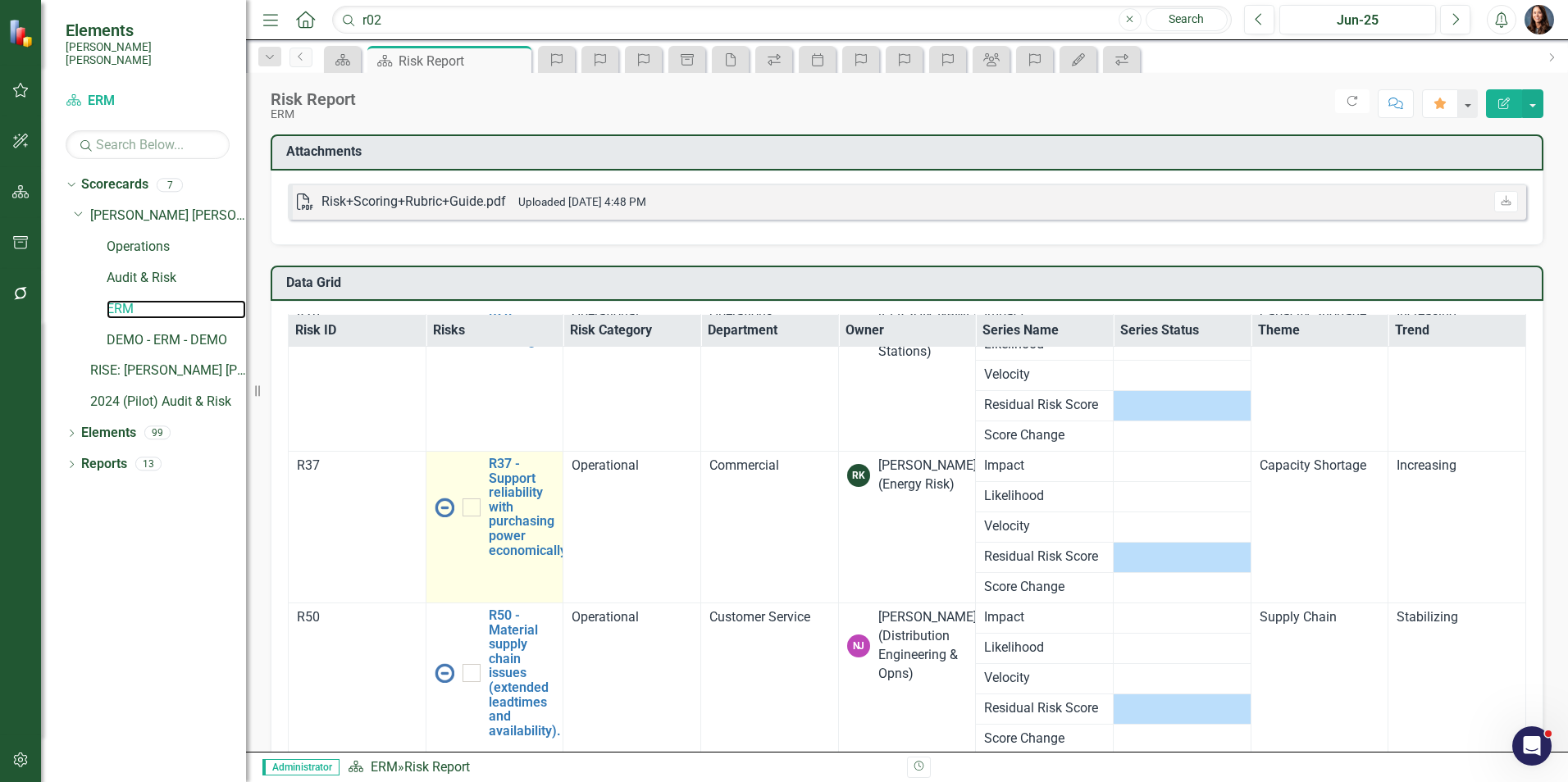 scroll, scrollTop: 224, scrollLeft: 0, axis: vertical 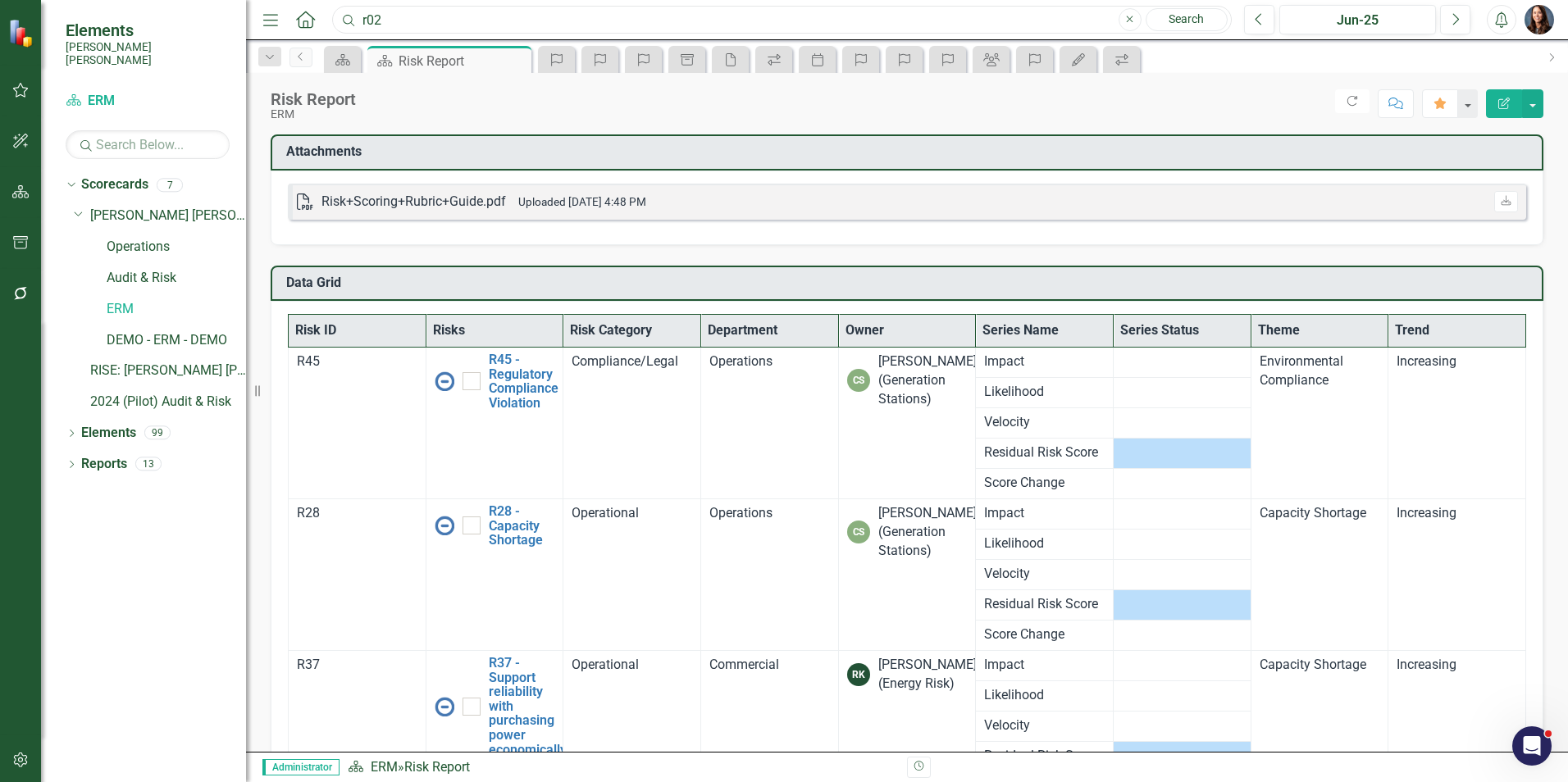 click on "r02" at bounding box center (782, 20) 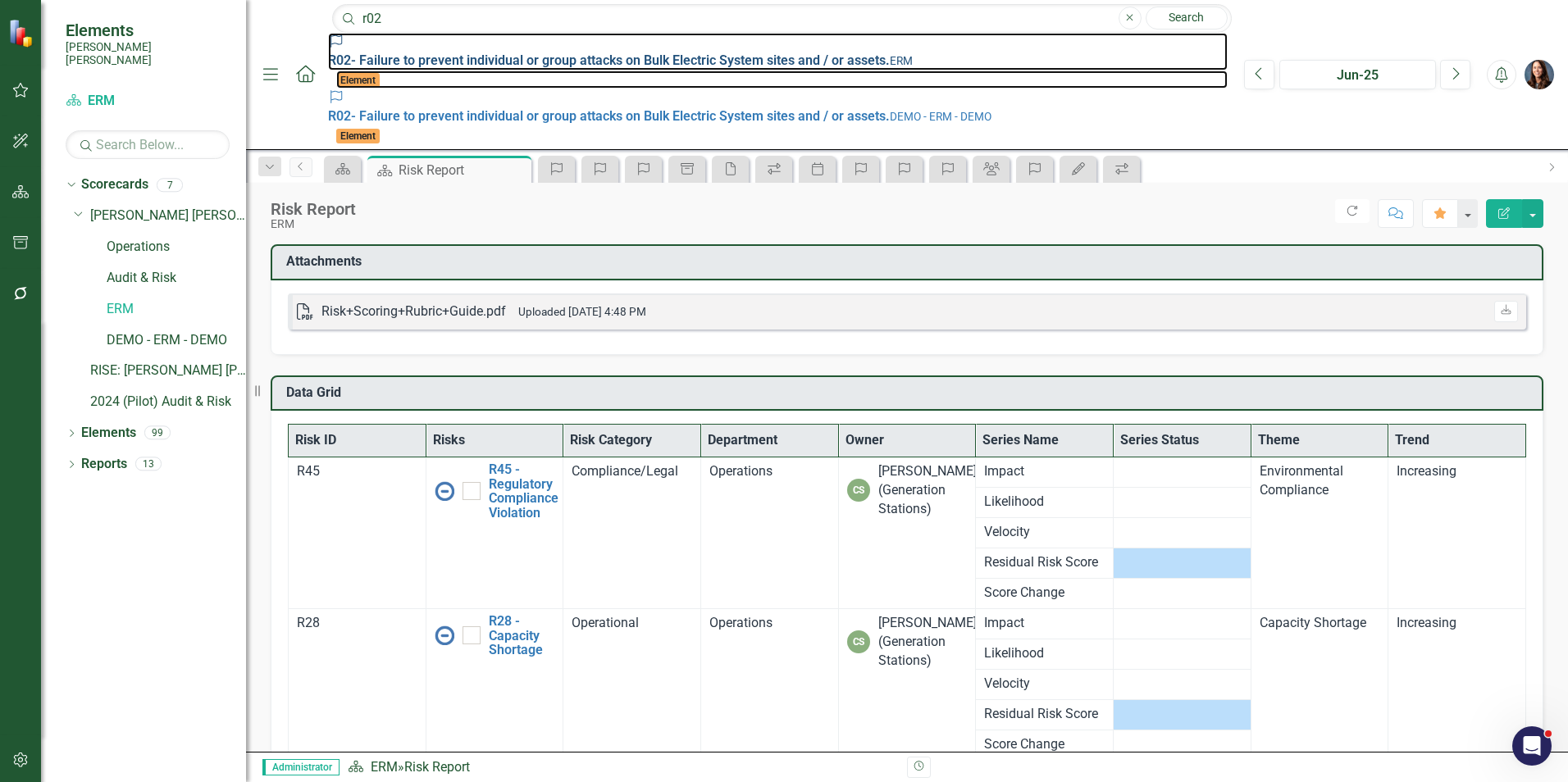 click on "R02  - Failure to prevent individual or group attacks on Bulk Electric System sites and / or assets." at bounding box center (609, 60) 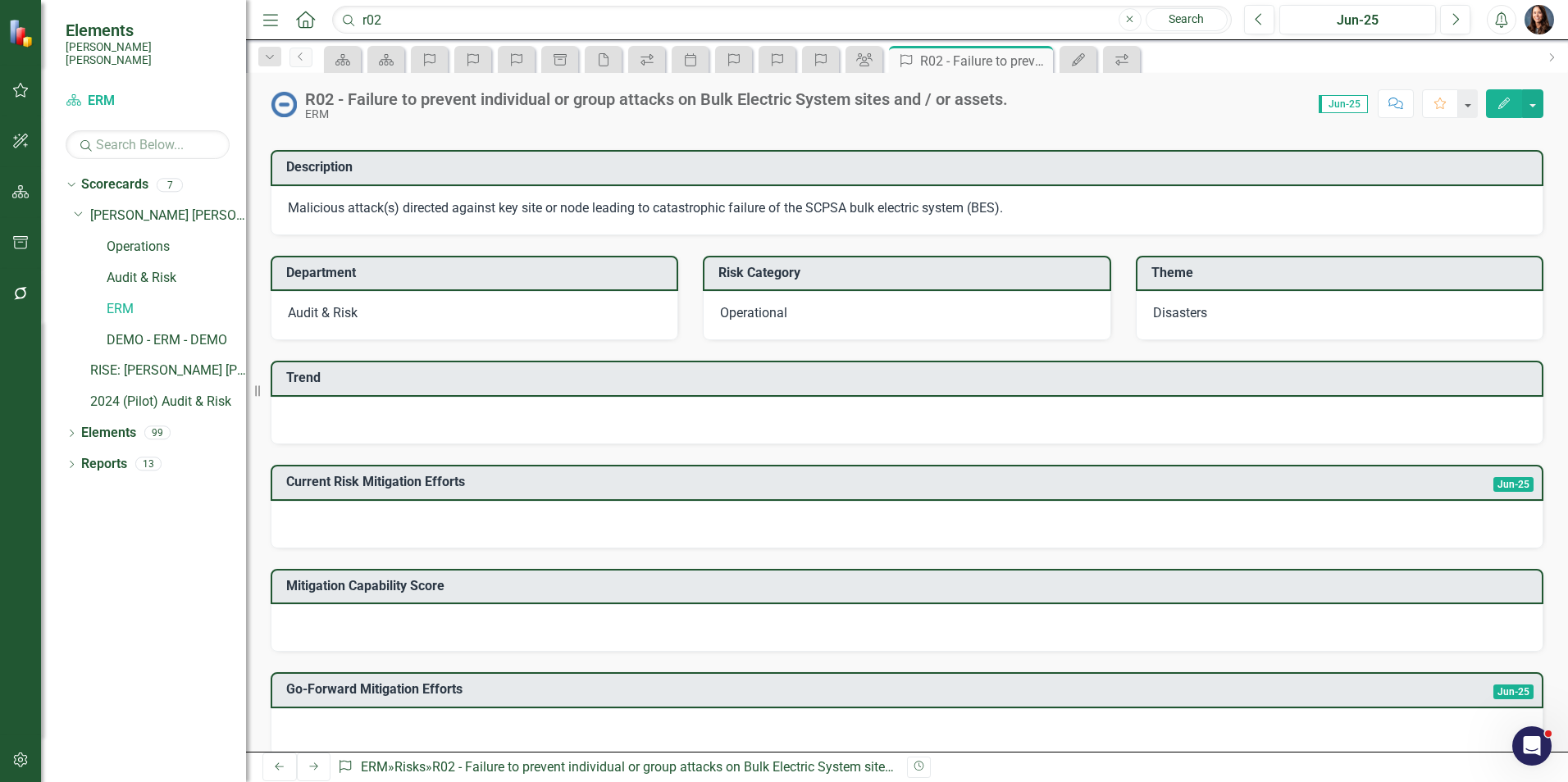 scroll, scrollTop: 0, scrollLeft: 0, axis: both 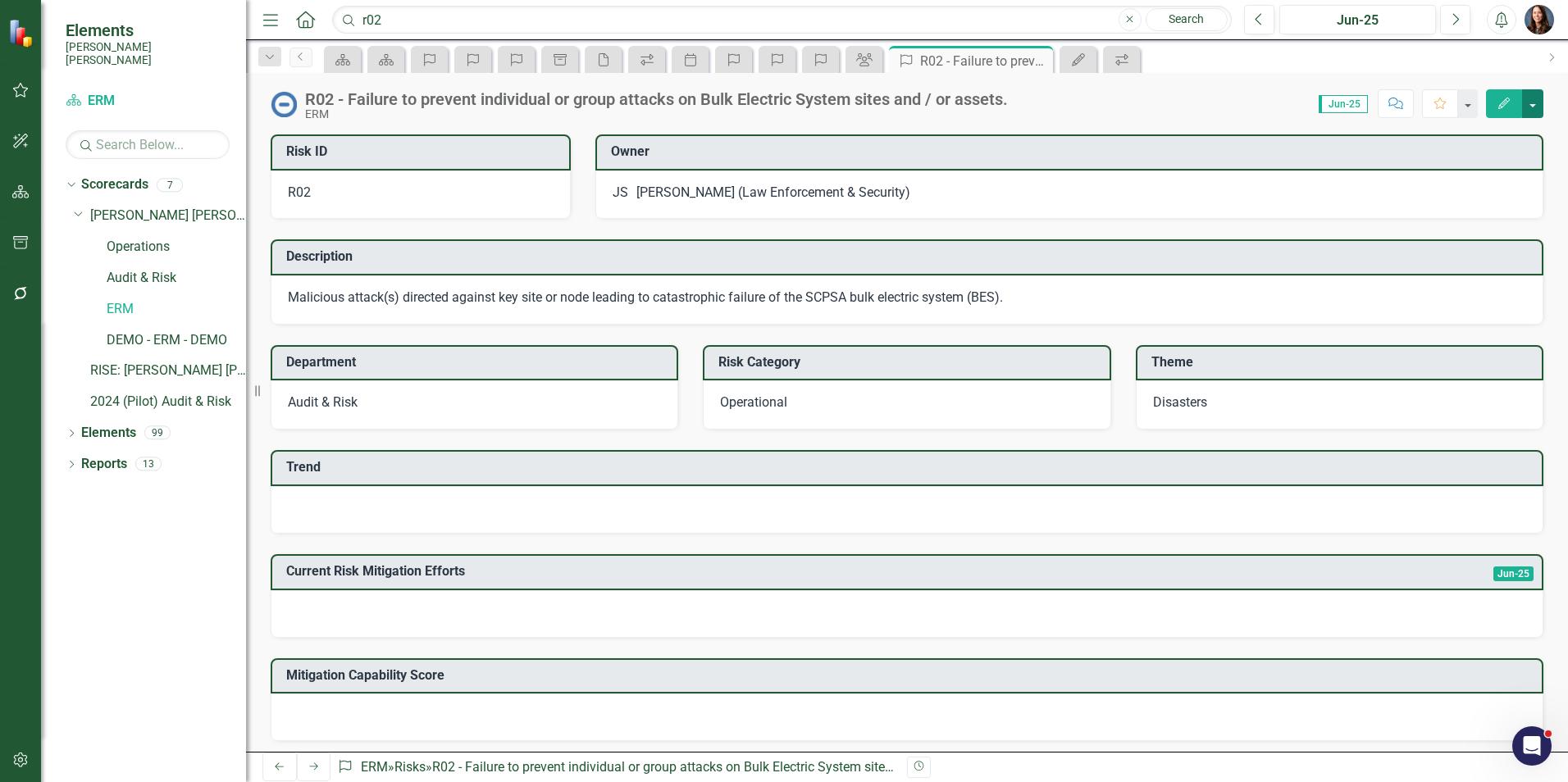 click at bounding box center [1533, 103] 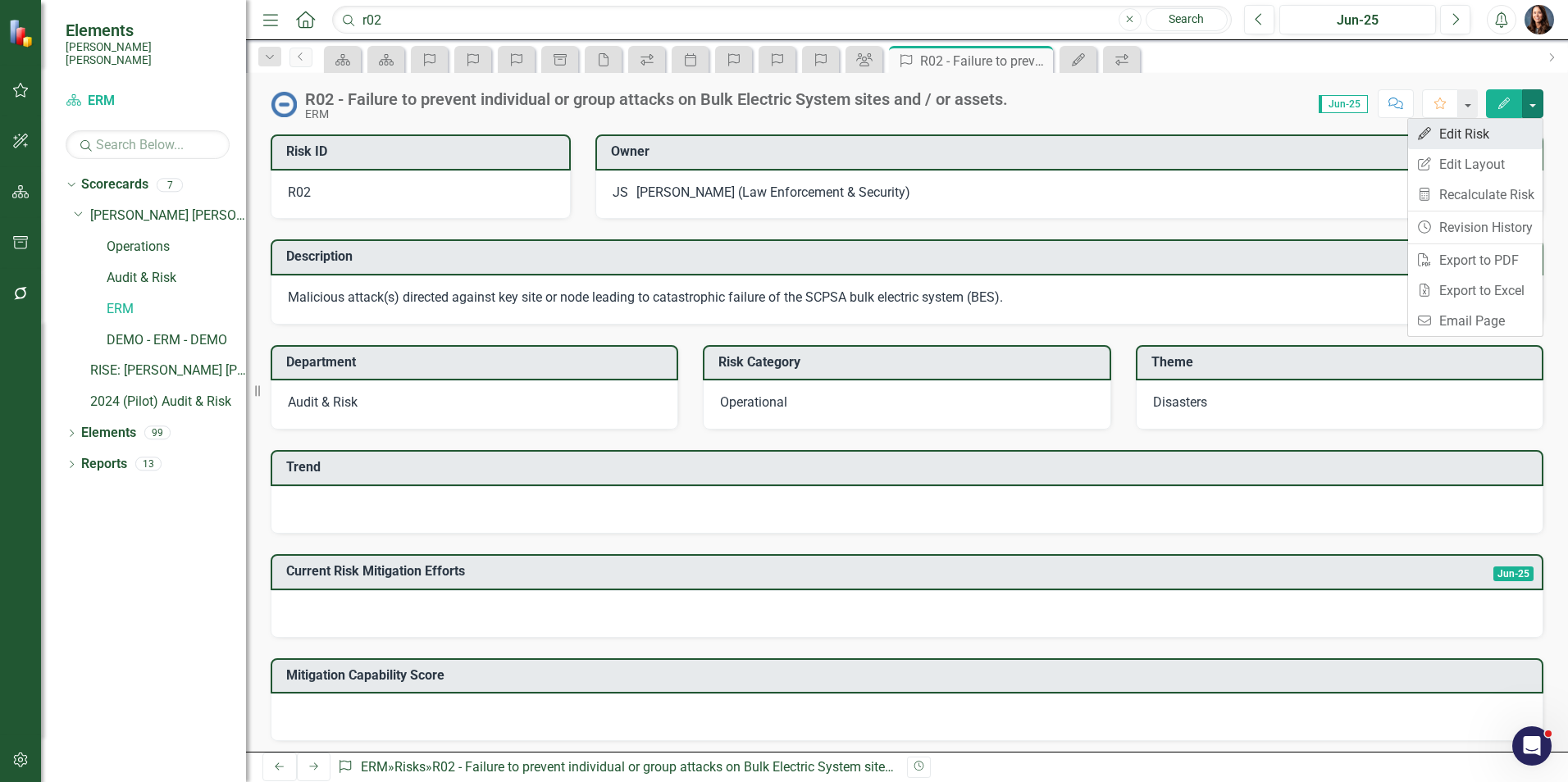 click on "Edit Edit Risk" at bounding box center [1475, 134] 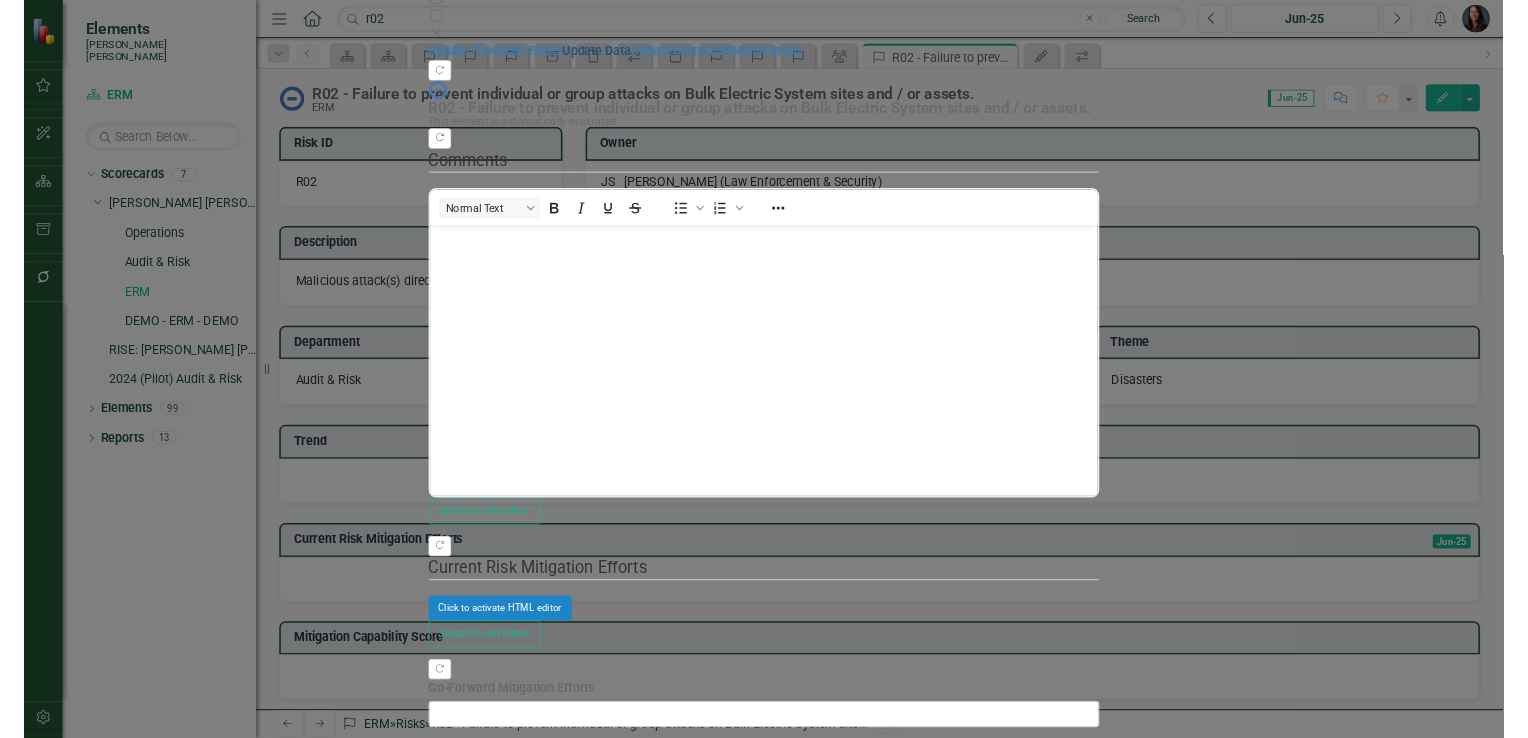 scroll, scrollTop: 0, scrollLeft: 0, axis: both 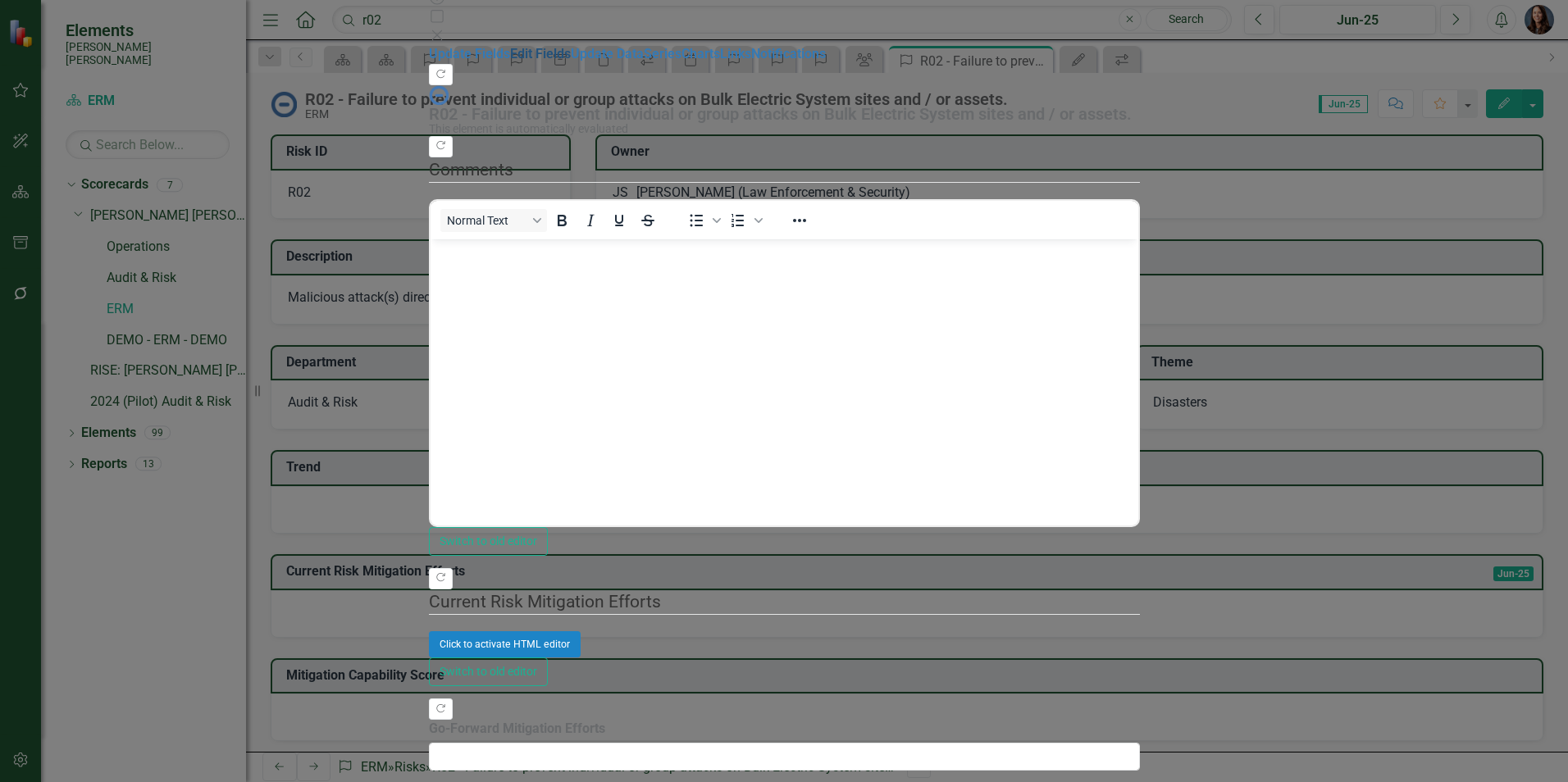 click on "Edit Fields" at bounding box center [540, 53] 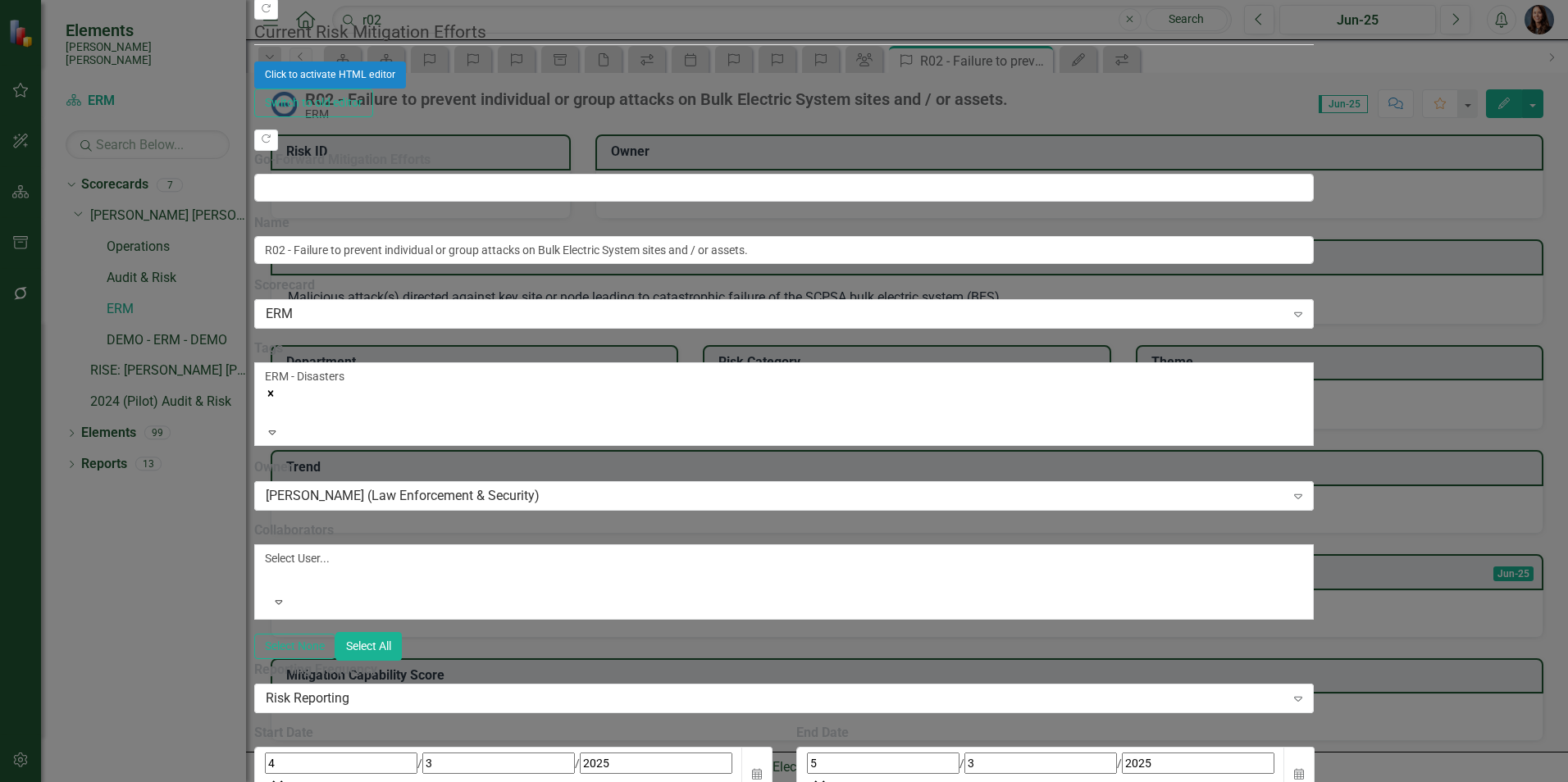 click at bounding box center [267, 578] 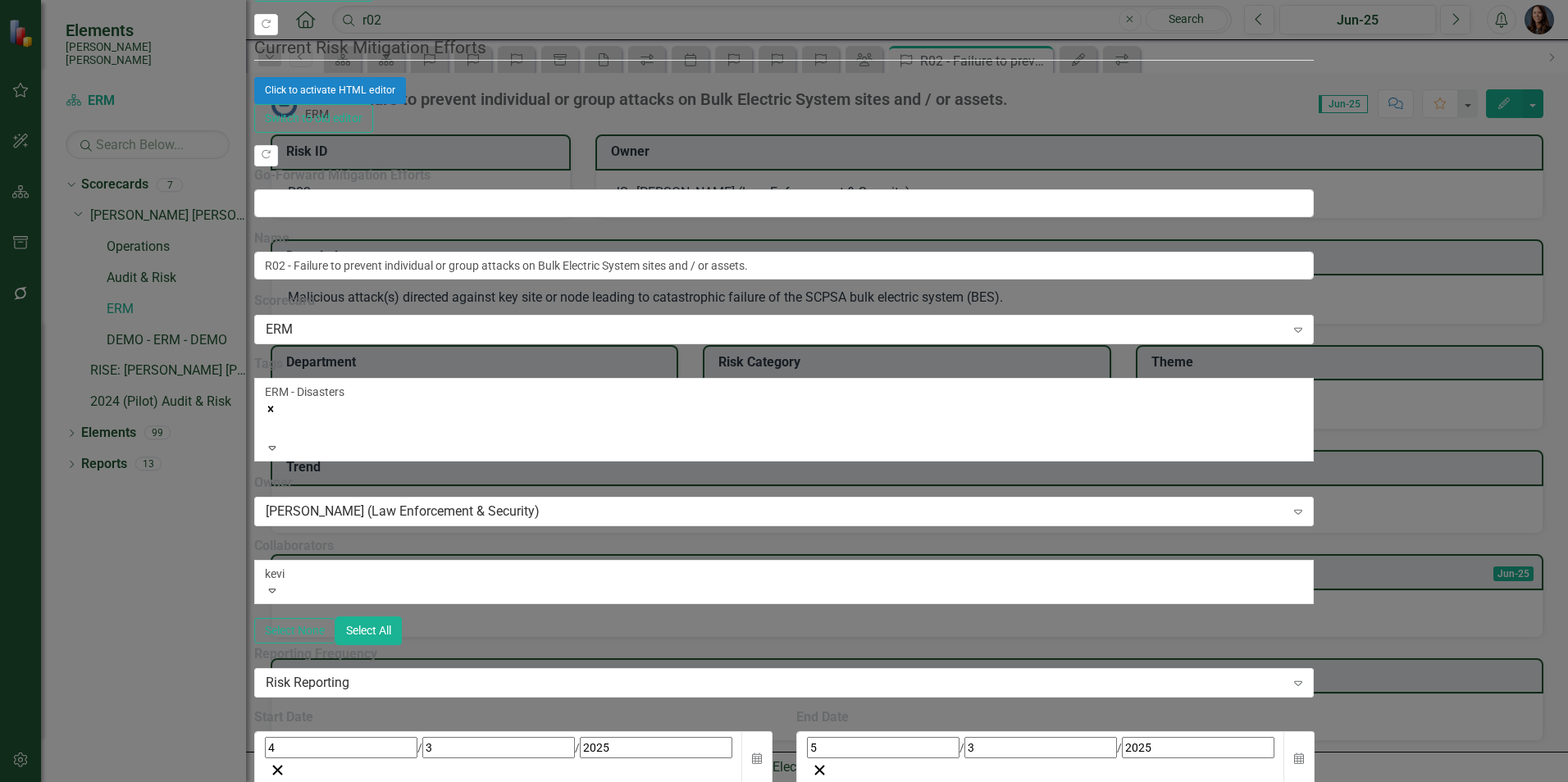 type on "[PERSON_NAME]" 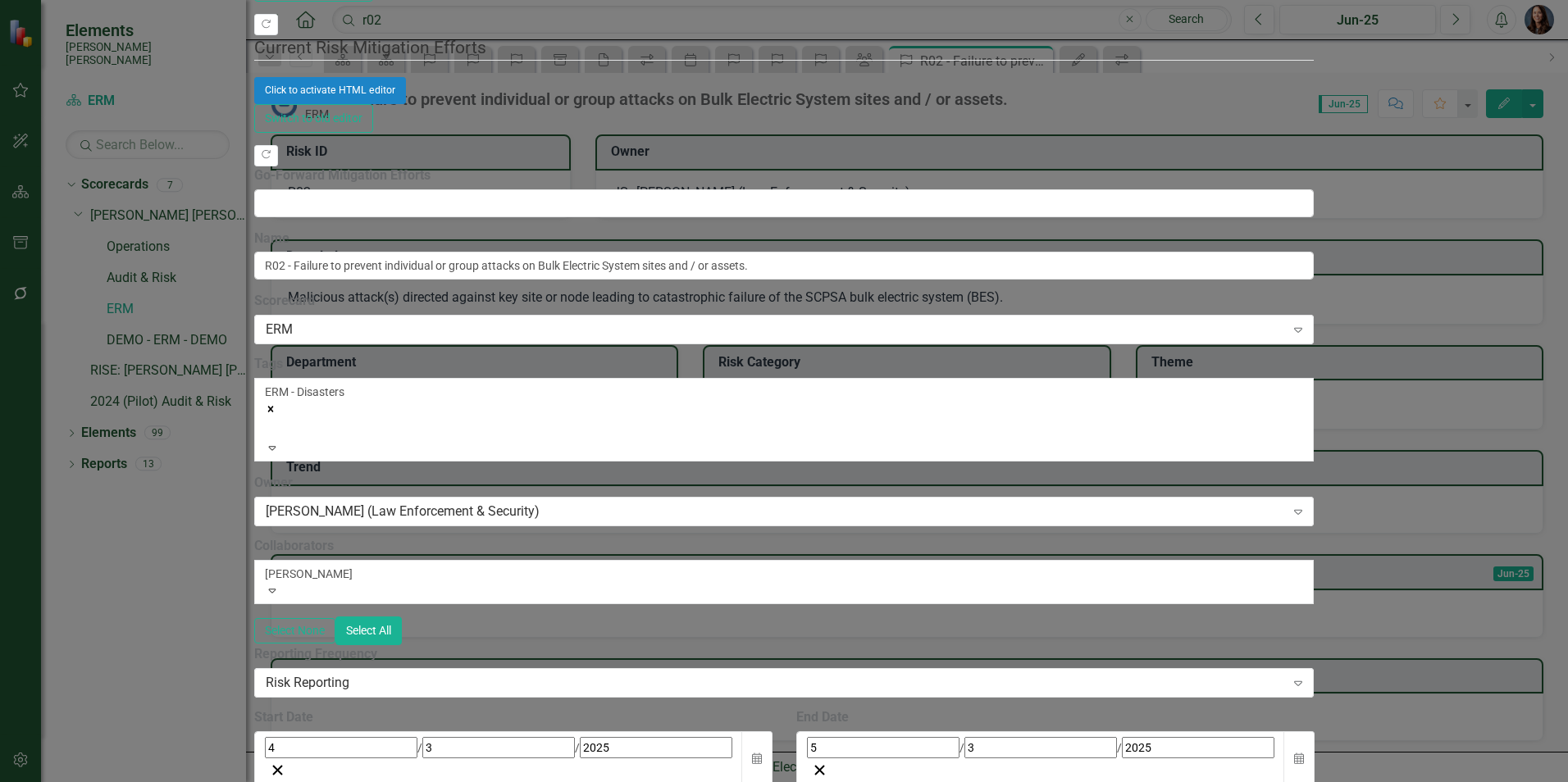 click on "[PERSON_NAME]" at bounding box center [98, 921] 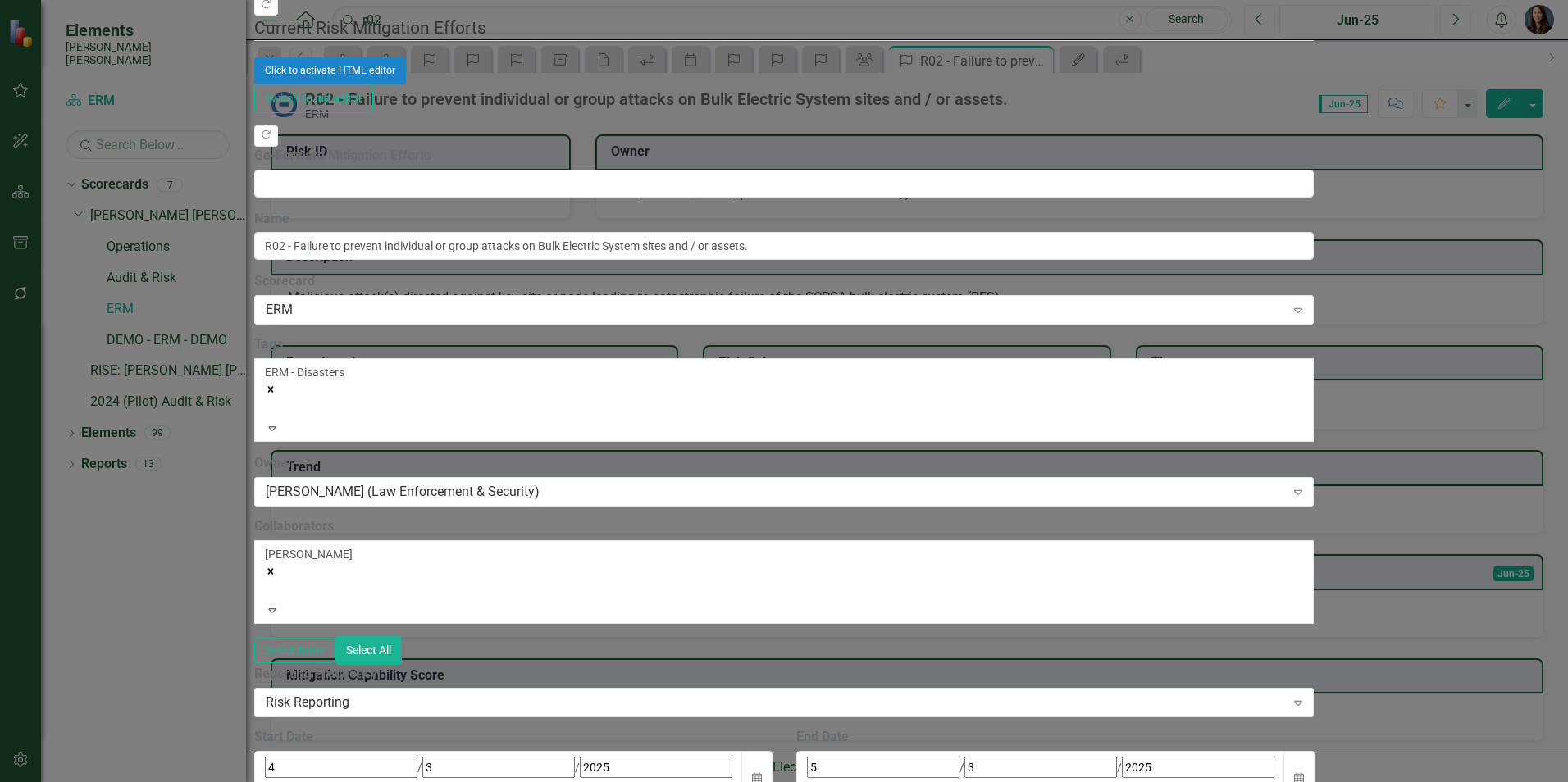 click on "Save" at bounding box center [341, 1370] 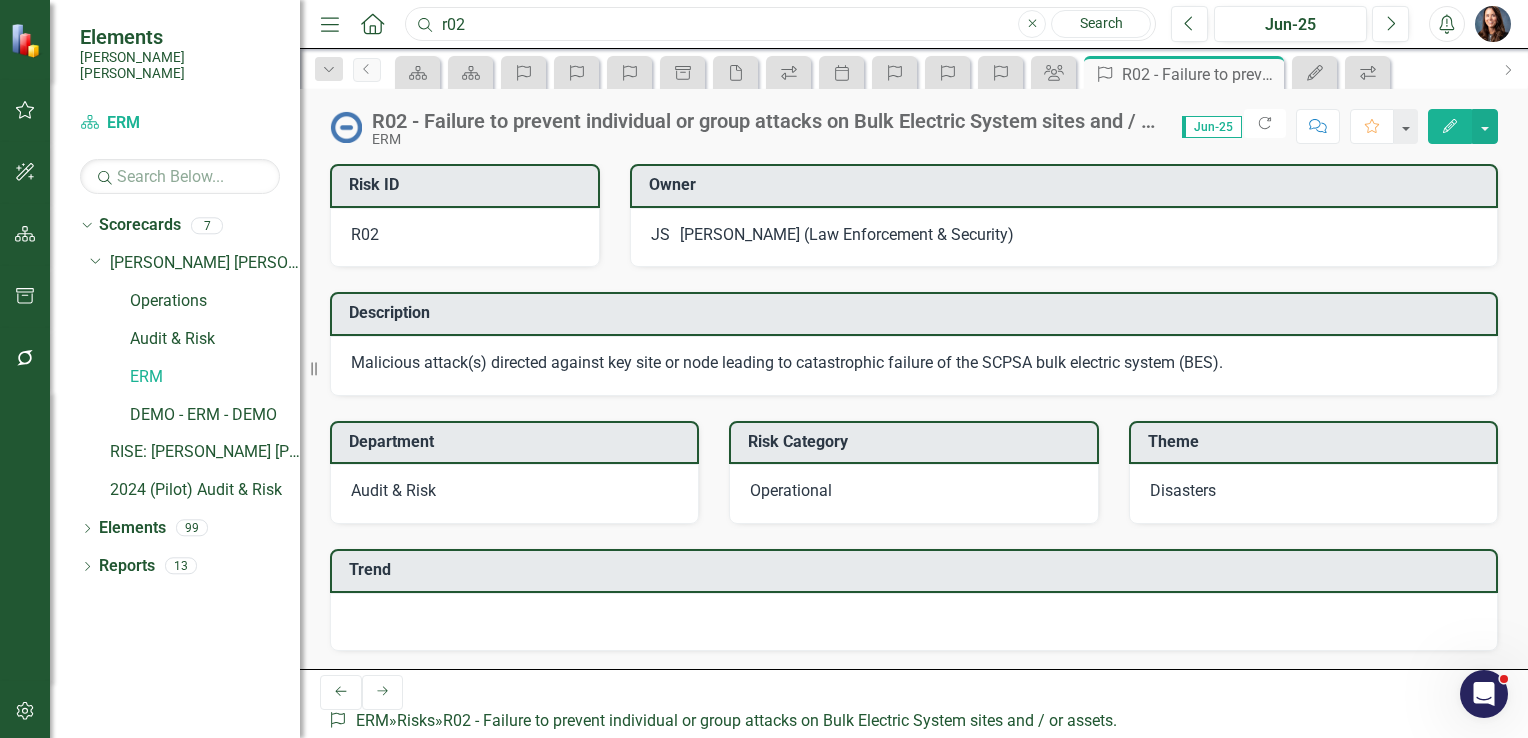 click on "r02" at bounding box center [780, 24] 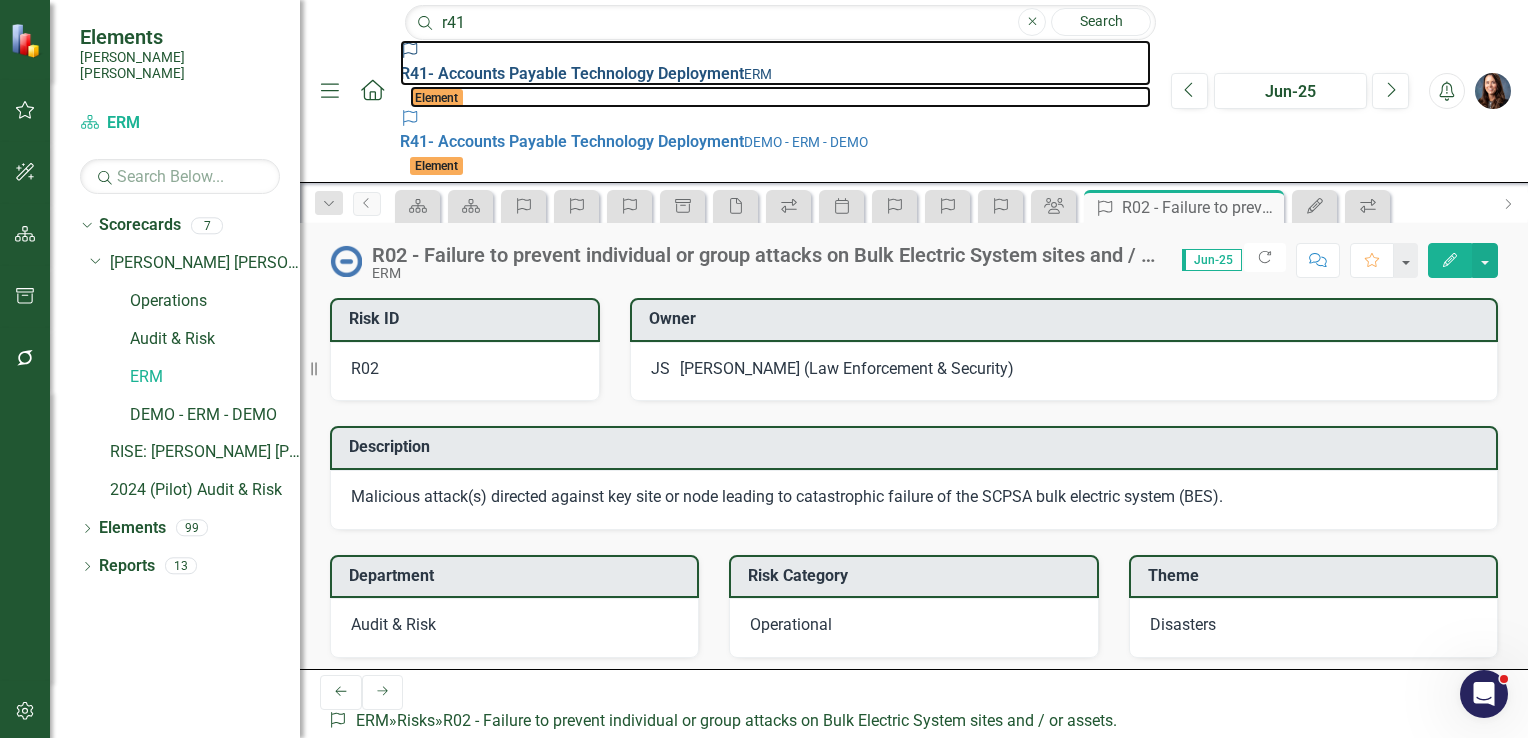 click on "R41  - Accounts Payable Technology Deployment" at bounding box center (572, 73) 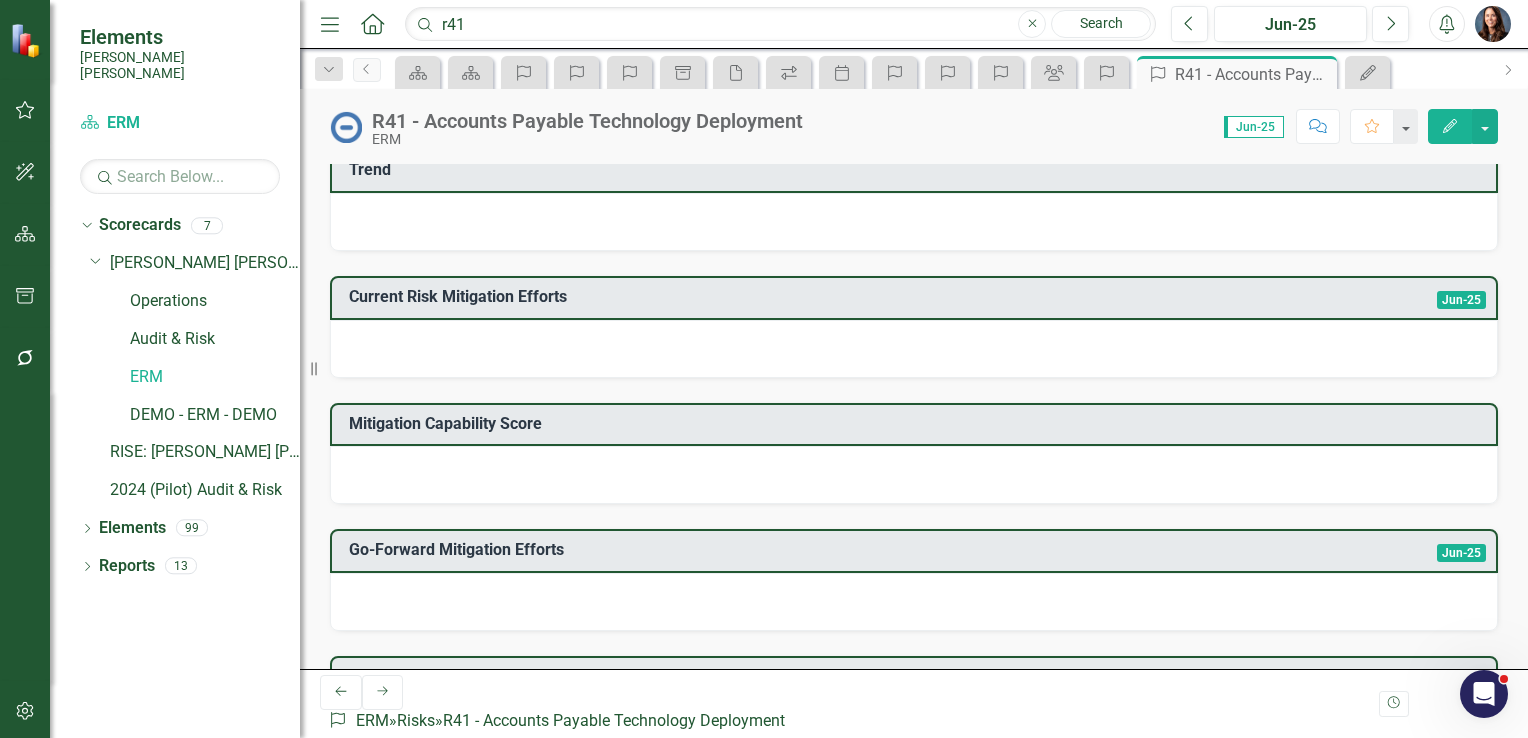 scroll, scrollTop: 0, scrollLeft: 0, axis: both 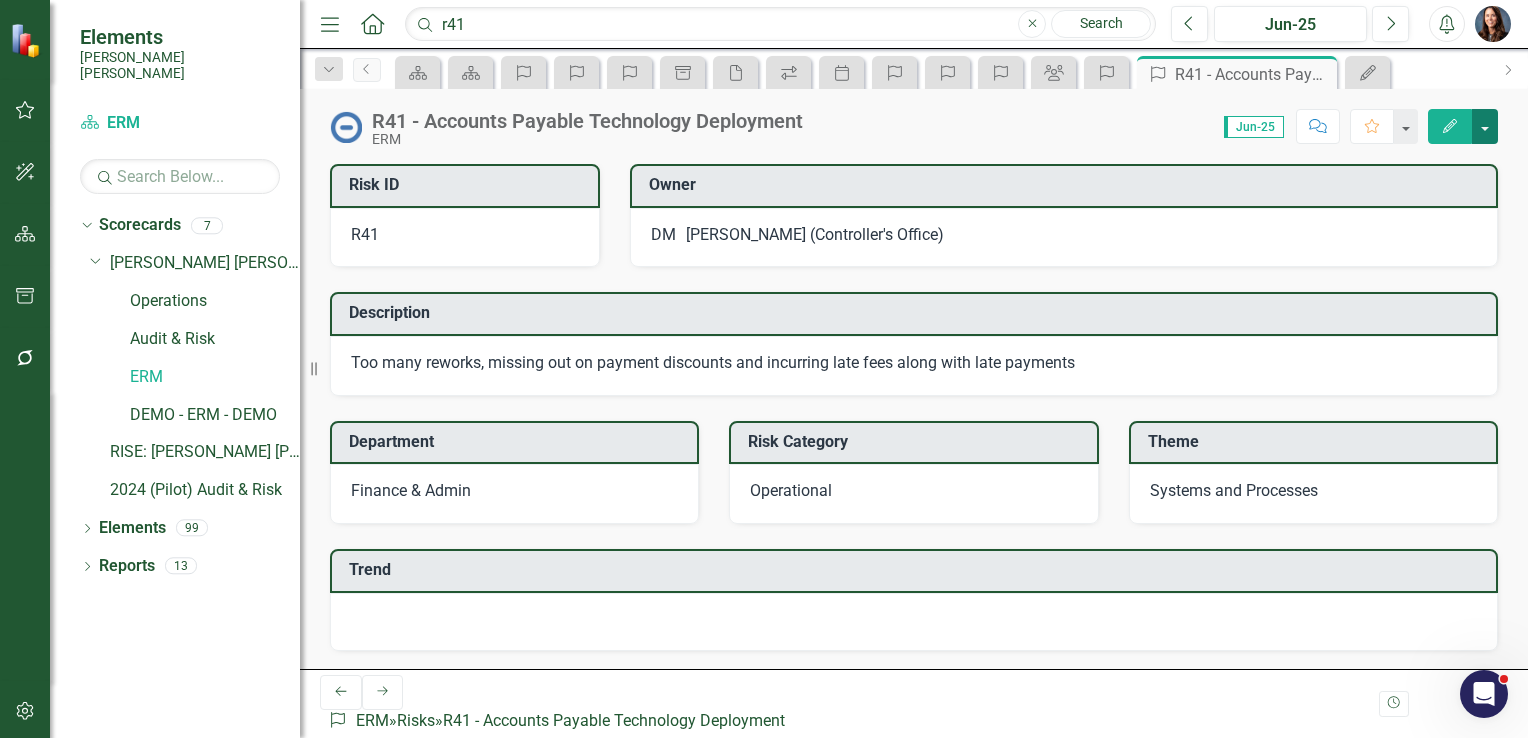 click at bounding box center [1485, 126] 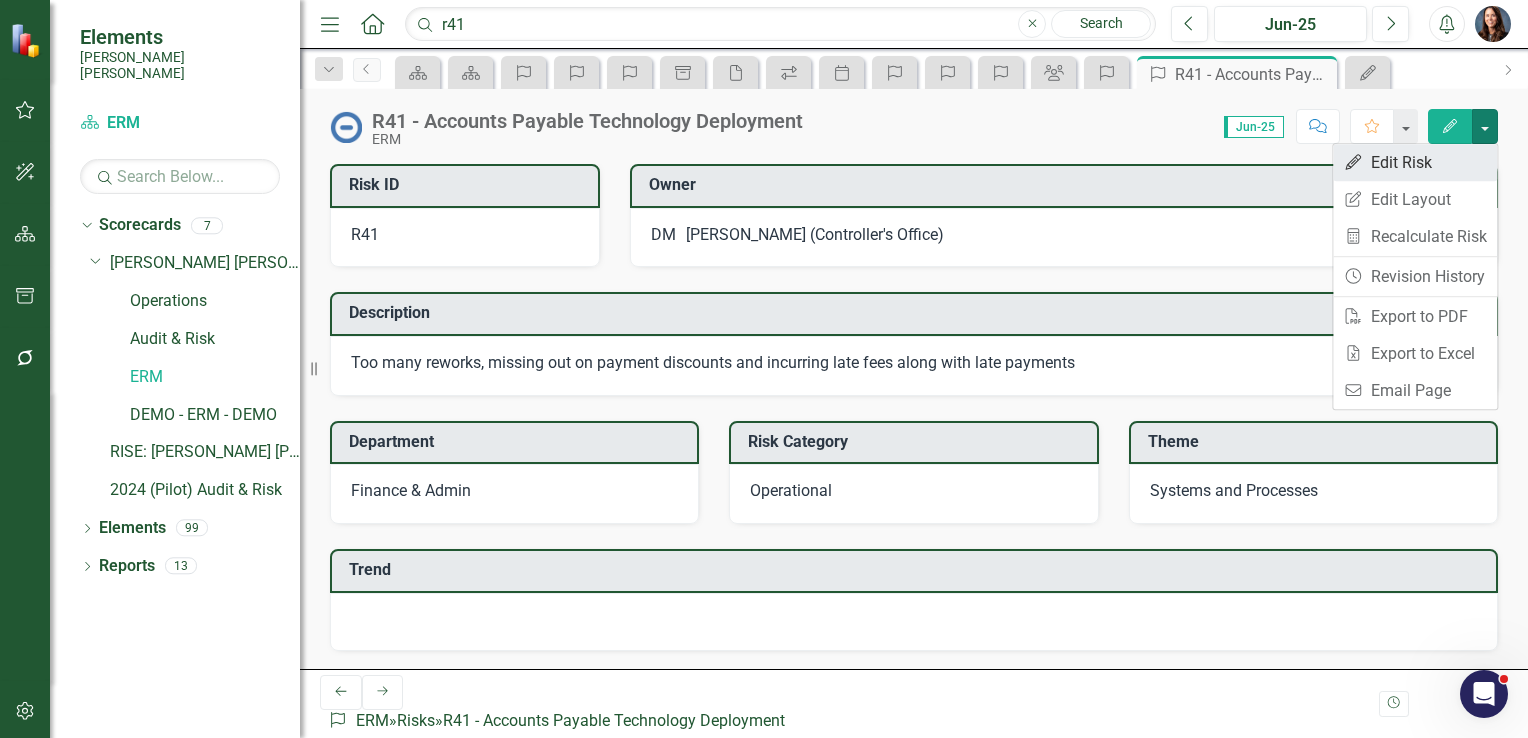 click on "Edit Edit Risk" at bounding box center (1415, 162) 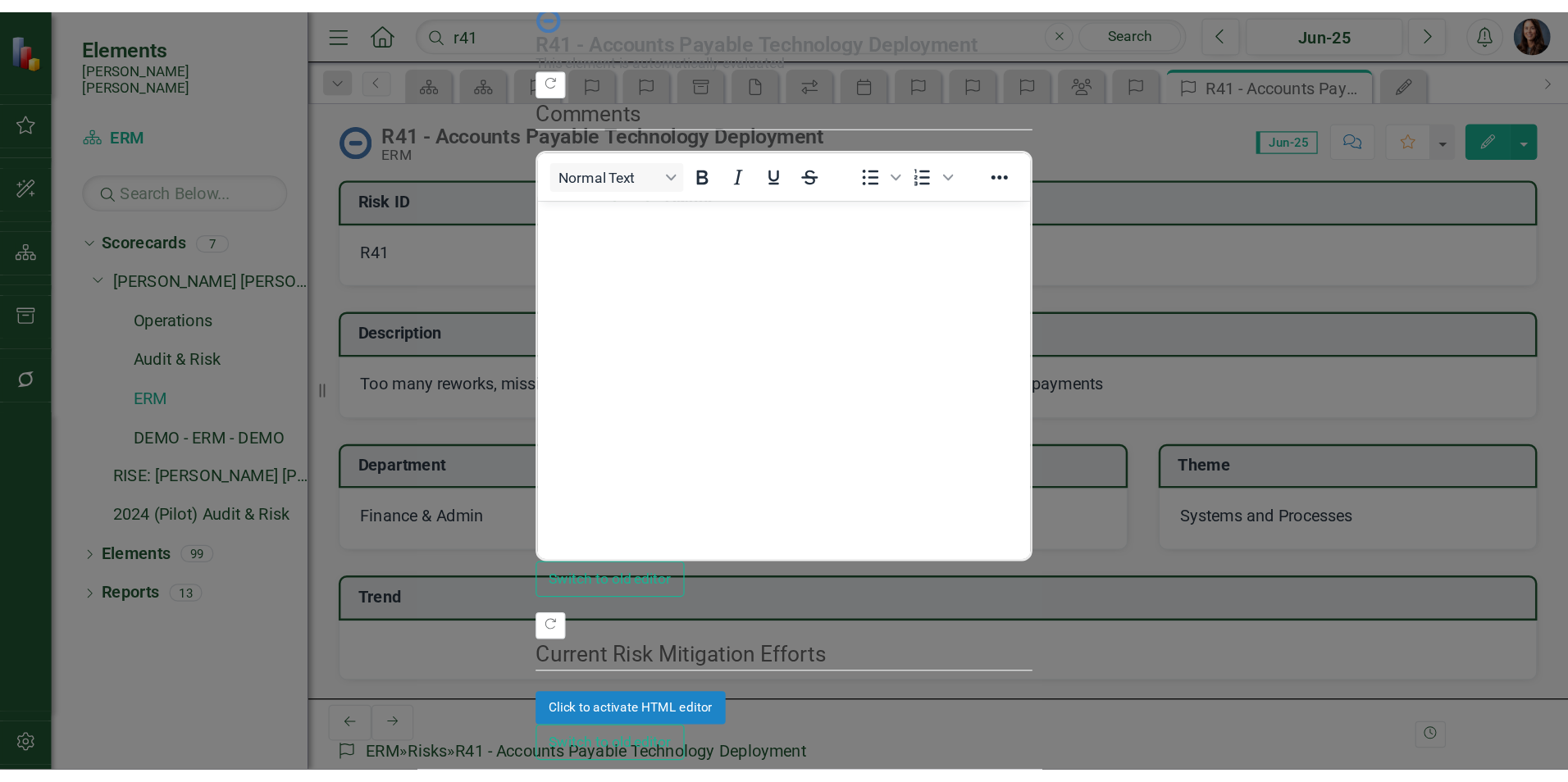 scroll, scrollTop: 0, scrollLeft: 0, axis: both 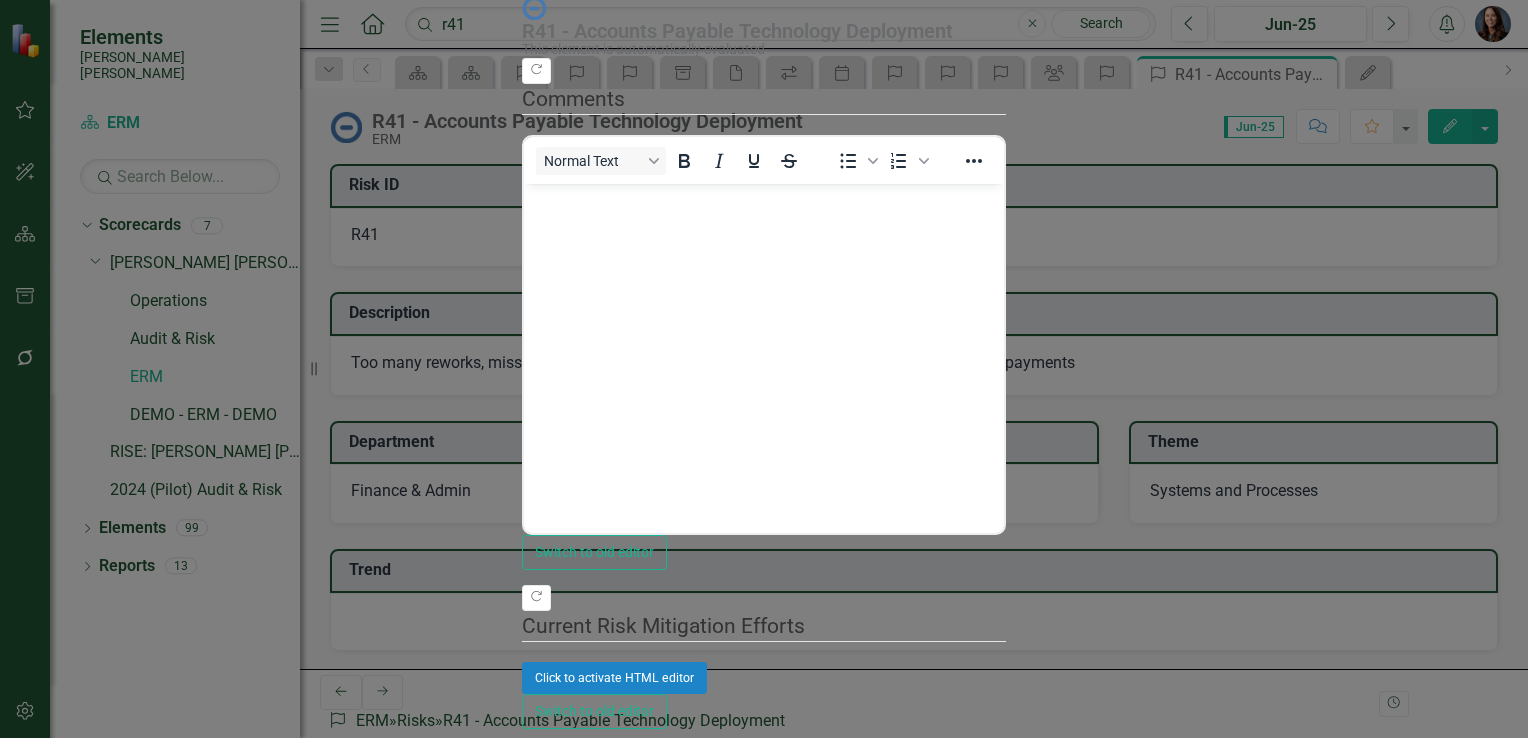 click on "Edit Fields" at bounding box center (658, -43) 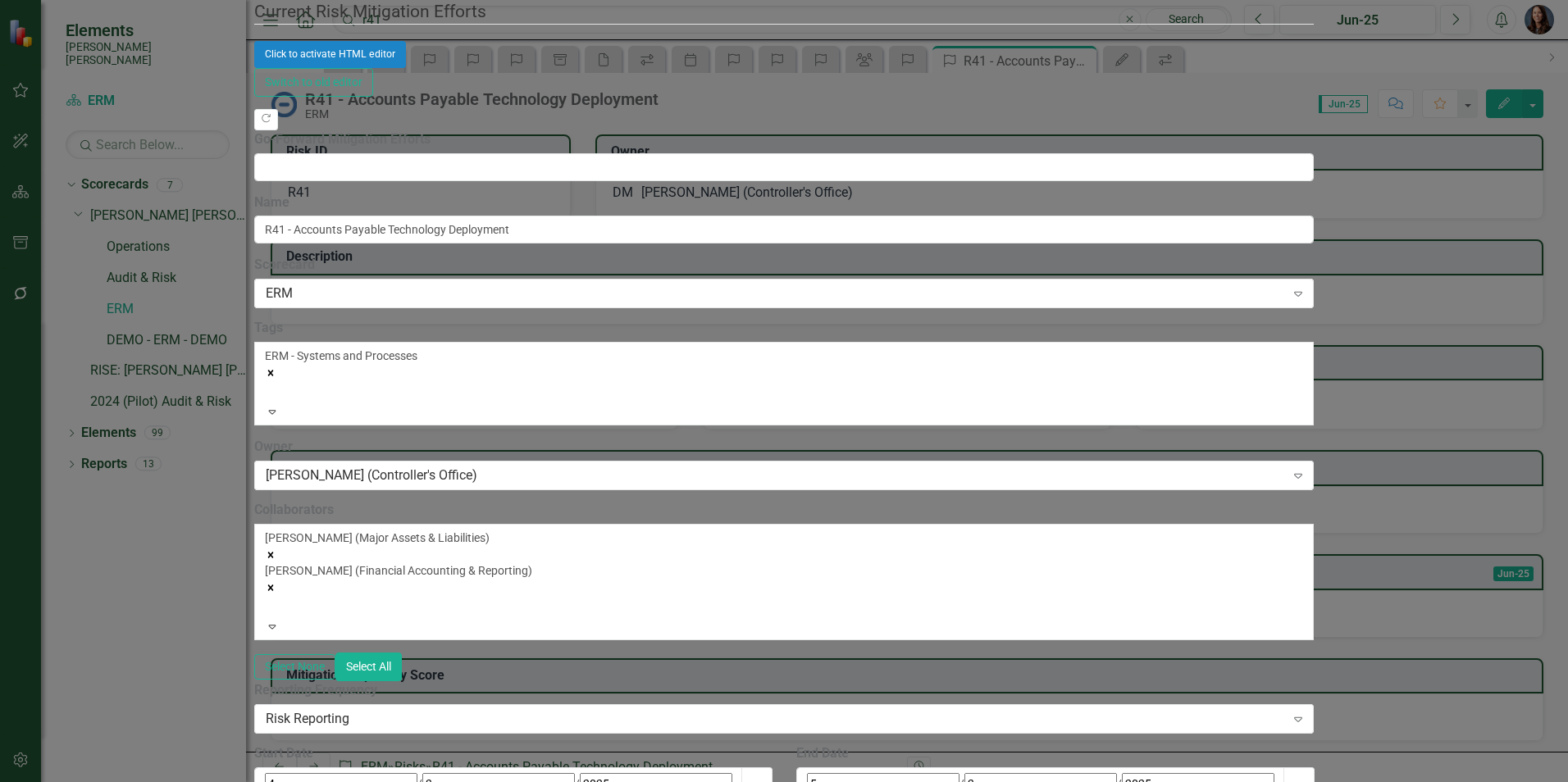 click 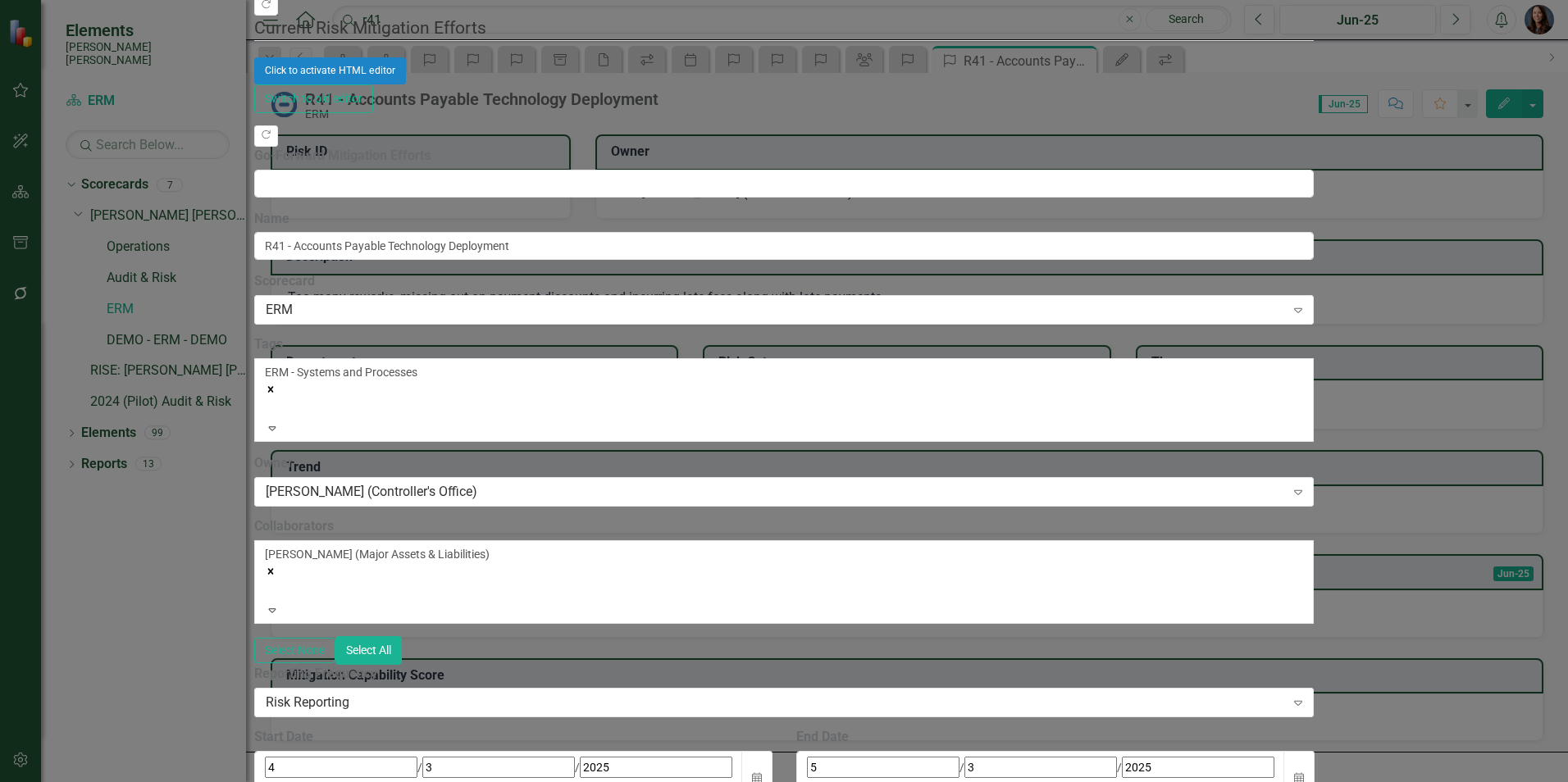 click on "Save" at bounding box center (341, 1370) 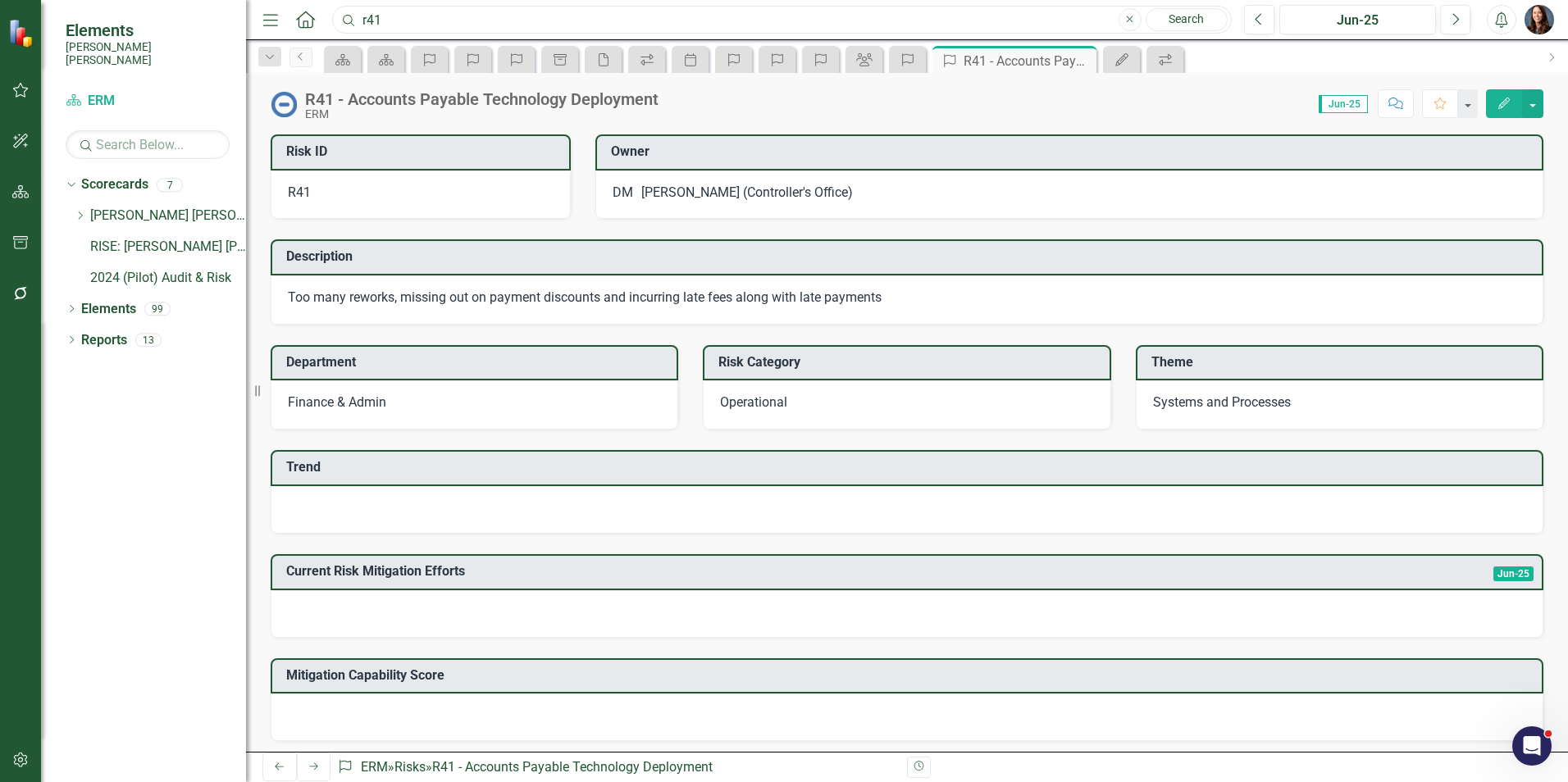 click on "r41" at bounding box center [782, 20] 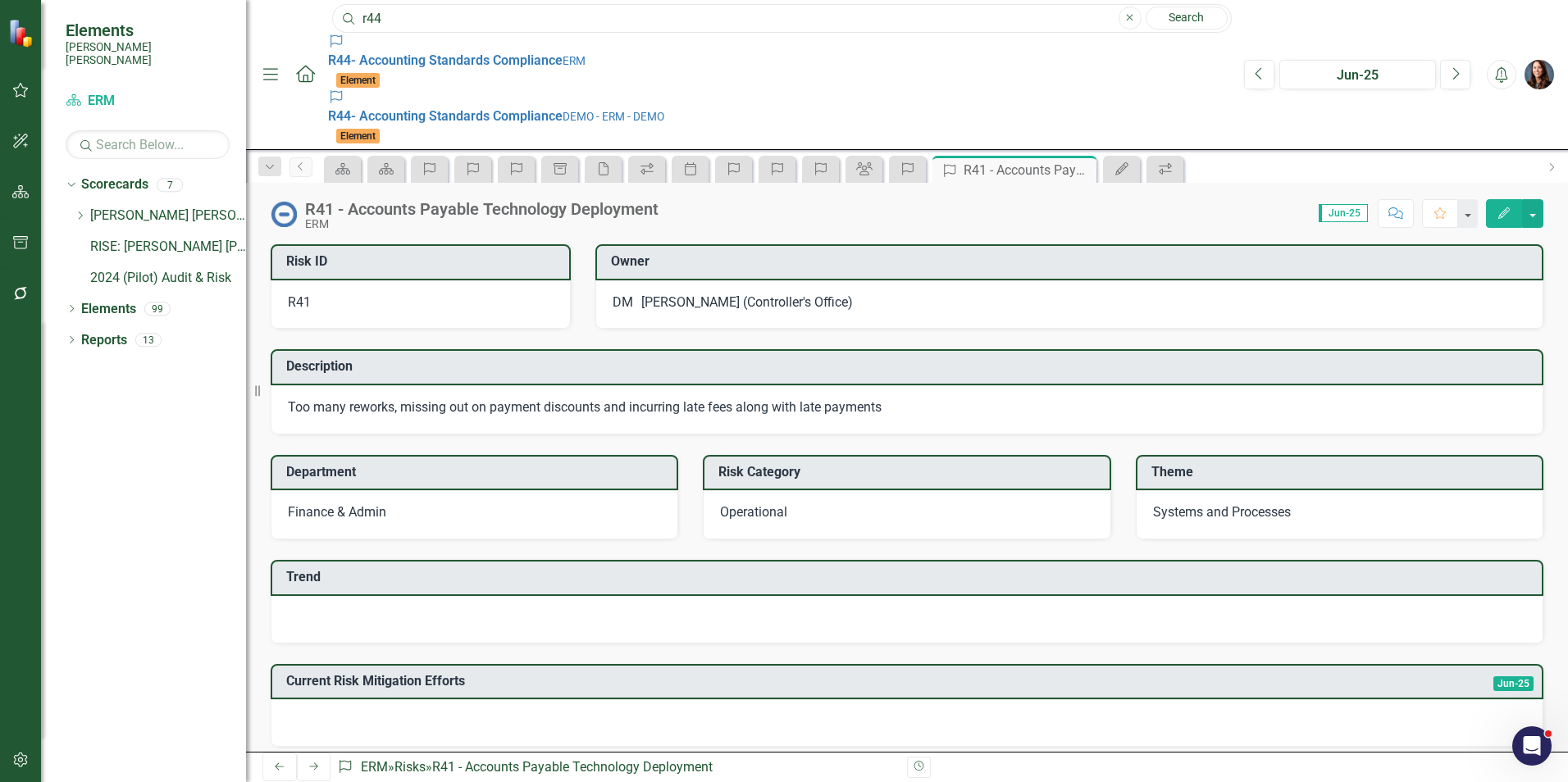 type on "r44" 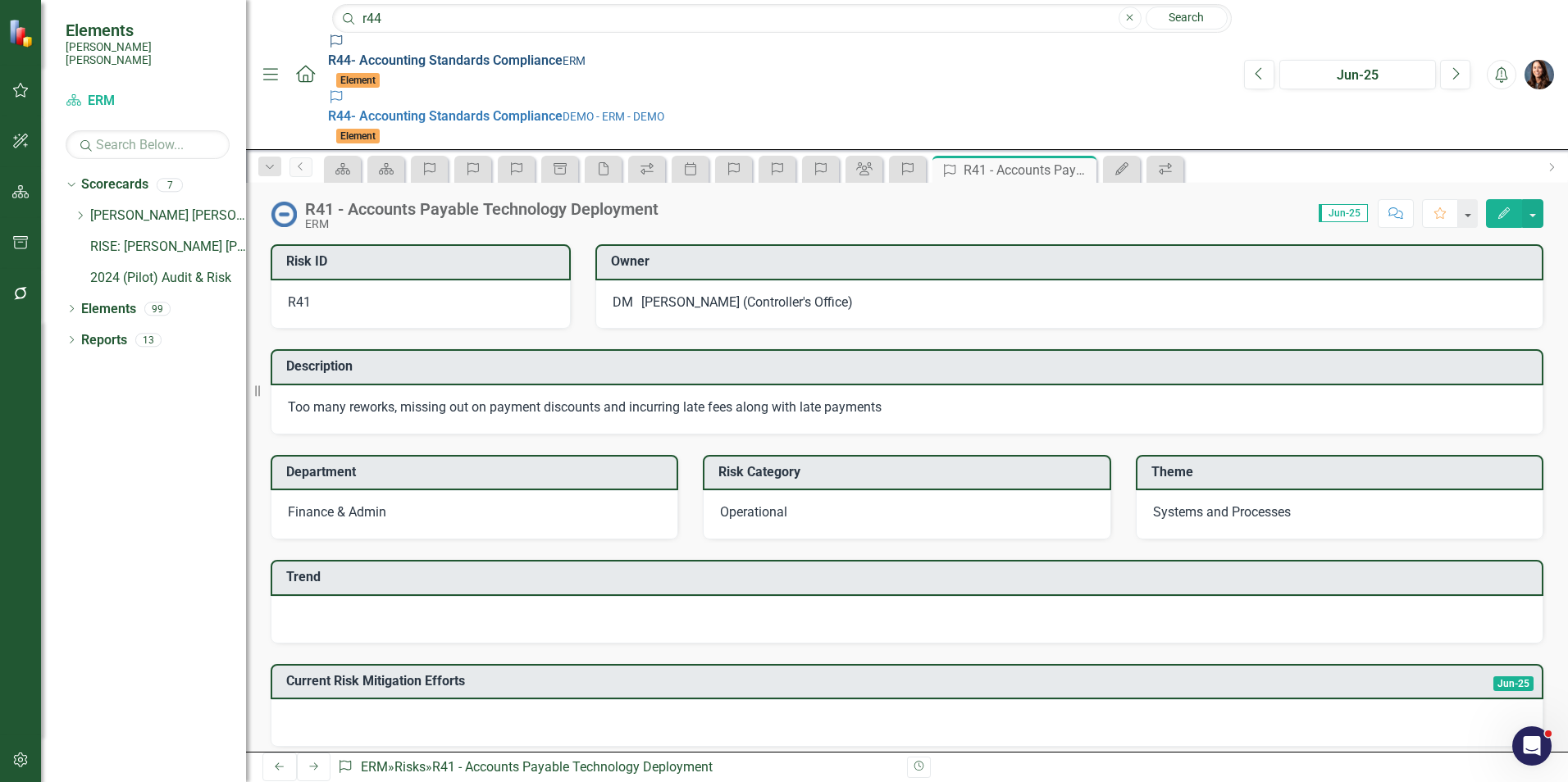 click on "R44  - Accounting Standards Compliance" at bounding box center (445, 60) 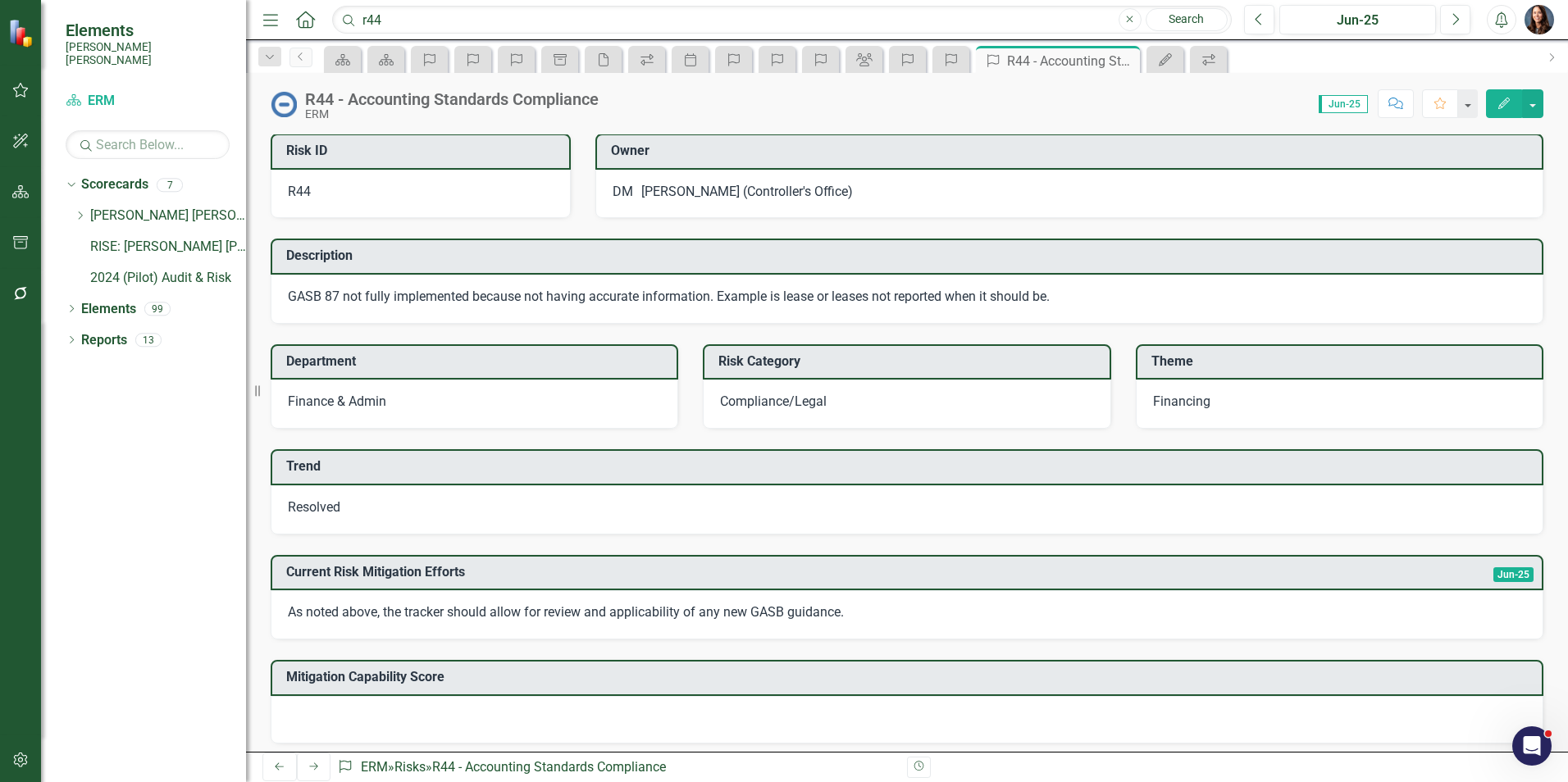 scroll, scrollTop: 0, scrollLeft: 0, axis: both 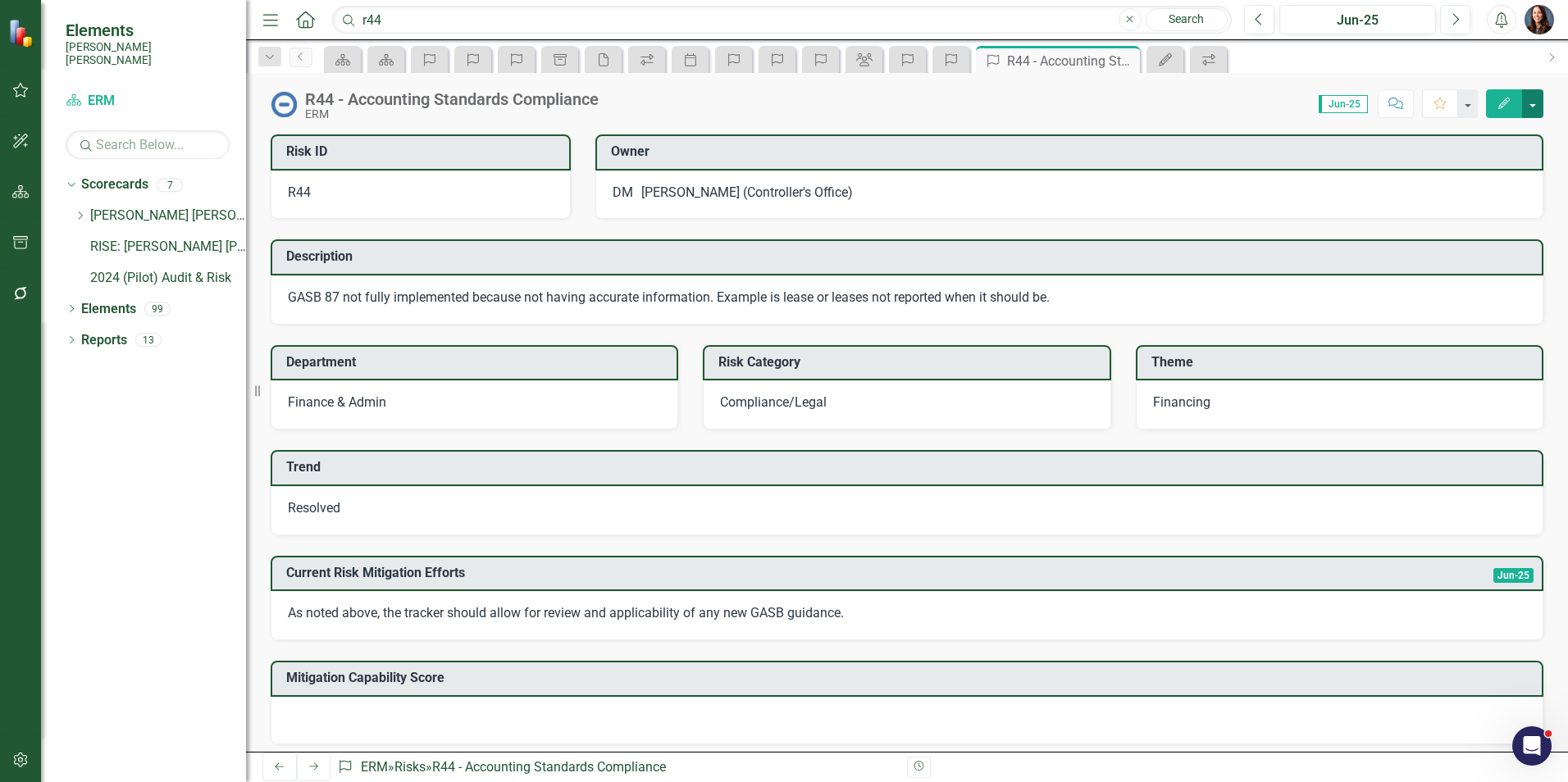 click at bounding box center [1533, 103] 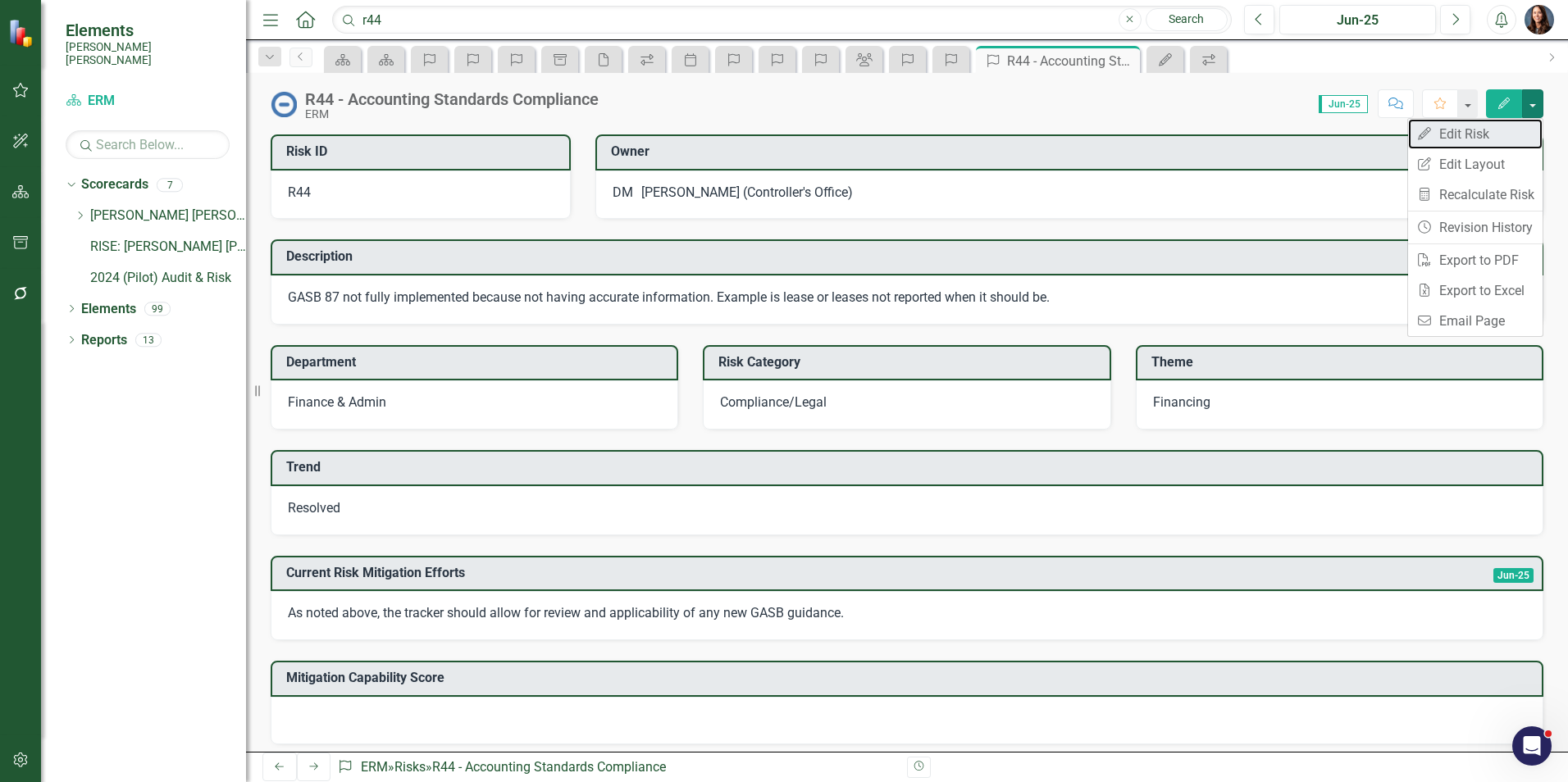 click on "Edit Edit Risk" at bounding box center [1475, 134] 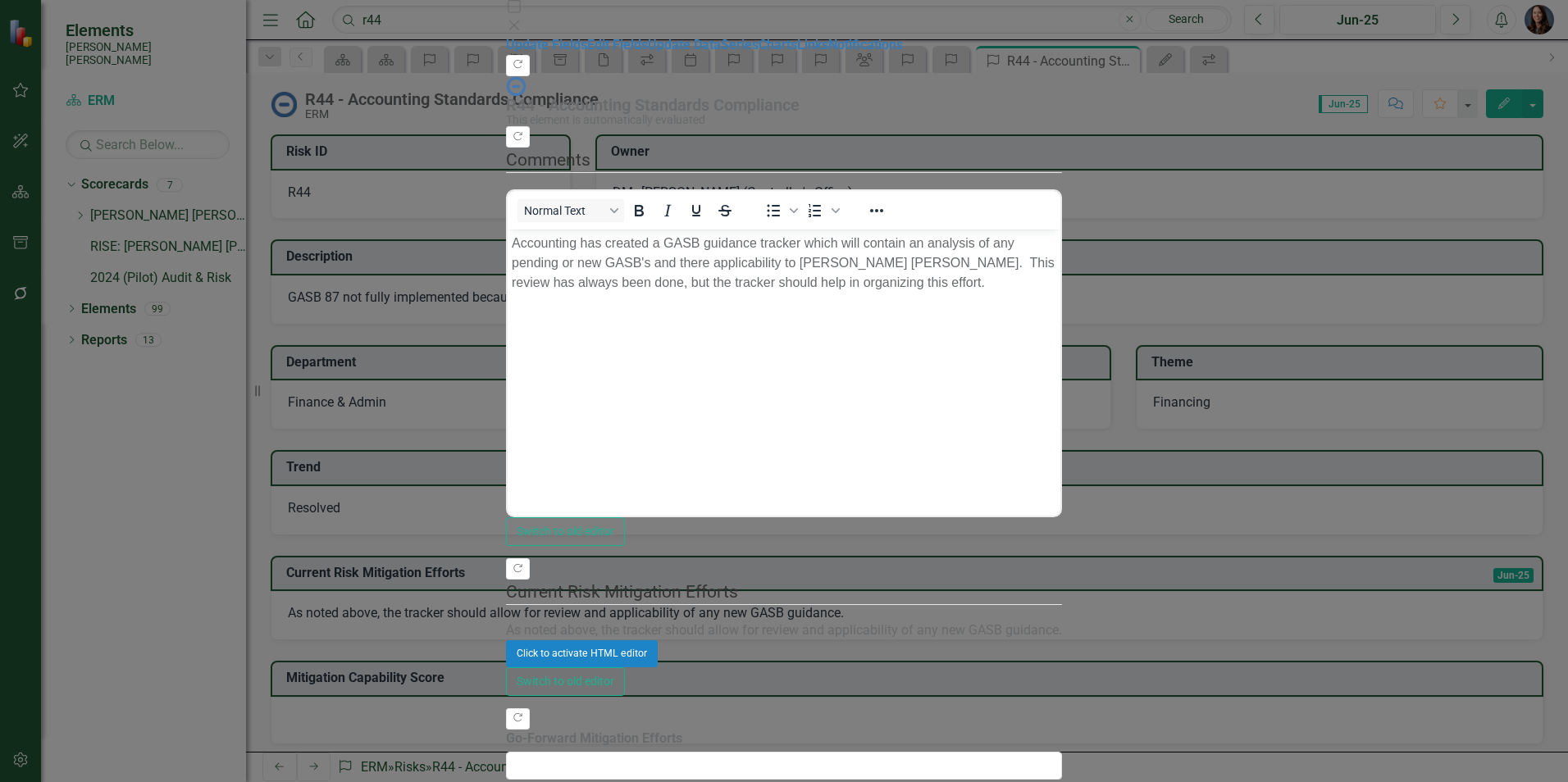 scroll, scrollTop: 0, scrollLeft: 0, axis: both 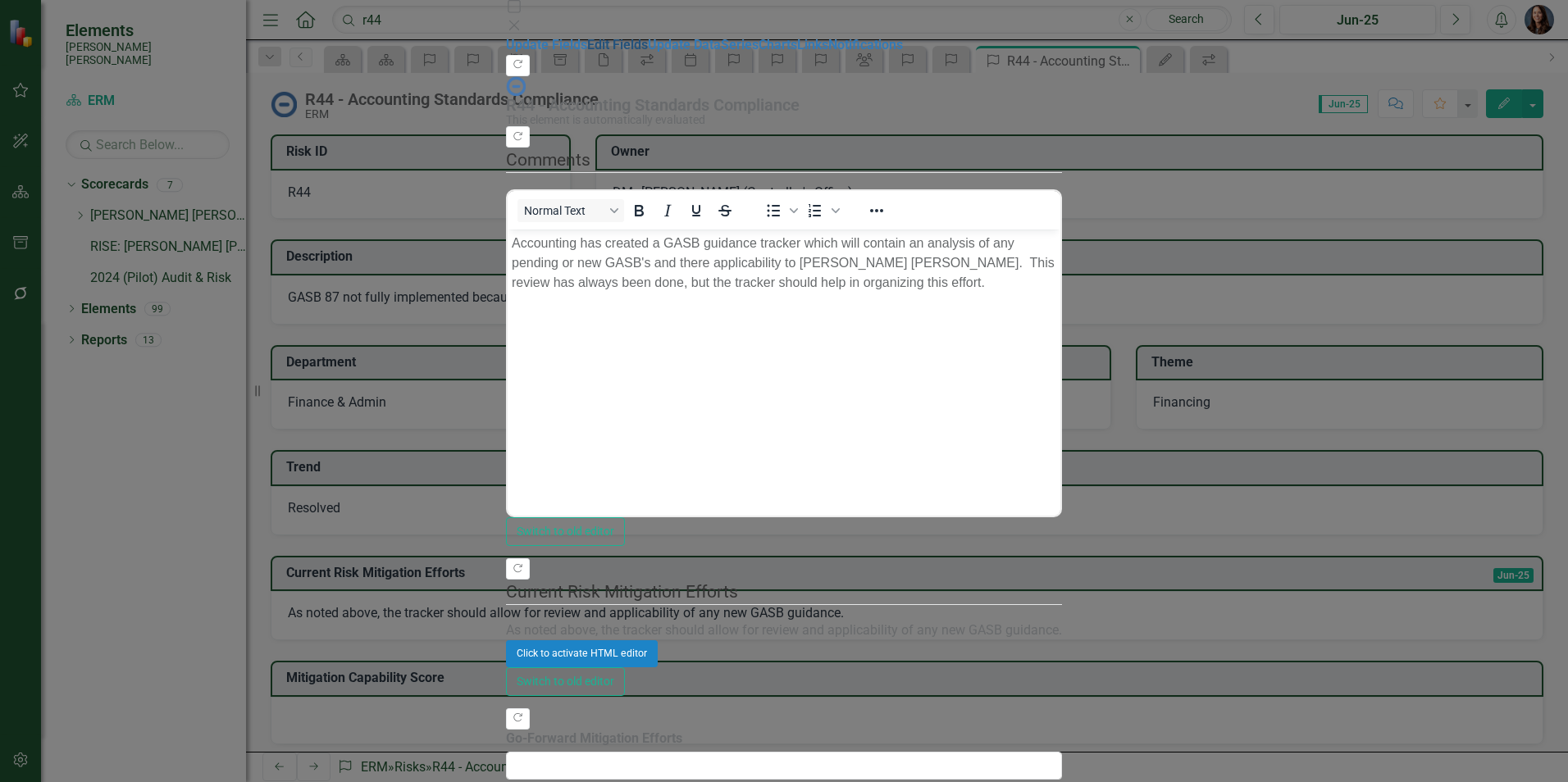 click on "Edit Fields" at bounding box center (618, 44) 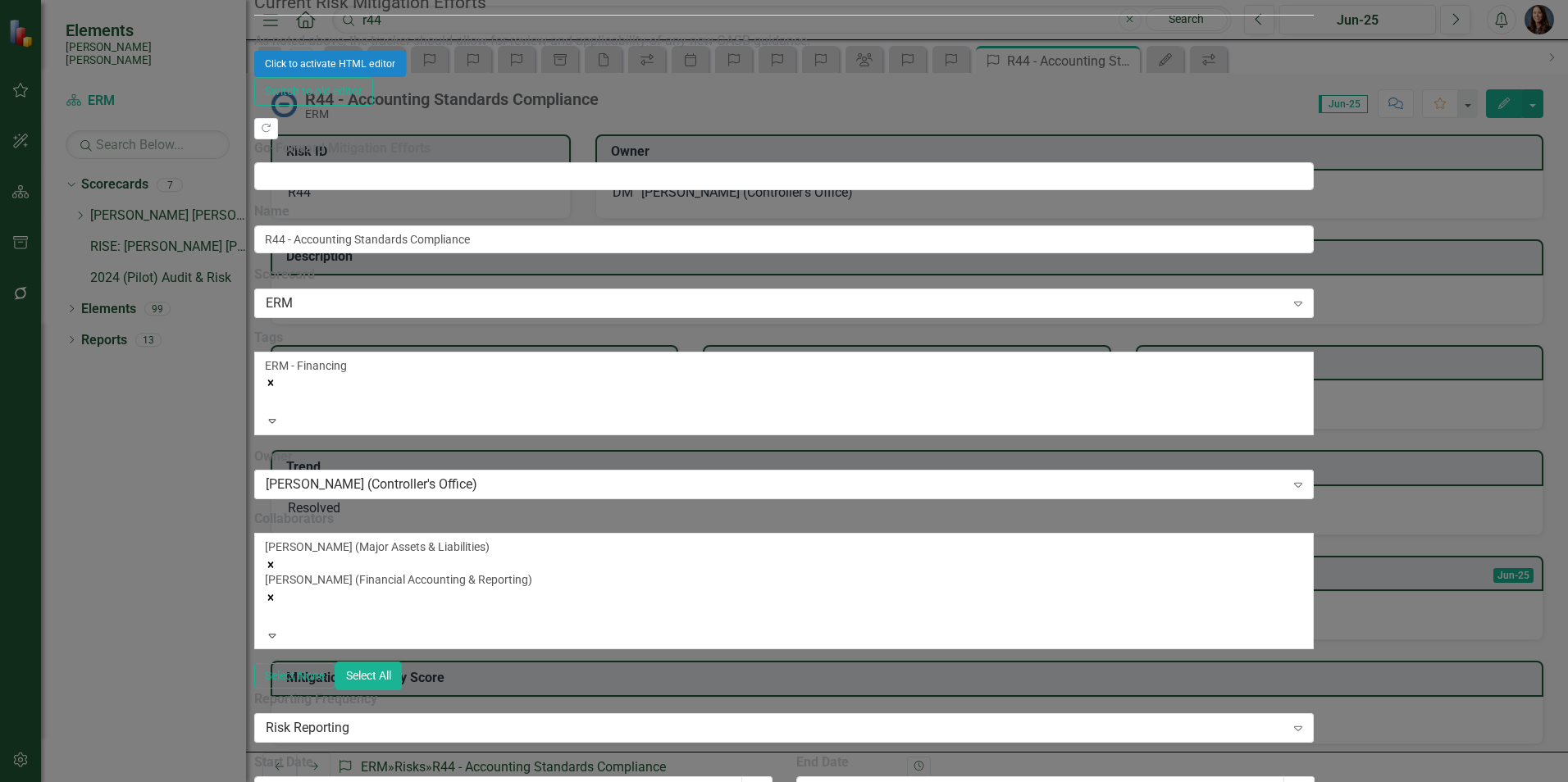 click 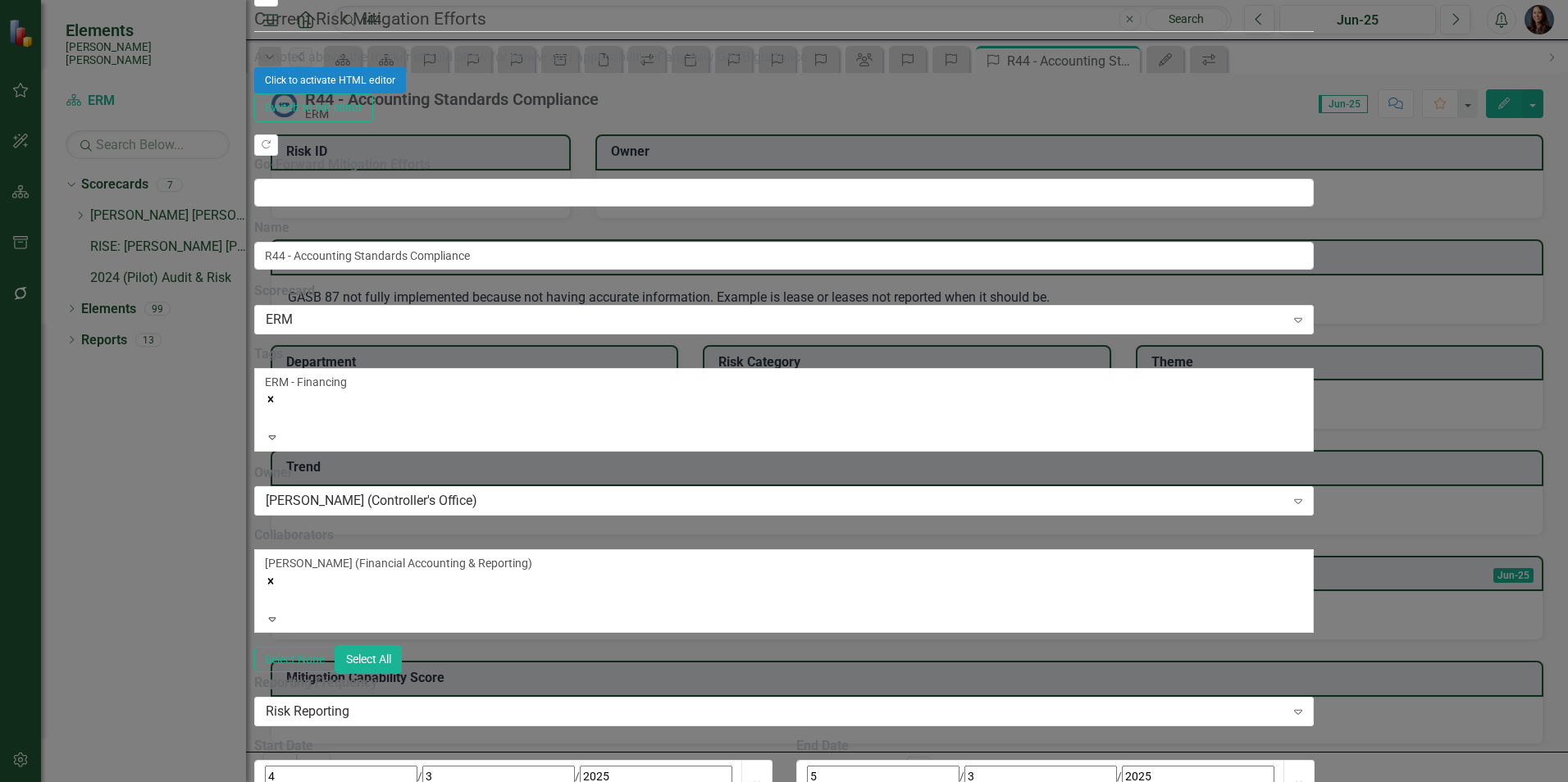 click on "Save" at bounding box center [341, 1380] 